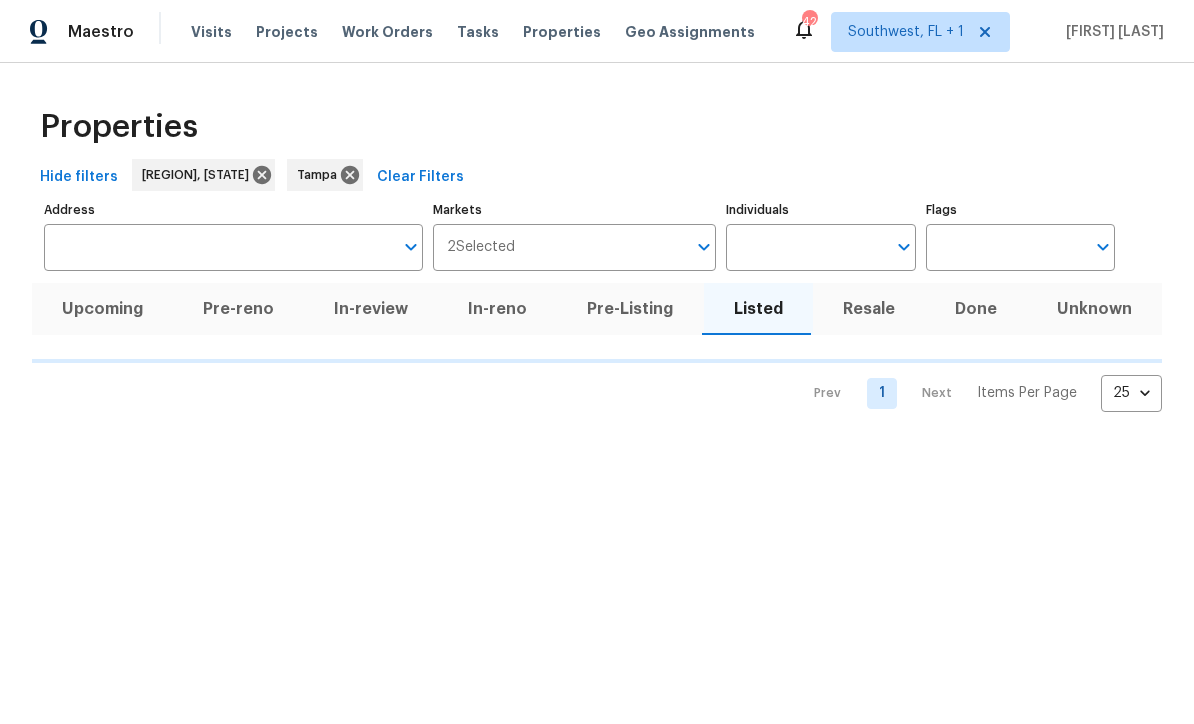 scroll, scrollTop: 1, scrollLeft: 0, axis: vertical 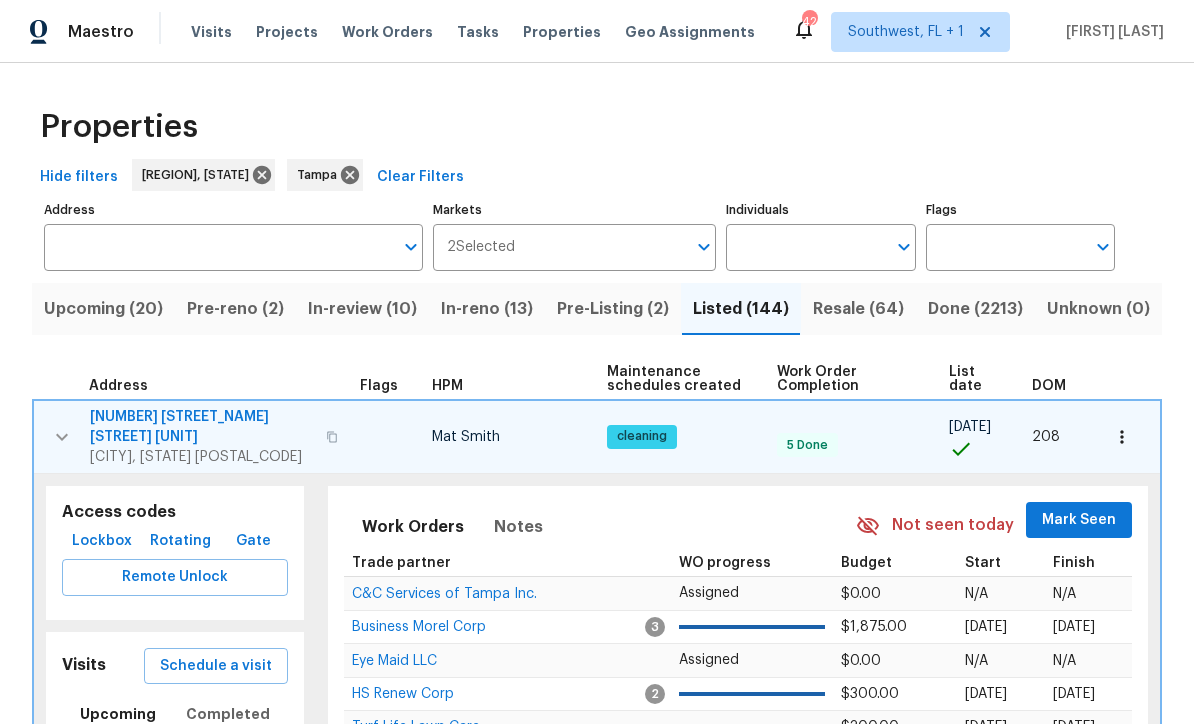 click on "Individuals" at bounding box center (805, 247) 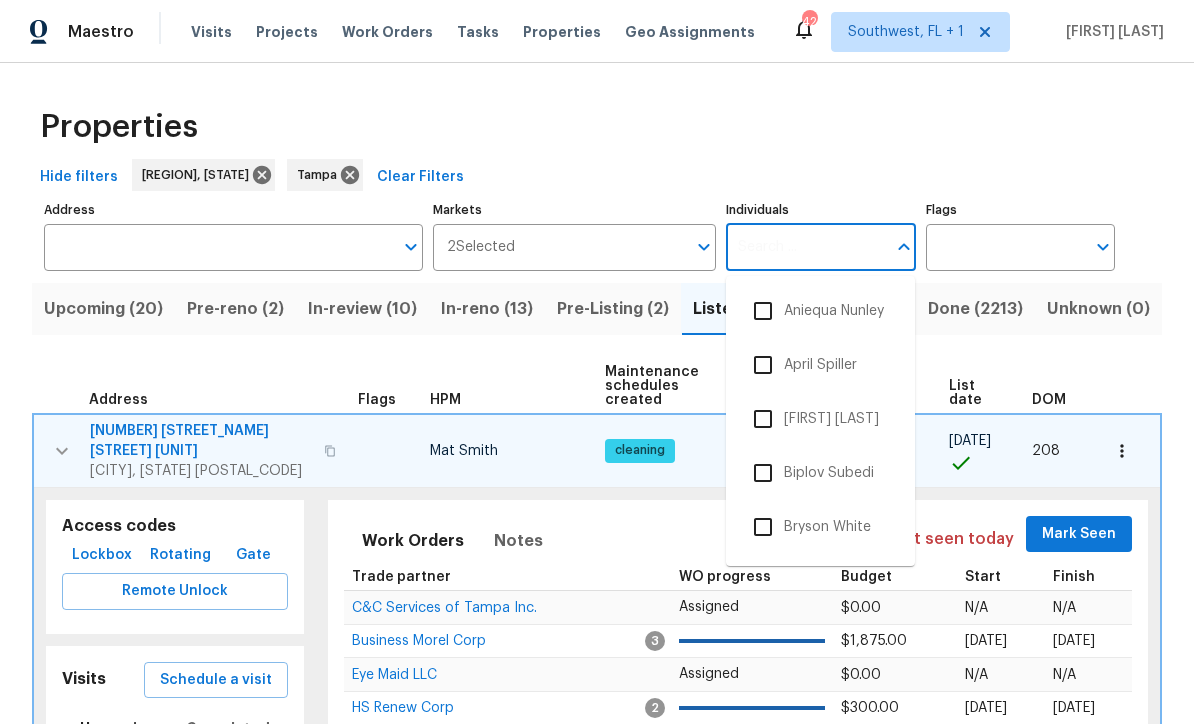 scroll, scrollTop: 0, scrollLeft: 0, axis: both 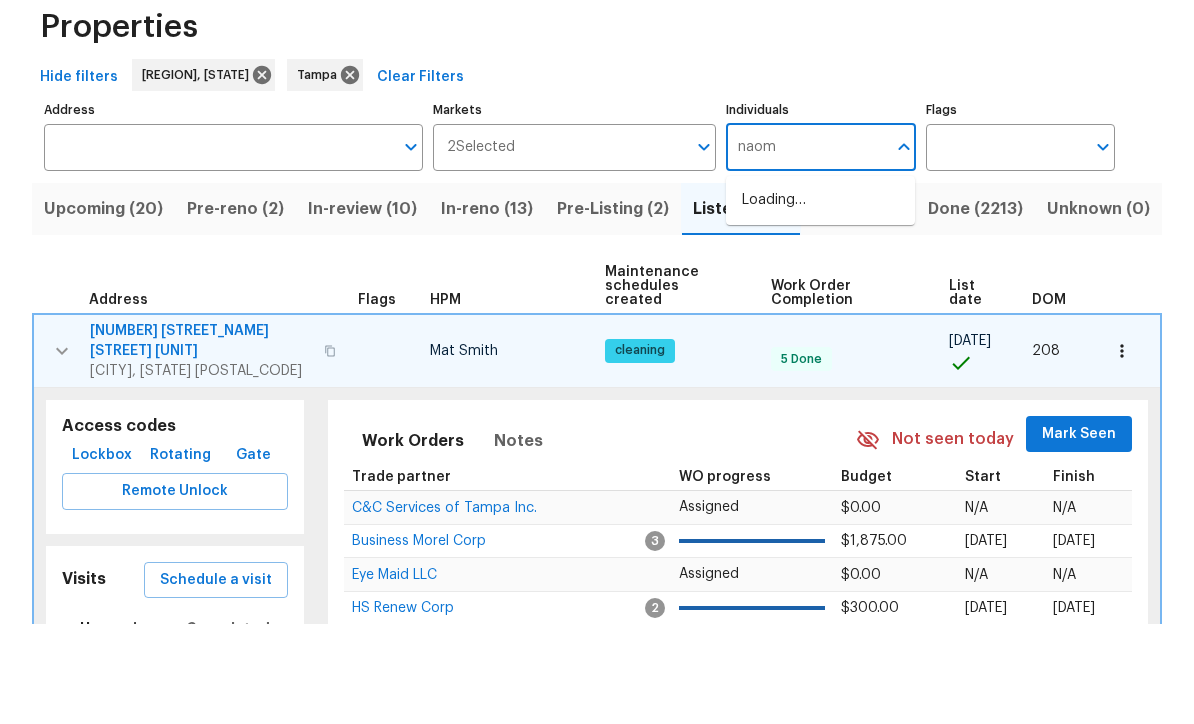 type on "naomi" 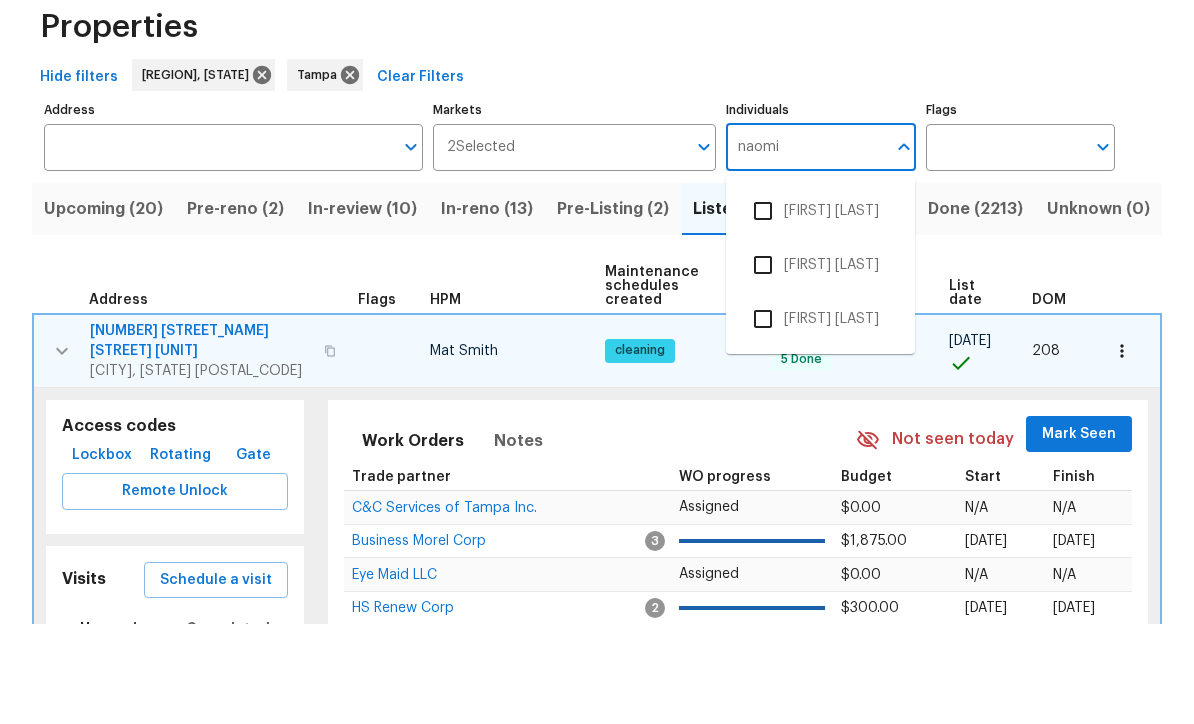 click at bounding box center (763, 311) 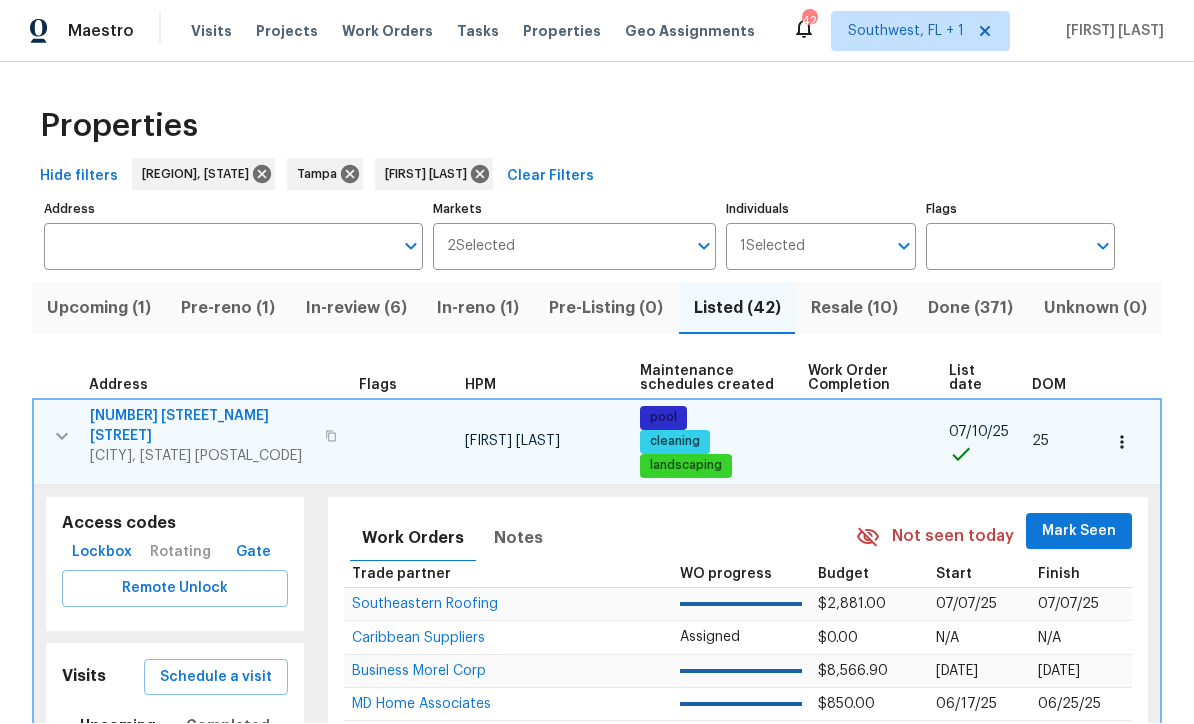 scroll, scrollTop: 1, scrollLeft: 0, axis: vertical 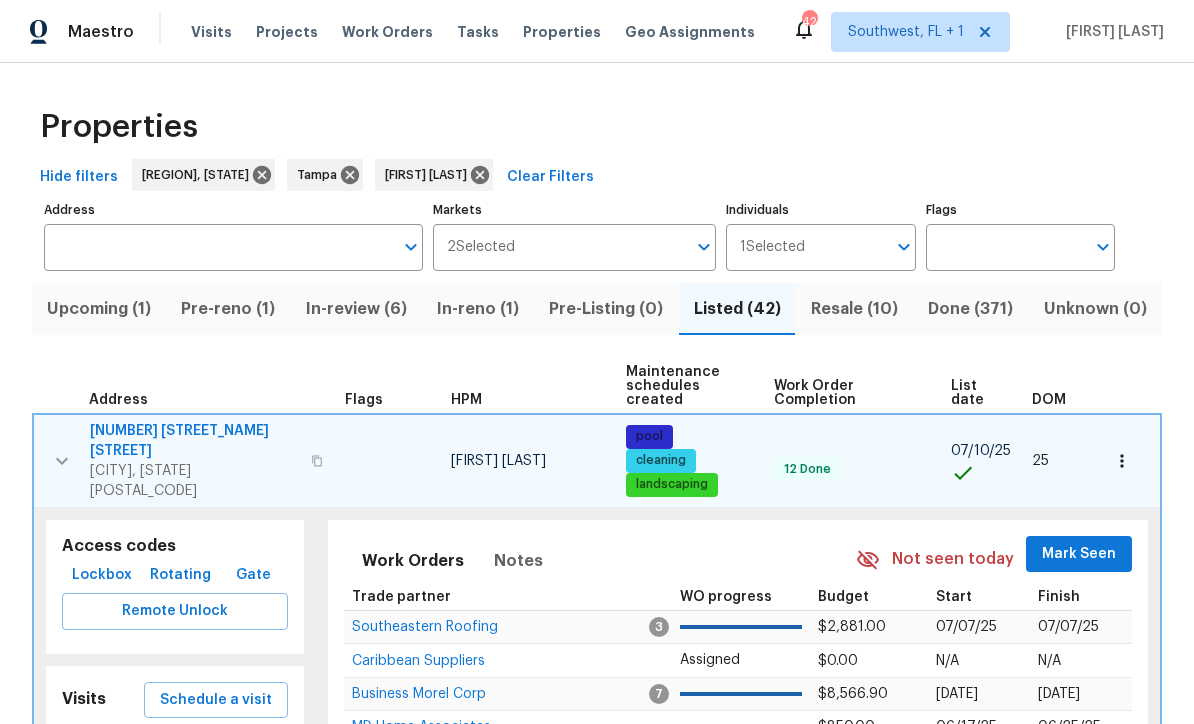 click on "Resale (10)" at bounding box center [854, 309] 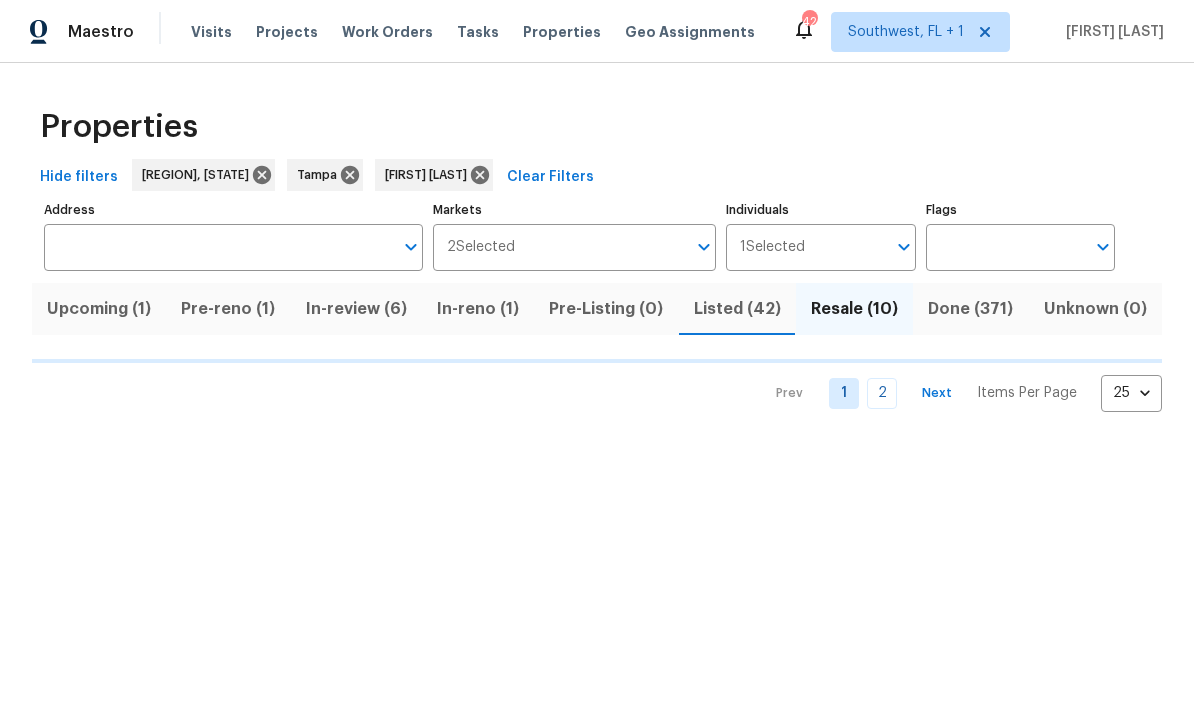 scroll, scrollTop: 0, scrollLeft: 0, axis: both 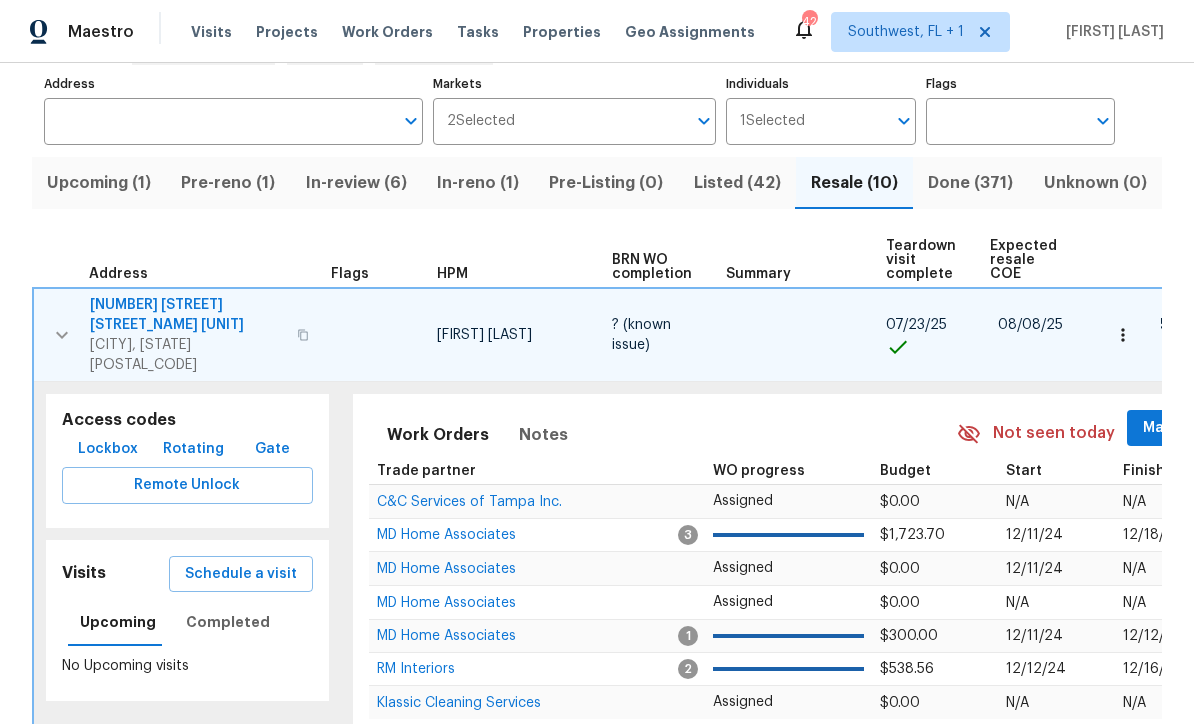 click 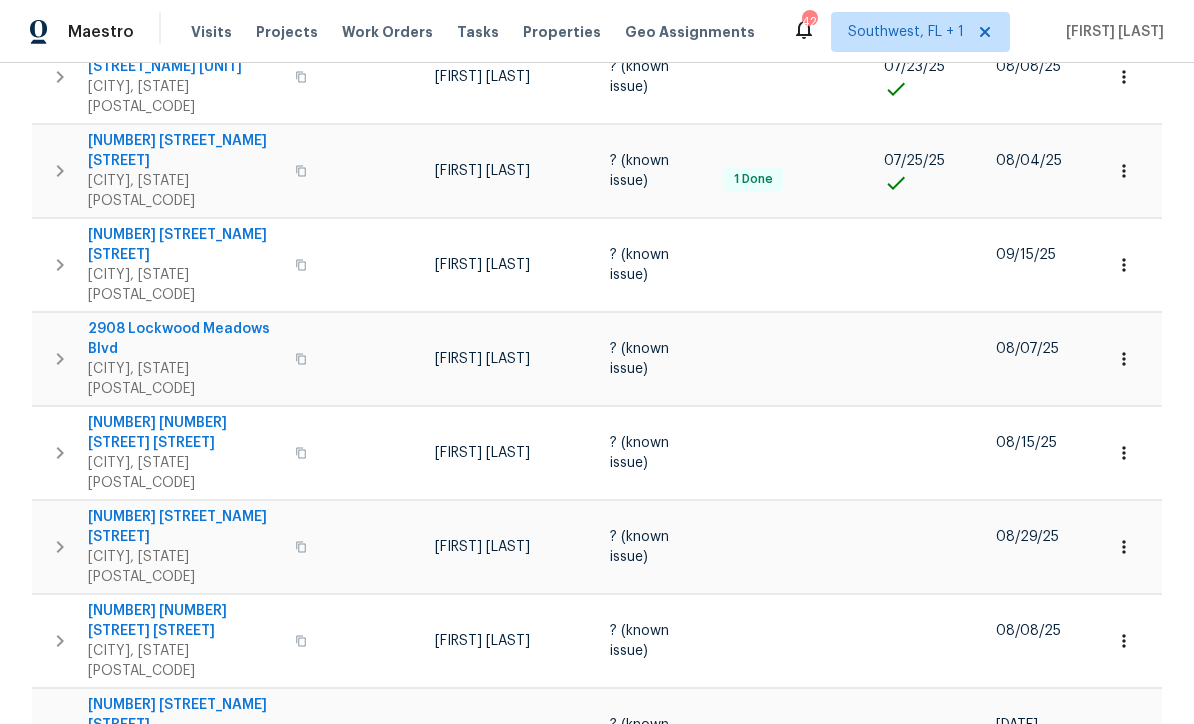 scroll, scrollTop: 381, scrollLeft: 0, axis: vertical 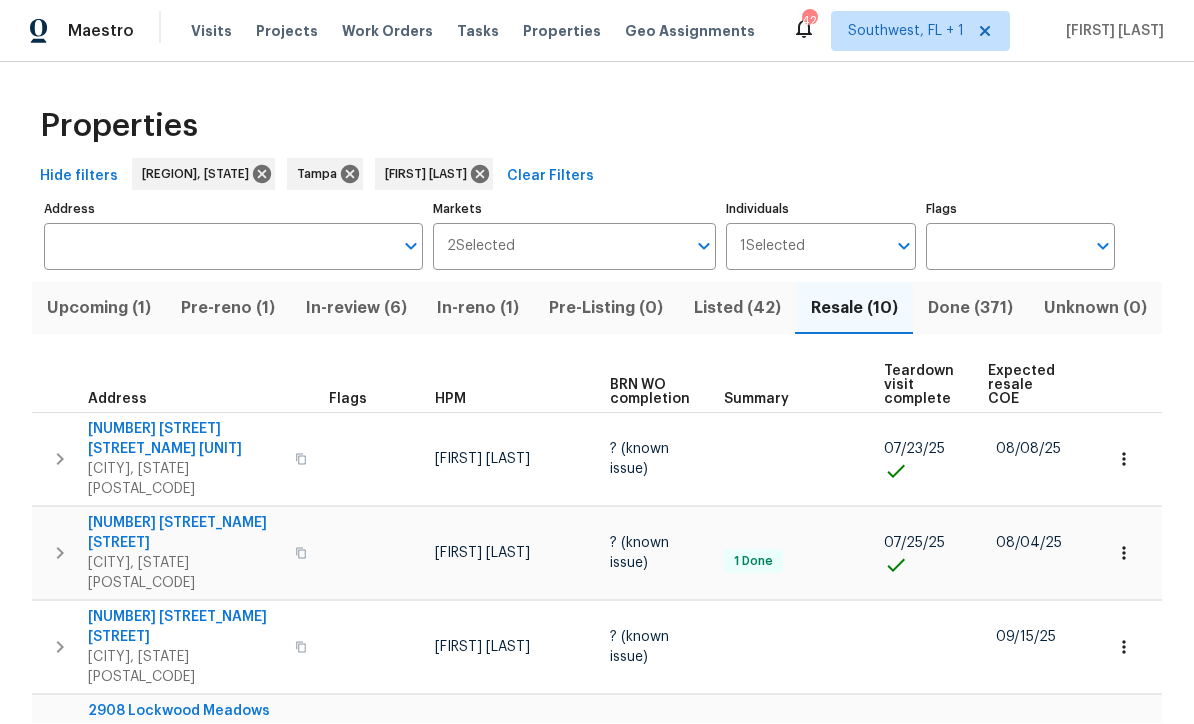 click on "Pre-reno (1)" at bounding box center [228, 309] 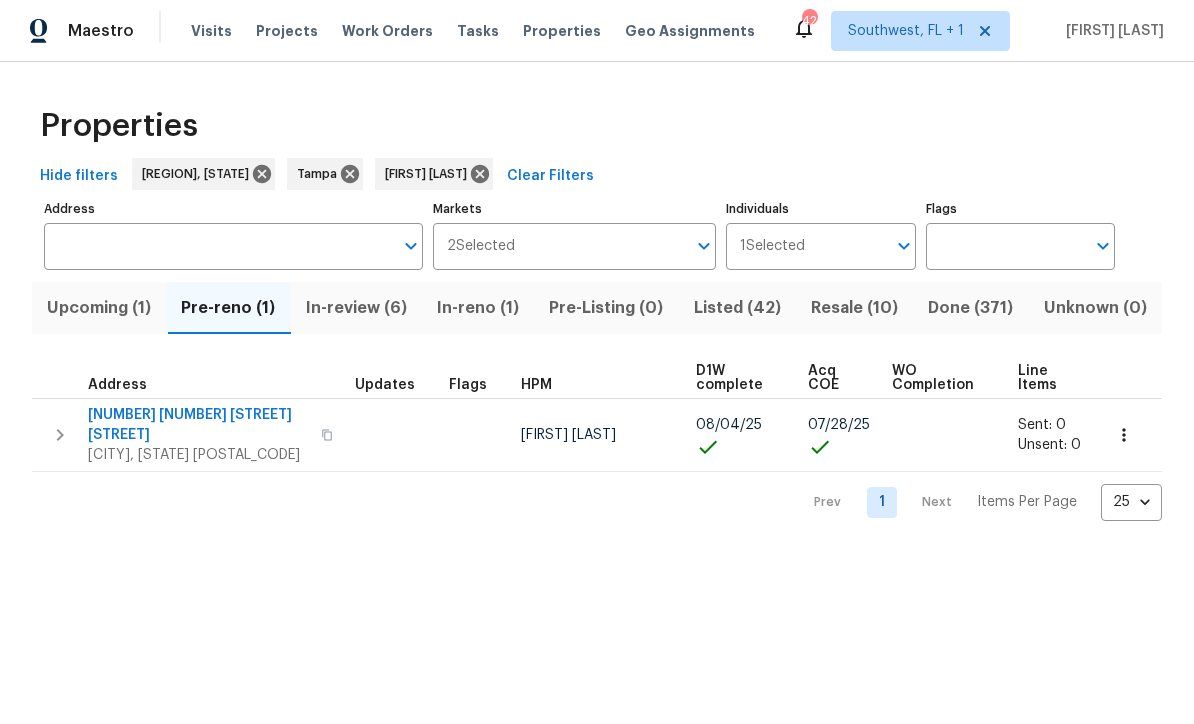 click on "3119 78th Ave E" at bounding box center [198, 426] 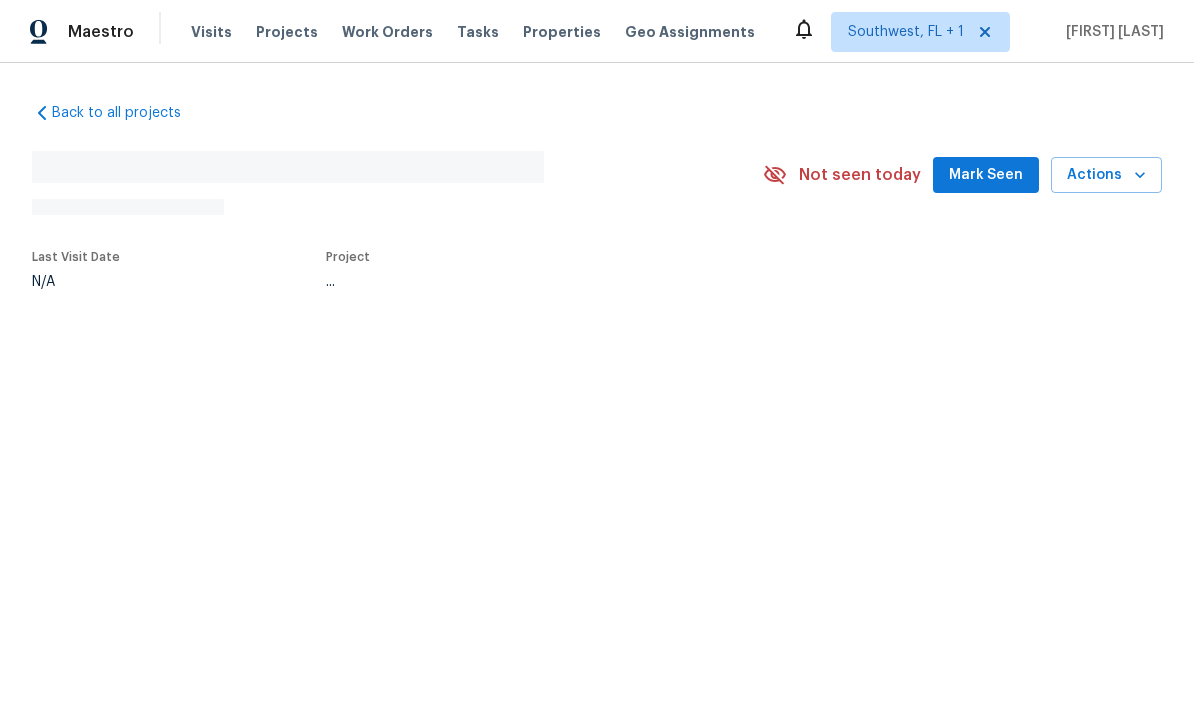 scroll, scrollTop: 0, scrollLeft: 0, axis: both 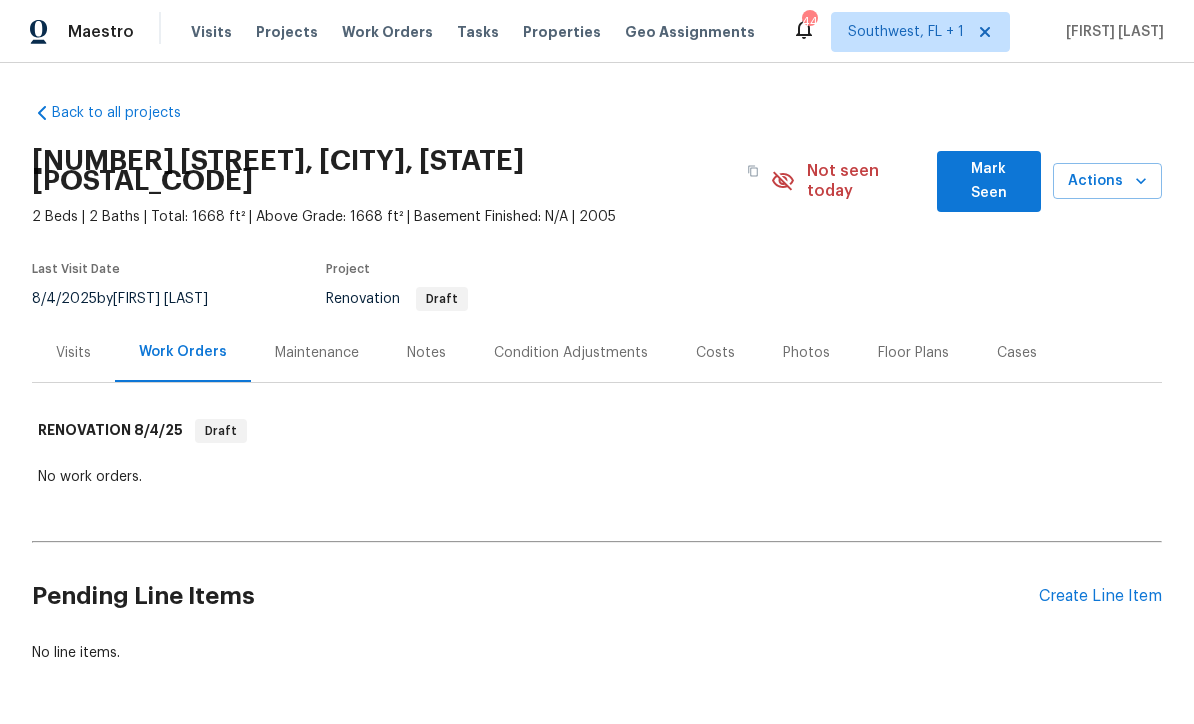 click on "Condition Adjustments" at bounding box center [571, 352] 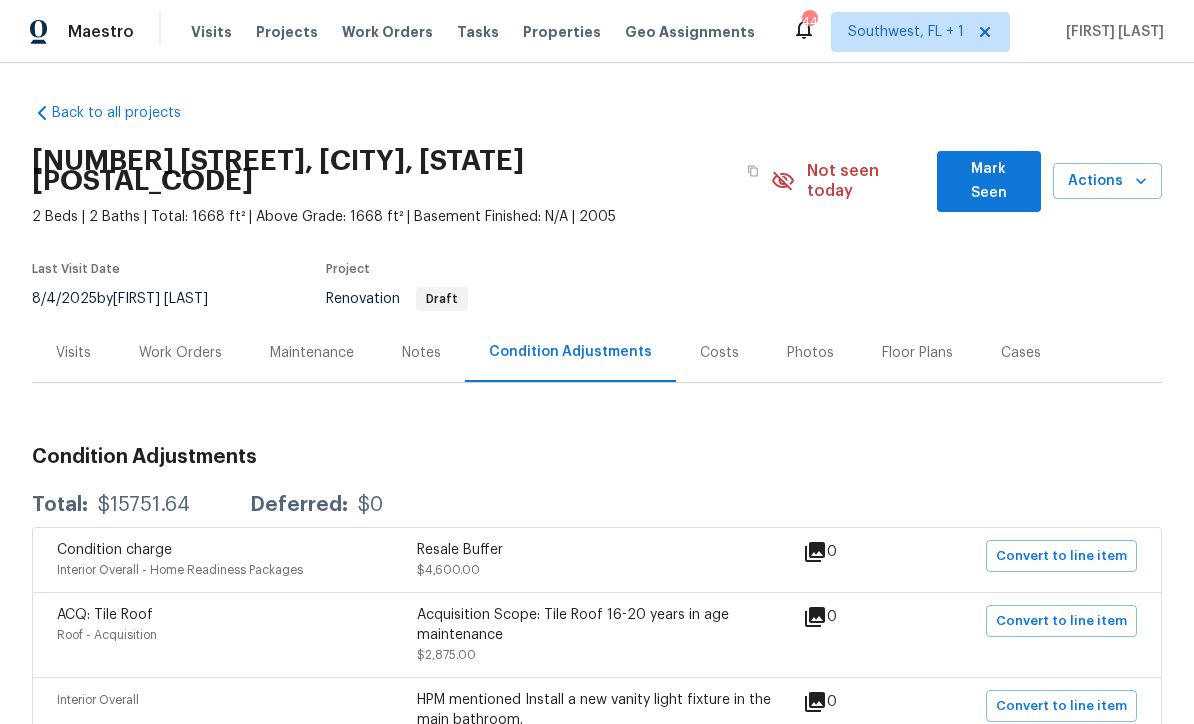 click on "Visits Projects Work Orders Tasks Properties Geo Assignments" at bounding box center (485, 32) 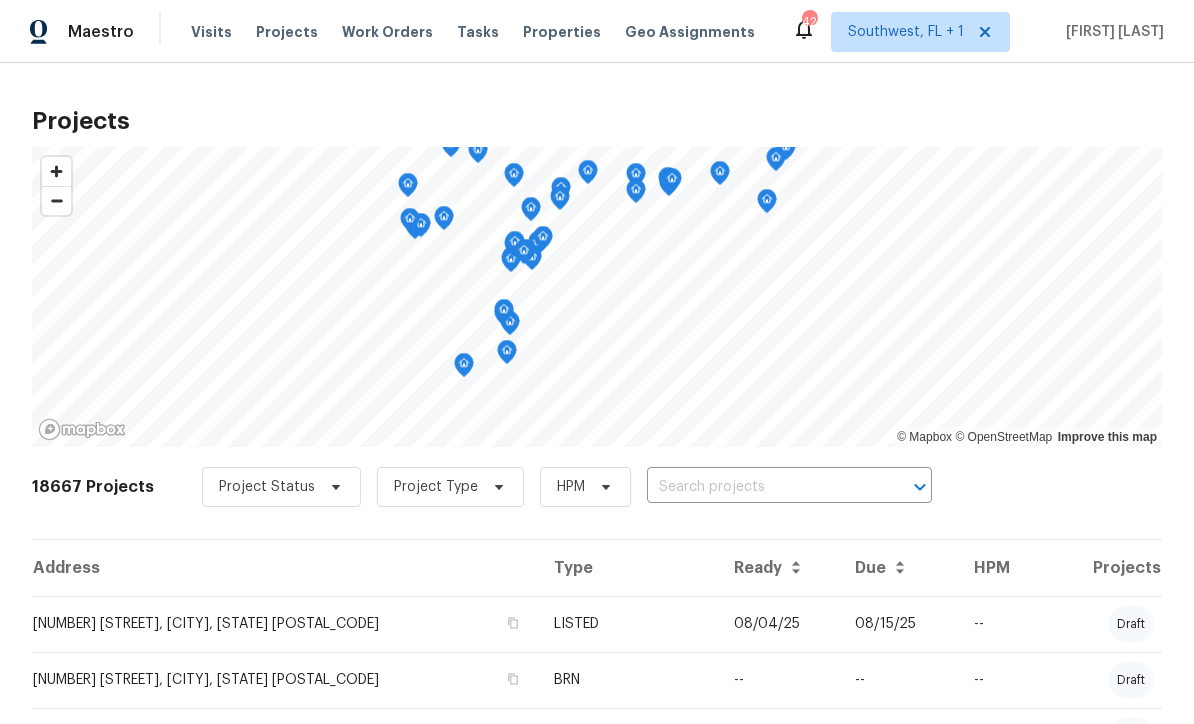scroll, scrollTop: 1, scrollLeft: 0, axis: vertical 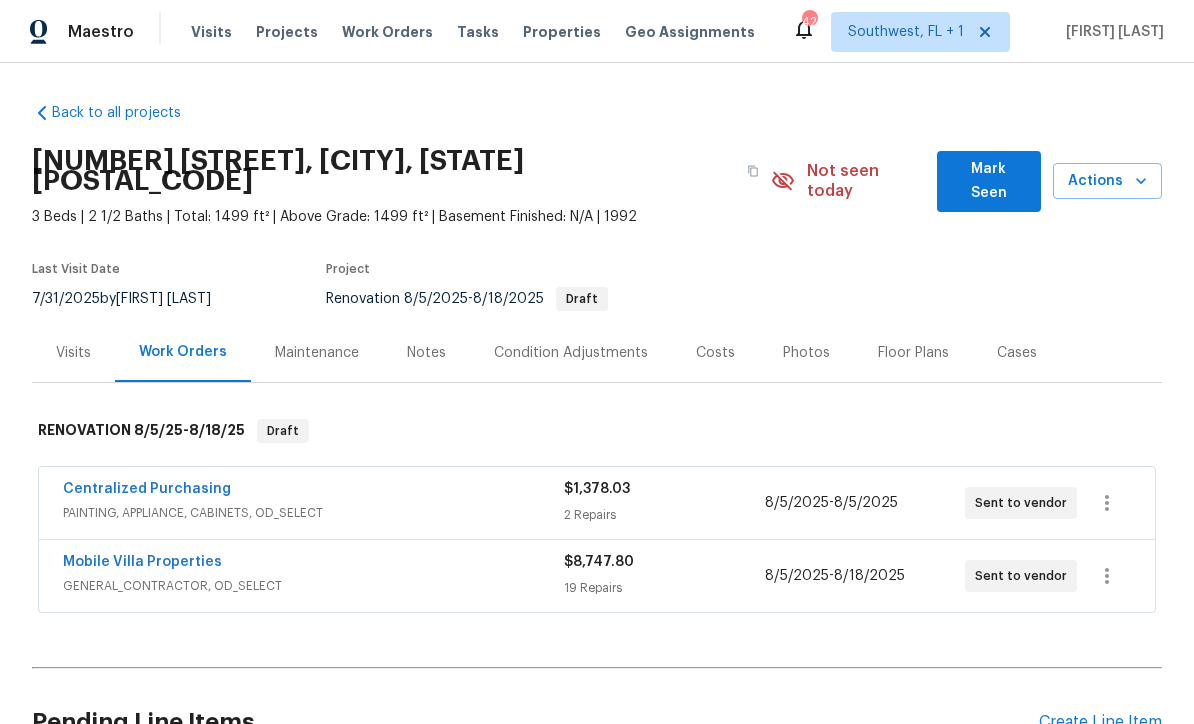 click on "Maestro Visits Projects Work Orders Tasks Properties Geo Assignments 42 Southwest, FL + 1 Naomi Ferreira" at bounding box center [597, 31] 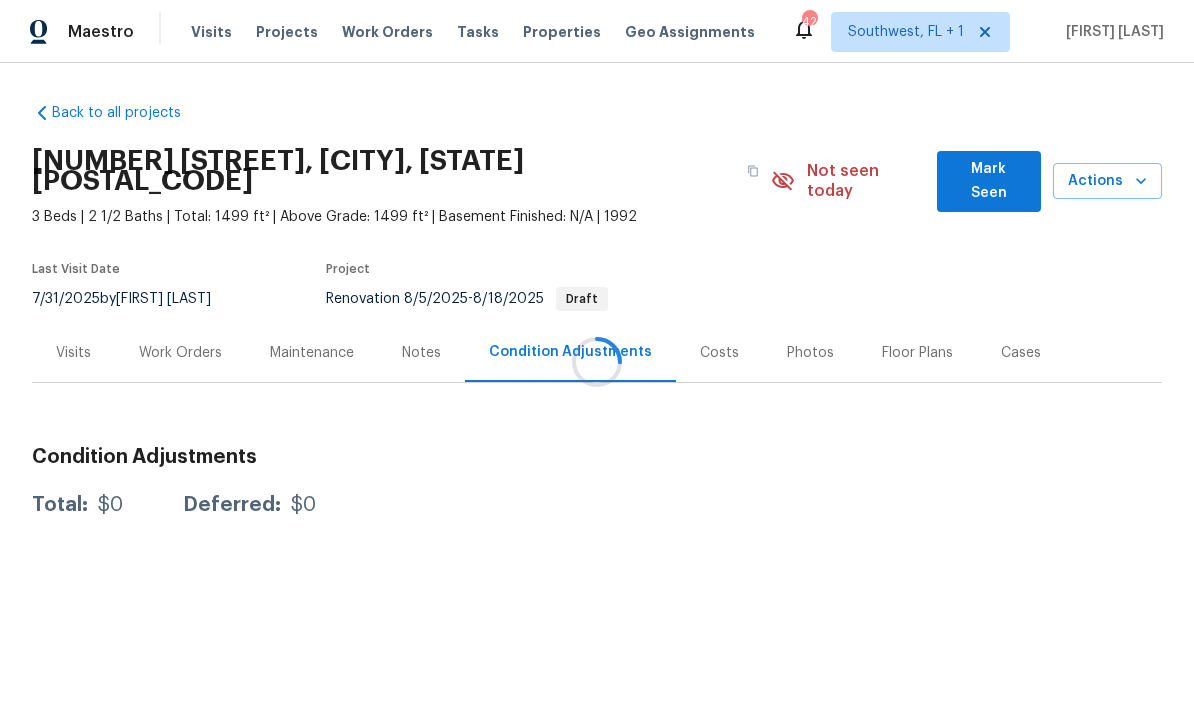 scroll, scrollTop: 0, scrollLeft: 0, axis: both 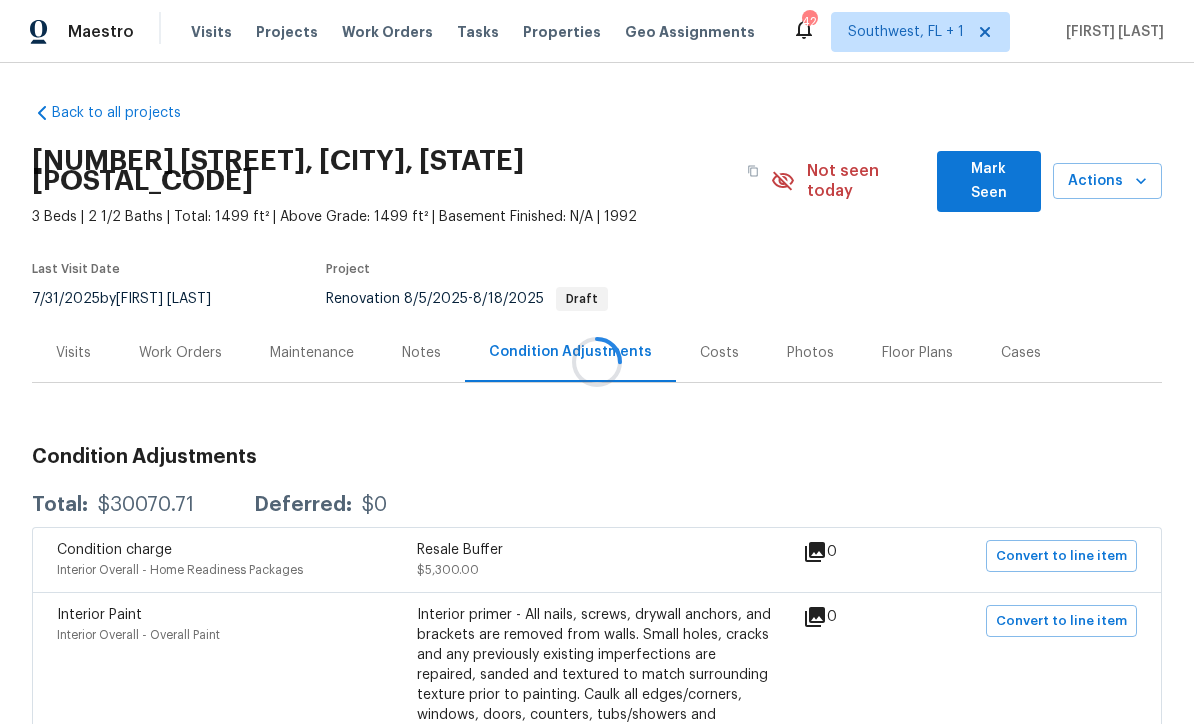 click at bounding box center (597, 362) 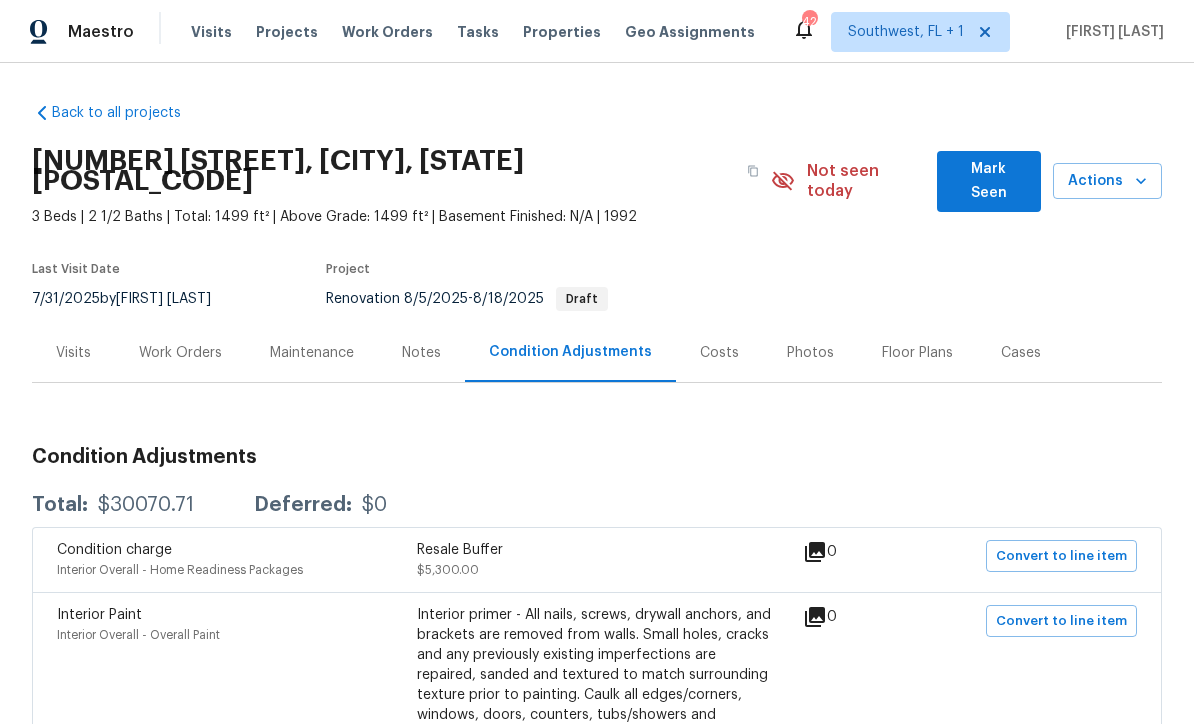 click on "Work Orders" at bounding box center [180, 353] 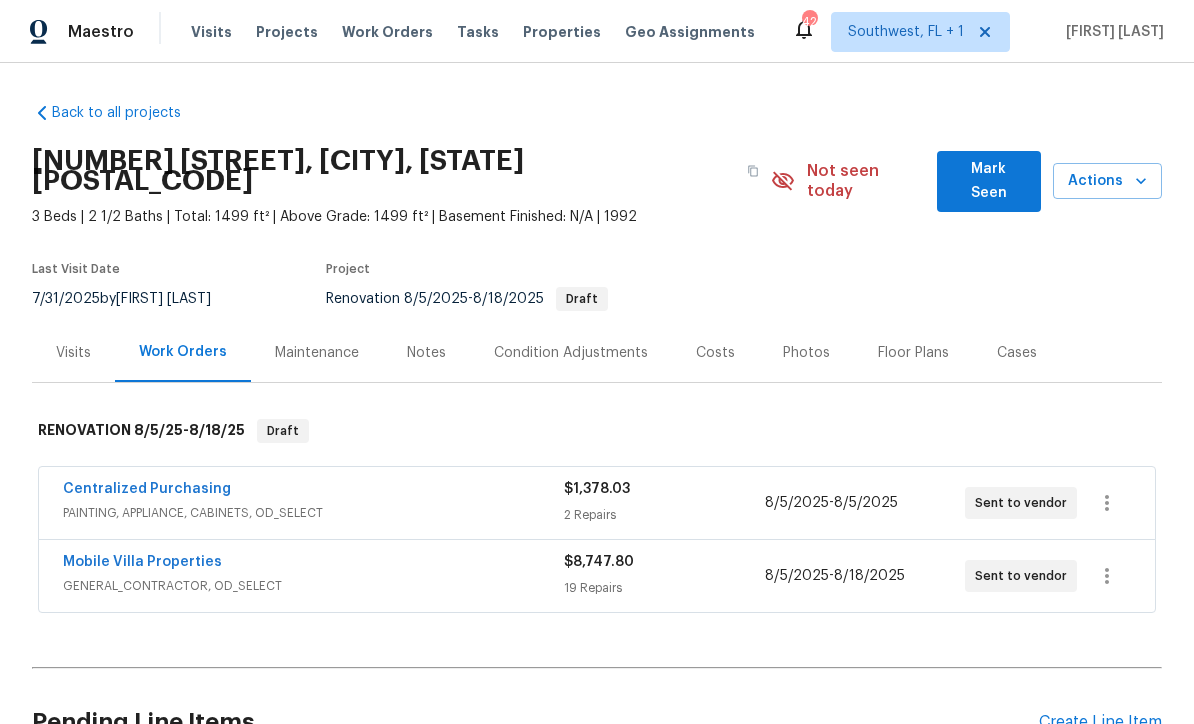 scroll, scrollTop: 0, scrollLeft: 0, axis: both 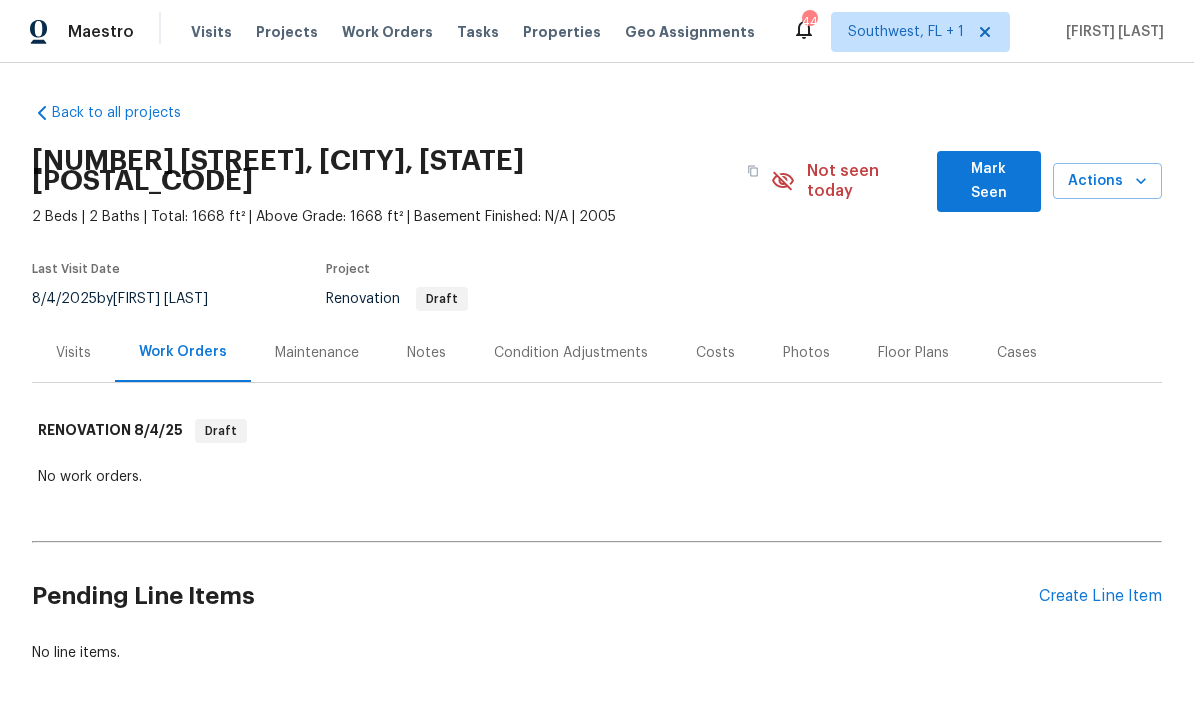 click on "Condition Adjustments" at bounding box center [571, 352] 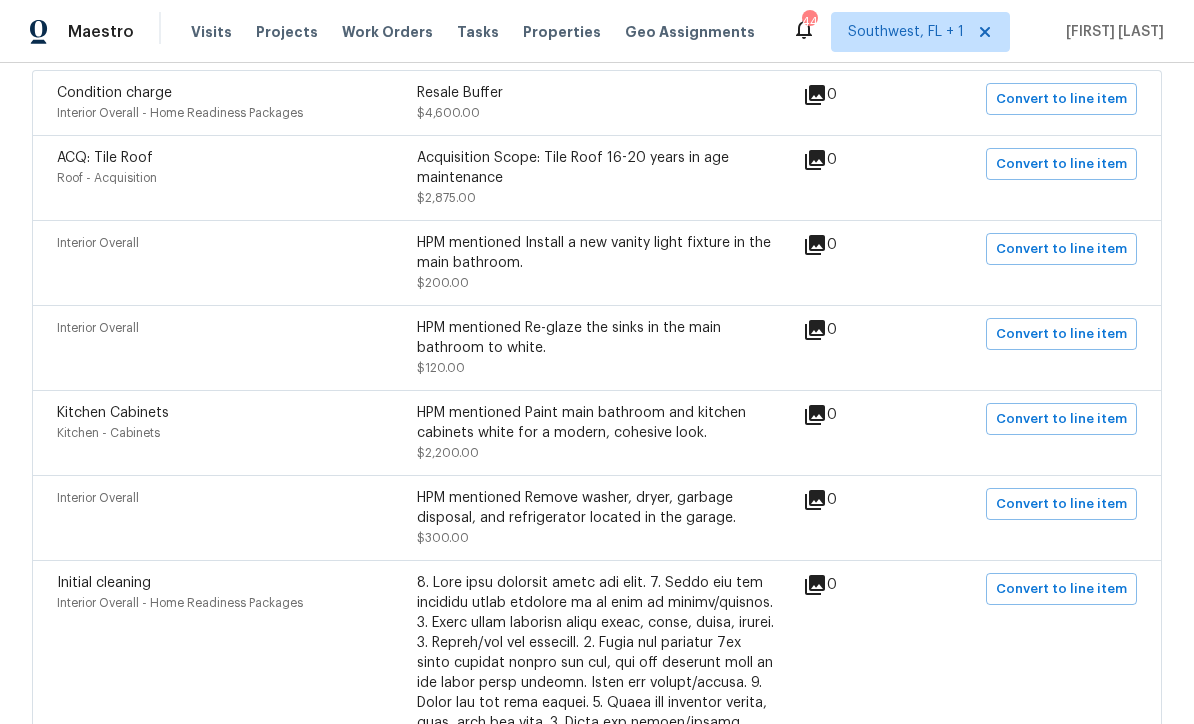 scroll, scrollTop: 456, scrollLeft: 0, axis: vertical 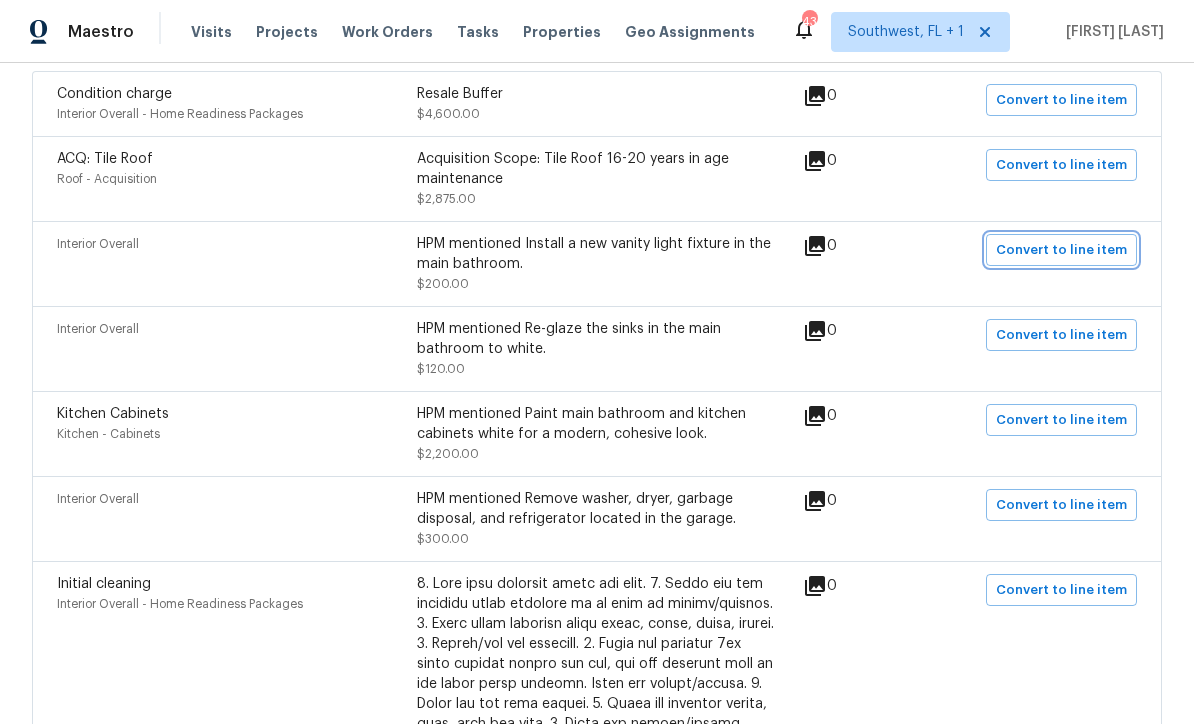 click on "Convert to line item" at bounding box center (1061, 250) 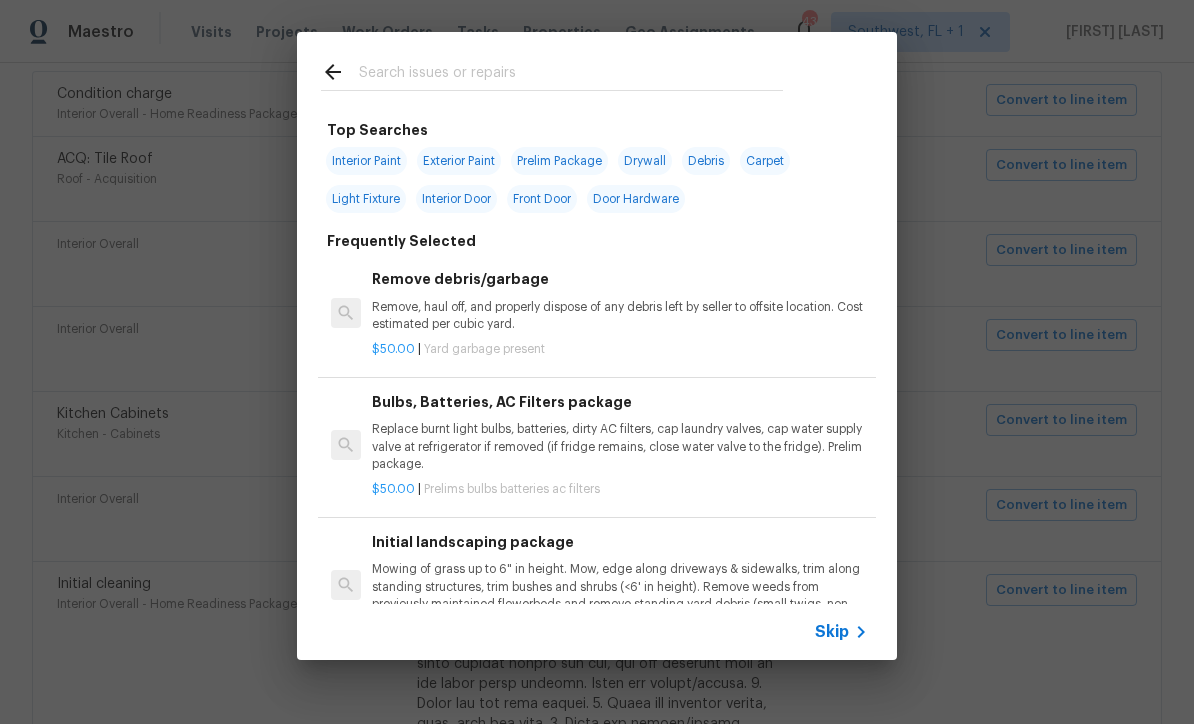 click on "Skip" at bounding box center [832, 632] 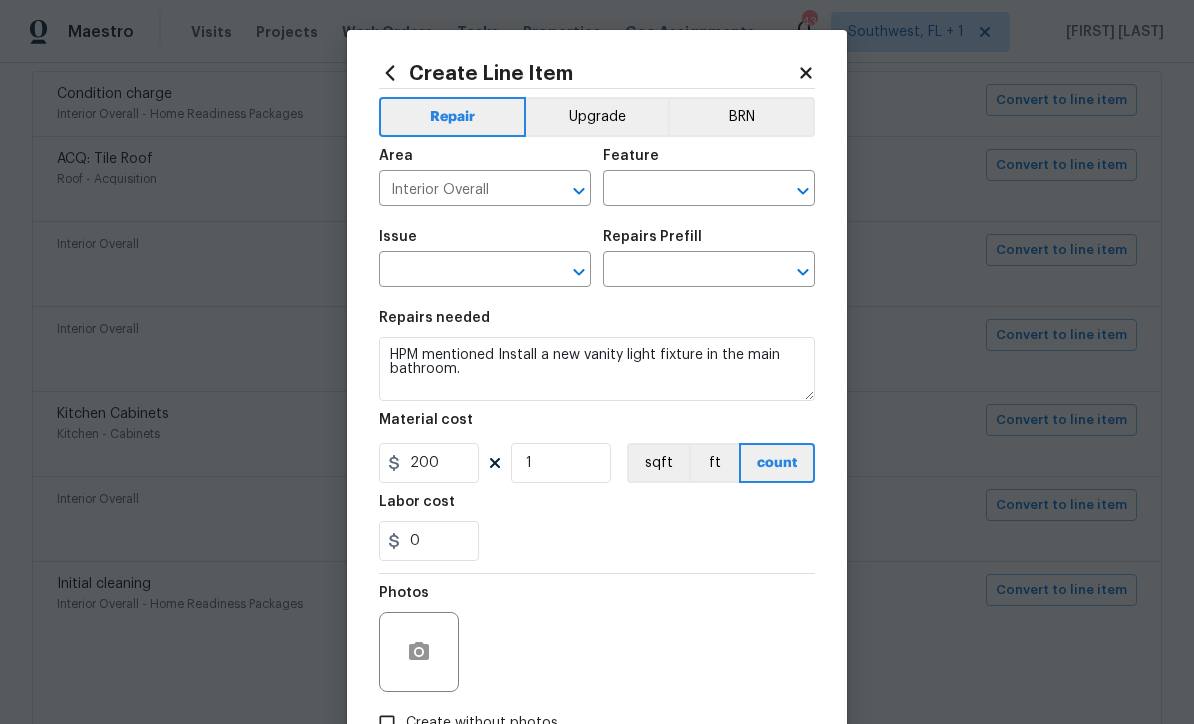 click at bounding box center [681, 190] 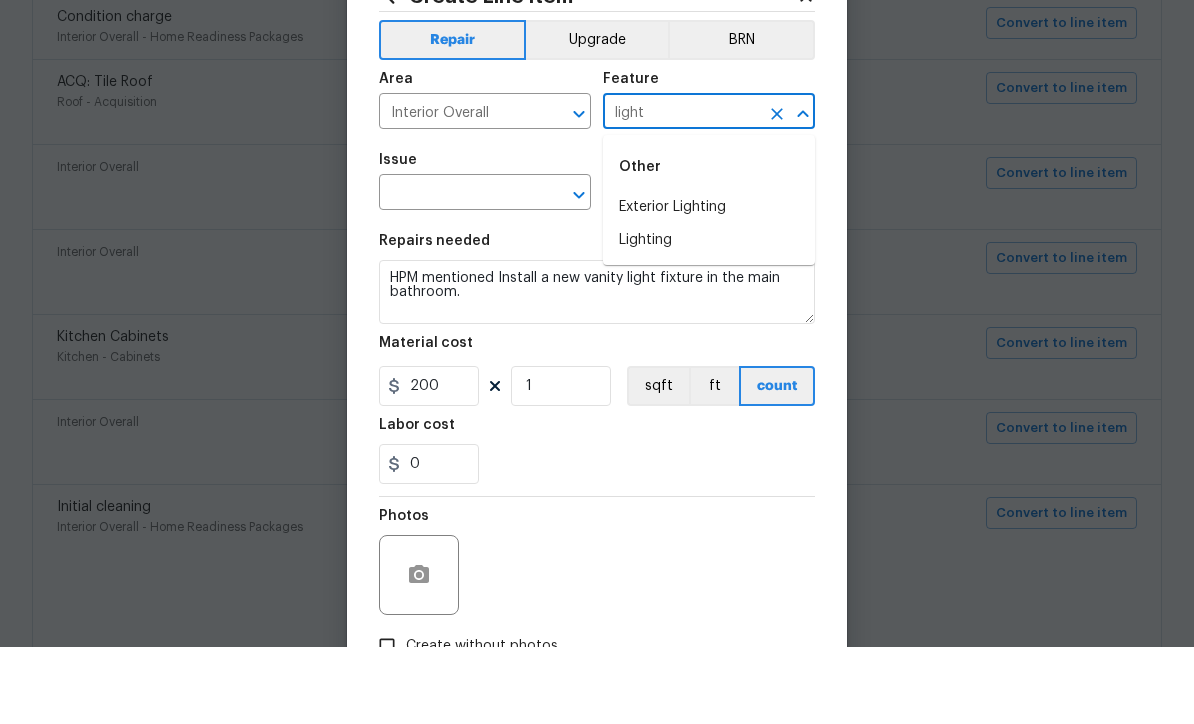 click on "Lighting" at bounding box center (709, 317) 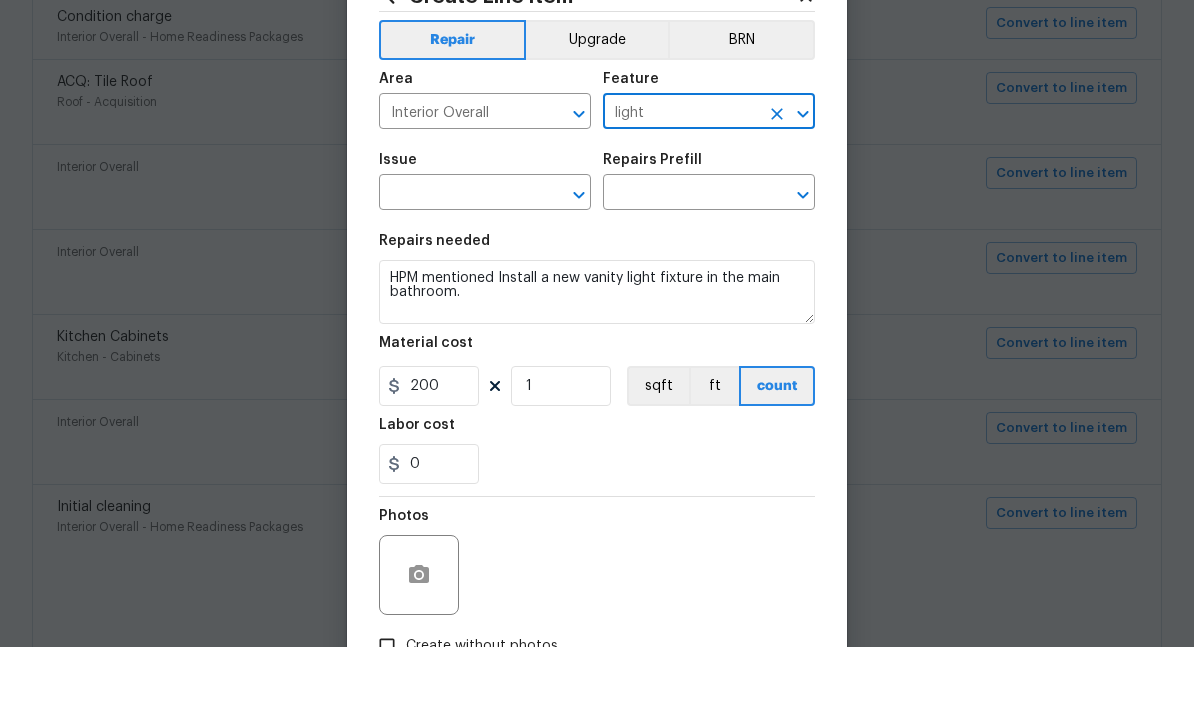 type on "Lighting" 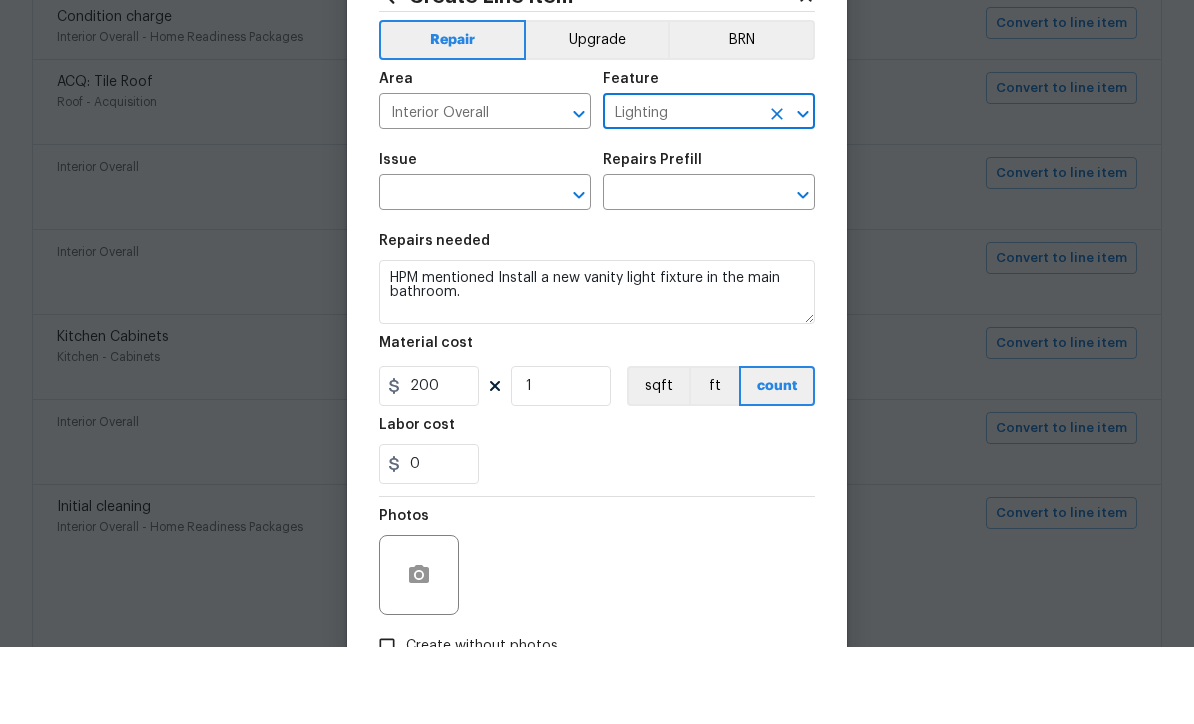 click on "Interior Overall" at bounding box center [457, 190] 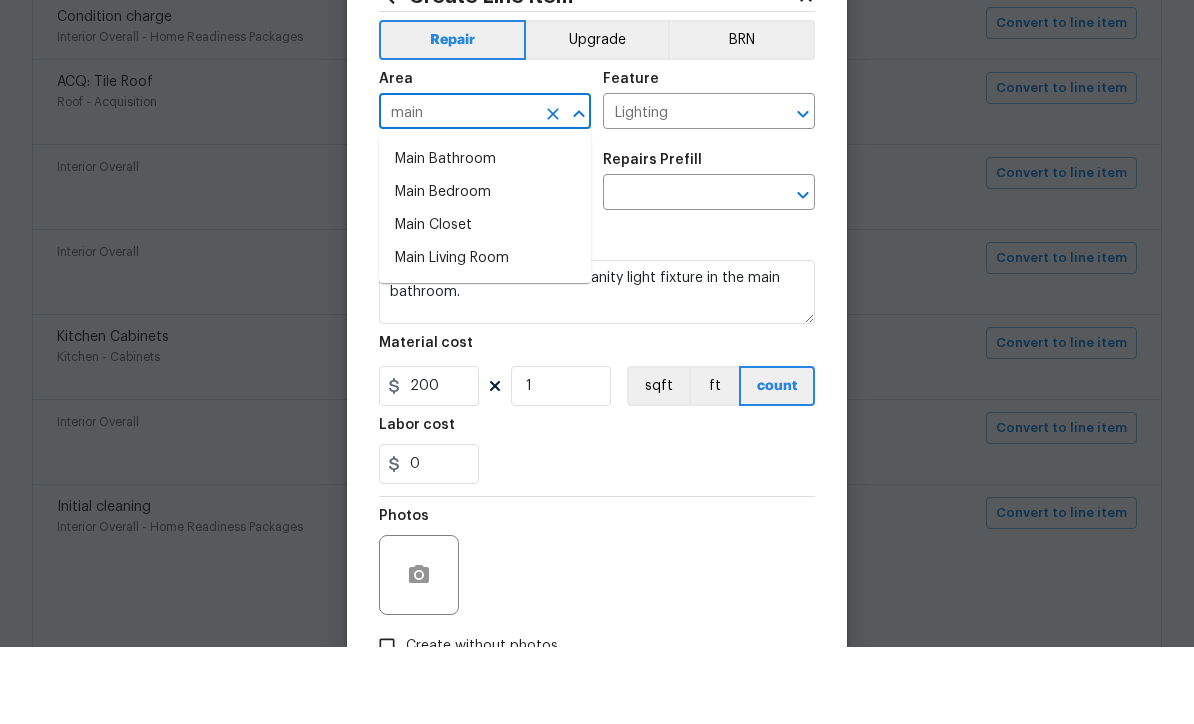 click on "Main Bathroom" at bounding box center (485, 236) 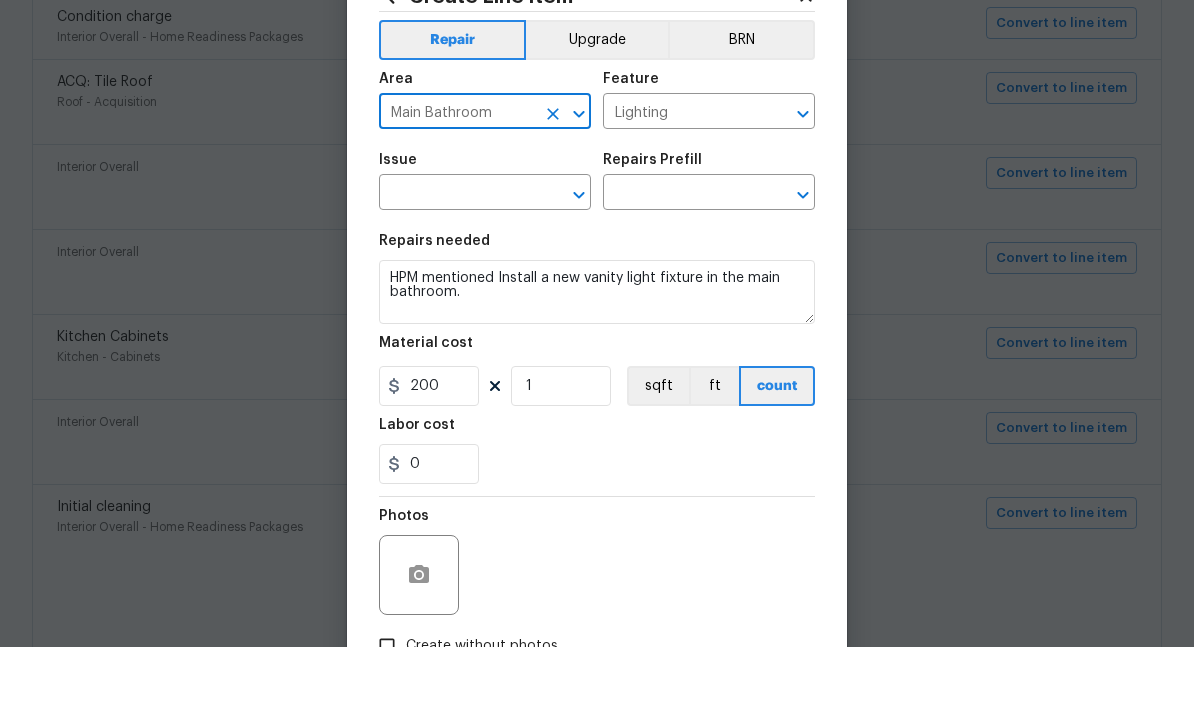 click at bounding box center [457, 271] 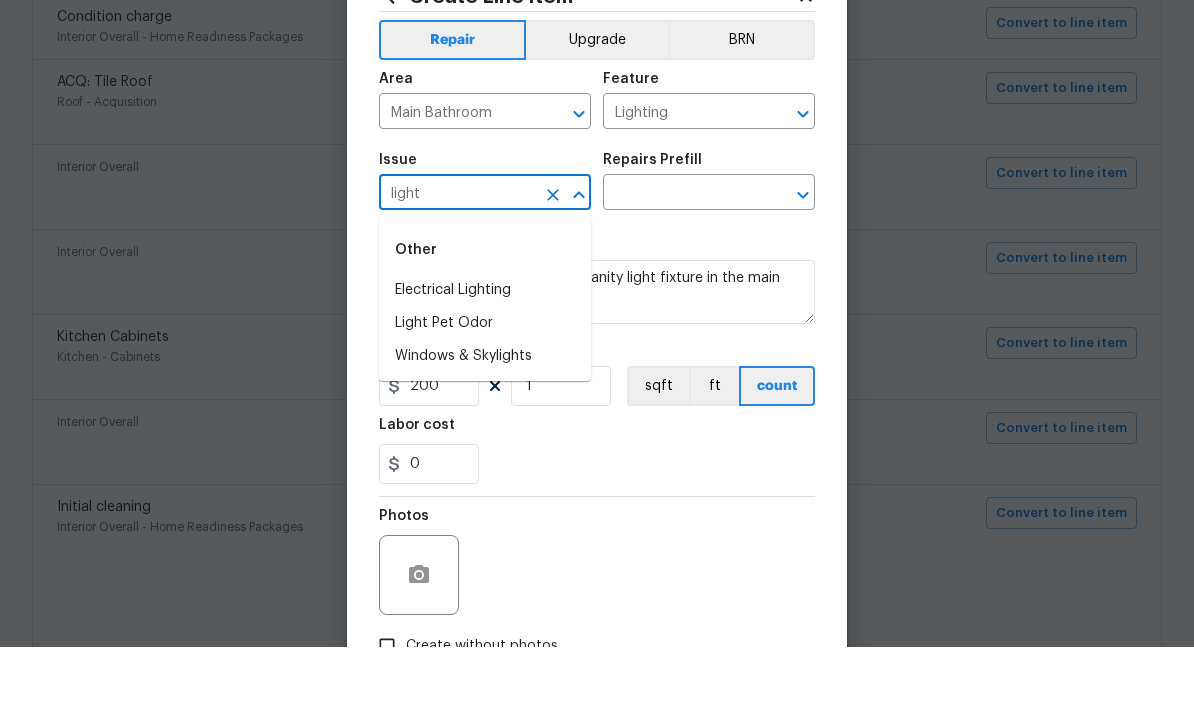 click on "Electrical Lighting" at bounding box center (485, 367) 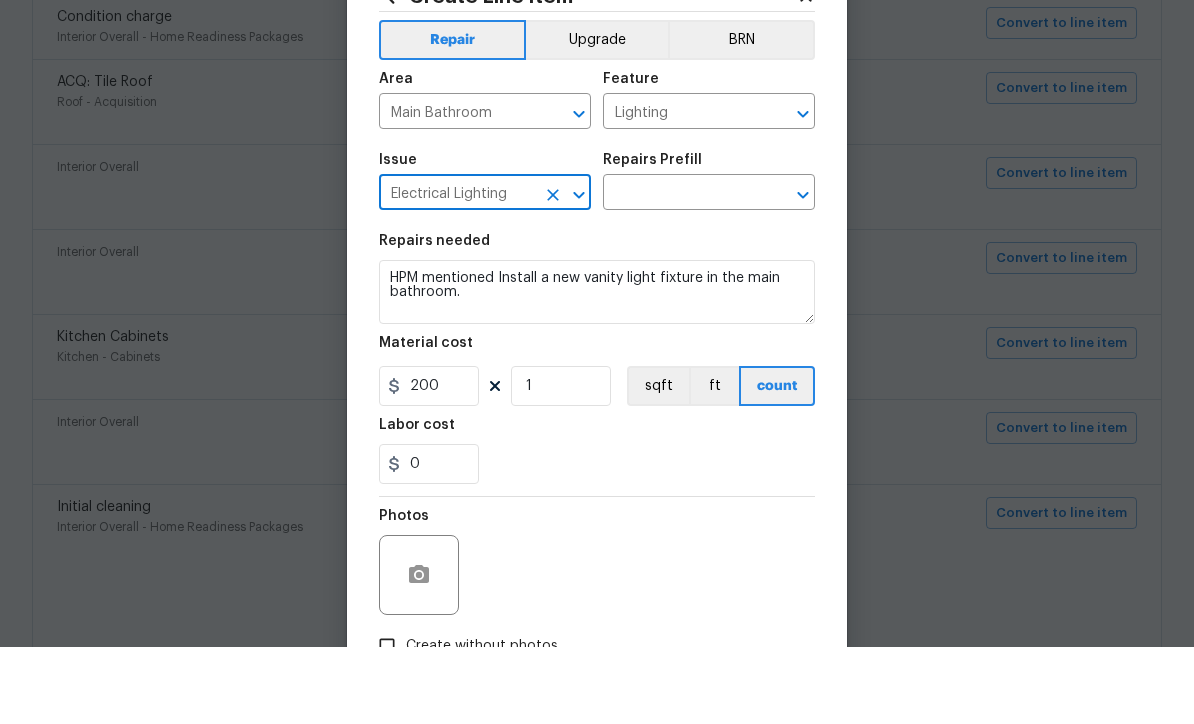click at bounding box center (681, 271) 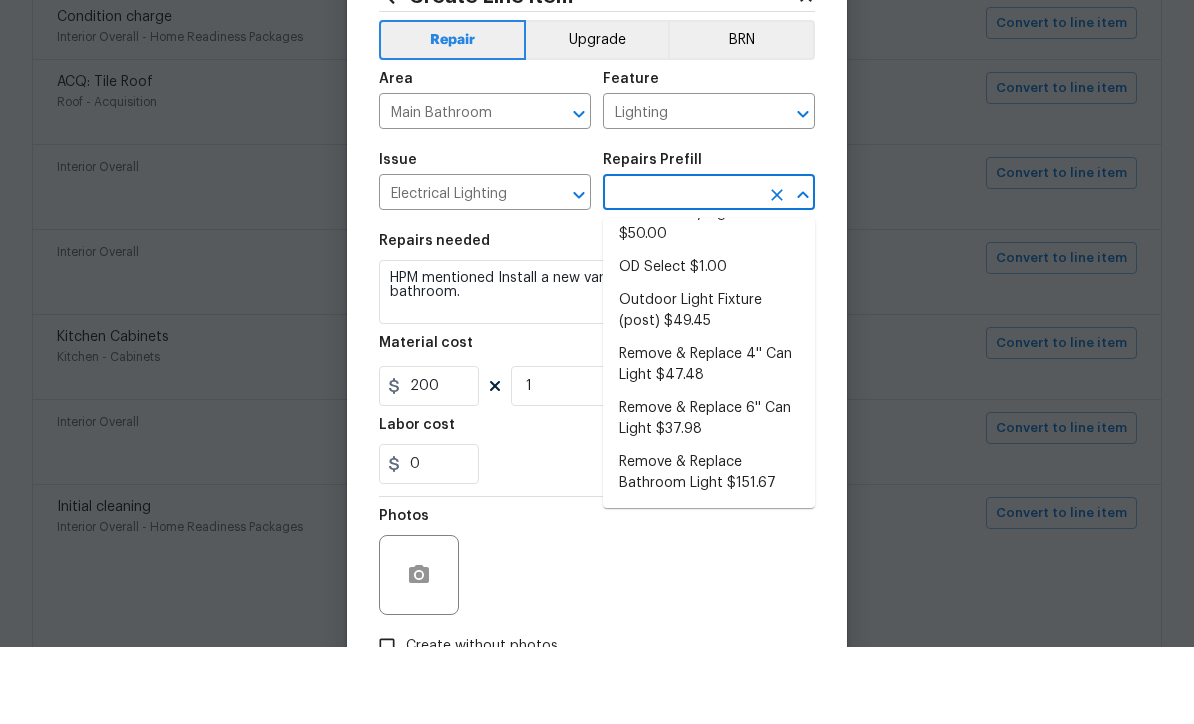 scroll, scrollTop: 60, scrollLeft: 0, axis: vertical 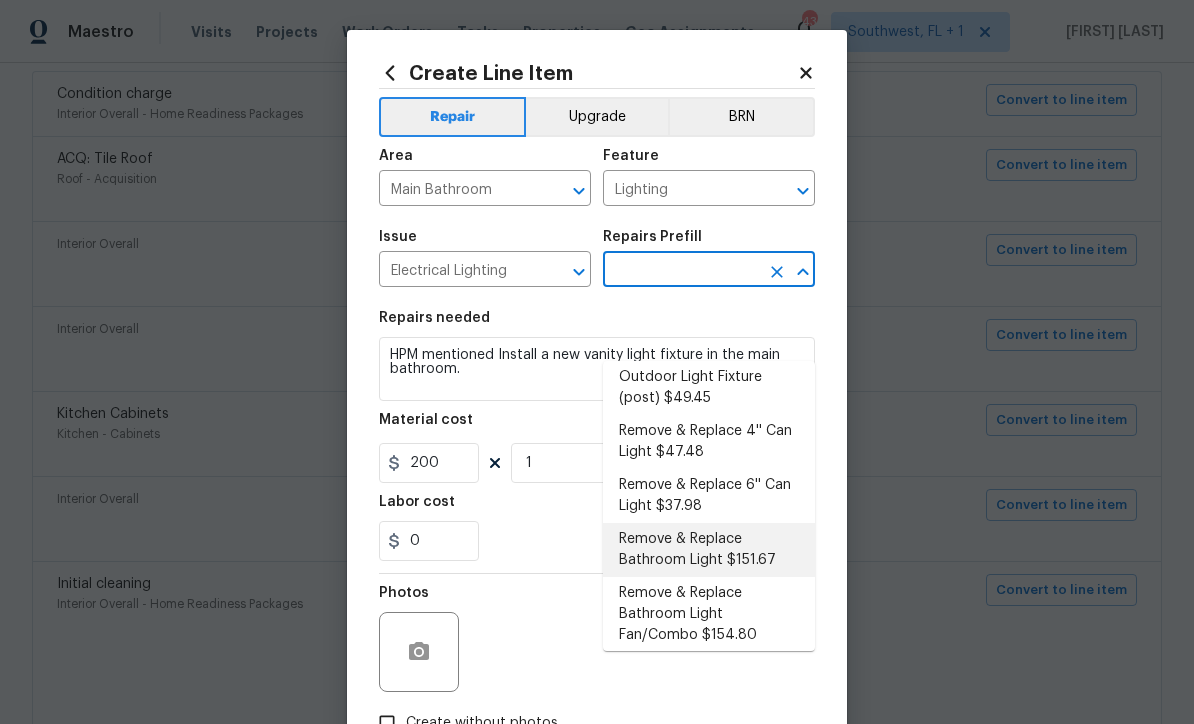 click on "Remove & Replace Bathroom Light $151.67" at bounding box center (709, 550) 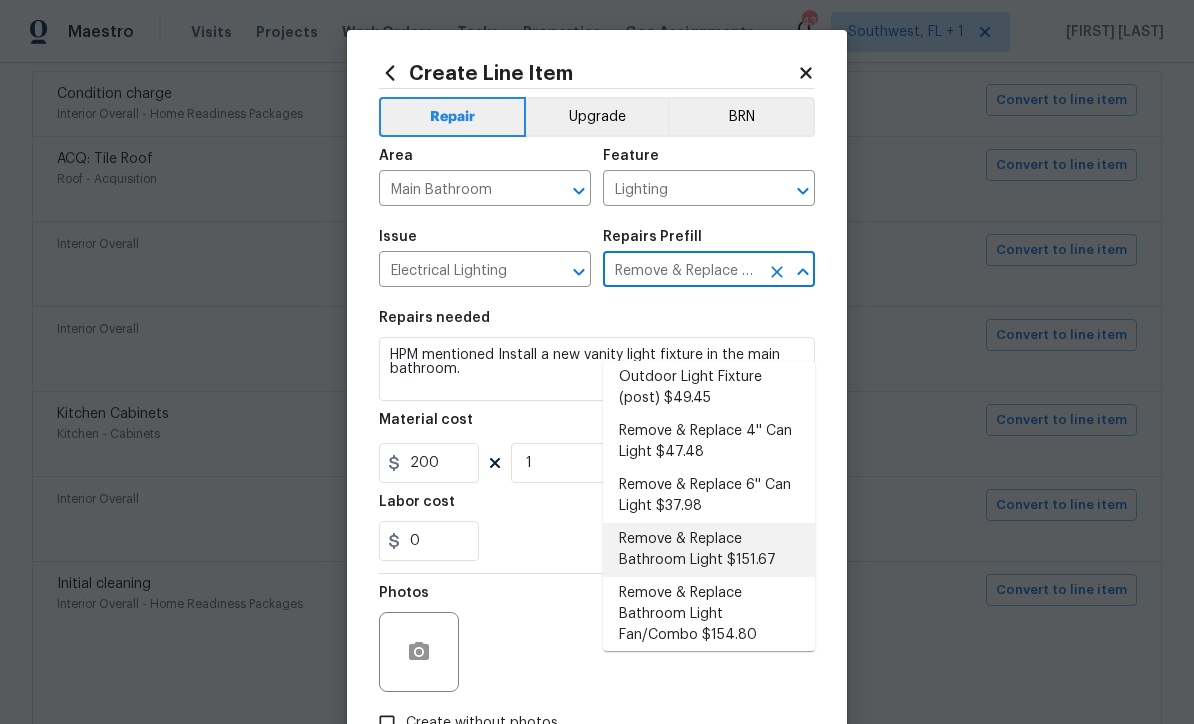 type on "Remove the existing bathroom light & switch and install new (approved by the PM). Ensure that the new light & switch are installed properly and operate as intended. Replace switch cover if needed. Haul away and dispose of debris properly." 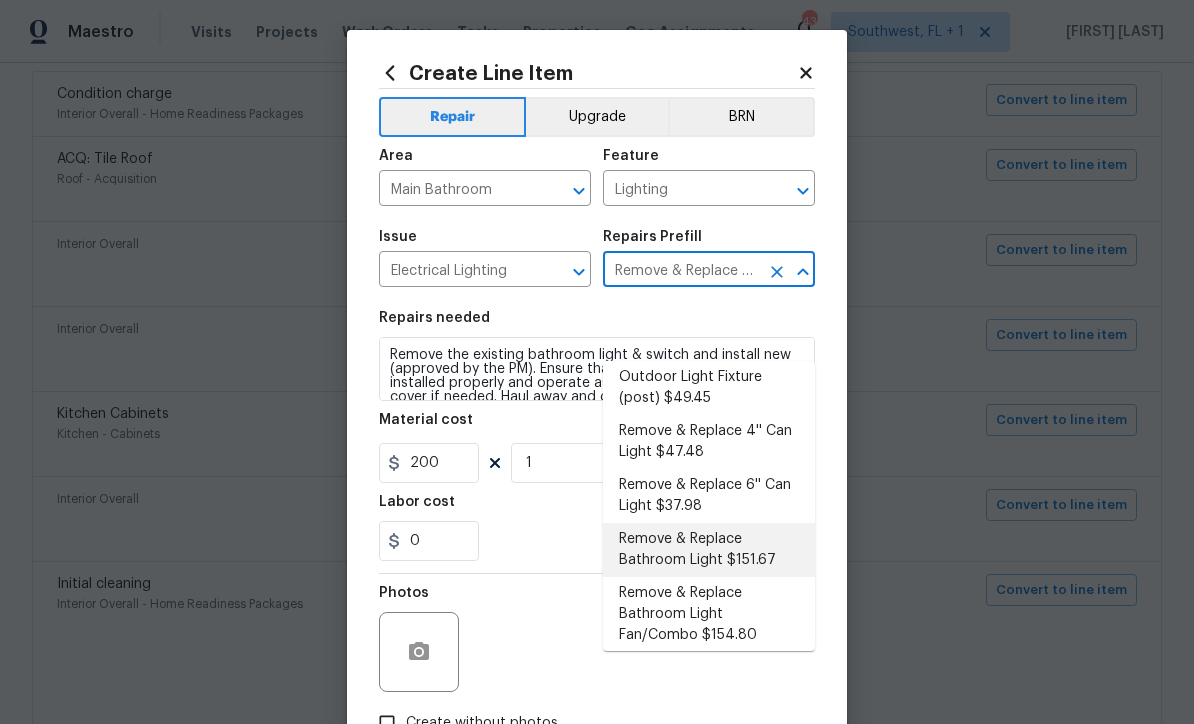 type on "151.67" 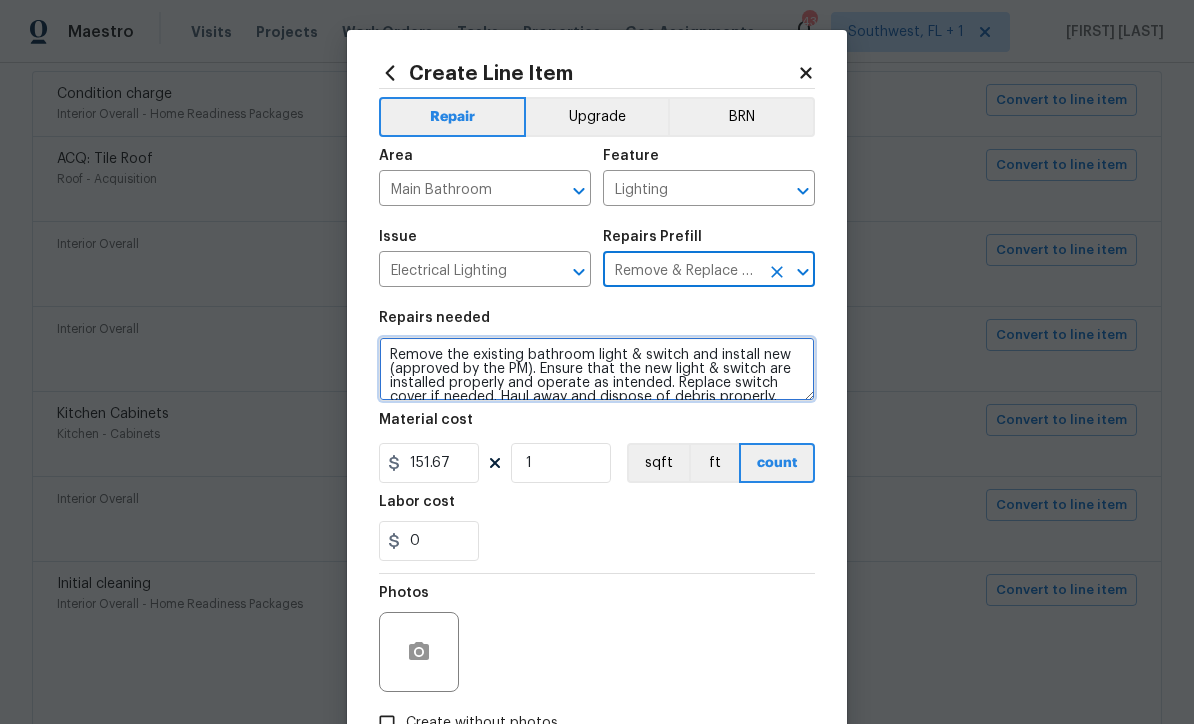 click on "Remove the existing bathroom light & switch and install new (approved by the PM). Ensure that the new light & switch are installed properly and operate as intended. Replace switch cover if needed. Haul away and dispose of debris properly." at bounding box center (597, 369) 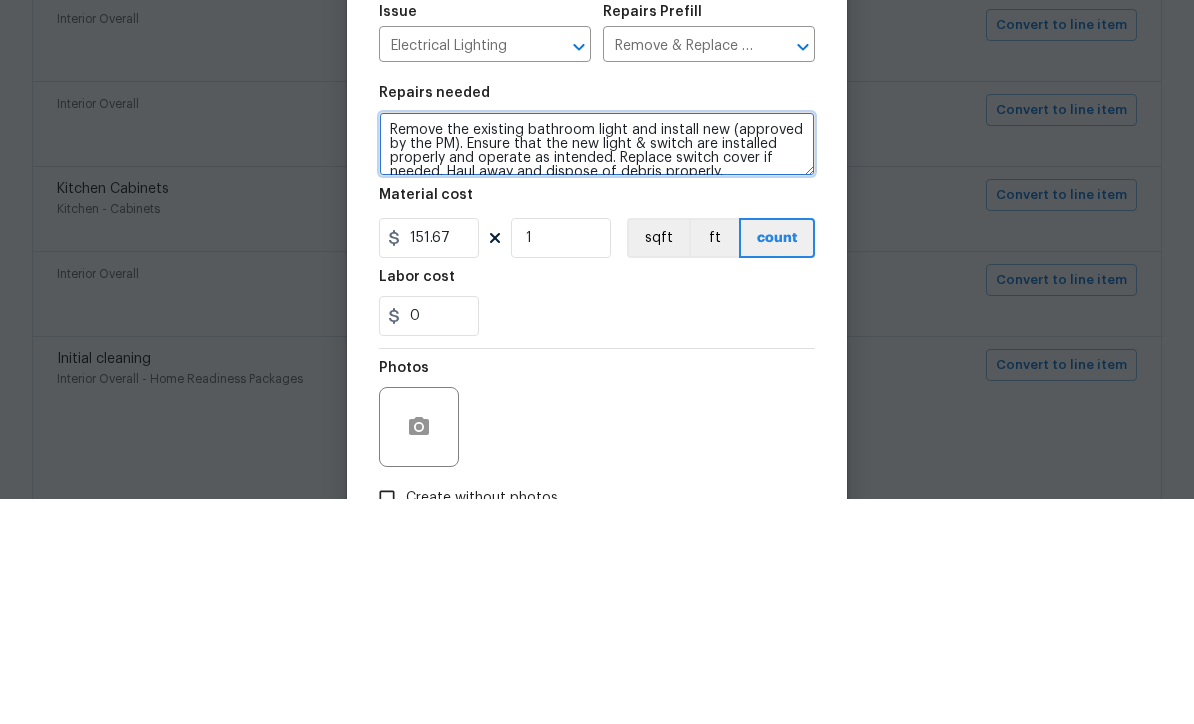 click on "Remove the existing bathroom light and install new (approved by the PM). Ensure that the new light & switch are installed properly and operate as intended. Replace switch cover if needed. Haul away and dispose of debris properly." at bounding box center (597, 369) 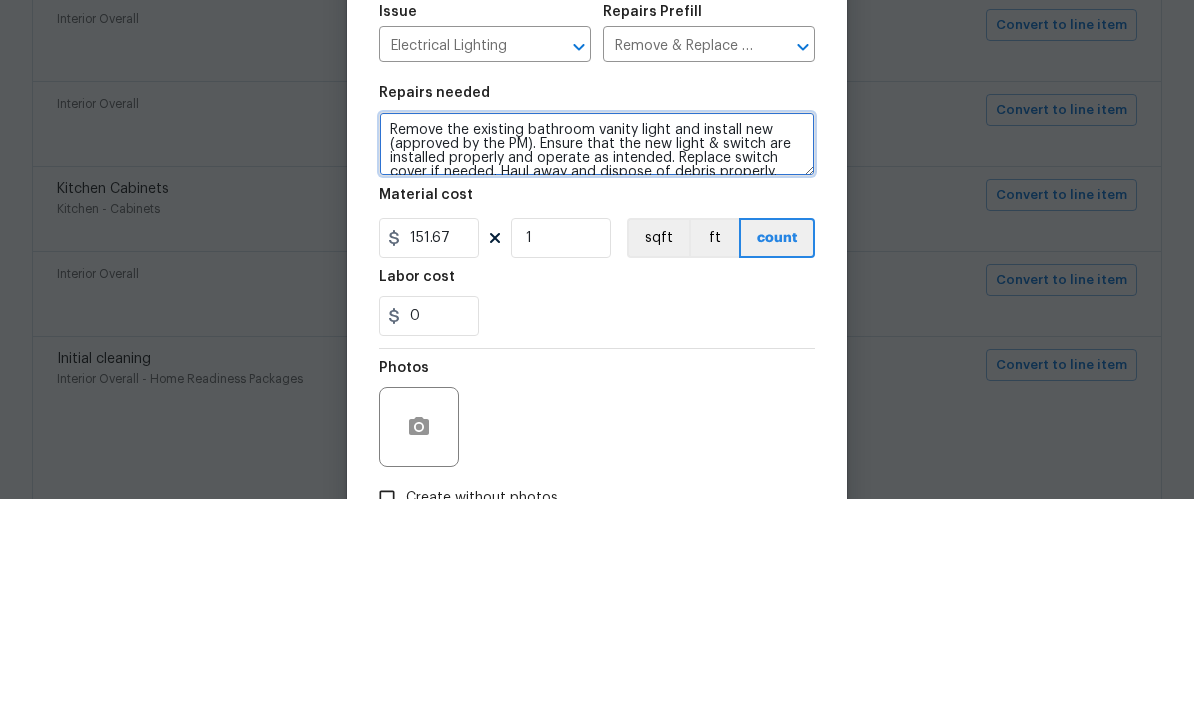 click on "Remove the existing bathroom vanity light and install new (approved by the PM). Ensure that the new light & switch are installed properly and operate as intended. Replace switch cover if needed. Haul away and dispose of debris properly." at bounding box center (597, 369) 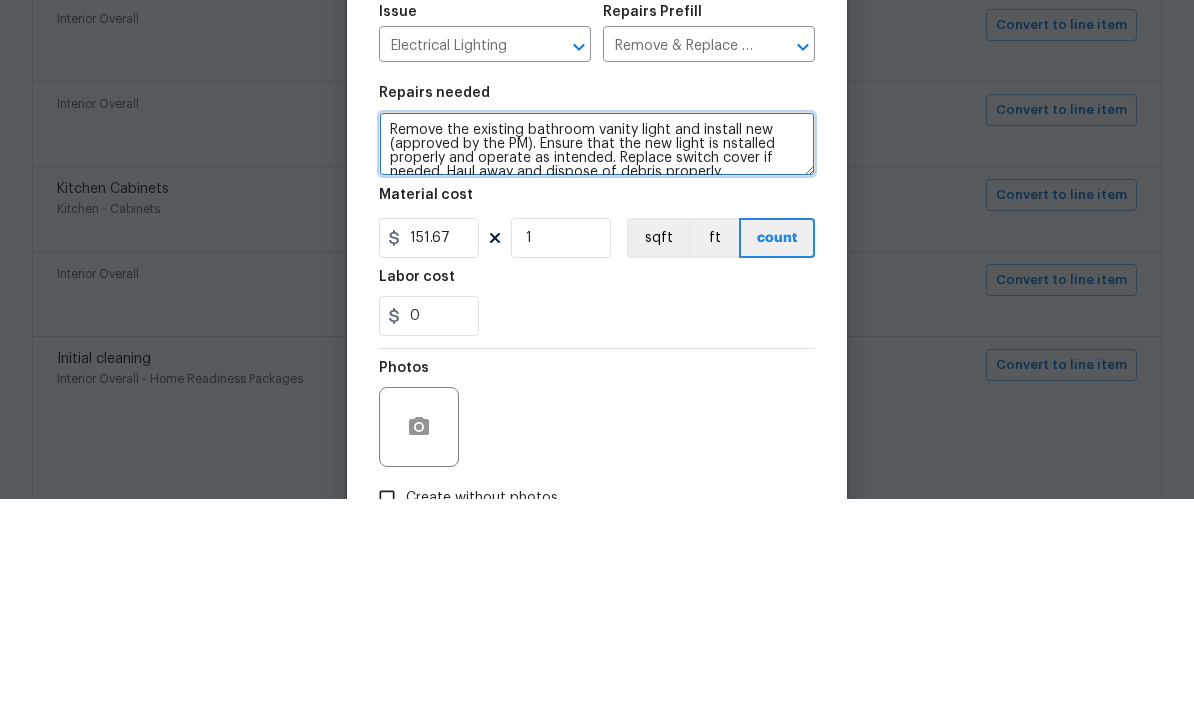 click on "Remove the existing bathroom vanity light and install new (approved by the PM). Ensure that the new light is nstalled properly and operate as intended. Replace switch cover if needed. Haul away and dispose of debris properly." at bounding box center [597, 369] 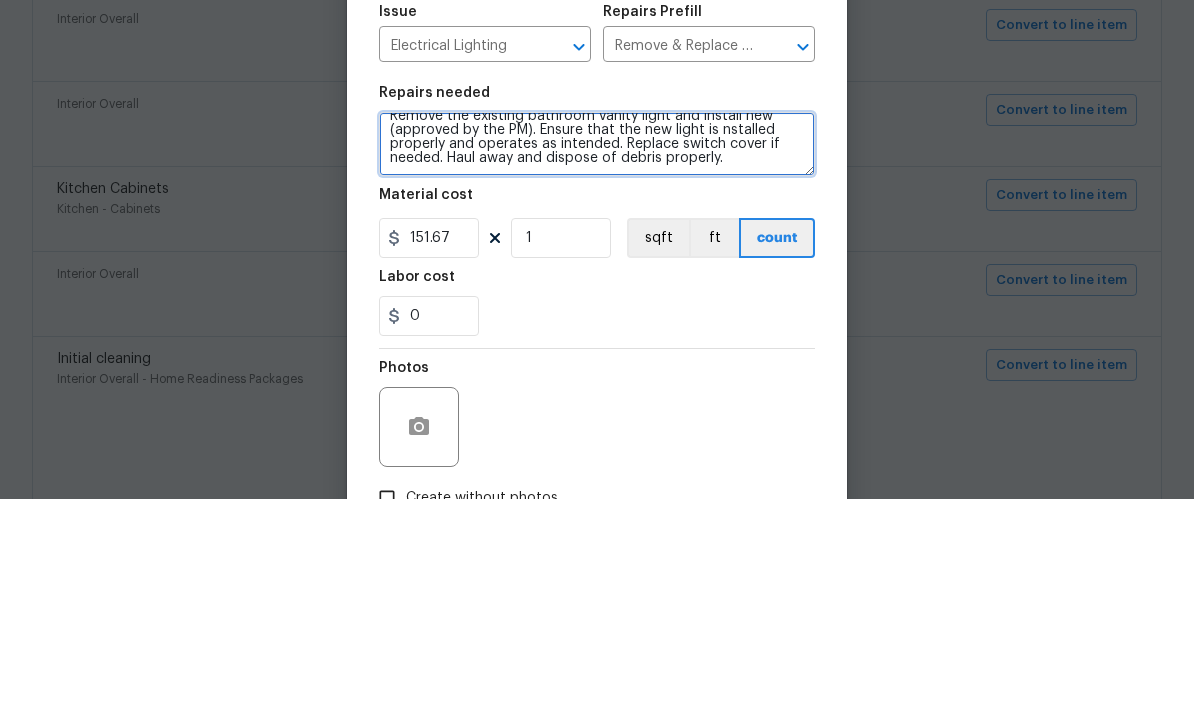 scroll, scrollTop: 12, scrollLeft: 0, axis: vertical 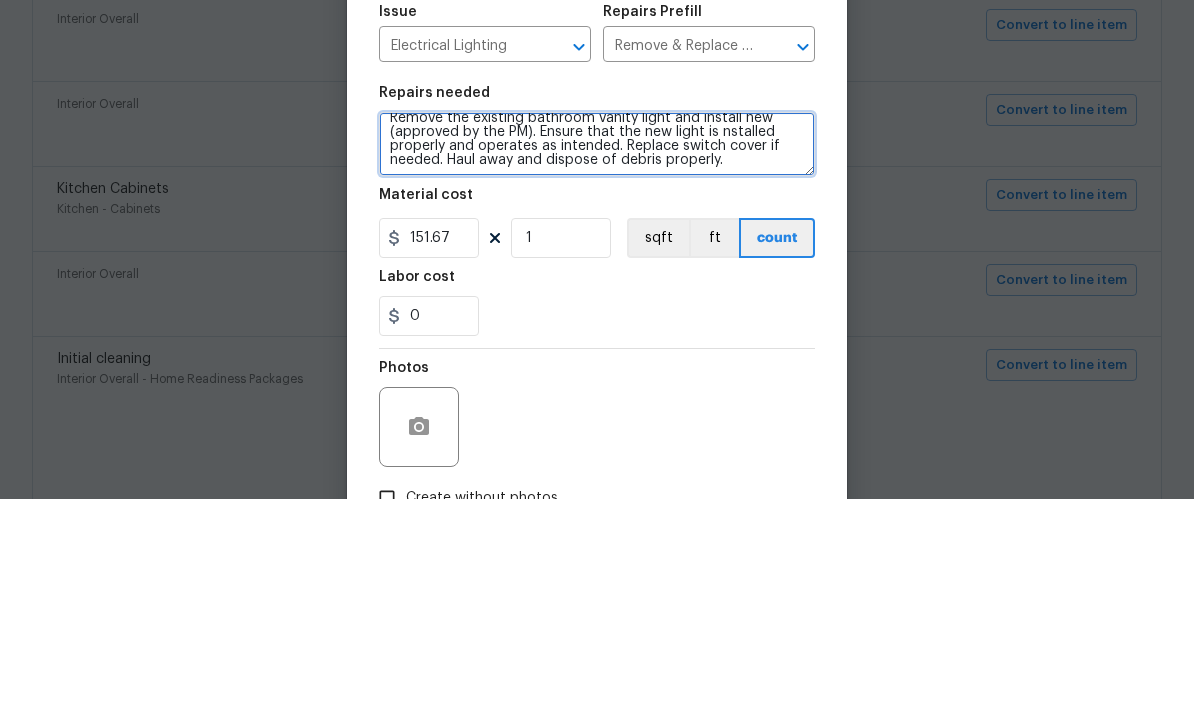 click on "Remove the existing bathroom vanity light and install new (approved by the PM). Ensure that the new light is nstalled properly and operates as intended. Replace switch cover if needed. Haul away and dispose of debris properly." at bounding box center [597, 369] 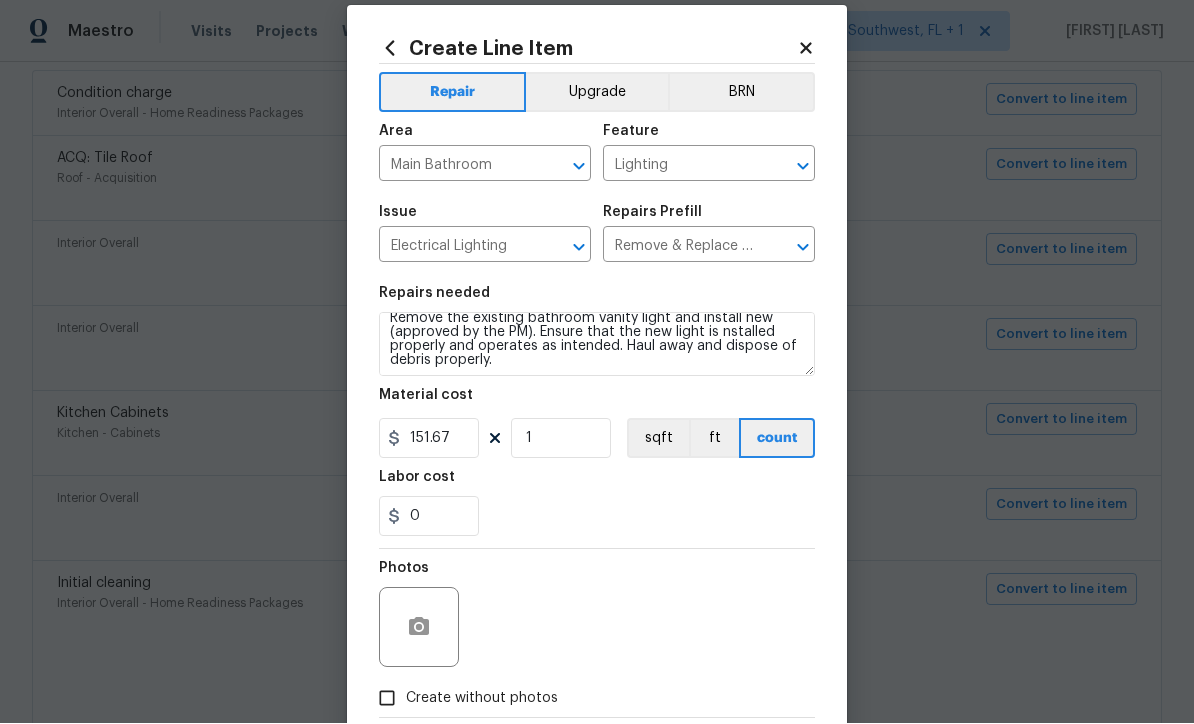 scroll, scrollTop: 30, scrollLeft: 0, axis: vertical 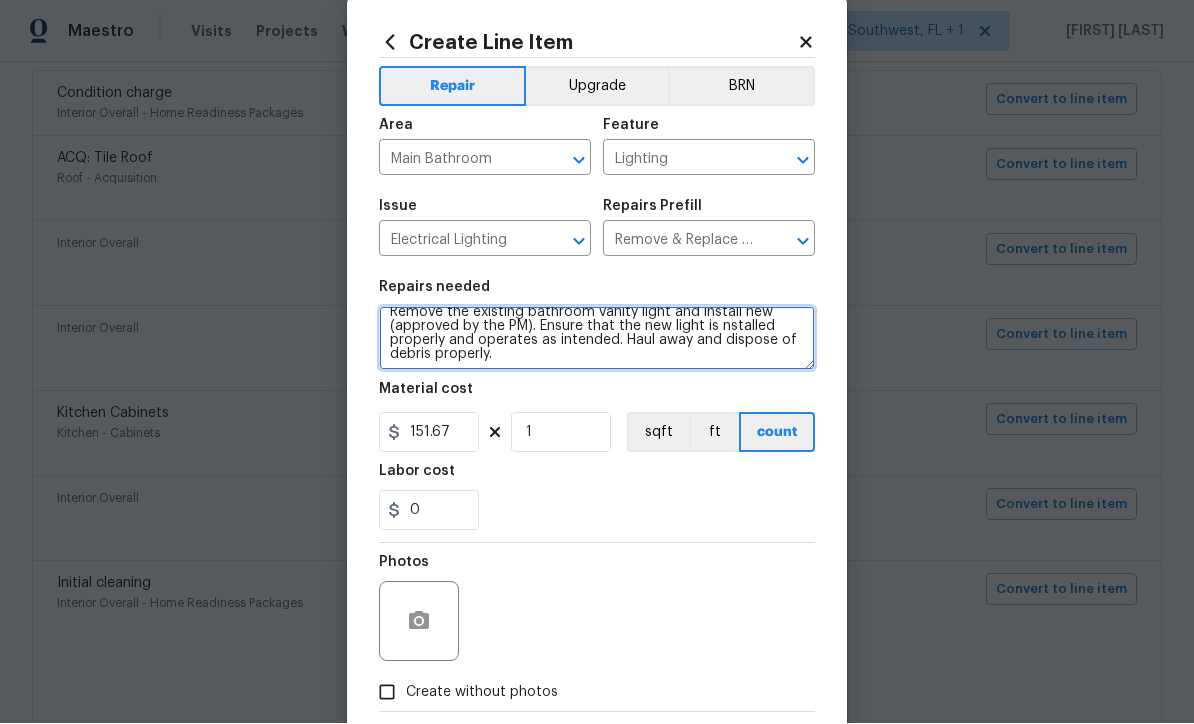 type on "Remove the existing bathroom vanity light and install new (approved by the PM). Ensure that the new light is nstalled properly and operates as intended. Haul away and dispose of debris properly." 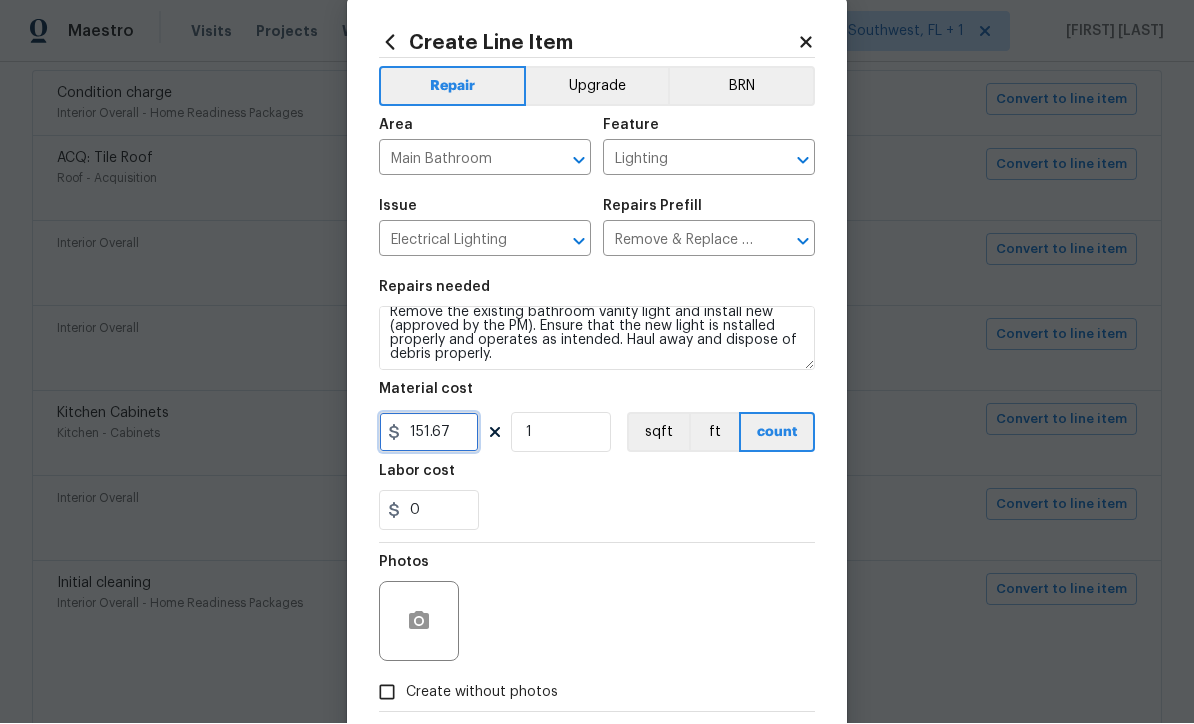 click on "151.67" at bounding box center [429, 433] 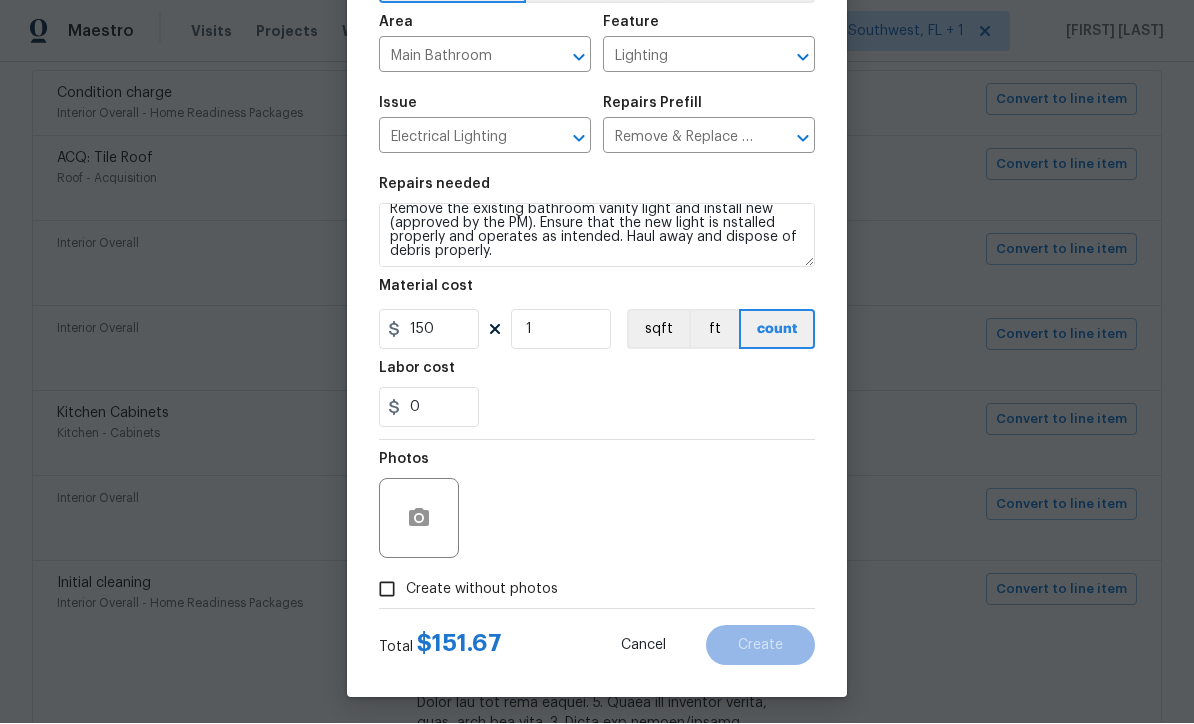 scroll, scrollTop: 134, scrollLeft: 0, axis: vertical 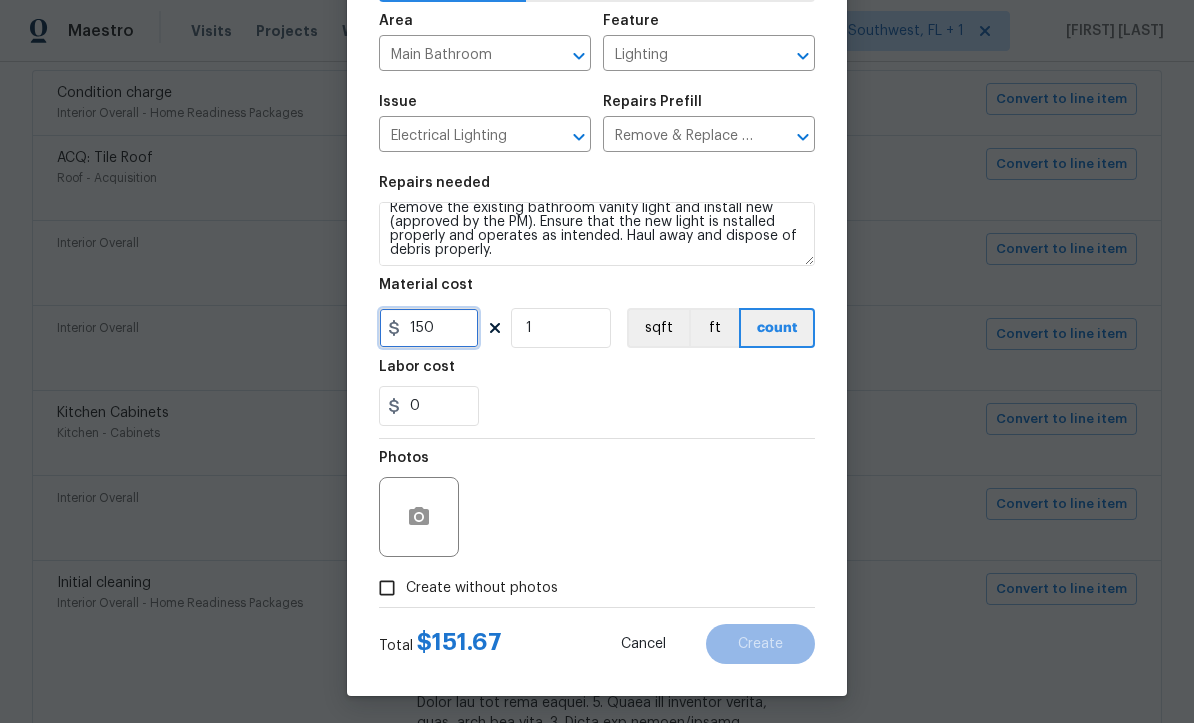 type on "150" 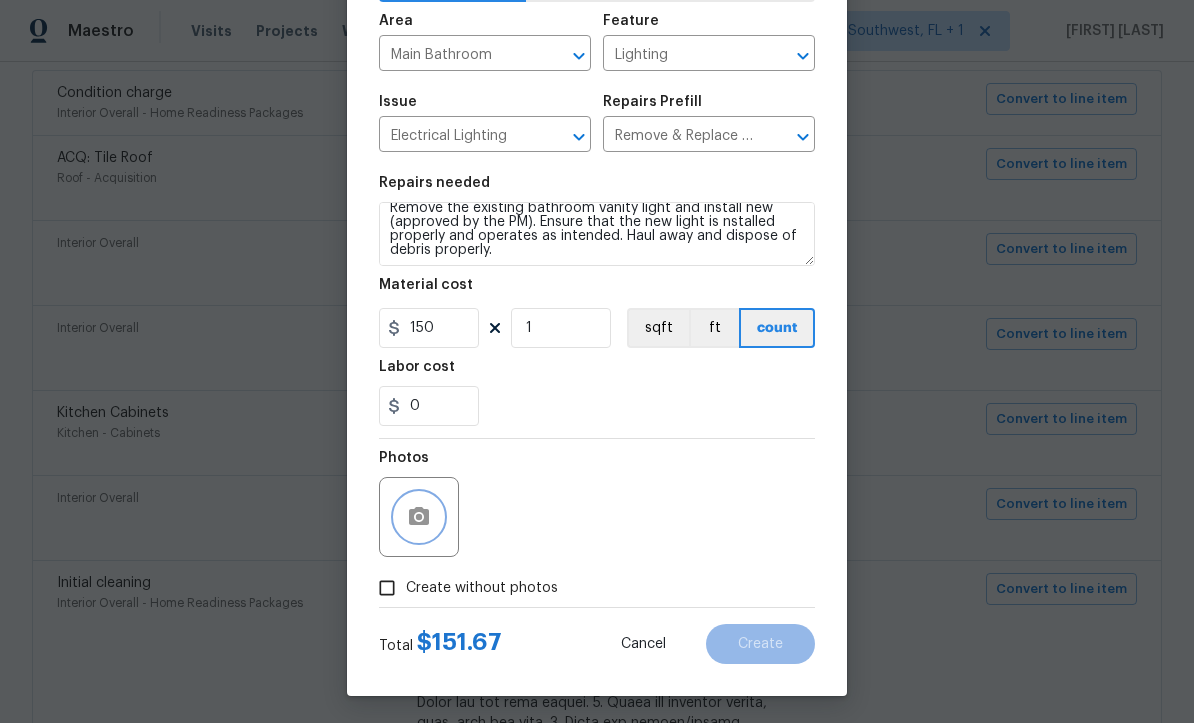 click 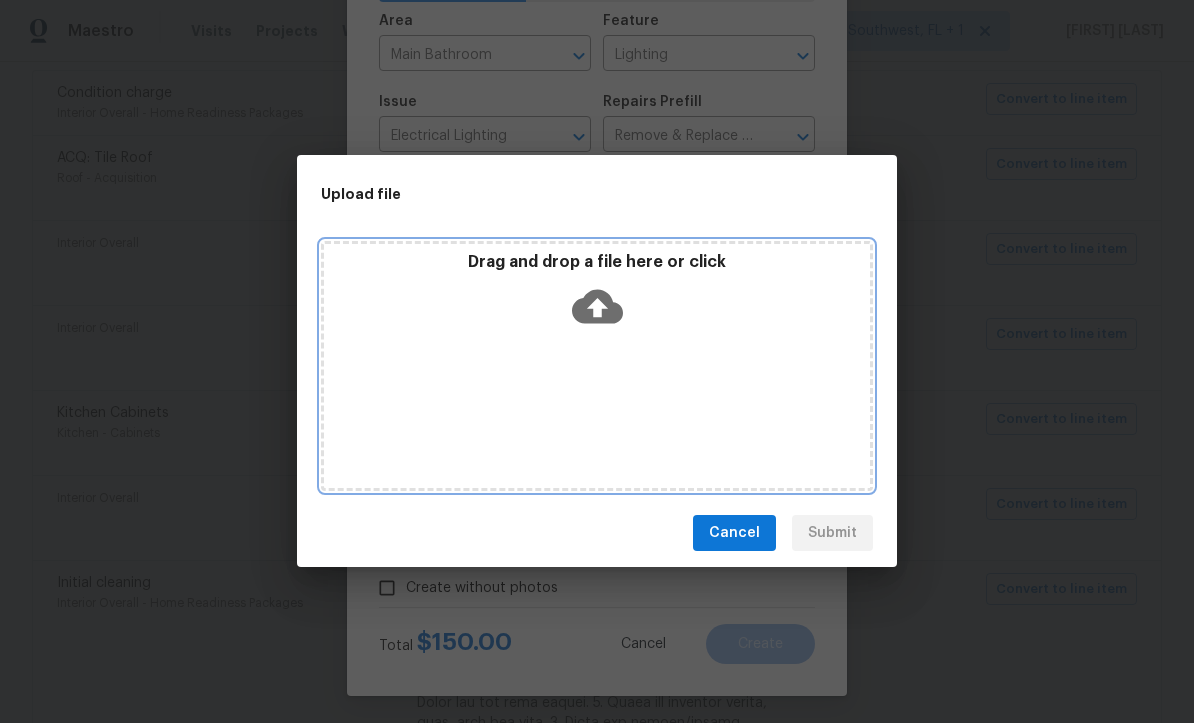 click 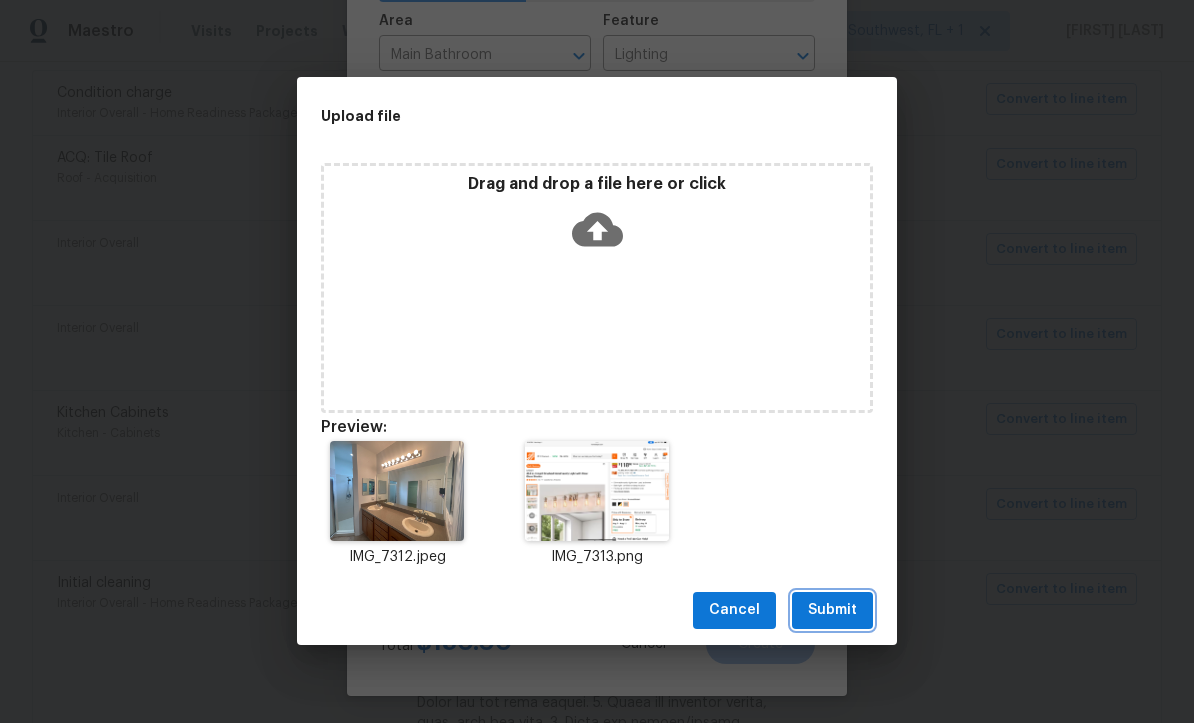 click on "Submit" at bounding box center (832, 611) 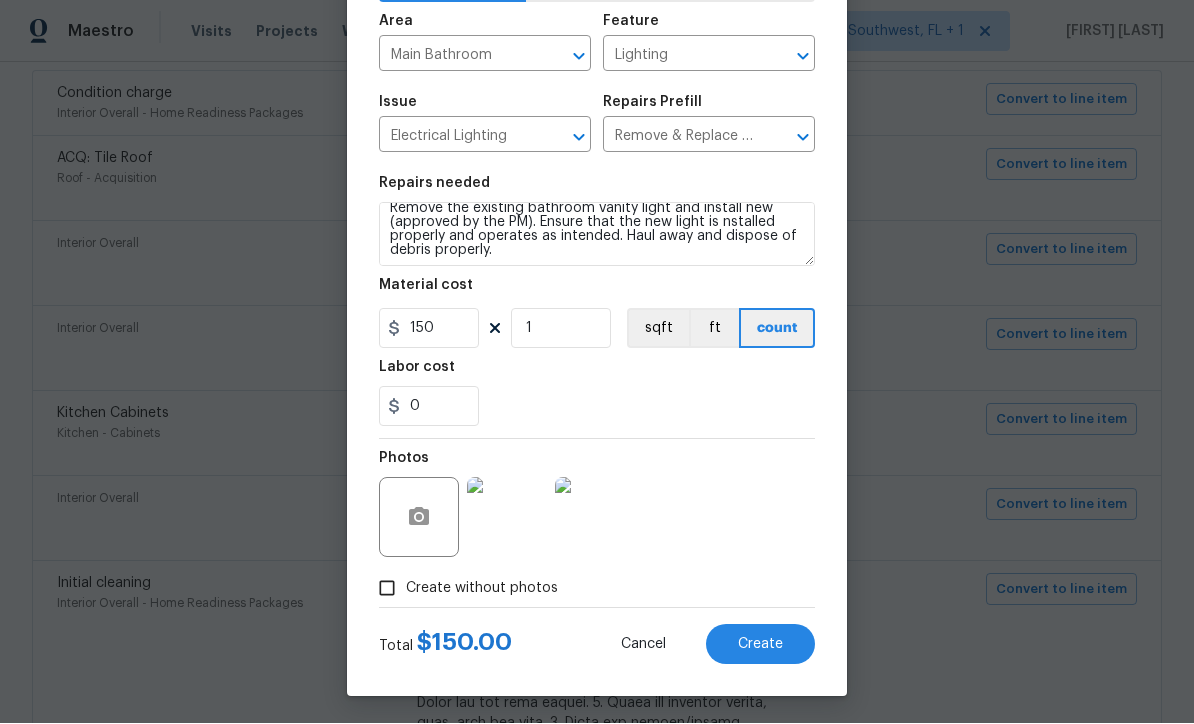 click on "Create" at bounding box center [760, 645] 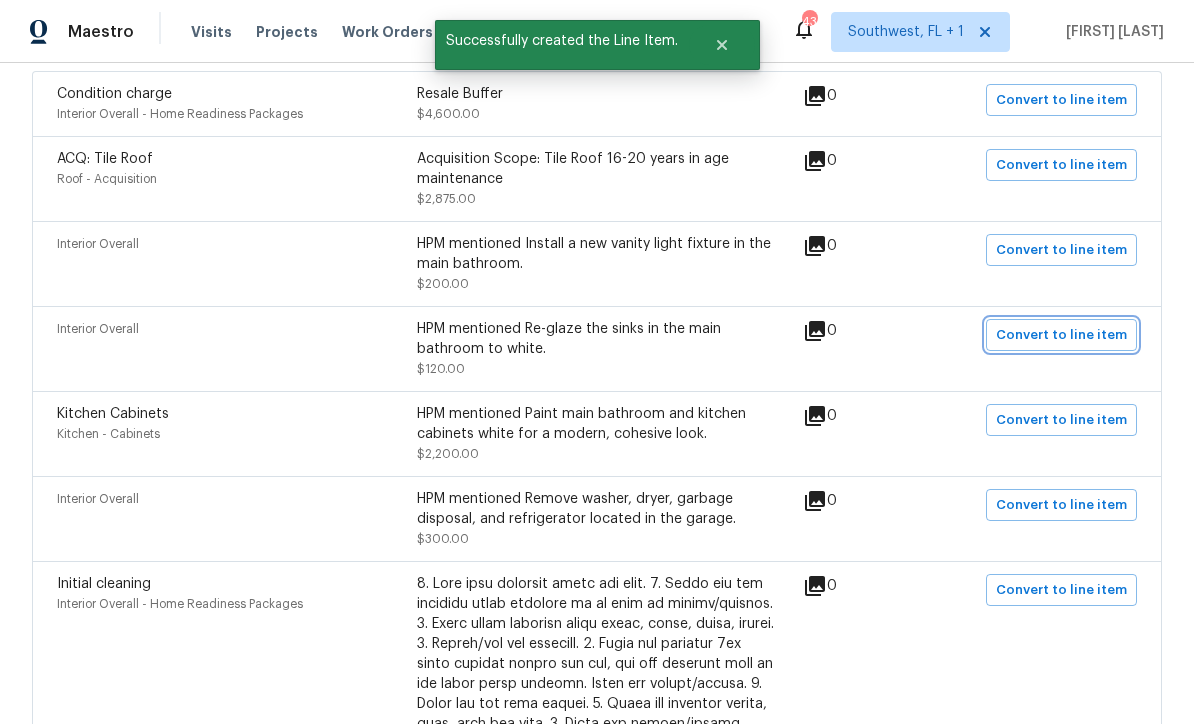 click on "Convert to line item" at bounding box center (1061, 335) 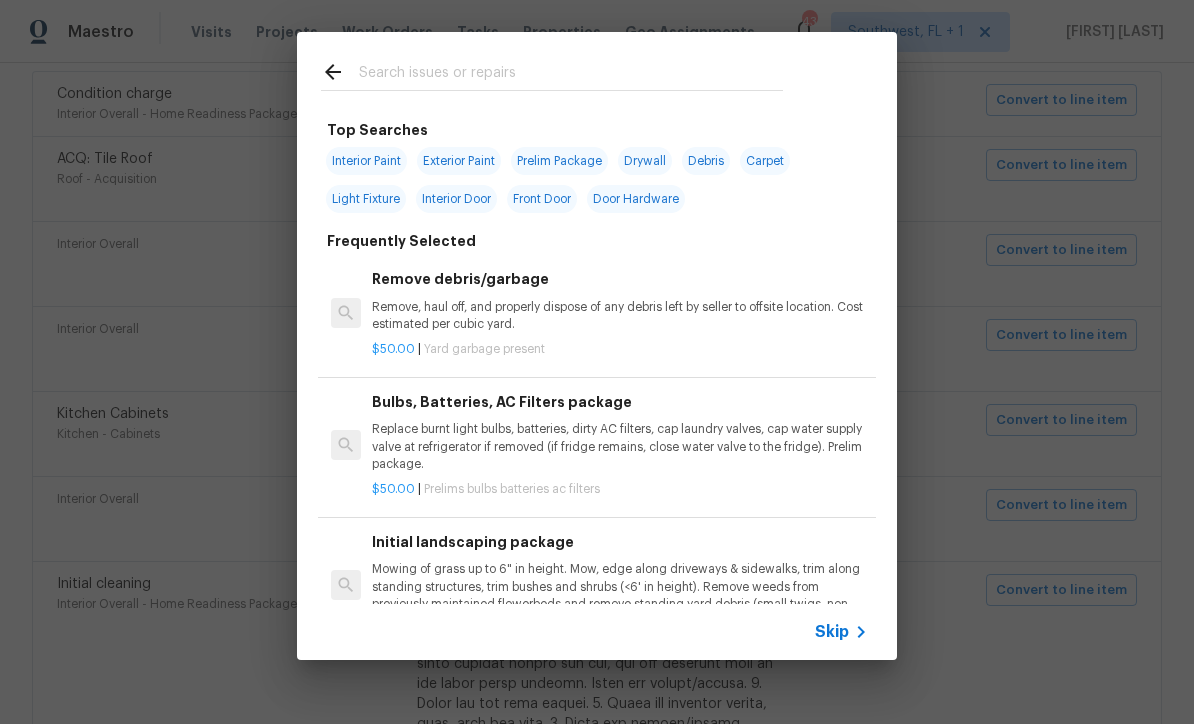 click 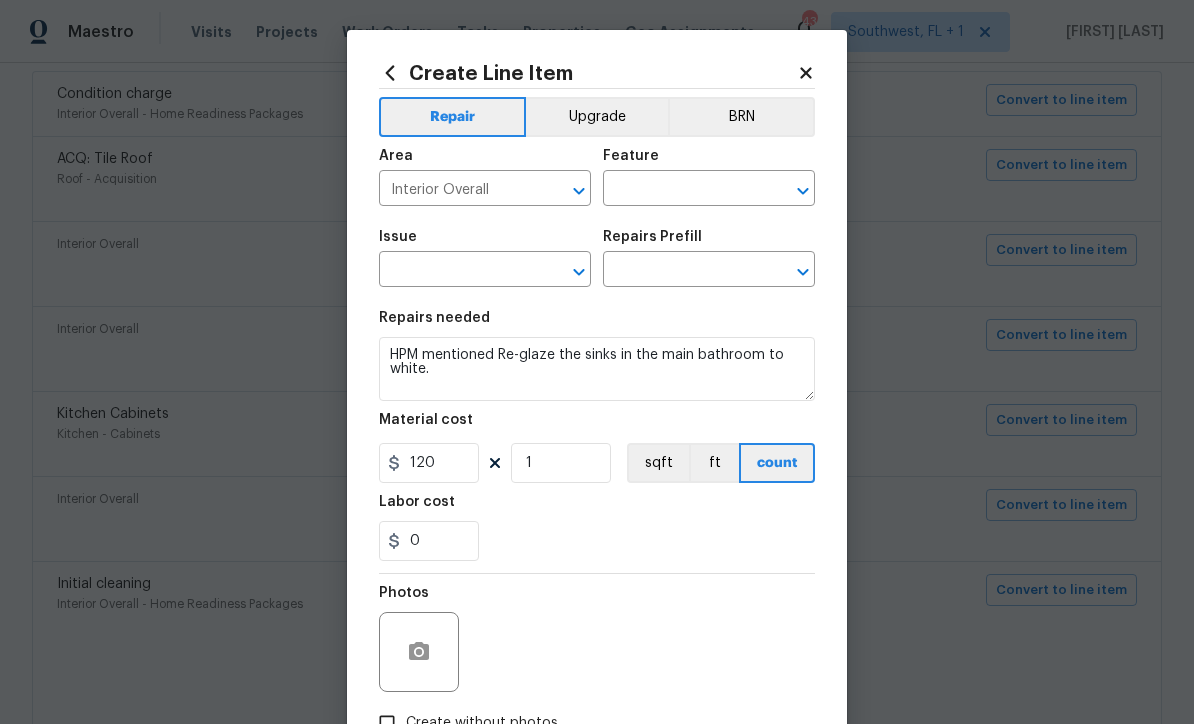 click at bounding box center [681, 190] 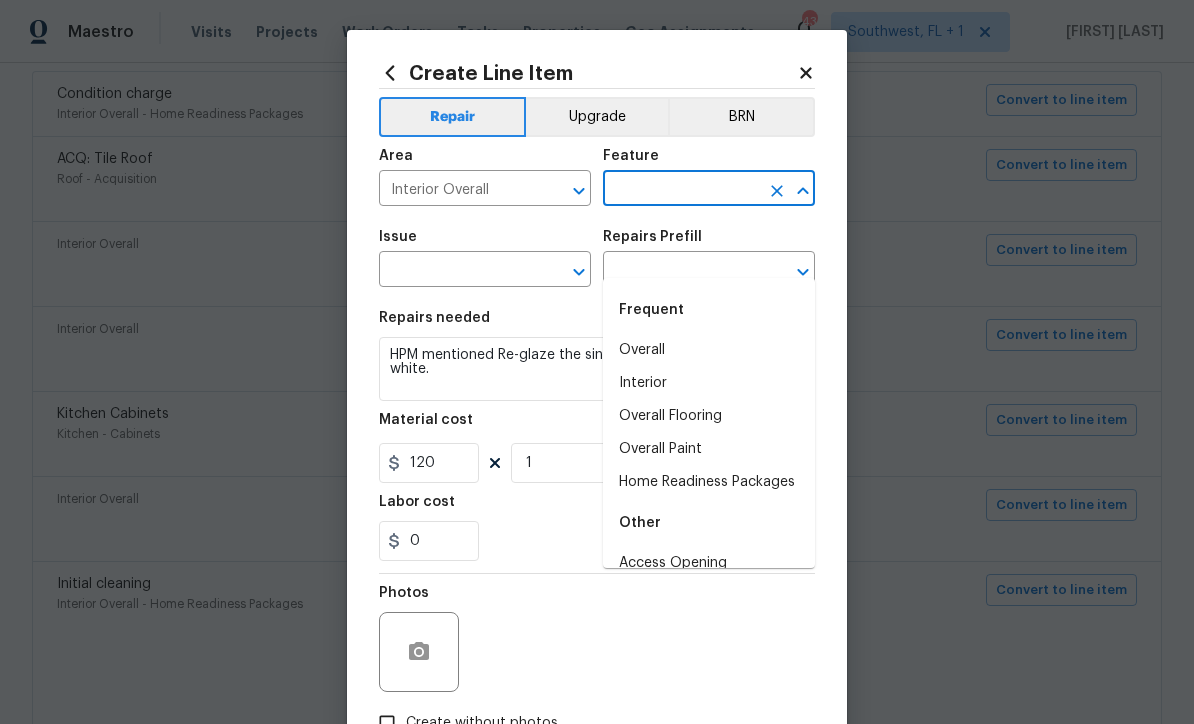 click on "Interior Overall" at bounding box center [457, 190] 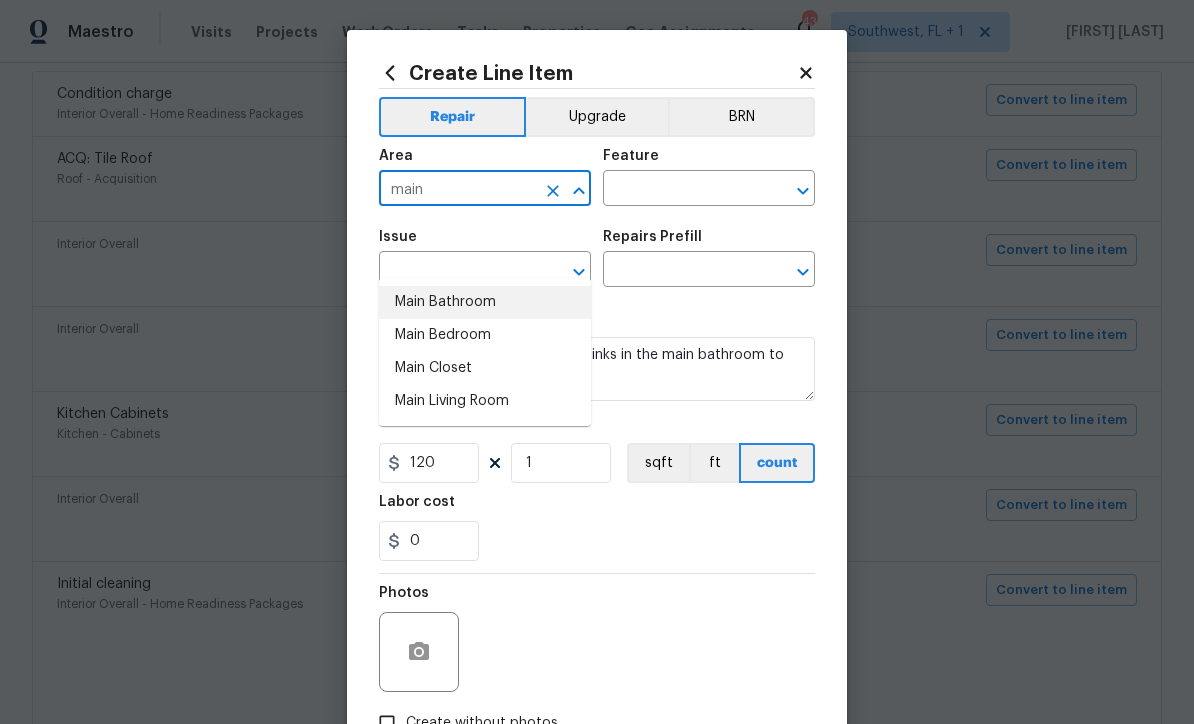 click on "Main Bathroom" at bounding box center [485, 302] 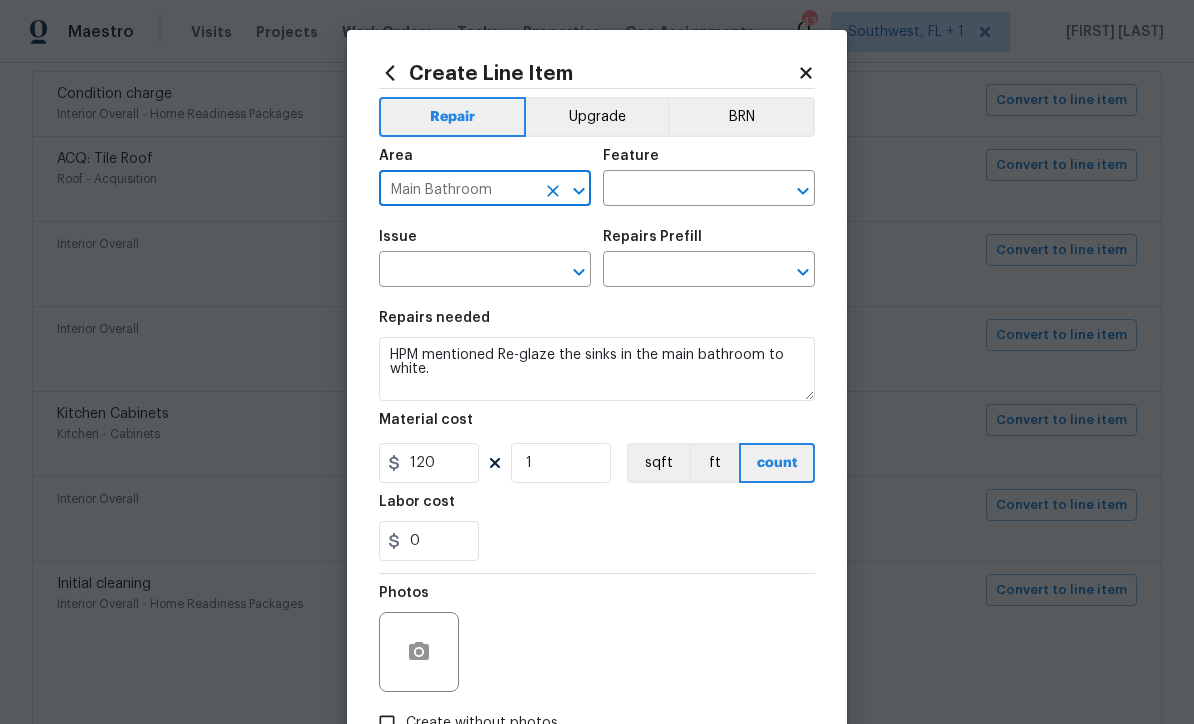click at bounding box center (681, 190) 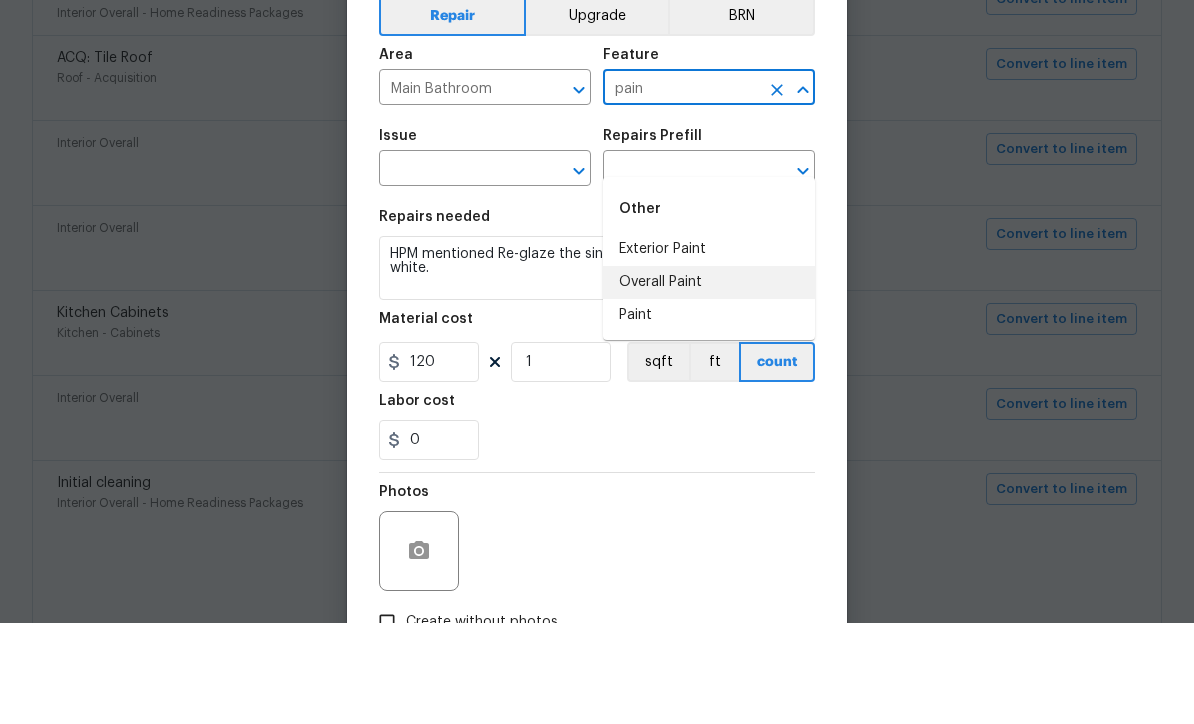 click on "Overall Paint" at bounding box center [709, 383] 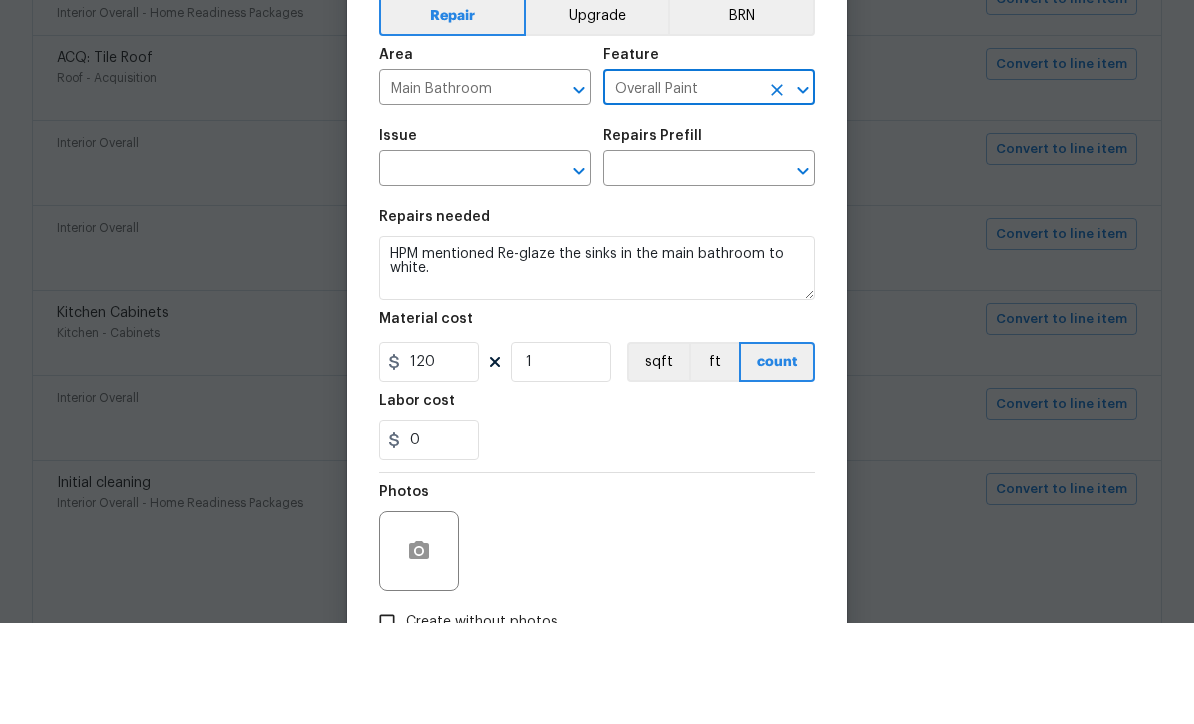 click at bounding box center [457, 271] 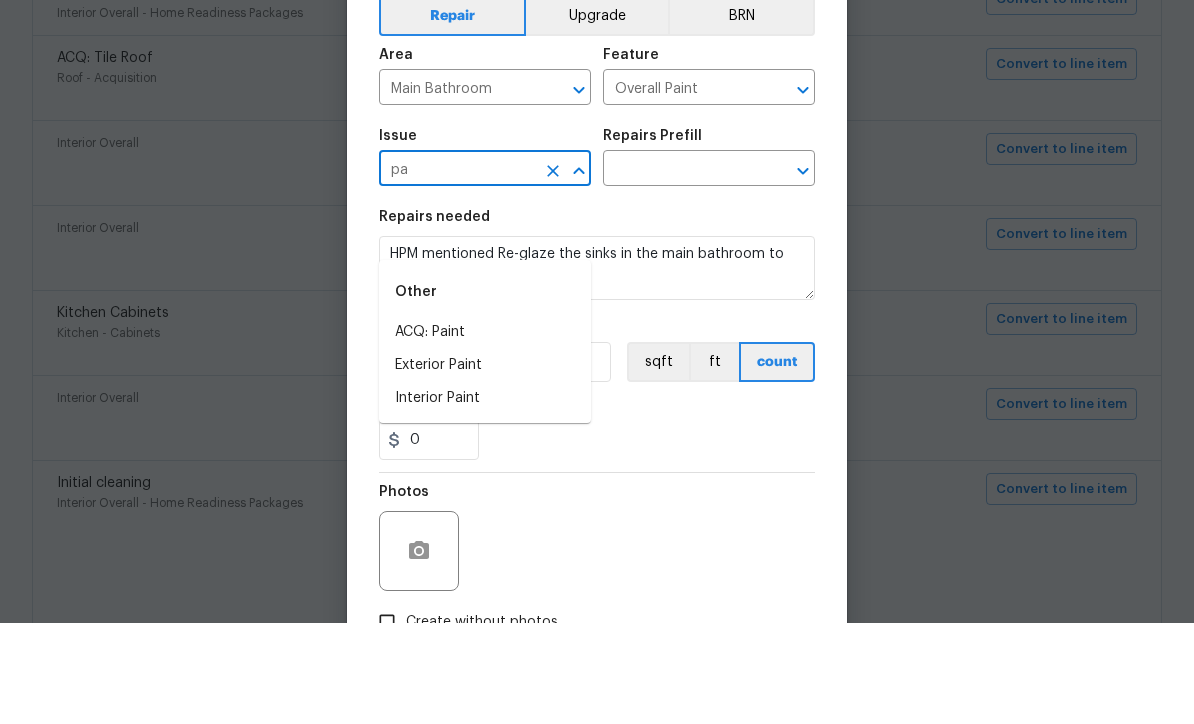 type on "p" 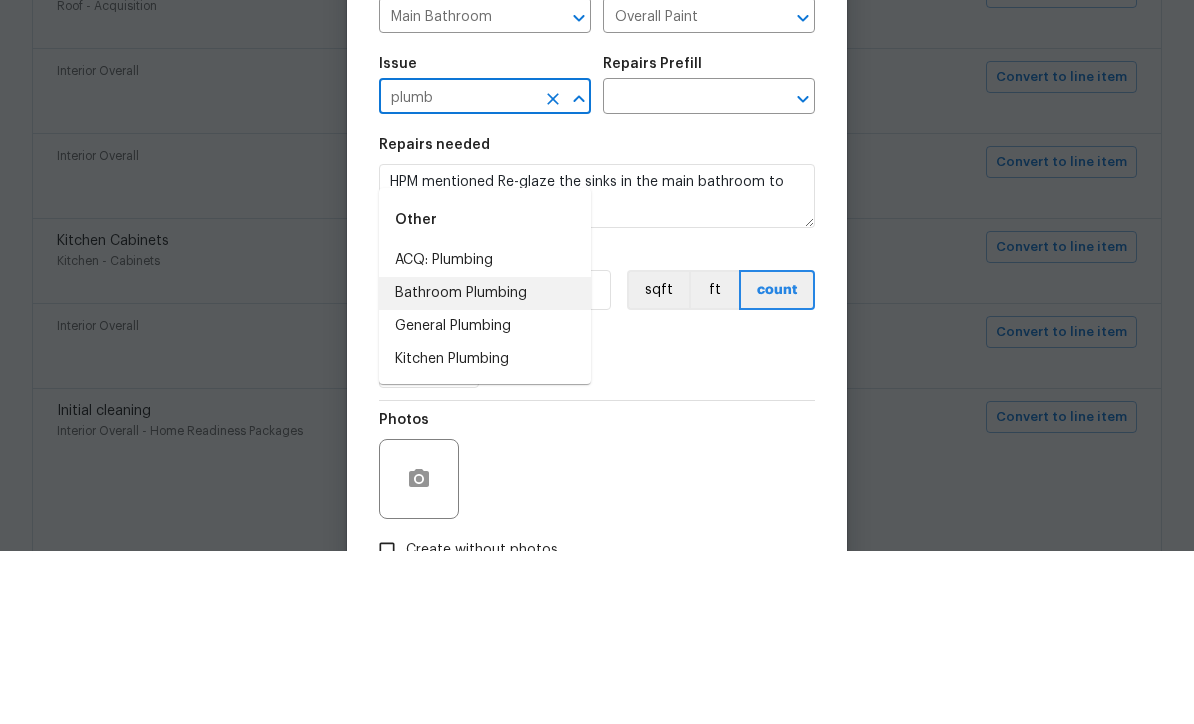 click on "Bathroom Plumbing" at bounding box center (485, 466) 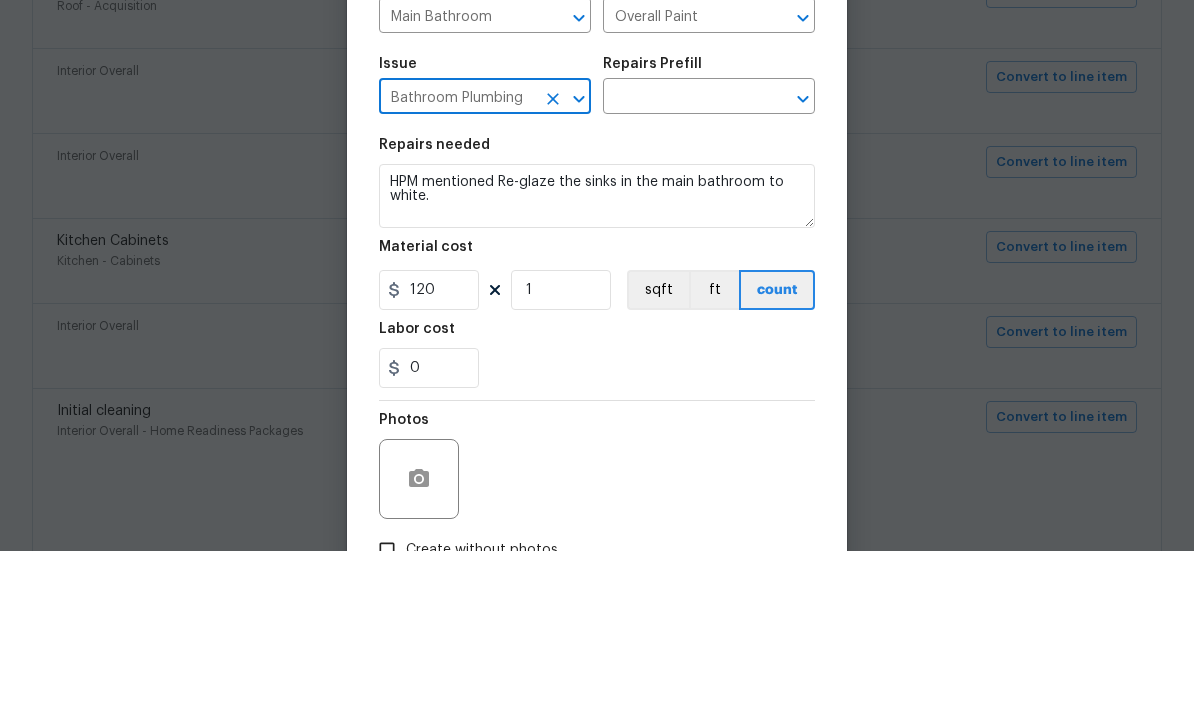 click at bounding box center (681, 271) 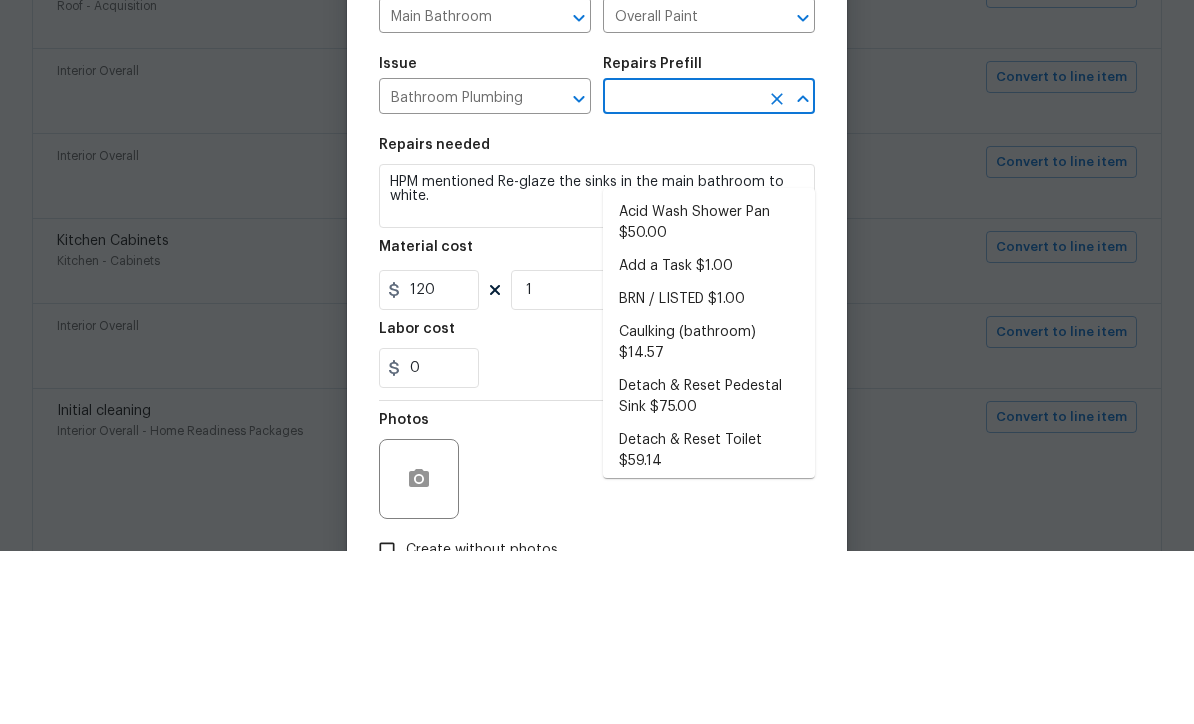 click on "Bathroom Plumbing" at bounding box center (457, 271) 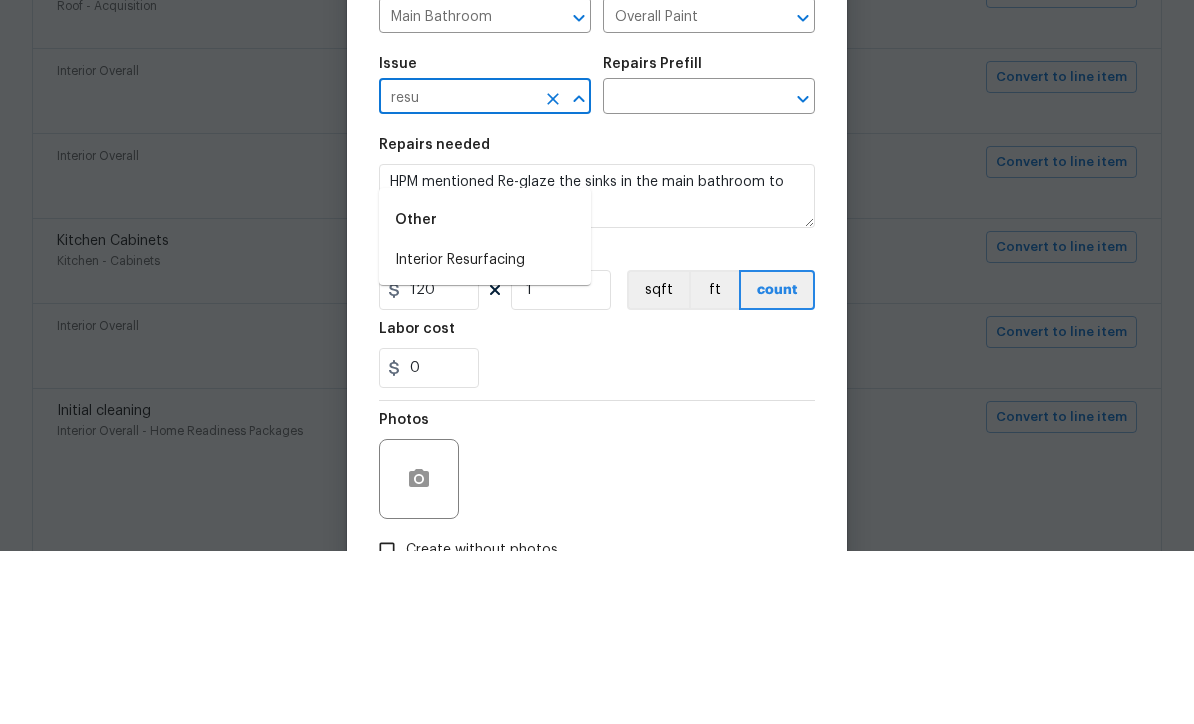 click on "Interior Resurfacing" at bounding box center (485, 433) 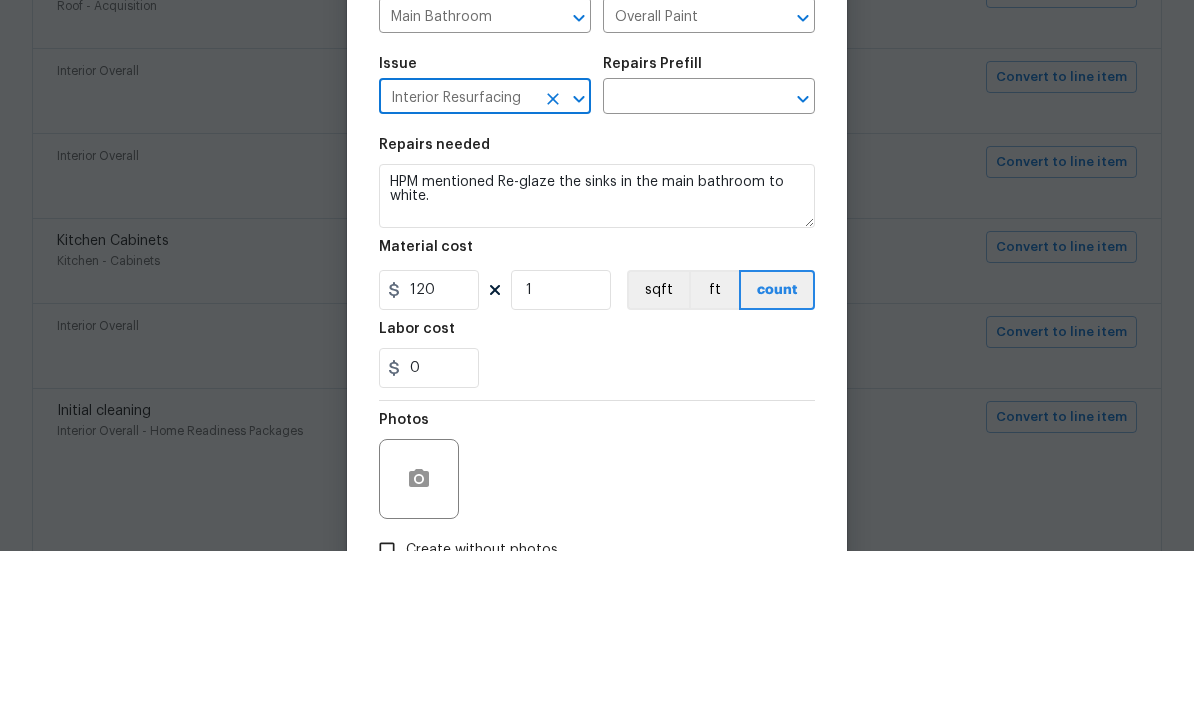 click at bounding box center (681, 271) 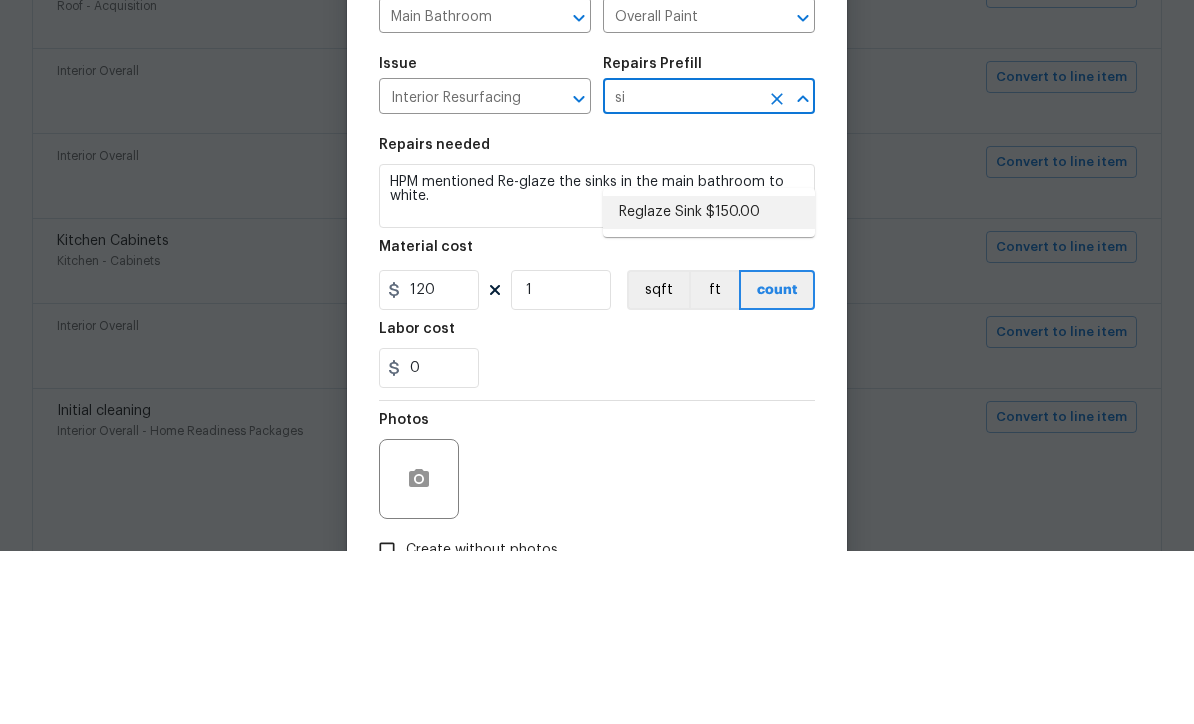 click on "Reglaze Sink $150.00" at bounding box center [709, 385] 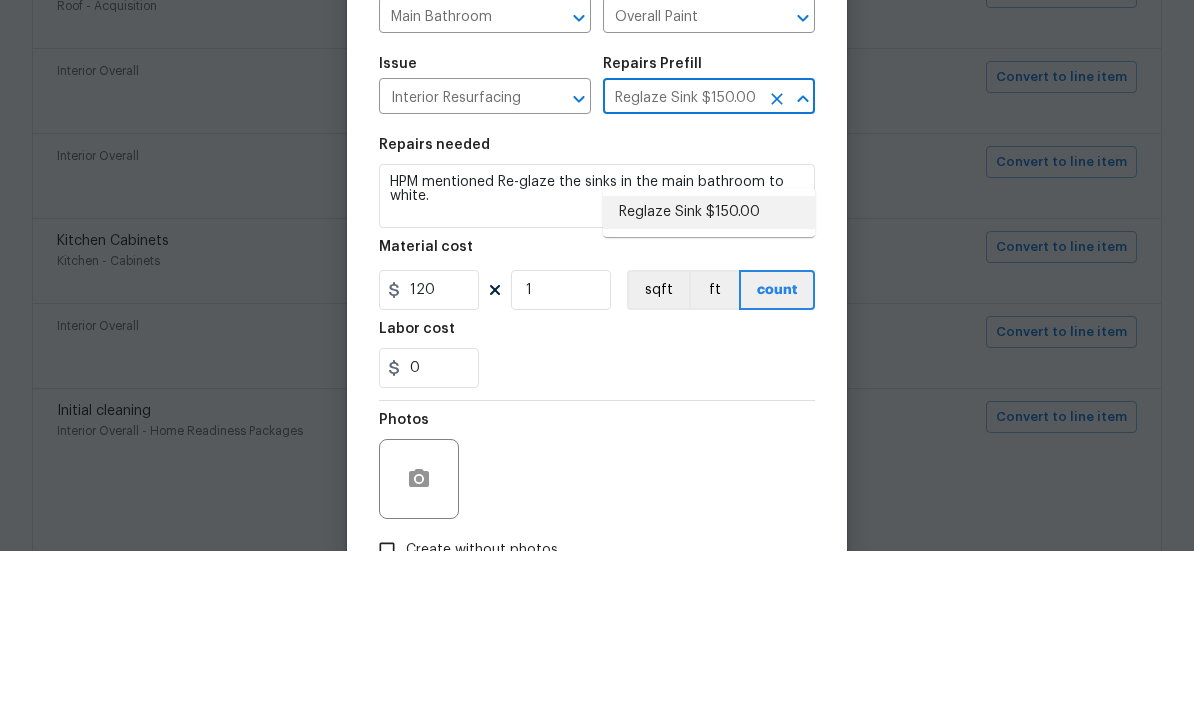 type on "Prep, mask and reglaze finish the bathroom sink (white). Ensure that the finish is smooth, consistent and that the proper millage is applied. Clean up and dispose of all debris properly." 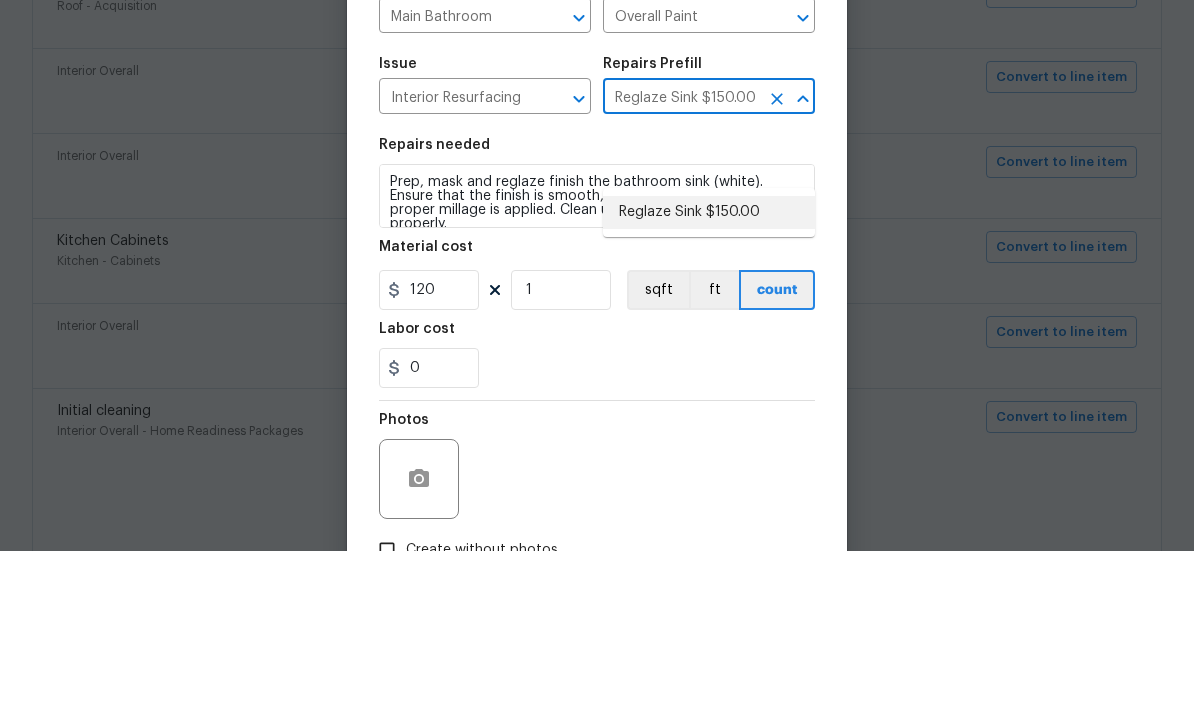 type on "150" 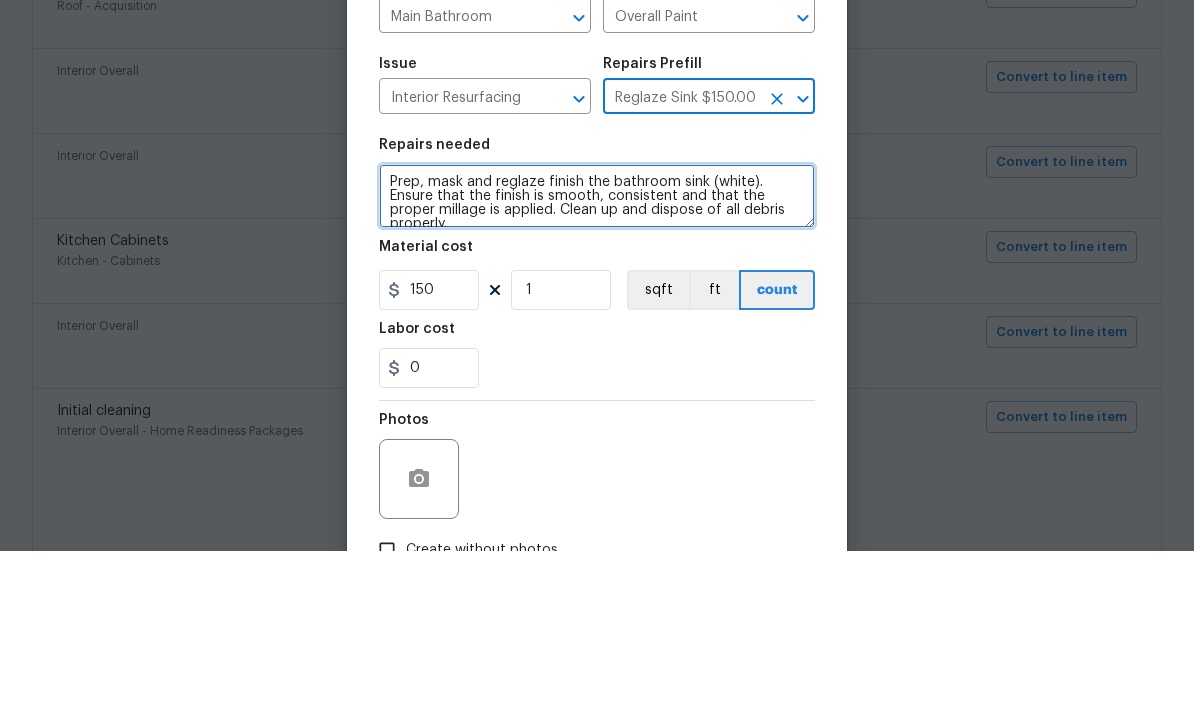 click on "Prep, mask and reglaze finish the bathroom sink (white). Ensure that the finish is smooth, consistent and that the proper millage is applied. Clean up and dispose of all debris properly." at bounding box center [597, 369] 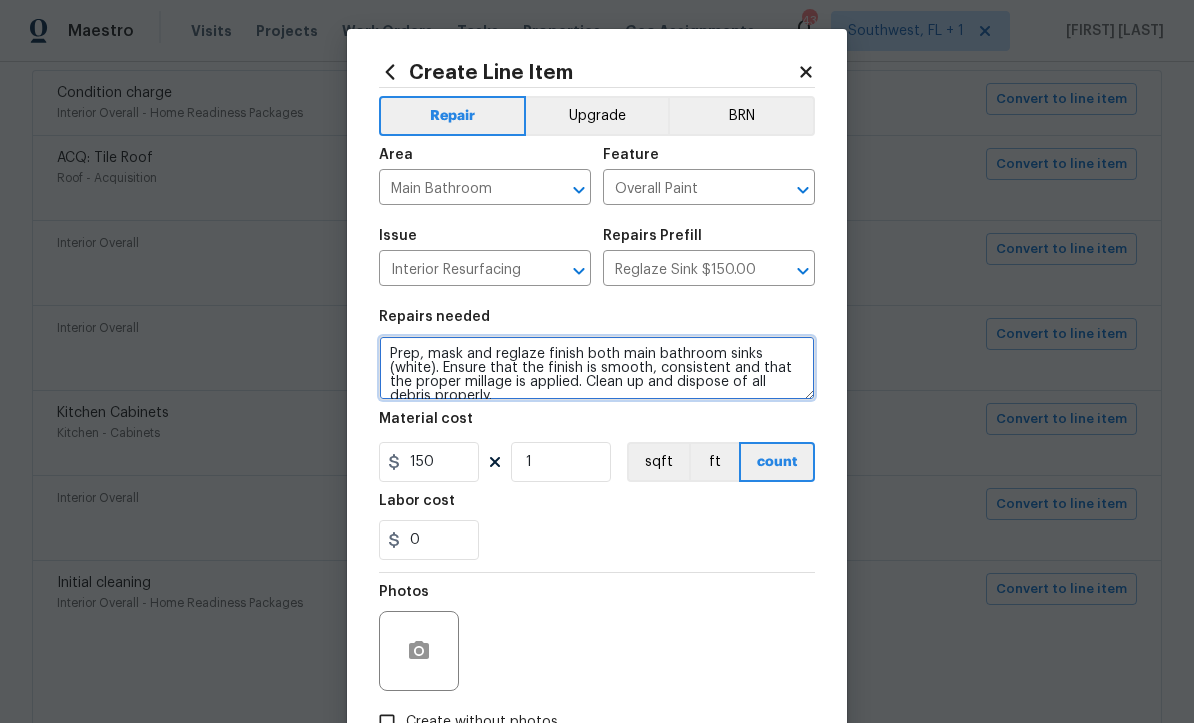 type on "Prep, mask and reglaze finish both main bathroom sinks (white). Ensure that the finish is smooth, consistent and that the proper millage is applied. Clean up and dispose of all debris properly." 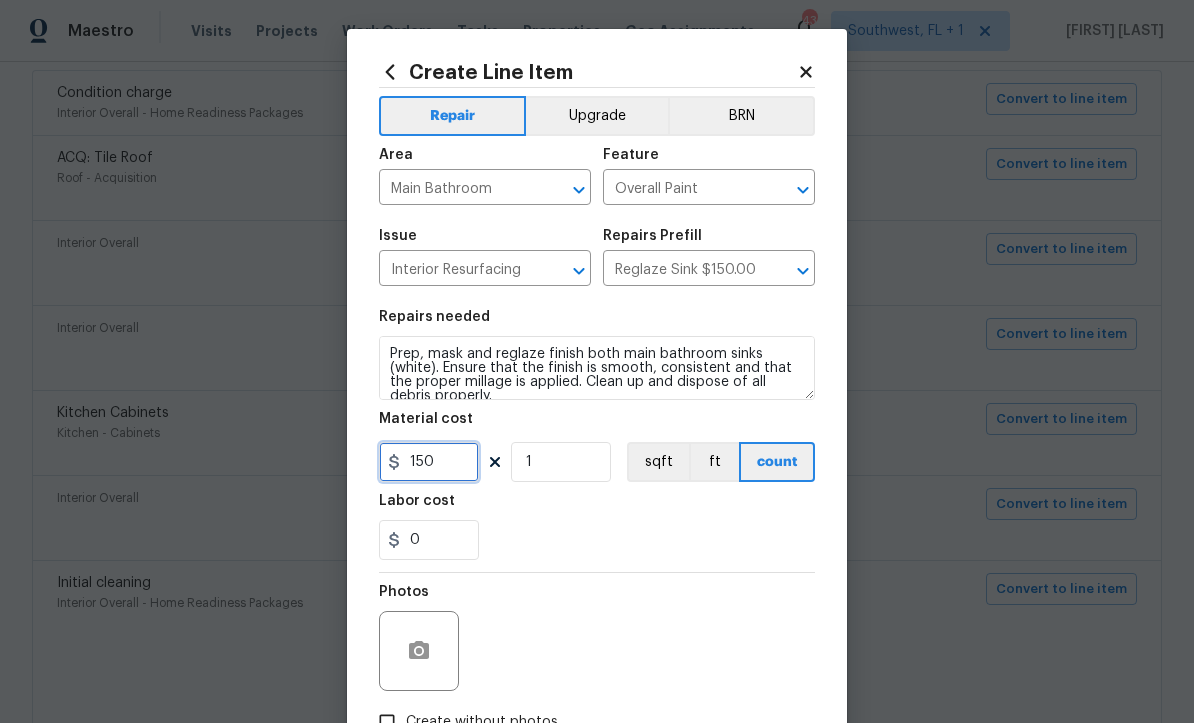 click on "150" at bounding box center [429, 463] 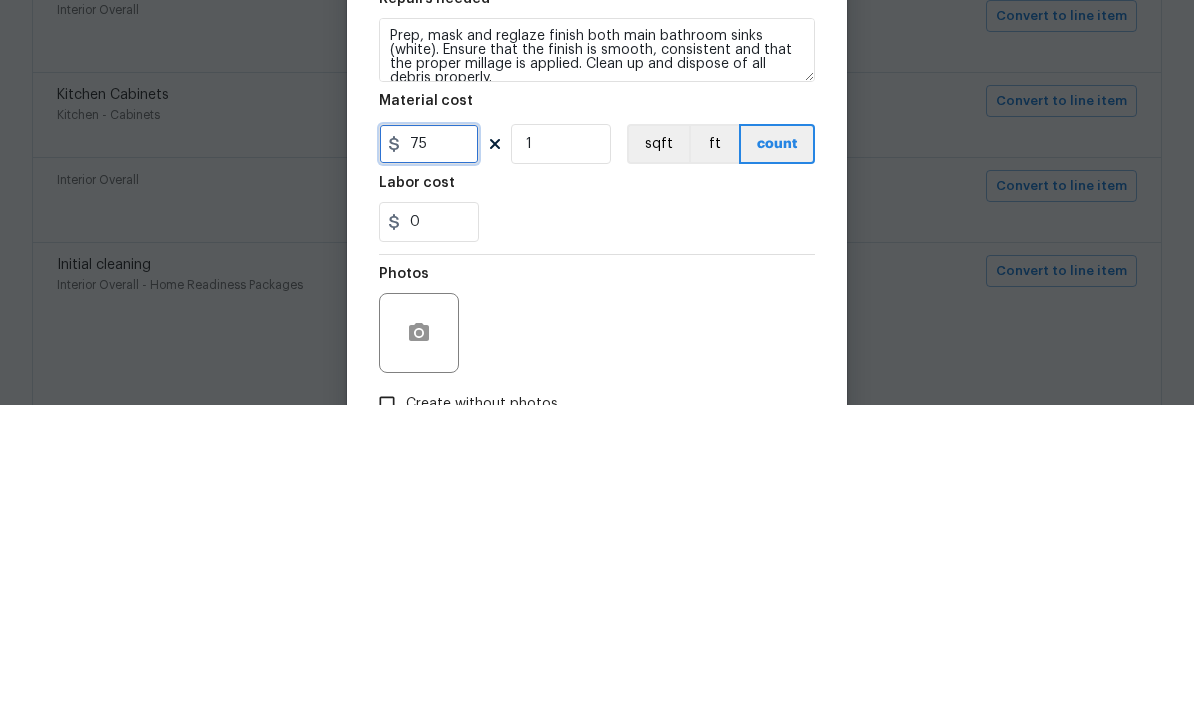 type on "75" 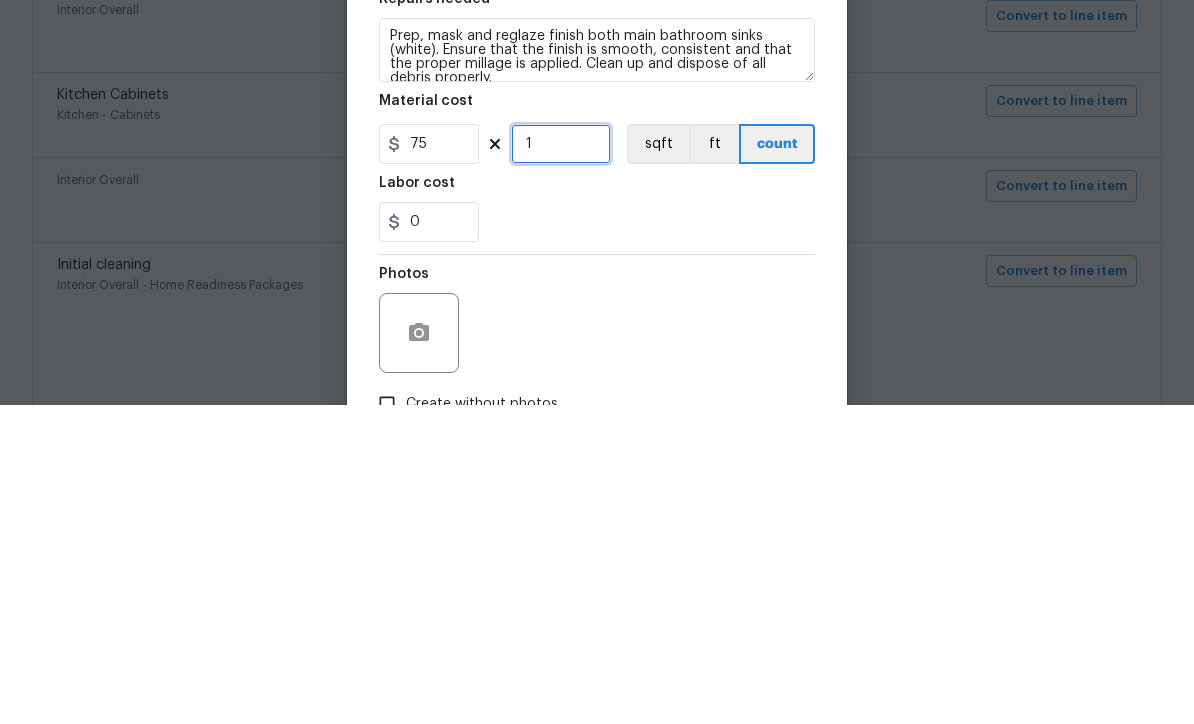 click on "1" at bounding box center (561, 463) 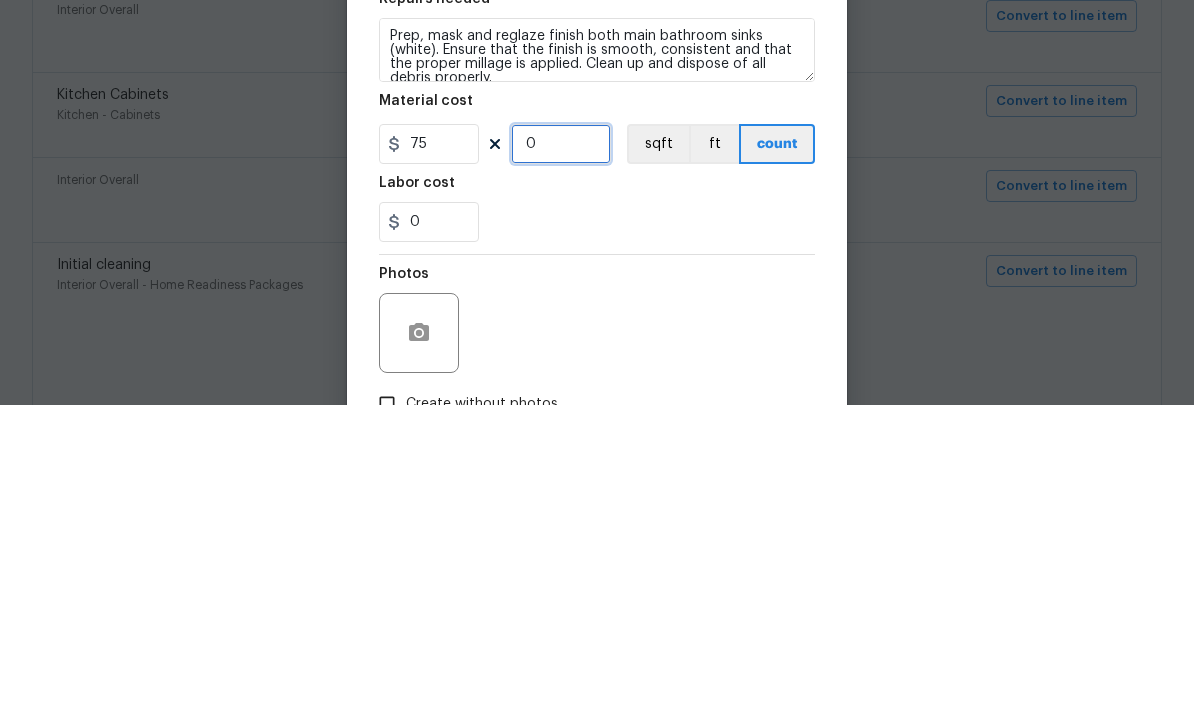 type on "2" 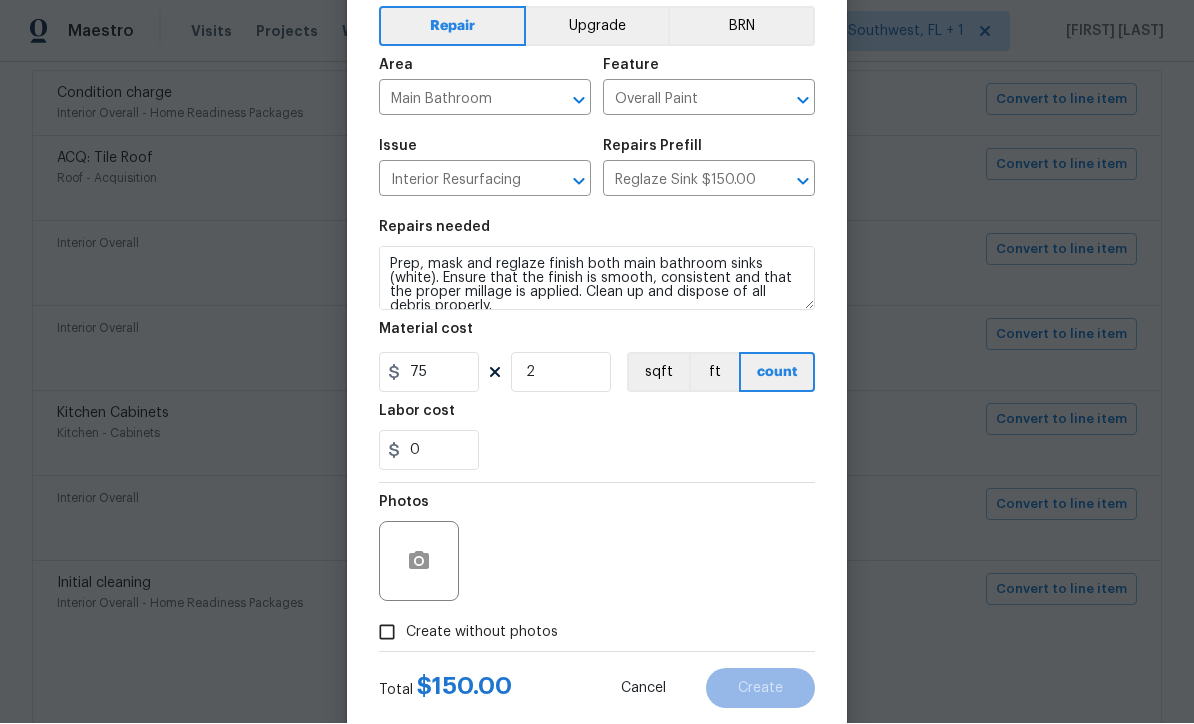 scroll, scrollTop: 89, scrollLeft: 0, axis: vertical 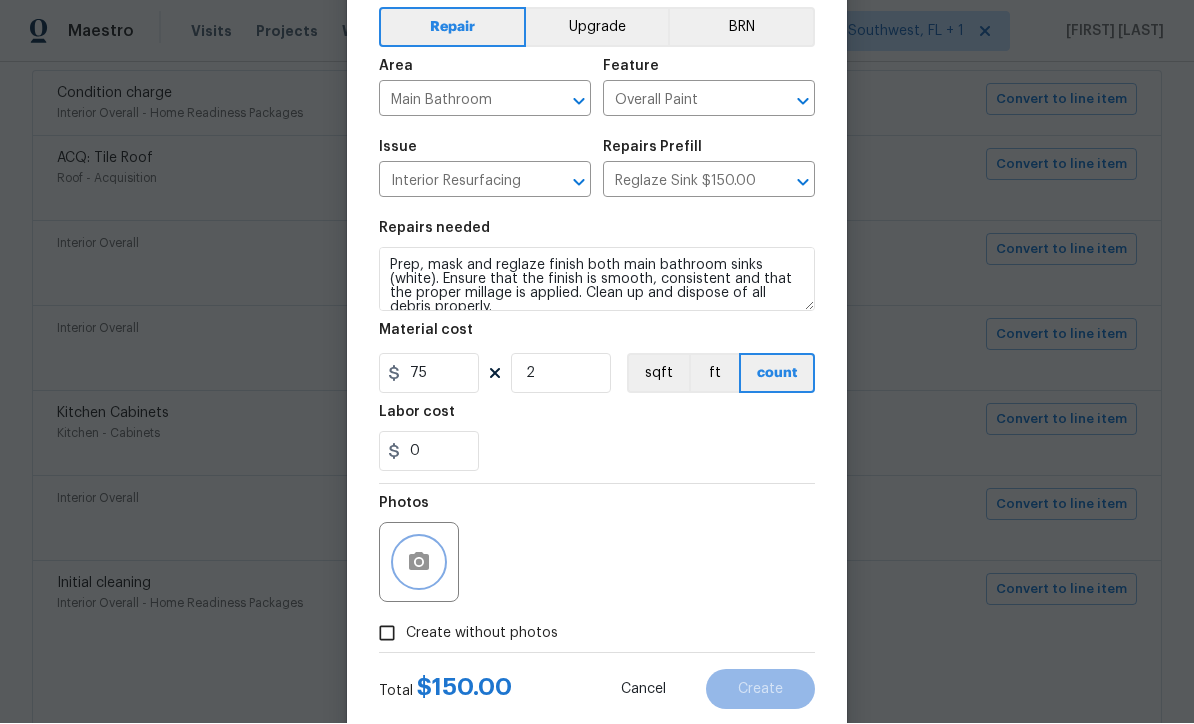 click at bounding box center (419, 563) 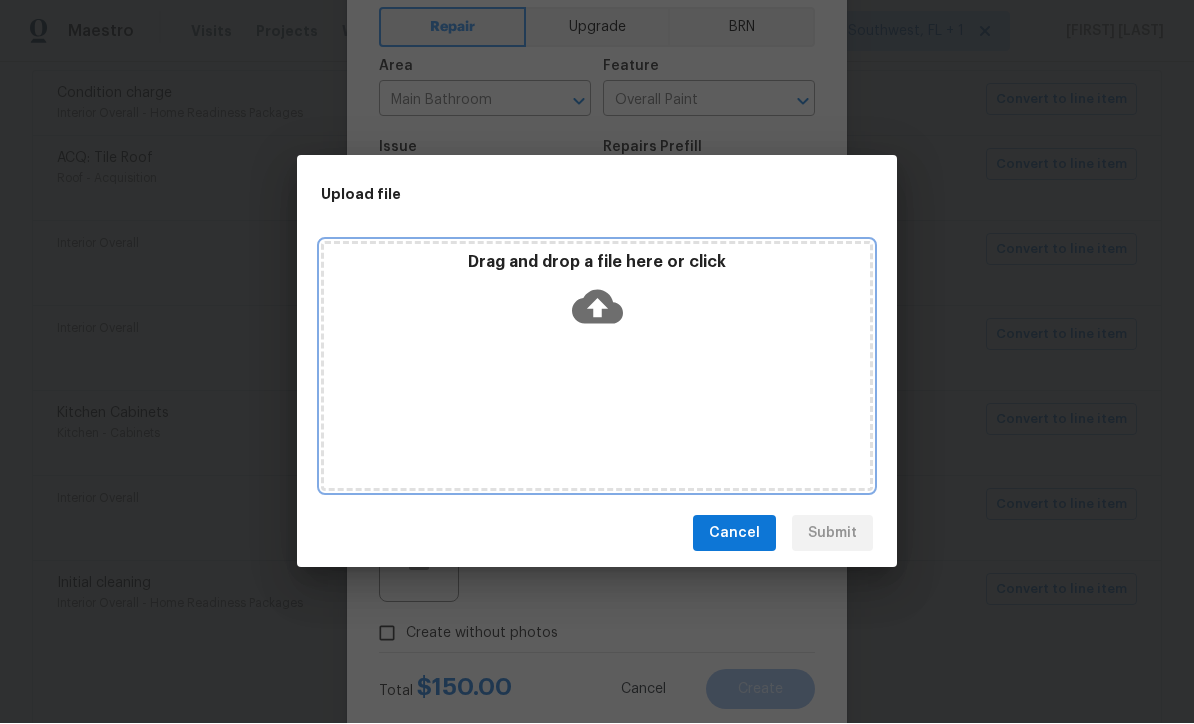click 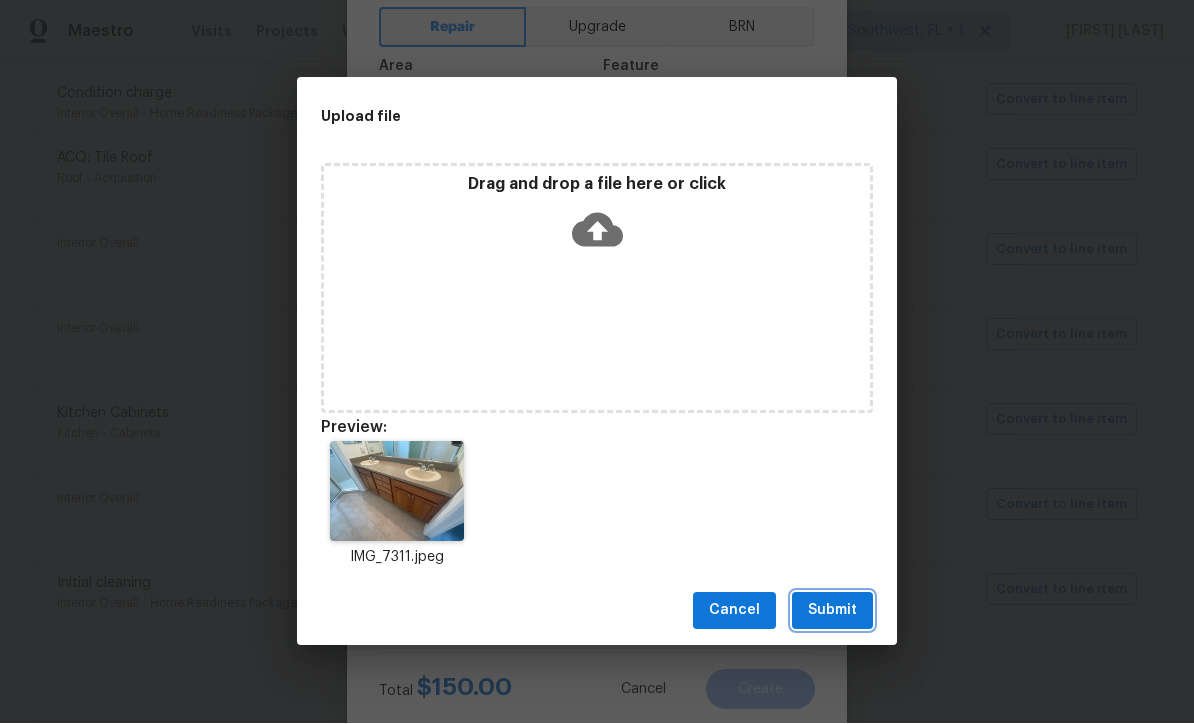 click on "Submit" at bounding box center (832, 611) 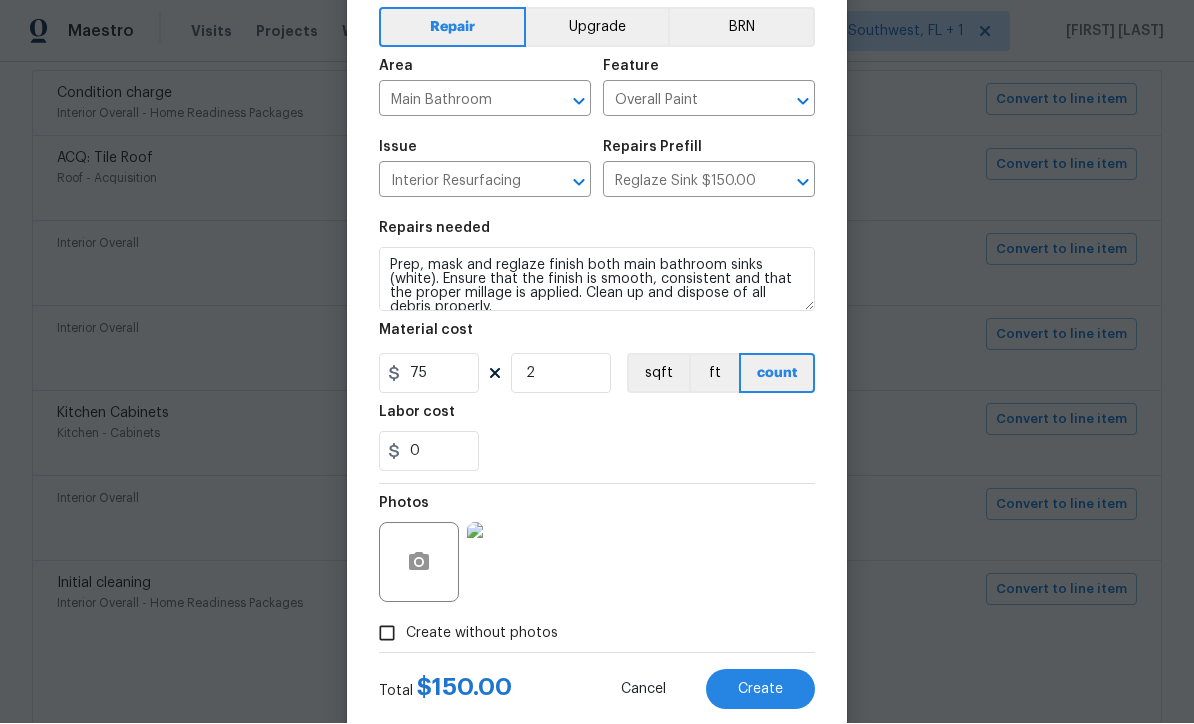 click on "Create" at bounding box center [760, 690] 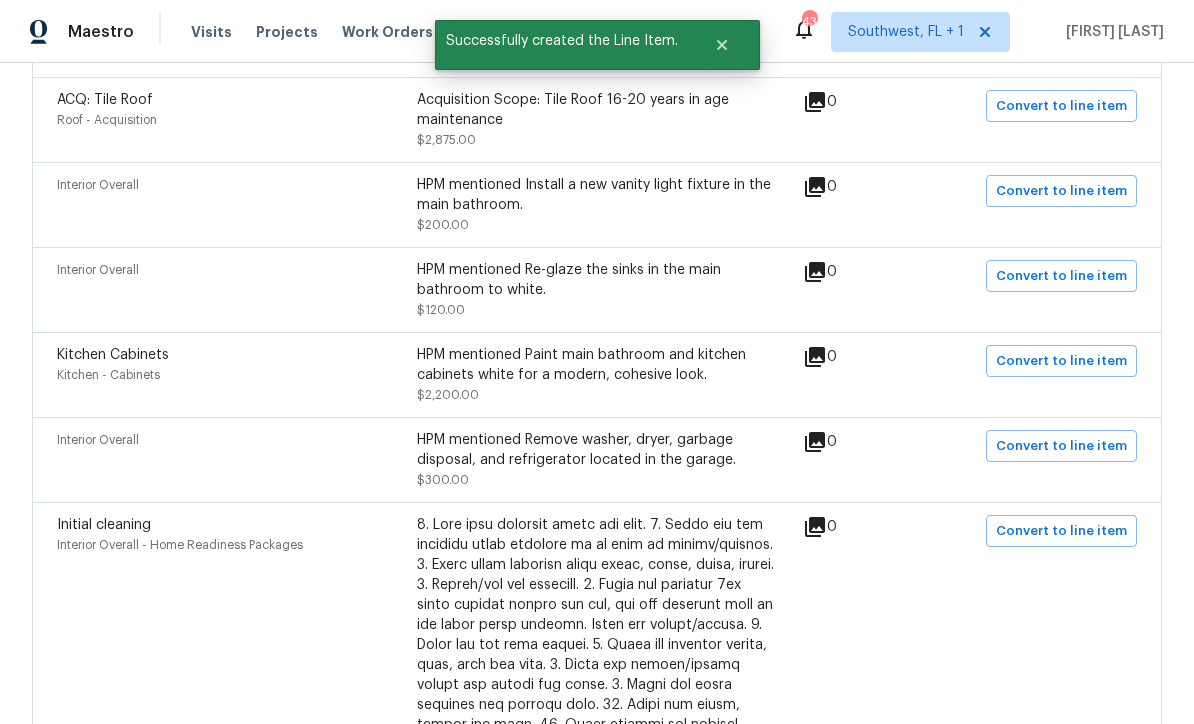 scroll, scrollTop: 527, scrollLeft: 0, axis: vertical 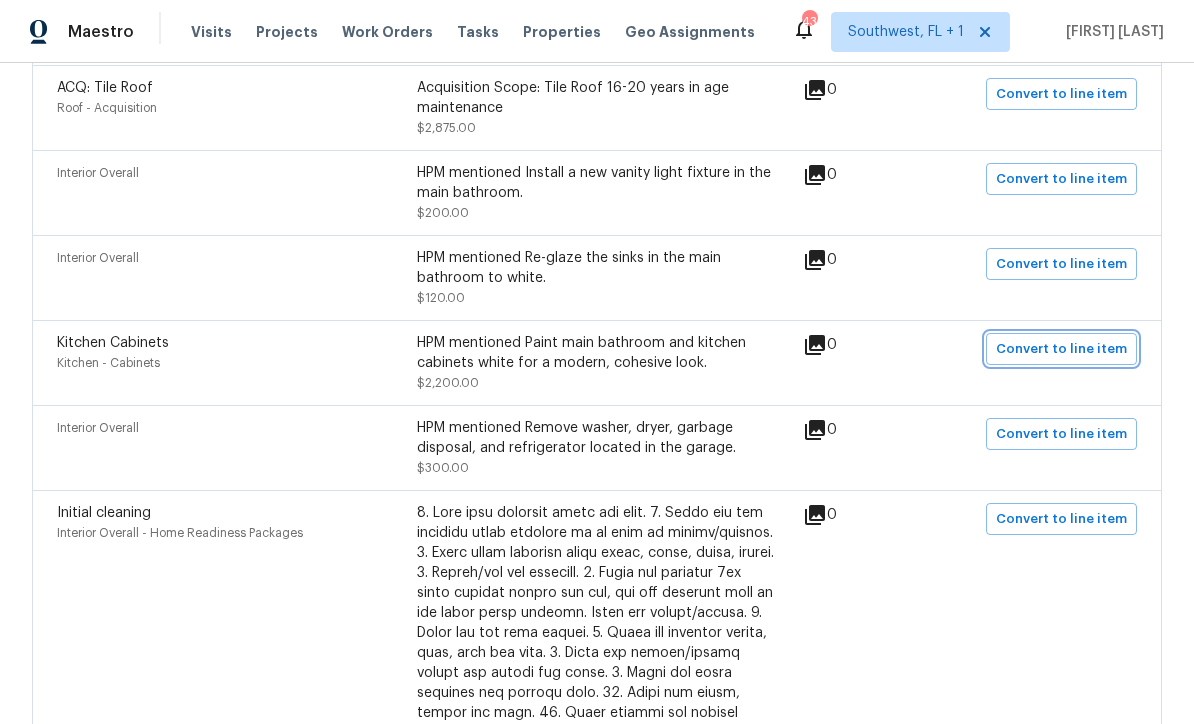 click on "Convert to line item" at bounding box center [1061, 349] 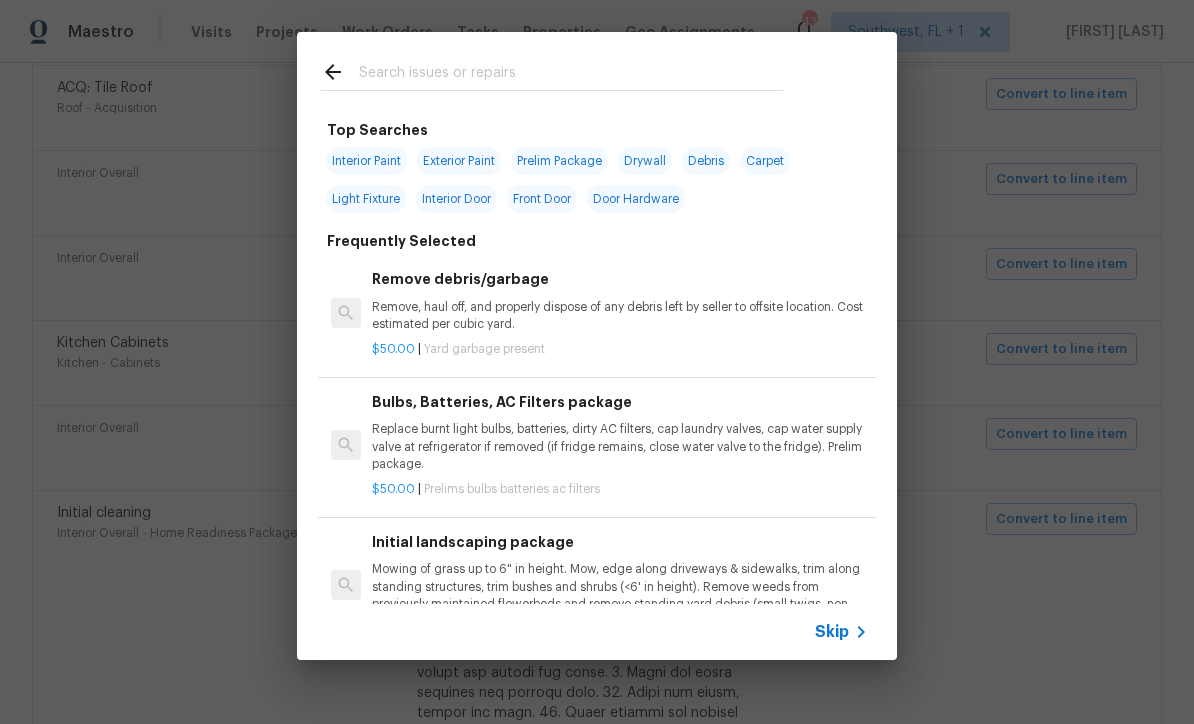 click 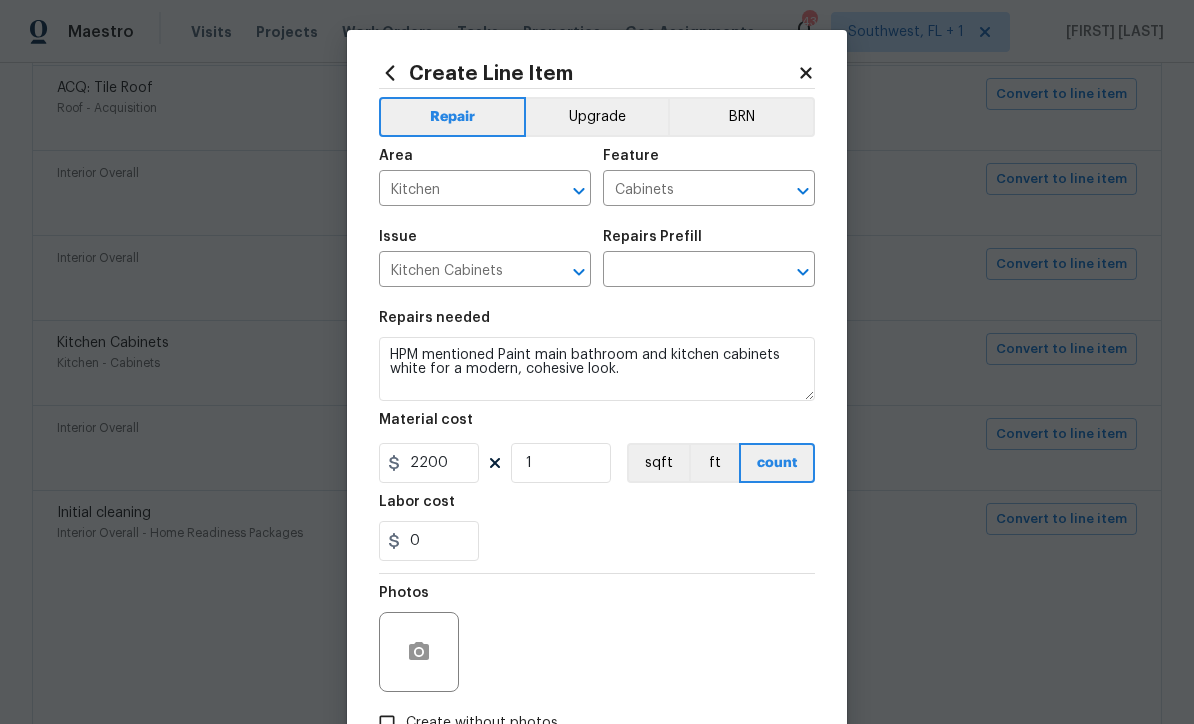 click on "Kitchen" at bounding box center (457, 190) 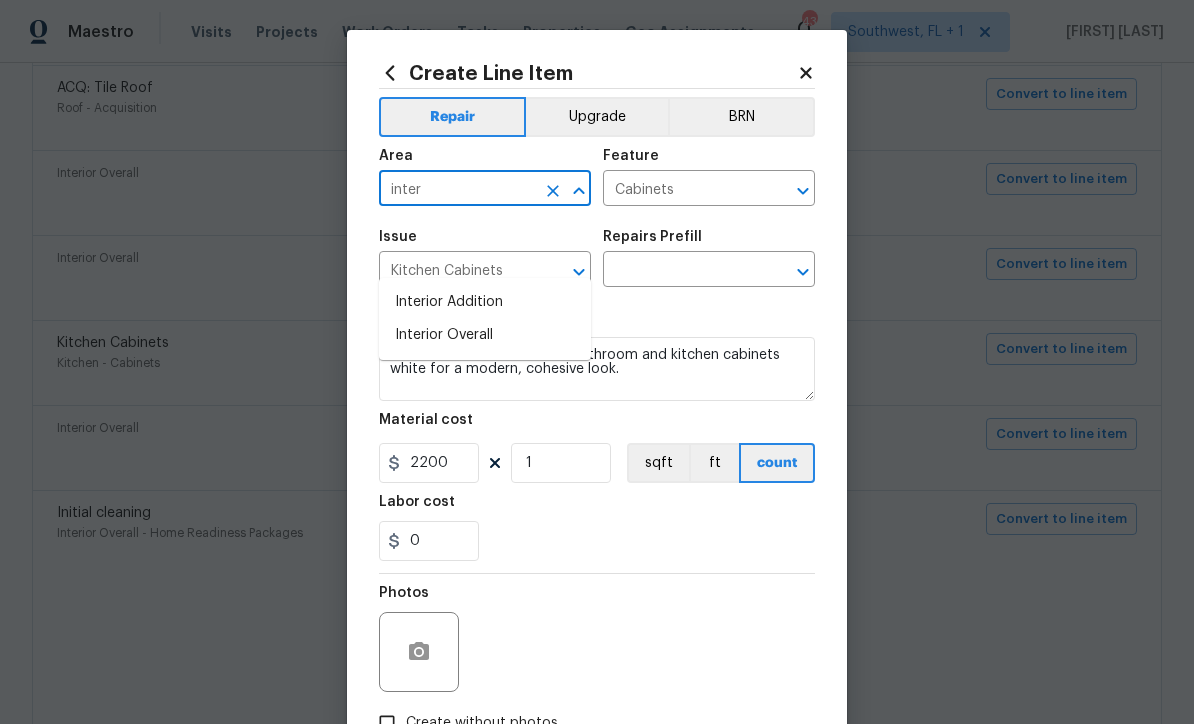 click on "Interior Overall" at bounding box center [485, 335] 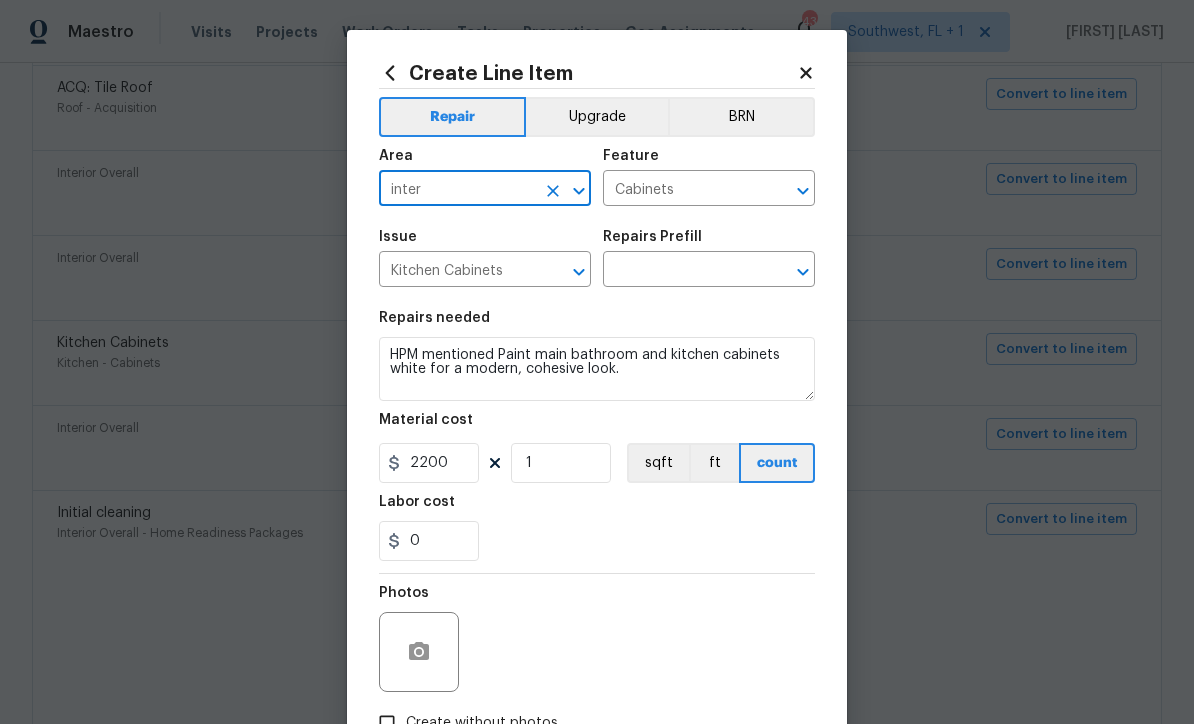 type on "Interior Overall" 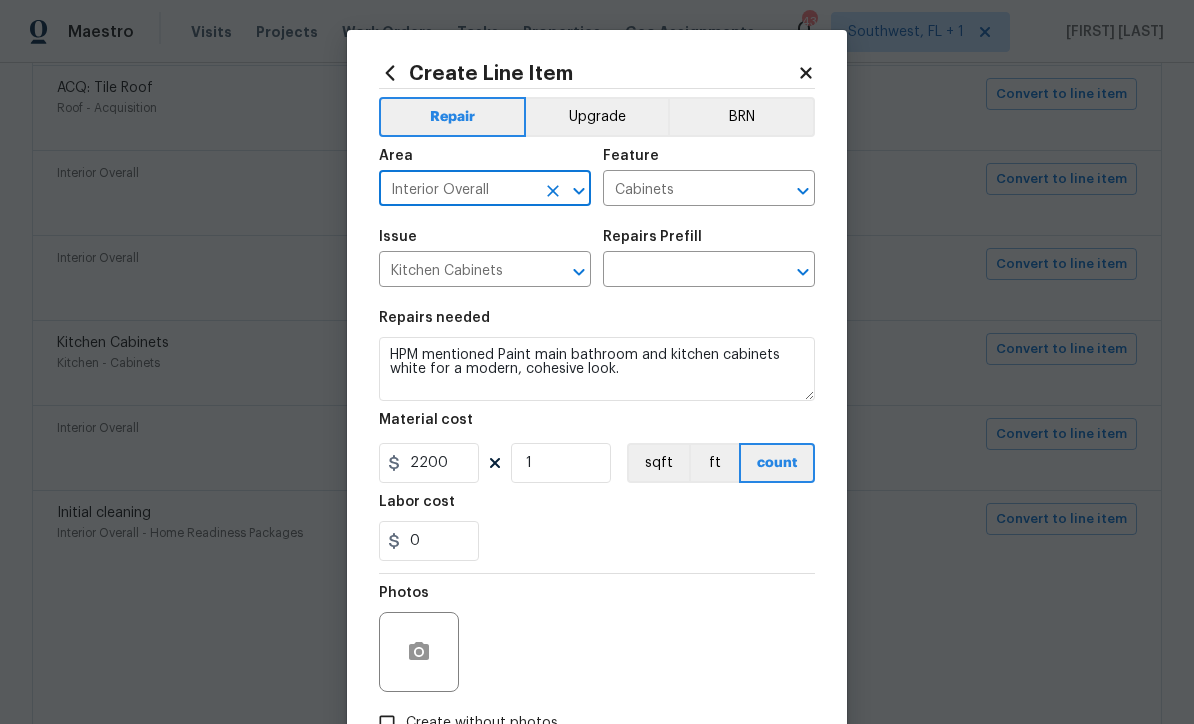 click at bounding box center [681, 271] 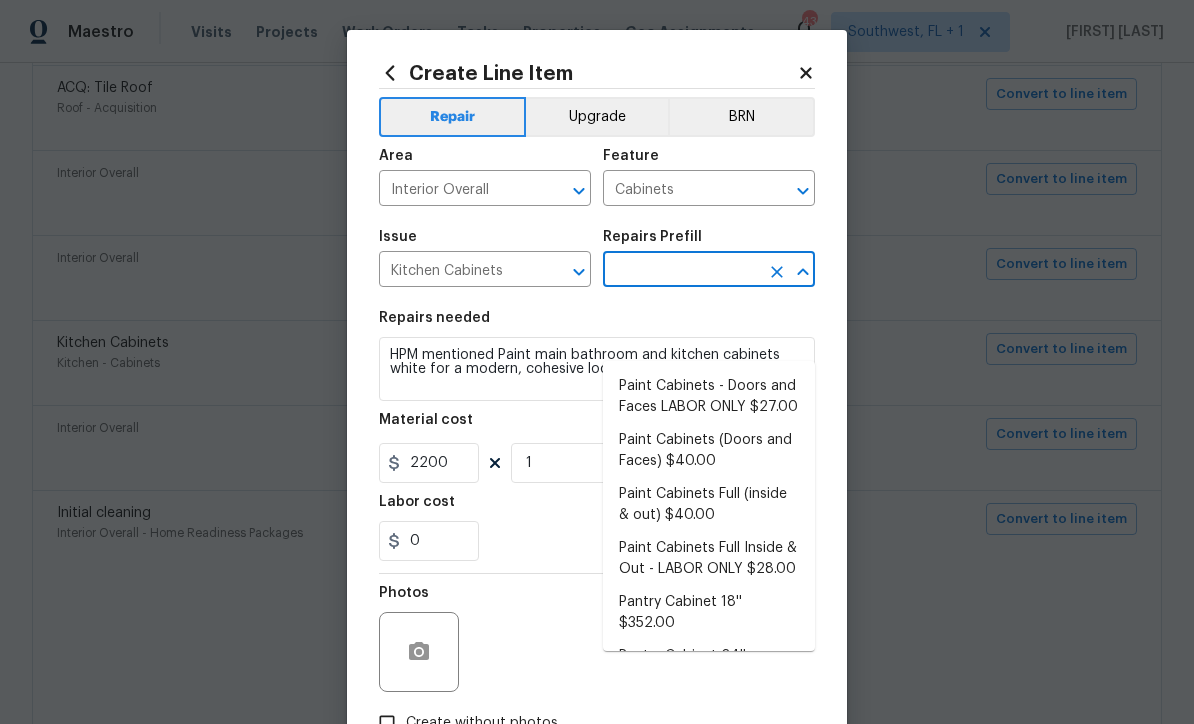 scroll, scrollTop: 312, scrollLeft: 0, axis: vertical 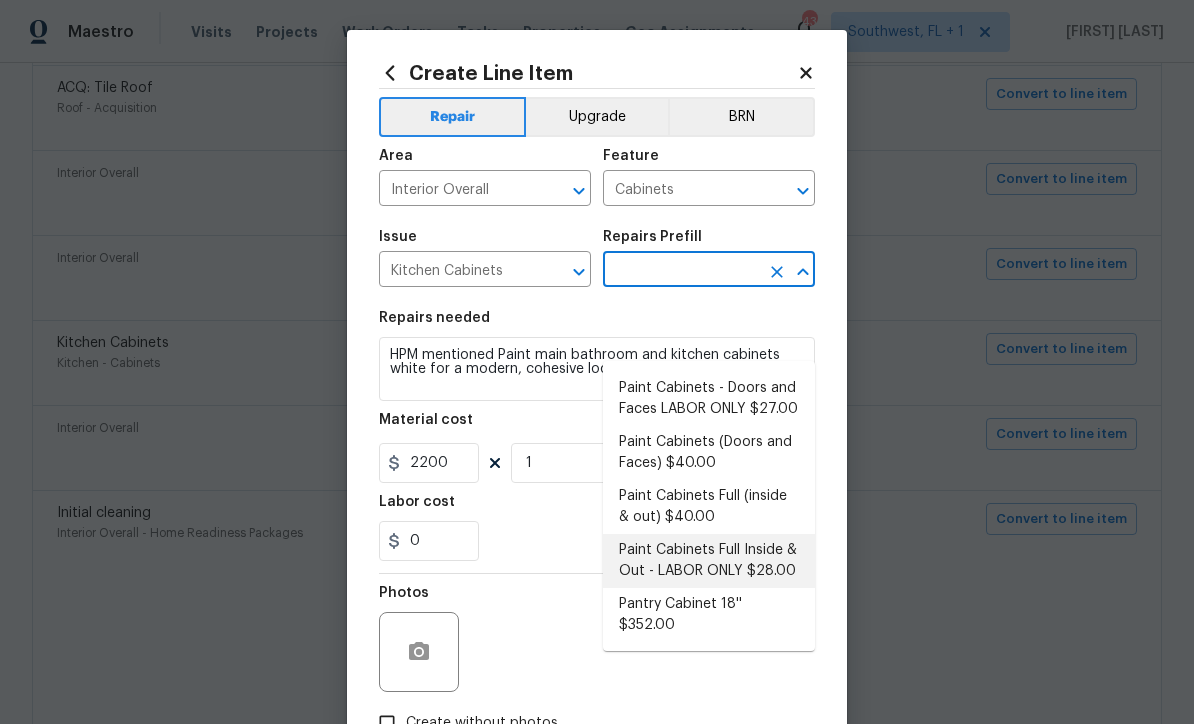 click on "Paint Cabinets Full Inside & Out - LABOR ONLY $28.00" at bounding box center (709, 561) 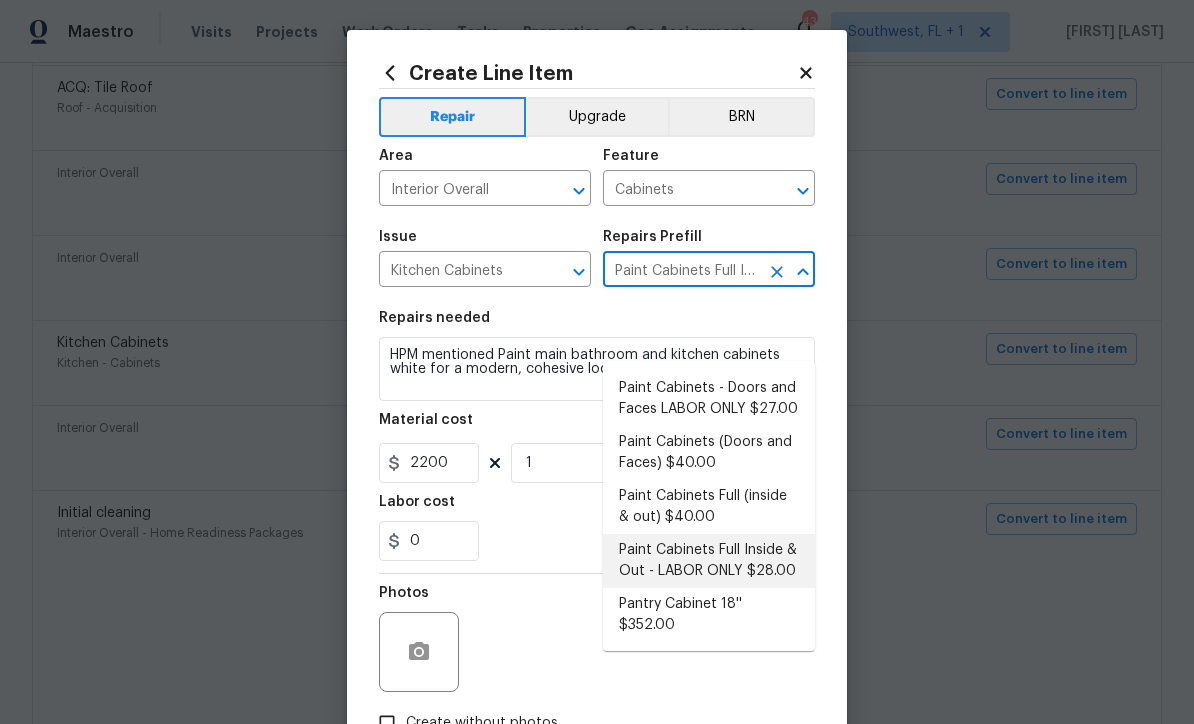 type 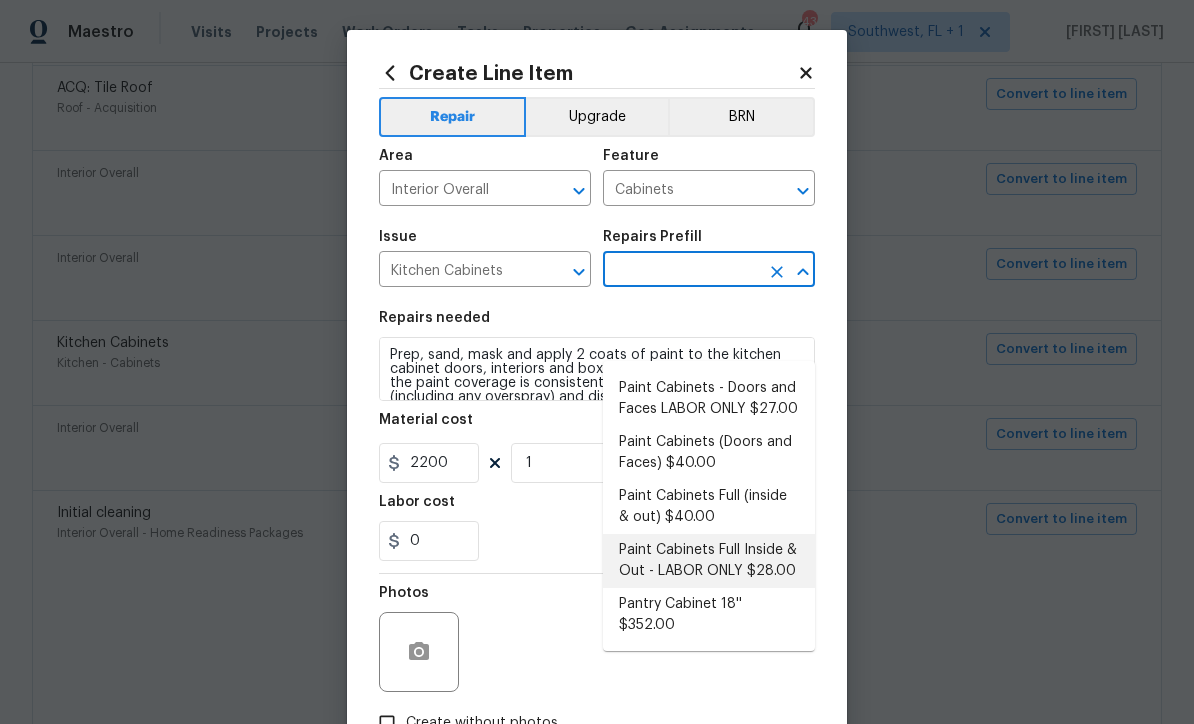 type on "Paint Cabinets Full Inside & Out - LABOR ONLY $28.00" 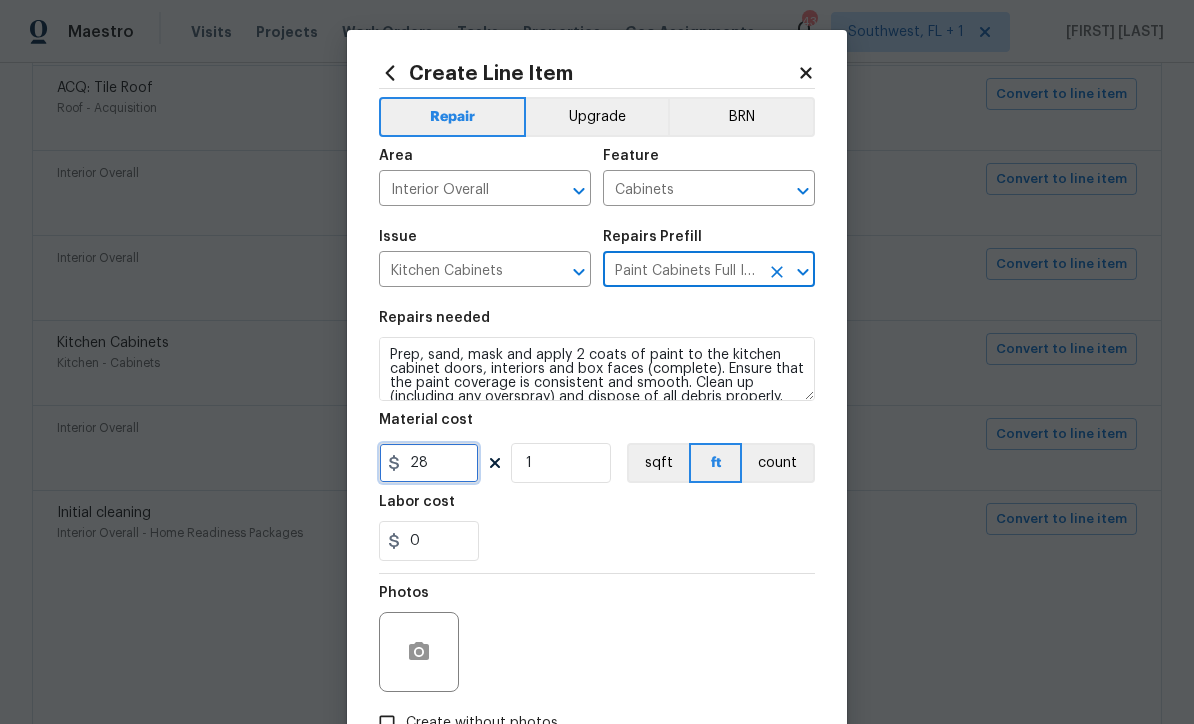 click on "28" at bounding box center [429, 463] 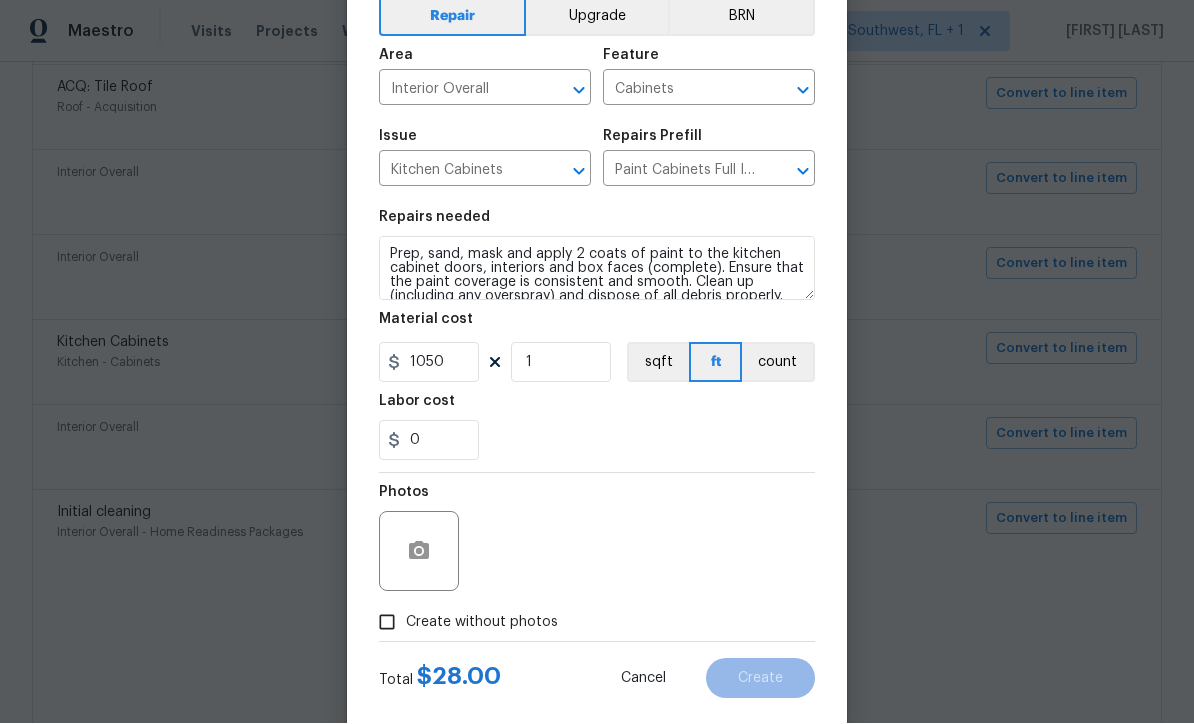 scroll, scrollTop: 130, scrollLeft: 0, axis: vertical 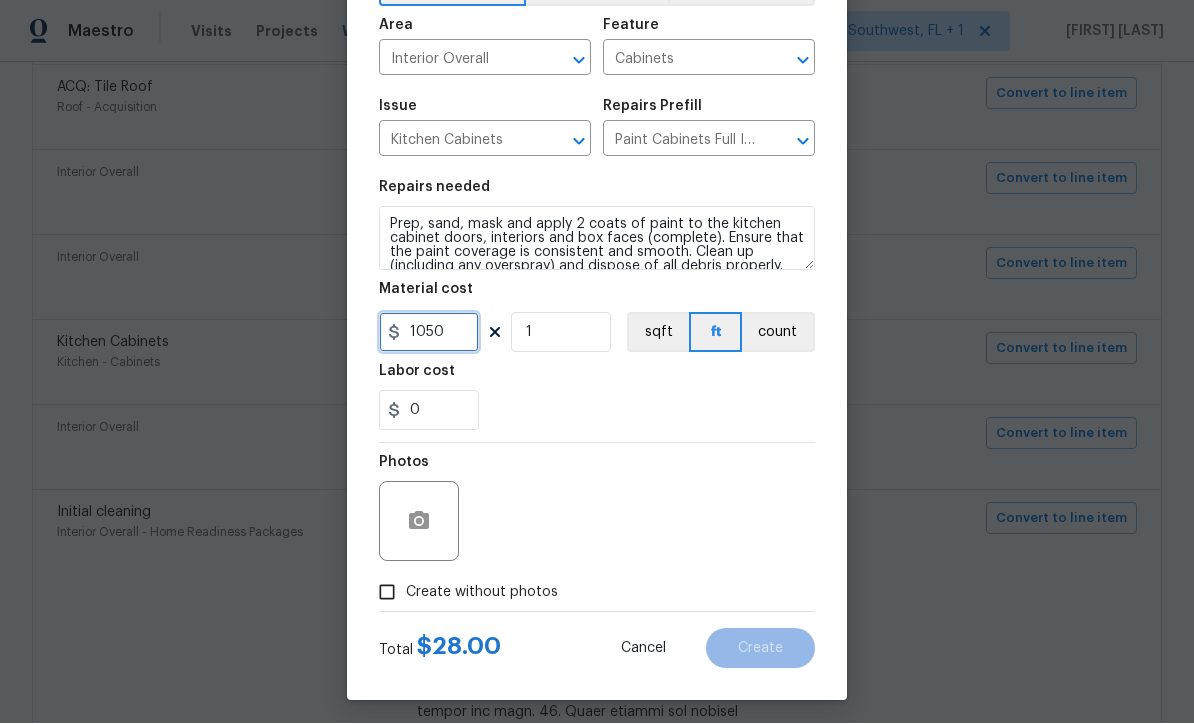 type on "1050" 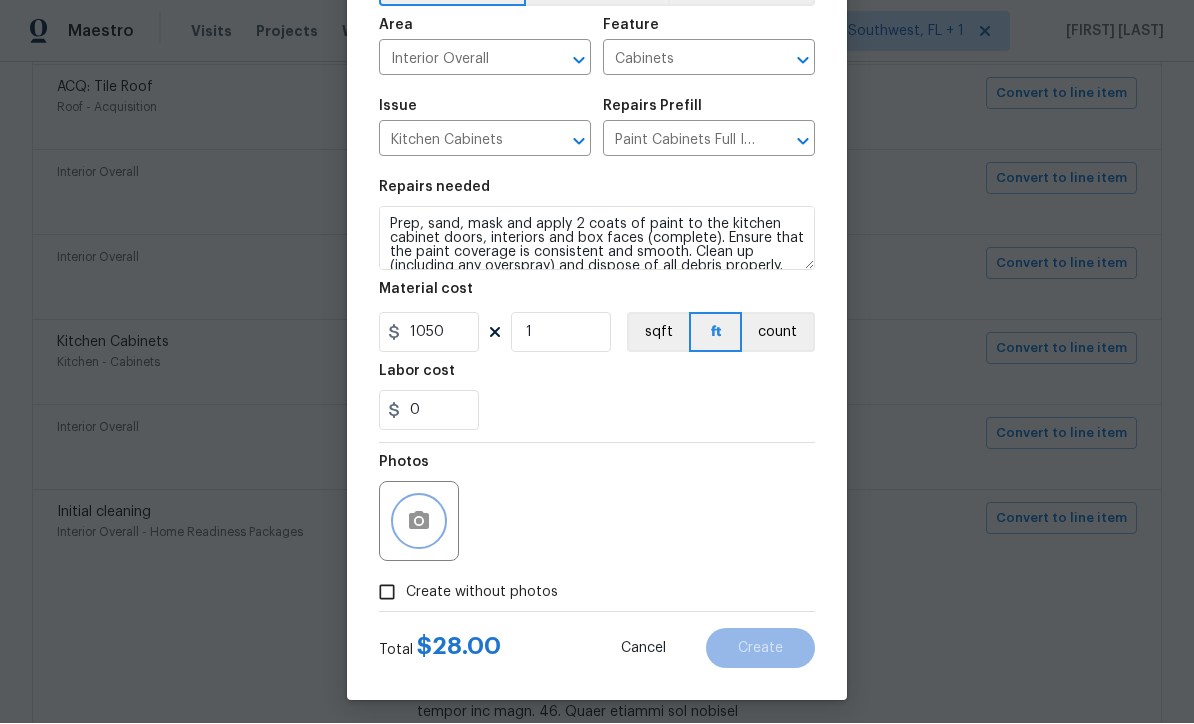 click at bounding box center [419, 522] 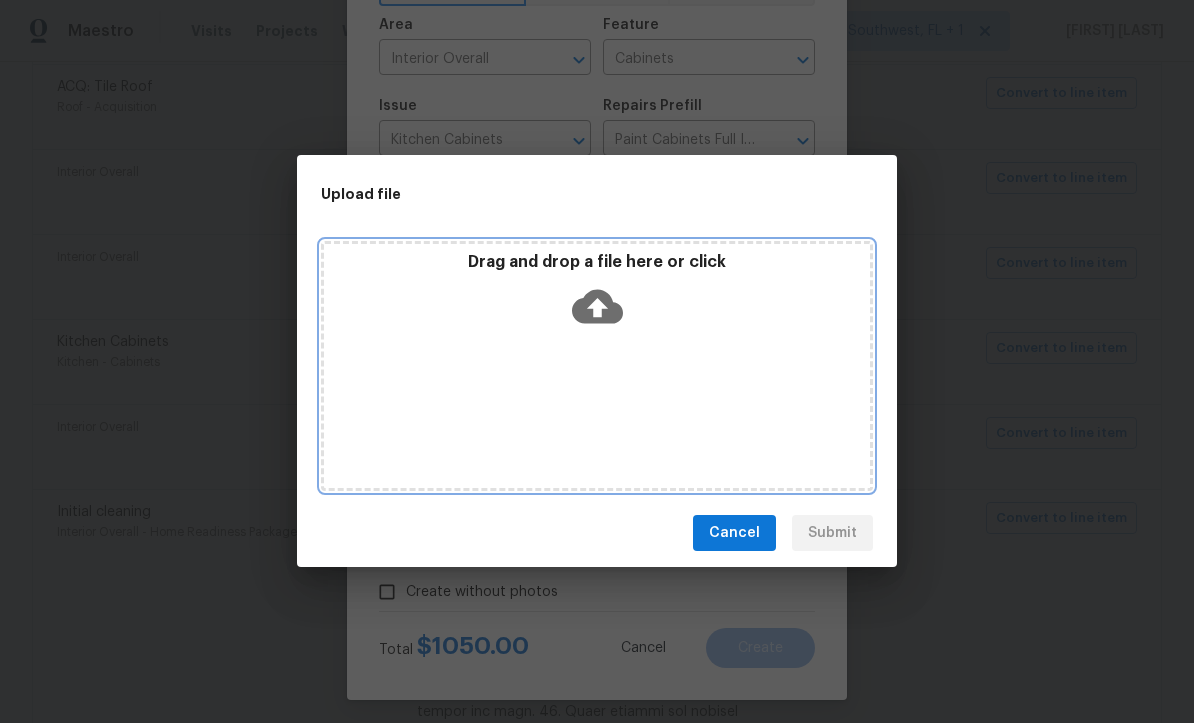 click 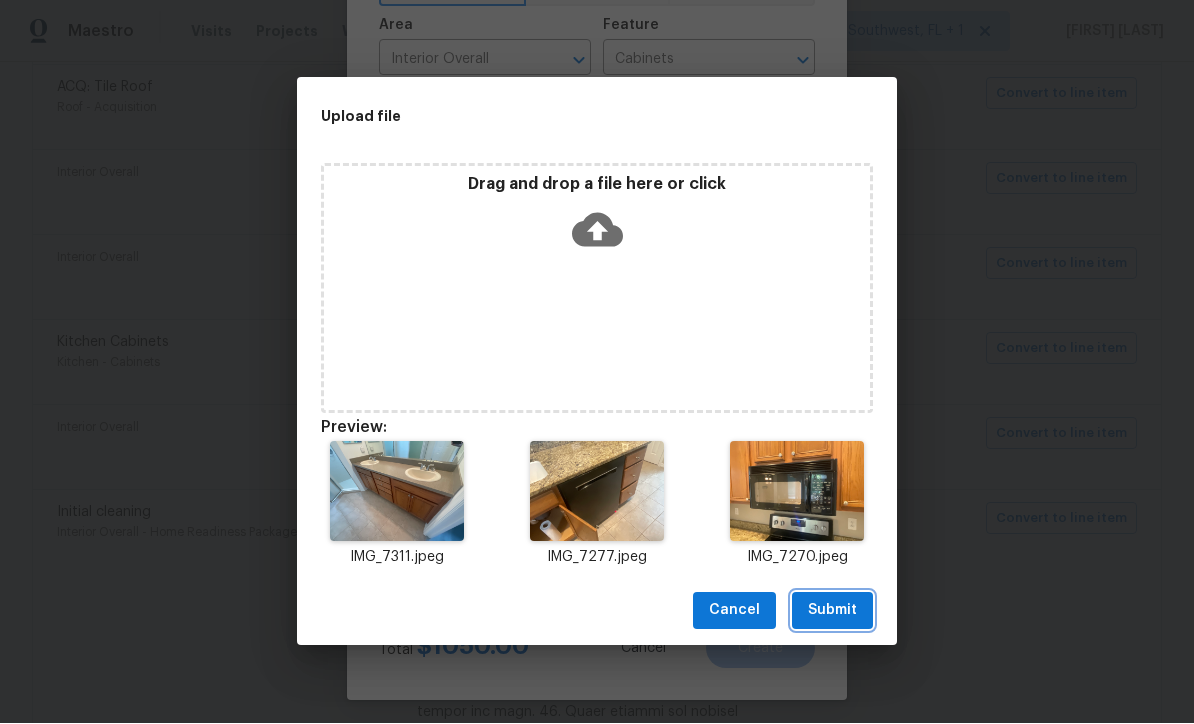click on "Submit" at bounding box center [832, 611] 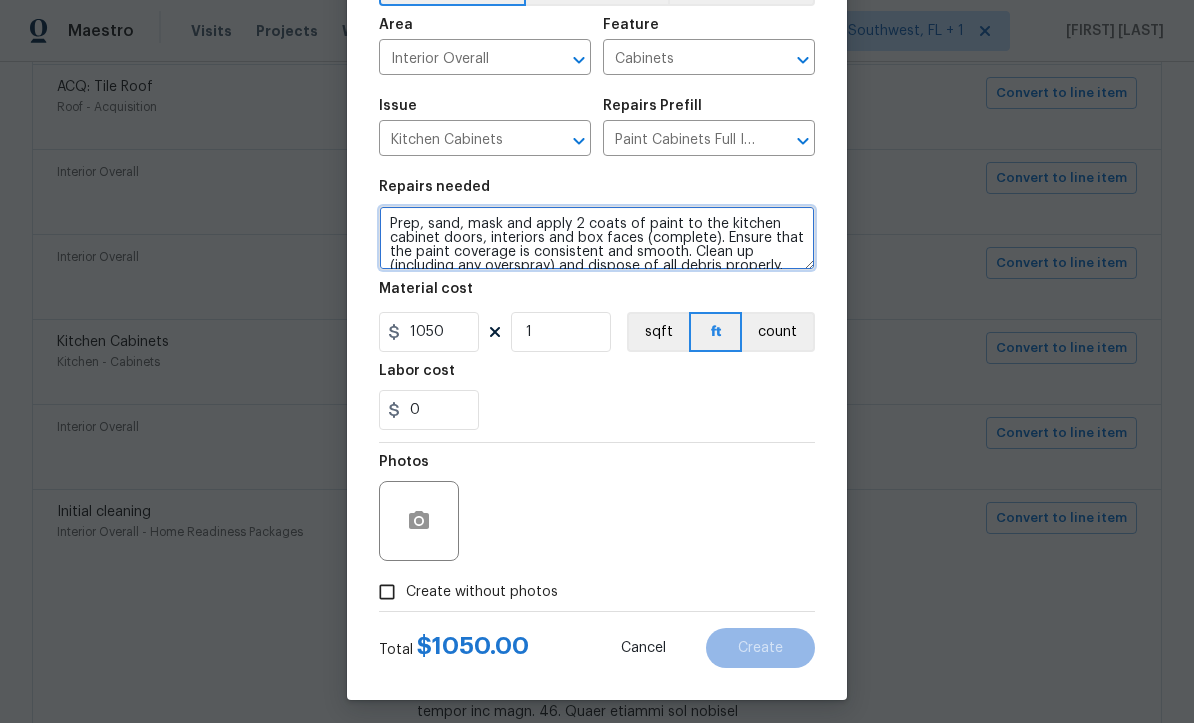 click on "Prep, sand, mask and apply 2 coats of paint to the kitchen cabinet doors, interiors and box faces (complete). Ensure that the paint coverage is consistent and smooth. Clean up (including any overspray) and dispose of all debris properly. Paint will be delivered onsite, Purchased by Opendoor." at bounding box center [597, 239] 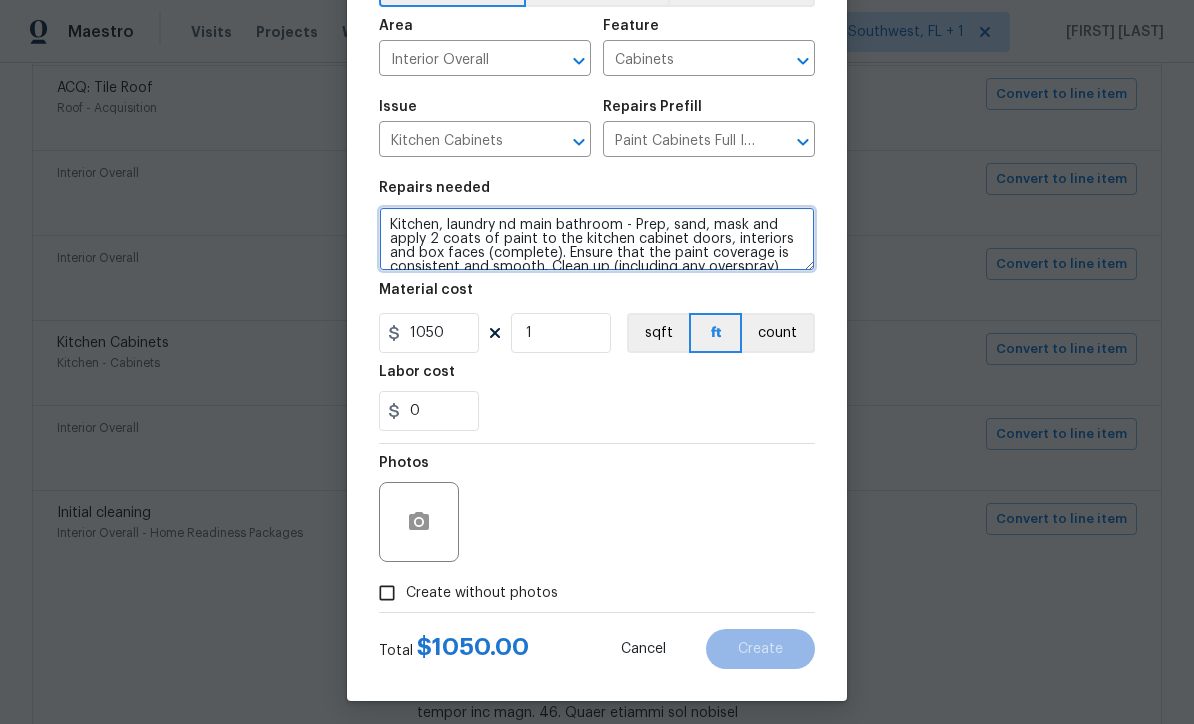 click on "Kitchen, laundry nd main bathroom - Prep, sand, mask and apply 2 coats of paint to the kitchen cabinet doors, interiors and box faces (complete). Ensure that the paint coverage is consistent and smooth. Clean up (including any overspray) and dispose of all debris properly. Paint will be delivered onsite, Purchased by Opendoor." at bounding box center (597, 239) 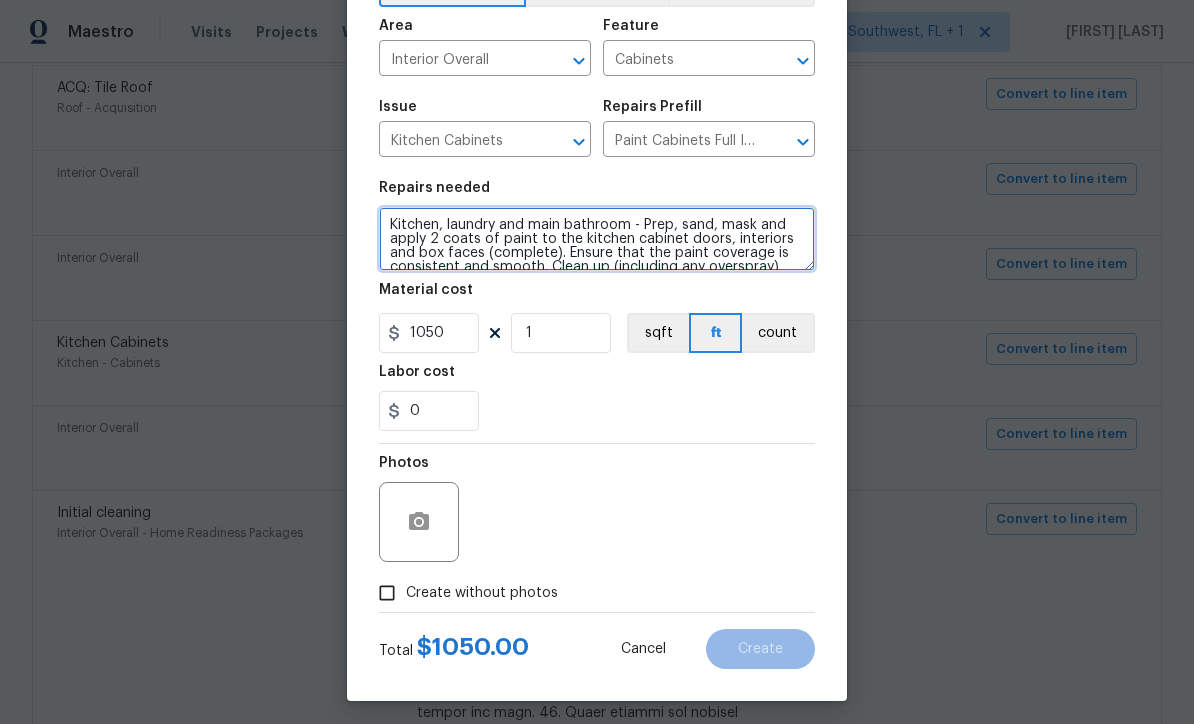 type on "Kitchen, laundry and main bathroom - Prep, sand, mask and apply 2 coats of paint to the kitchen cabinet doors, interiors and box faces (complete). Ensure that the paint coverage is consistent and smooth. Clean up (including any overspray) and dispose of all debris properly. Paint will be delivered onsite, Purchased by Opendoor." 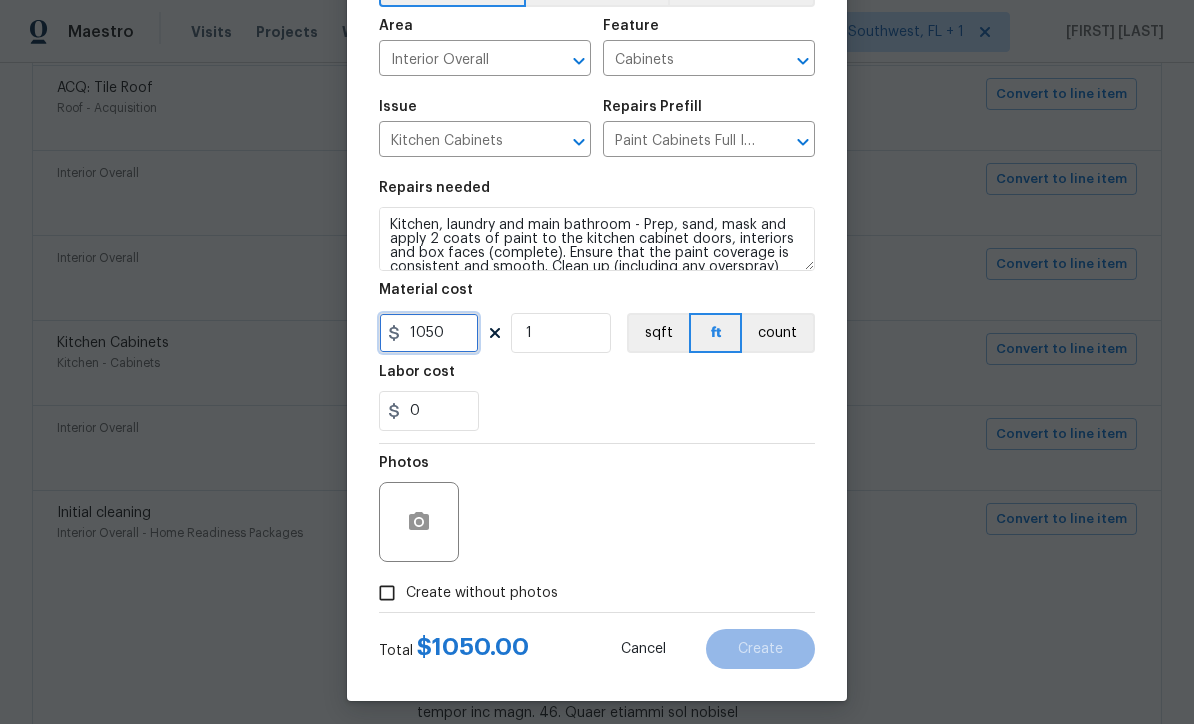 click on "1050" at bounding box center [429, 333] 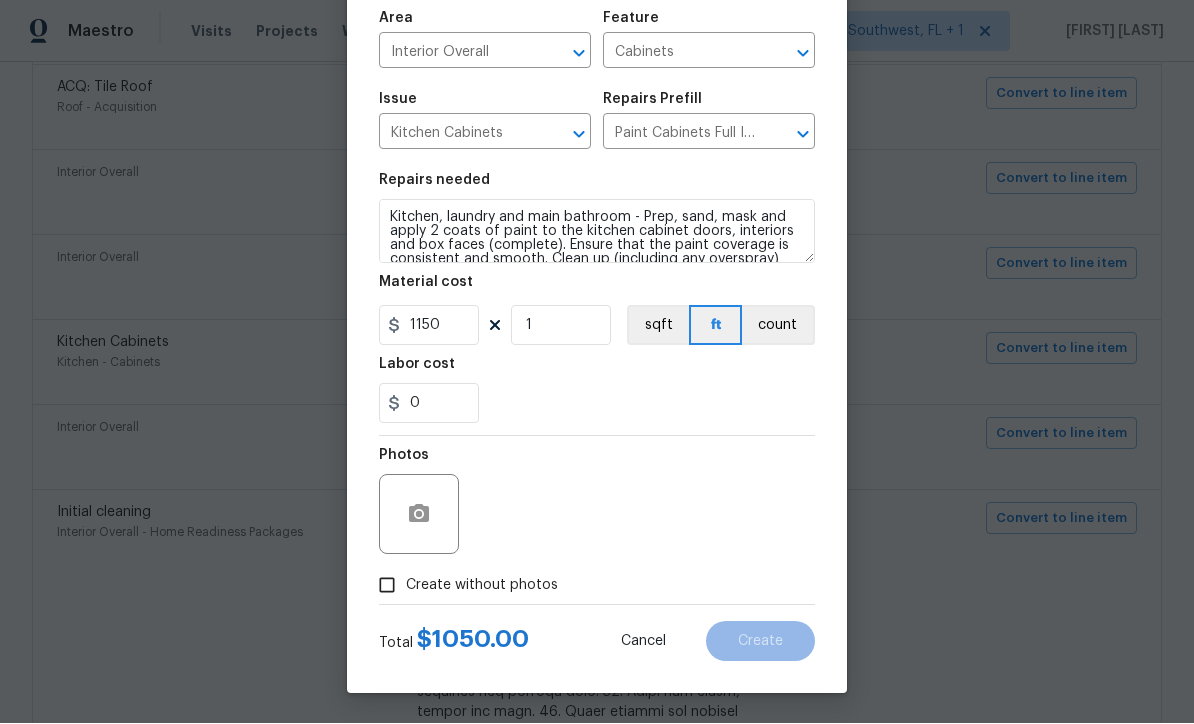 scroll, scrollTop: 141, scrollLeft: 0, axis: vertical 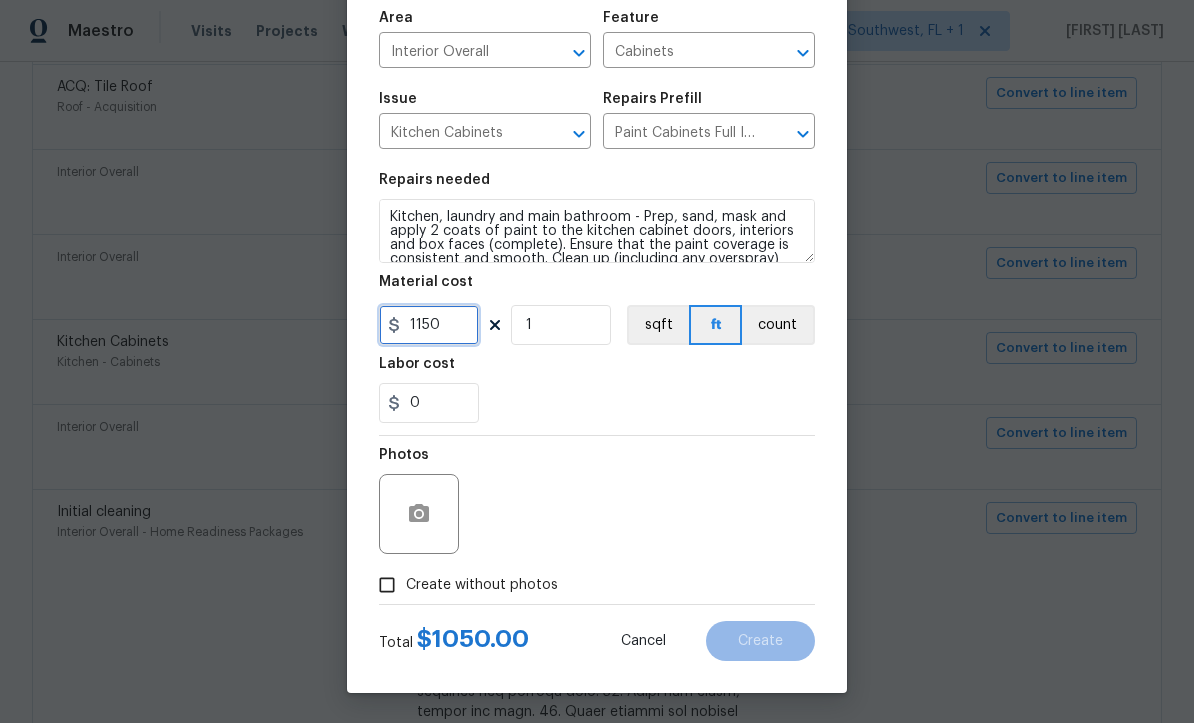 type on "1150" 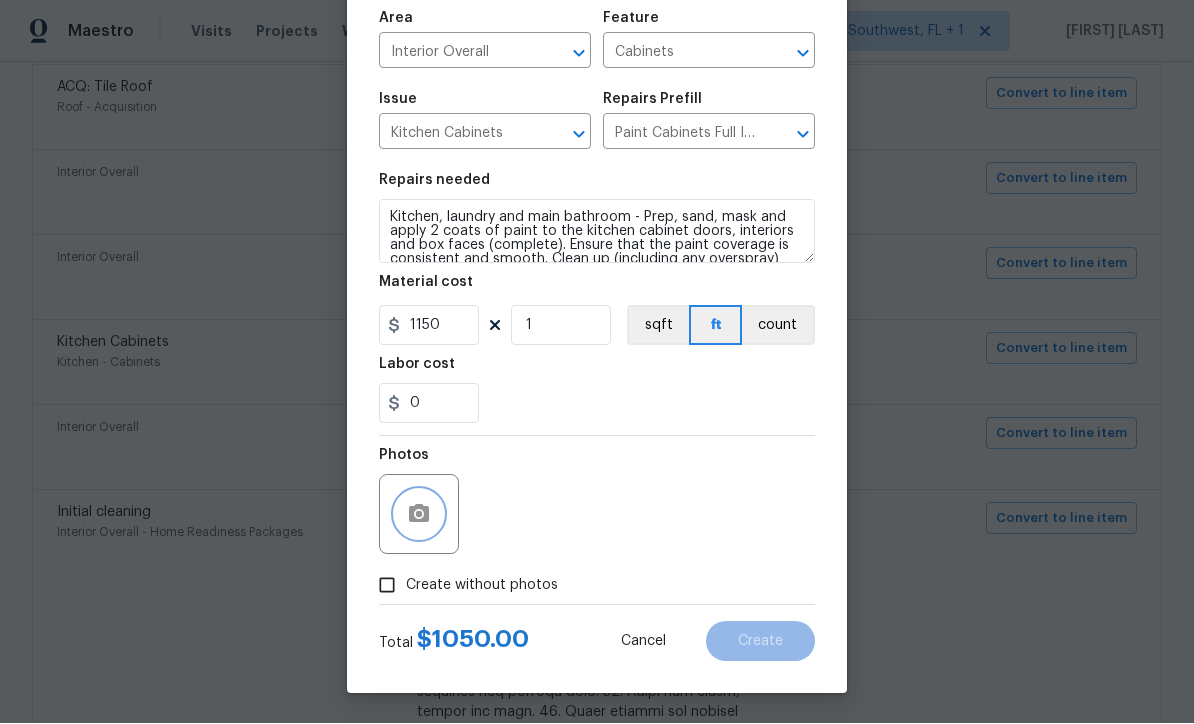 click at bounding box center (419, 515) 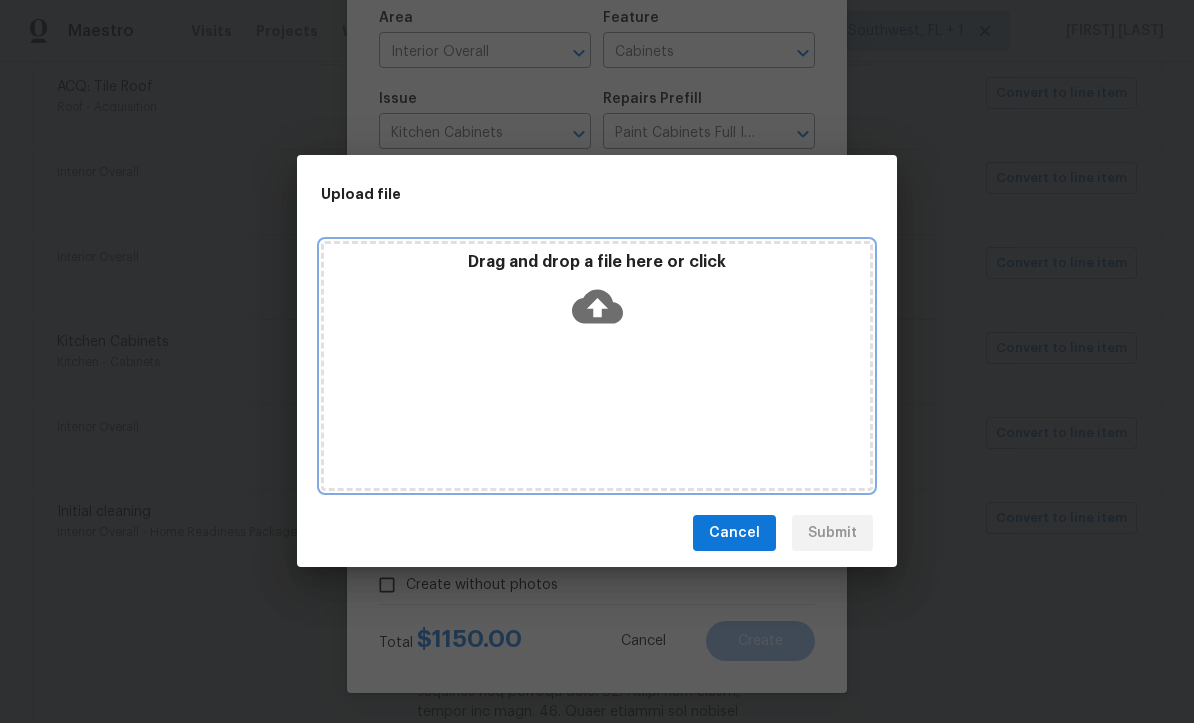 click 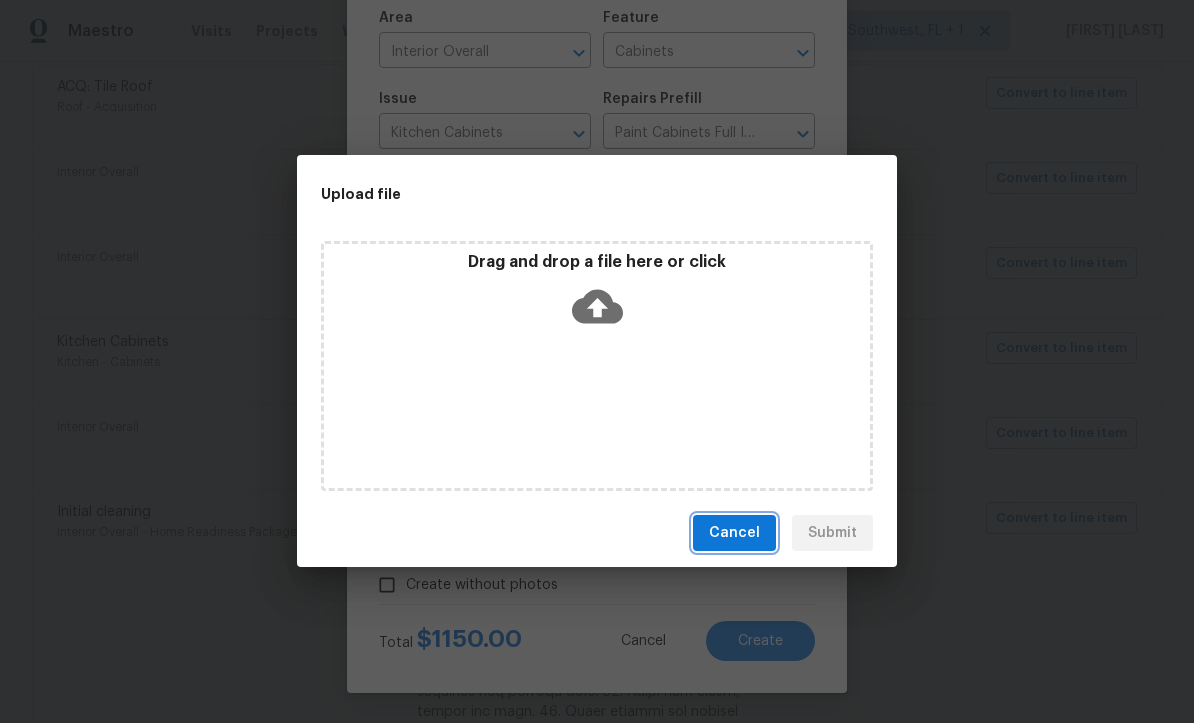 click on "Cancel" at bounding box center (734, 534) 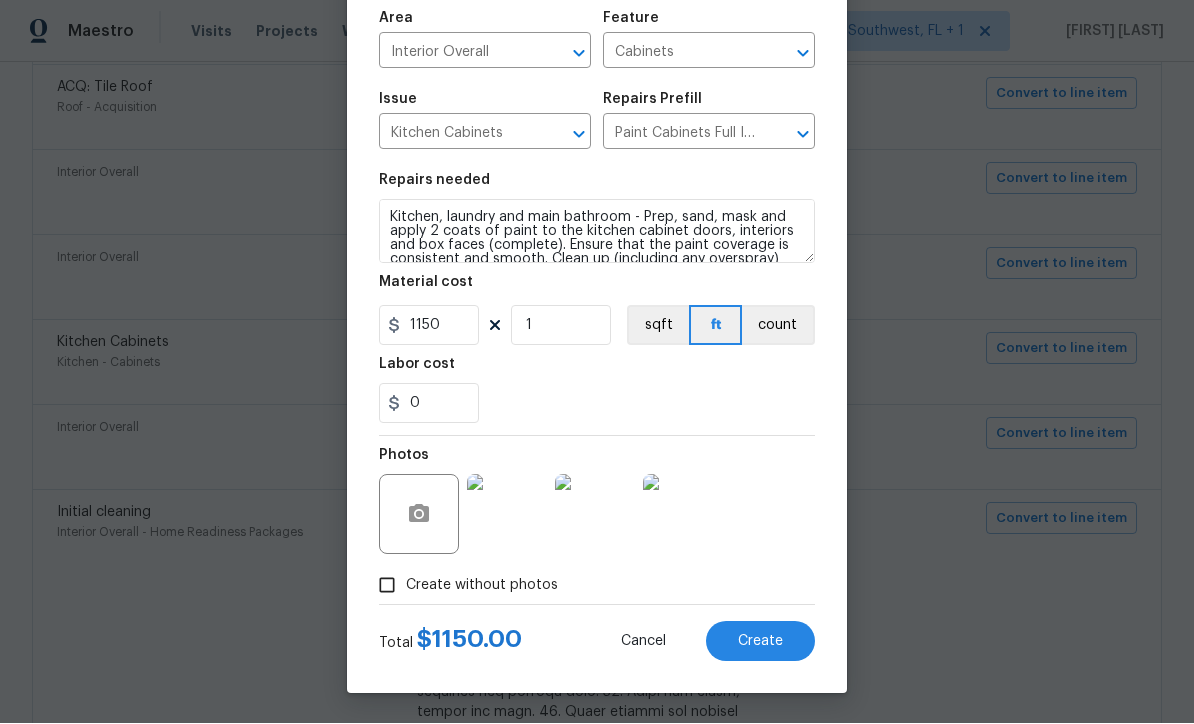 click on "Create" at bounding box center (760, 642) 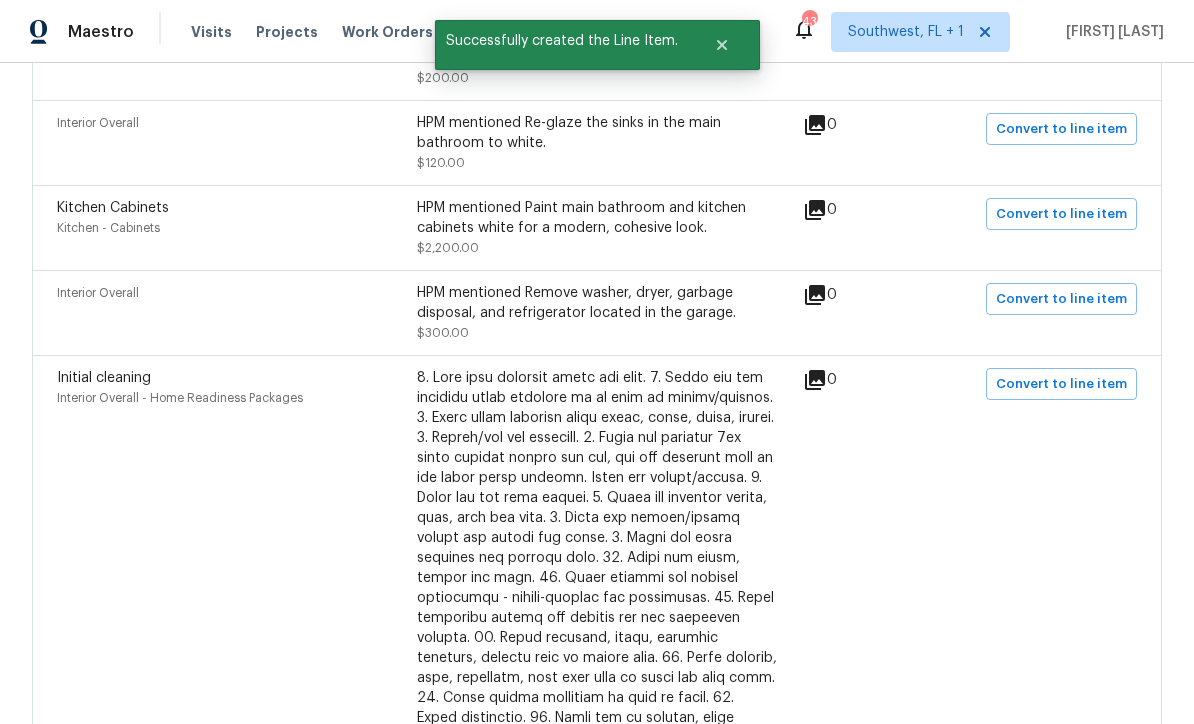 scroll, scrollTop: 660, scrollLeft: 0, axis: vertical 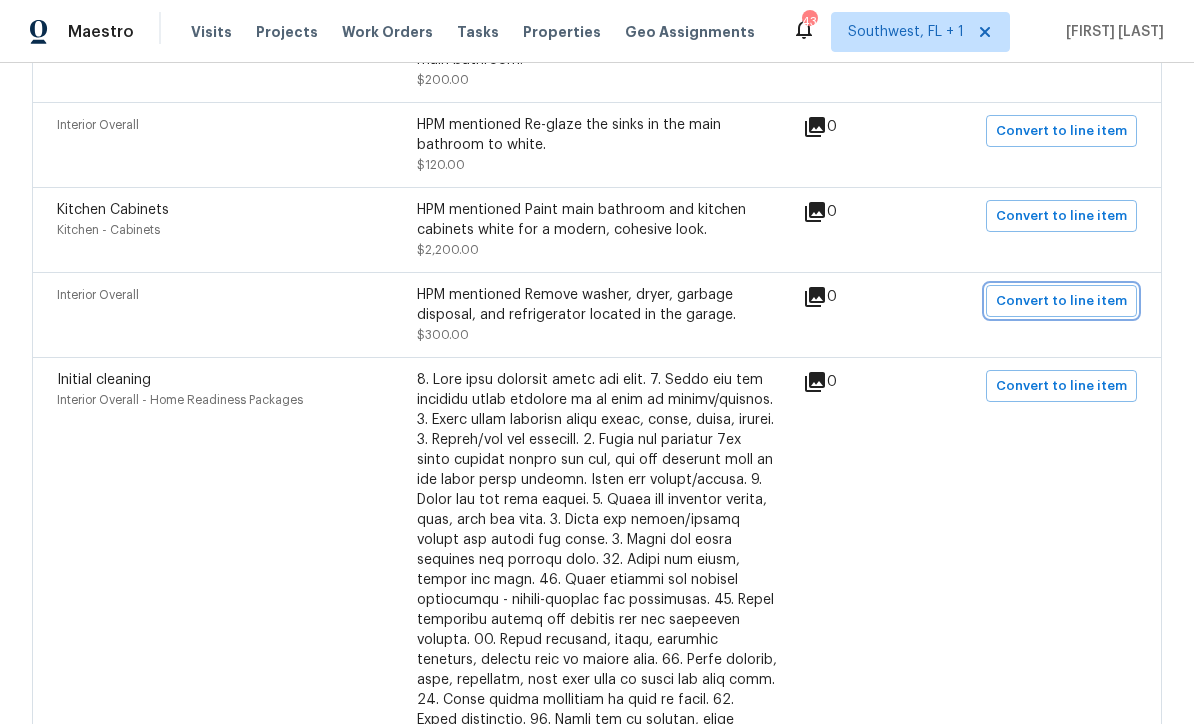 click on "Convert to line item" at bounding box center [1061, 301] 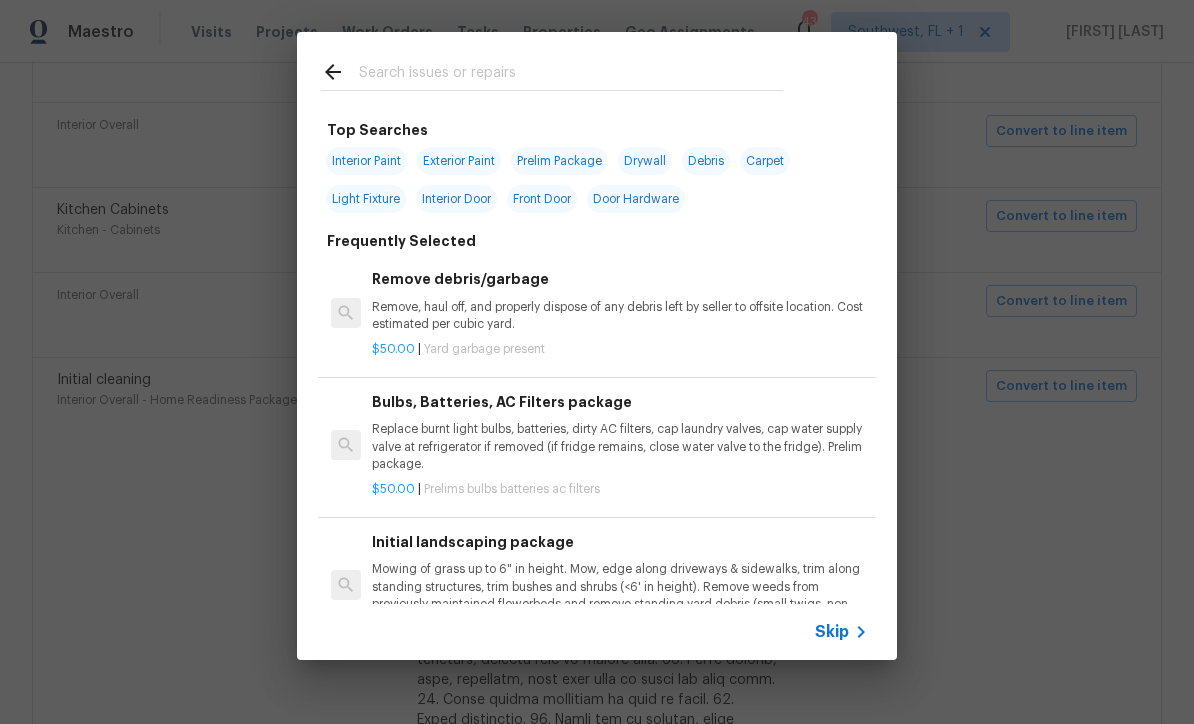 click 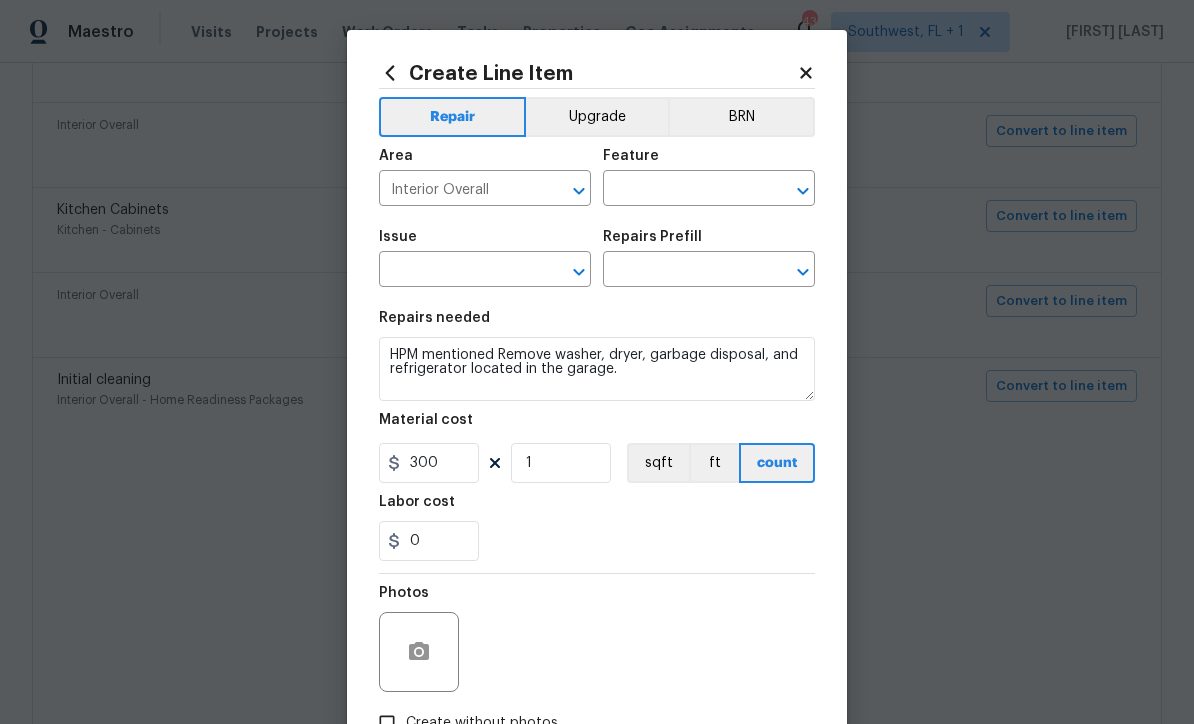 click at bounding box center (681, 190) 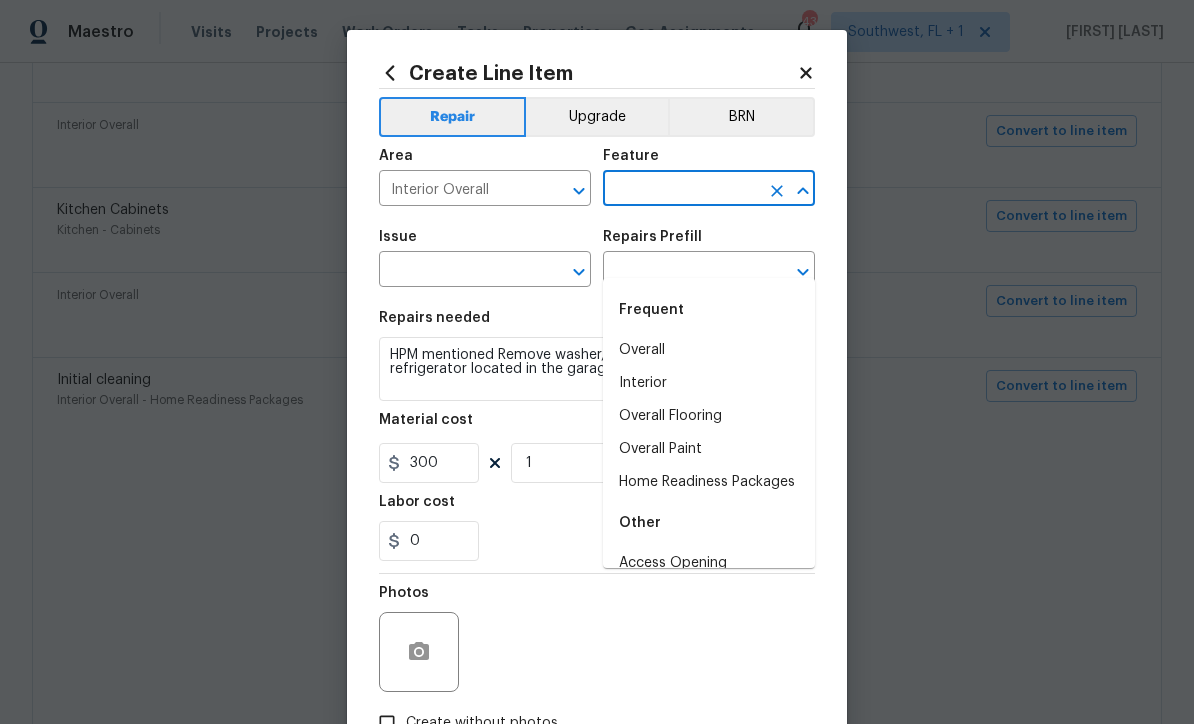 click on "Interior Overall" at bounding box center [457, 190] 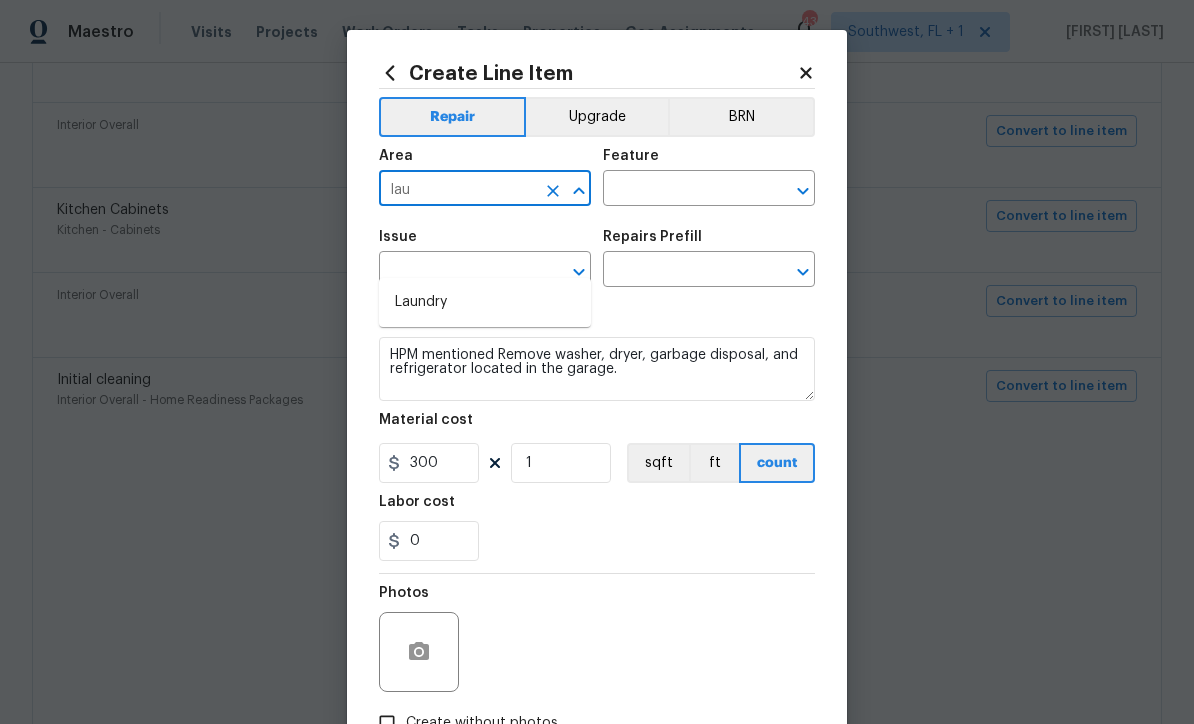 click on "Laundry" at bounding box center [485, 302] 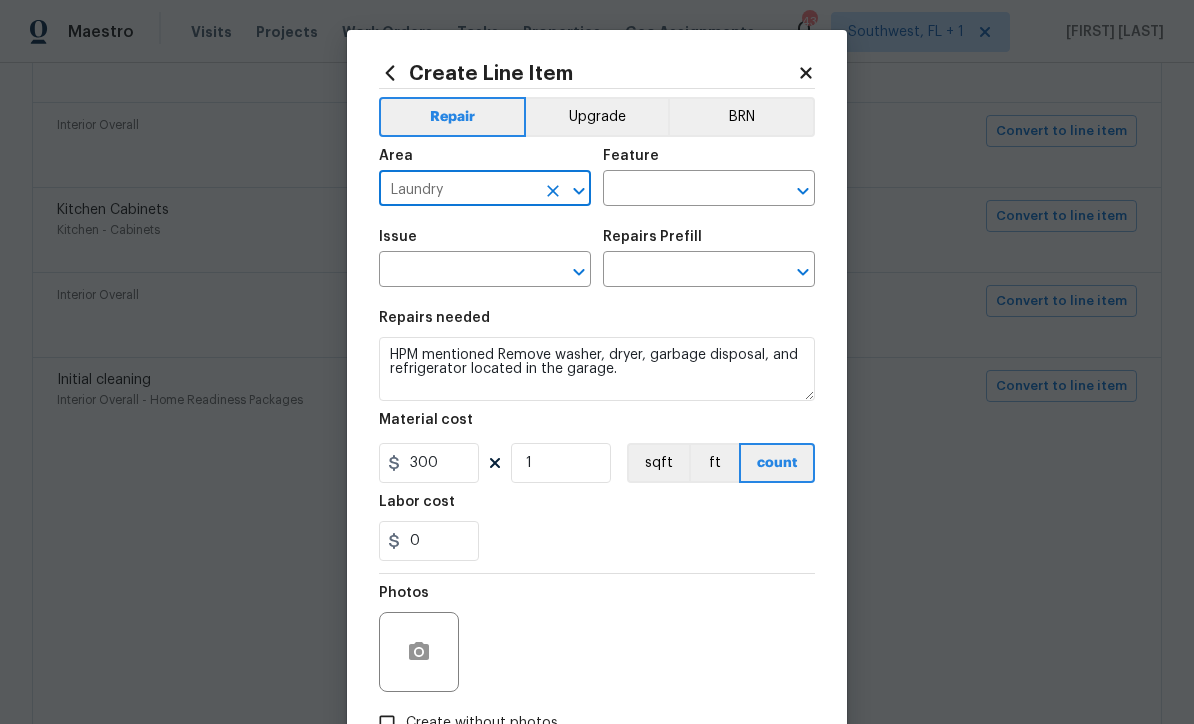 click at bounding box center [681, 190] 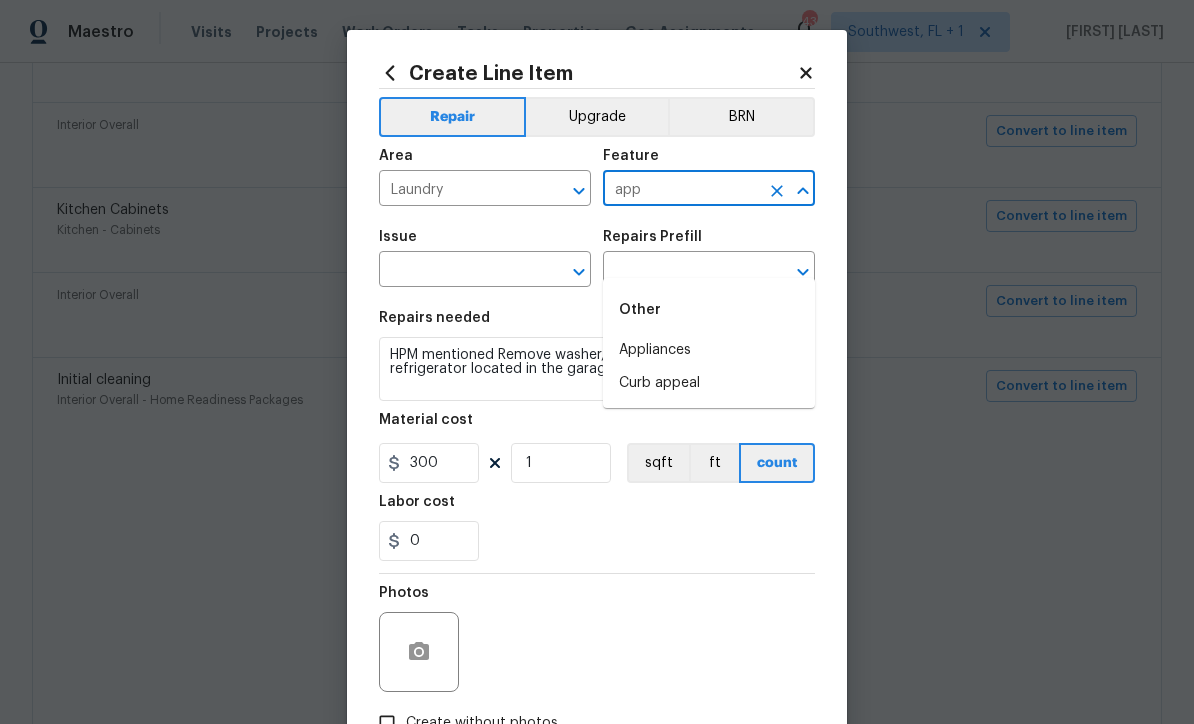 click on "Appliances" at bounding box center [709, 350] 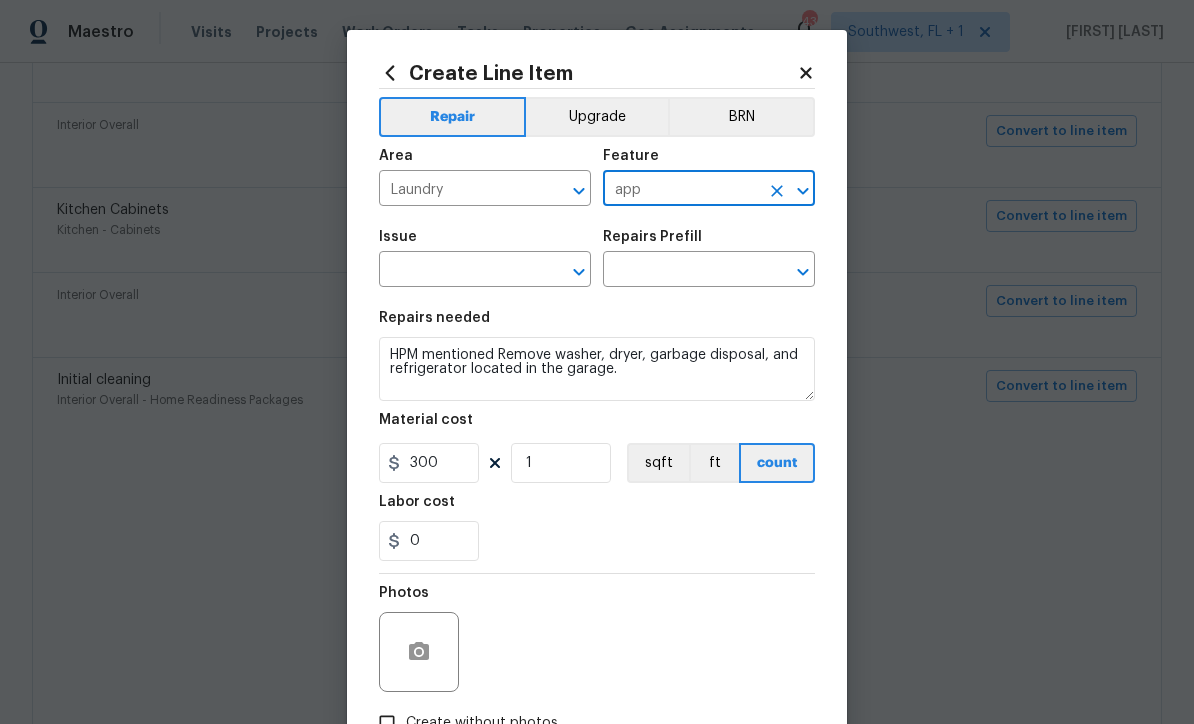 type on "Appliances" 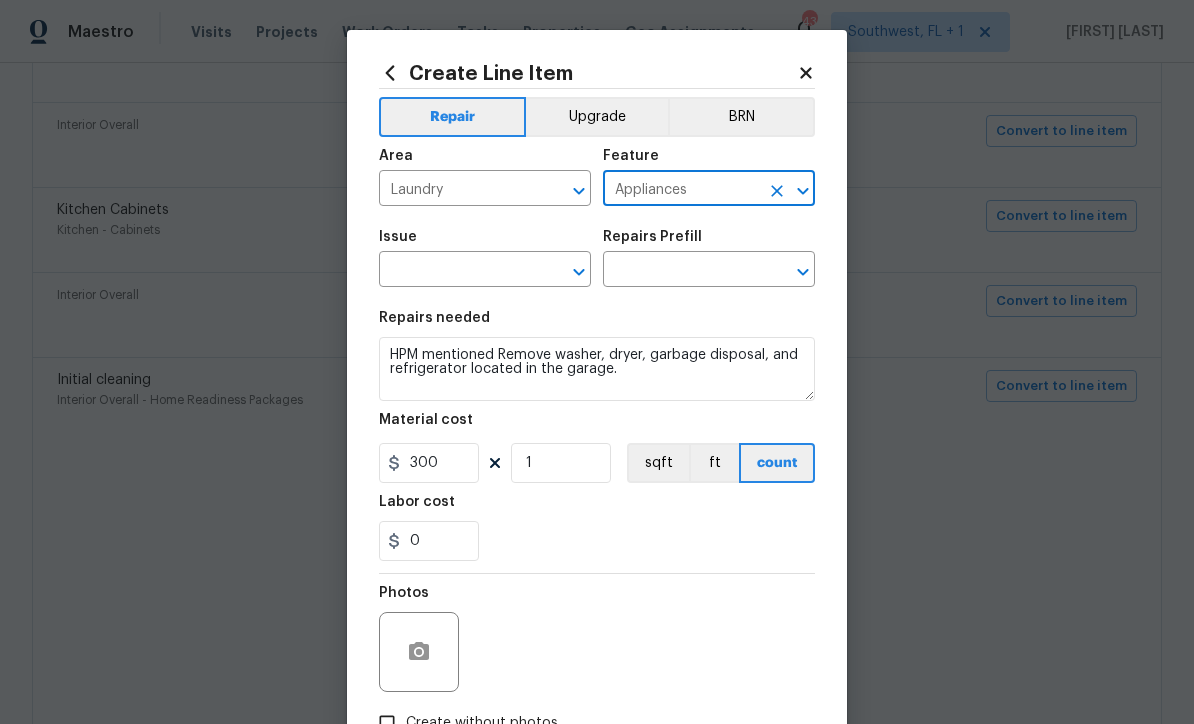 click at bounding box center (457, 271) 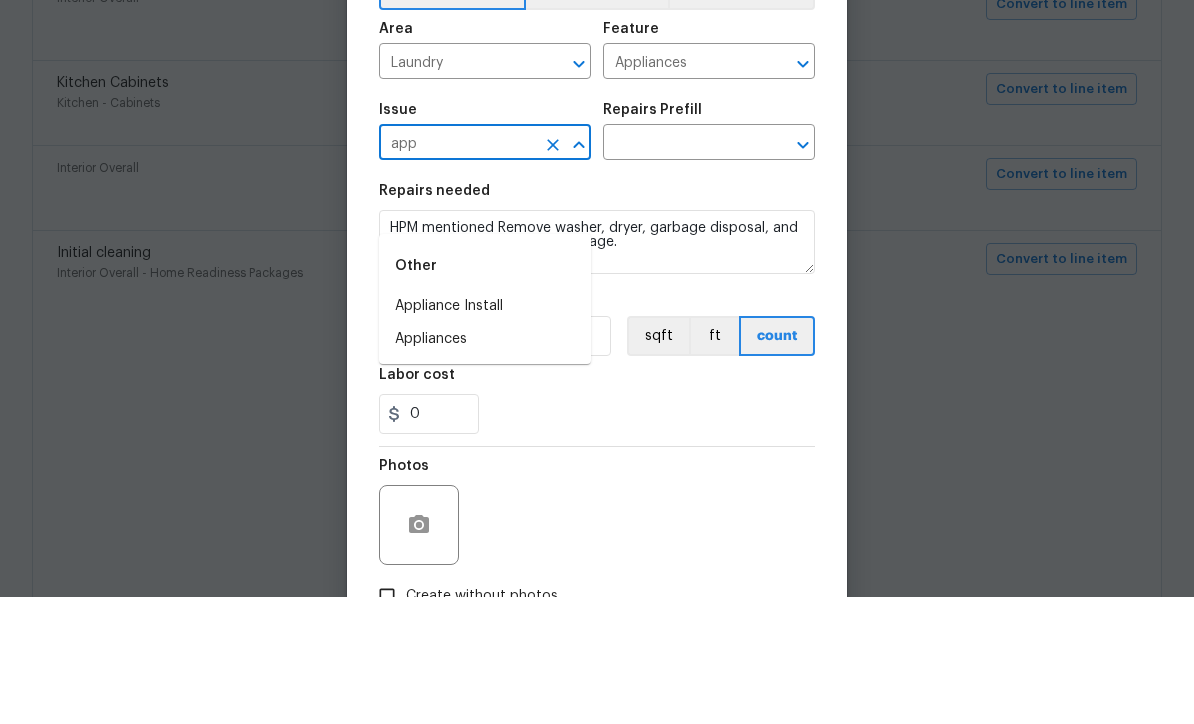 click on "Appliances" at bounding box center (485, 466) 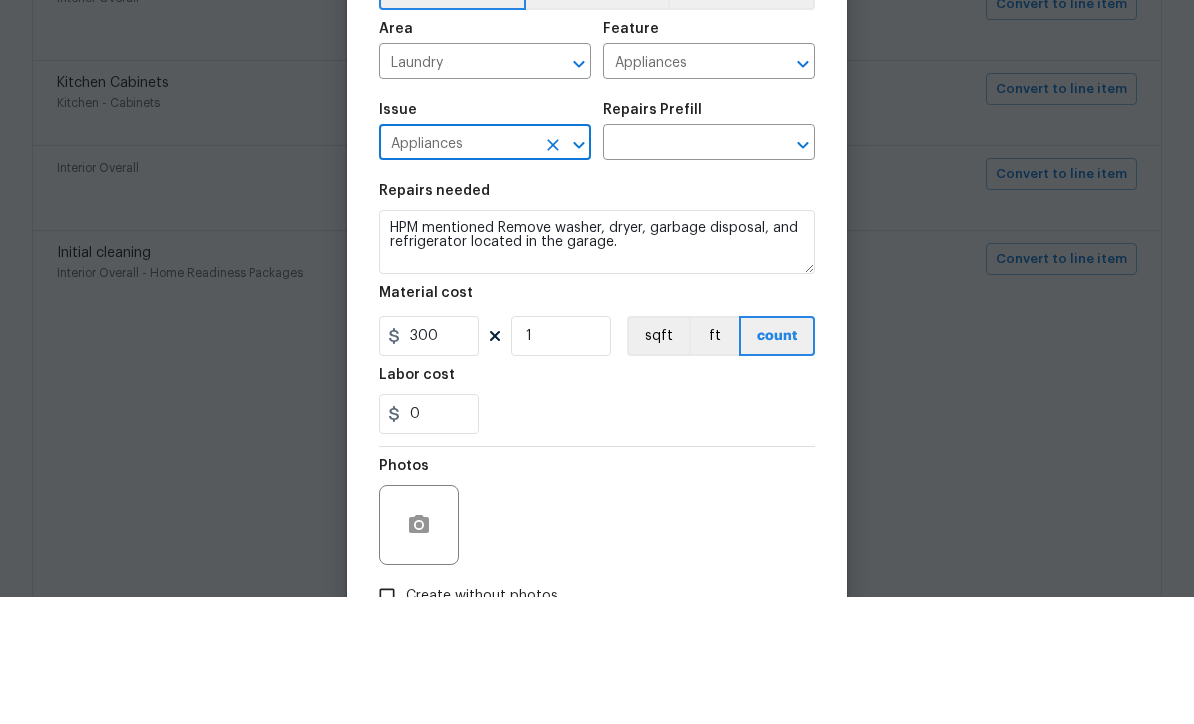 click at bounding box center (681, 271) 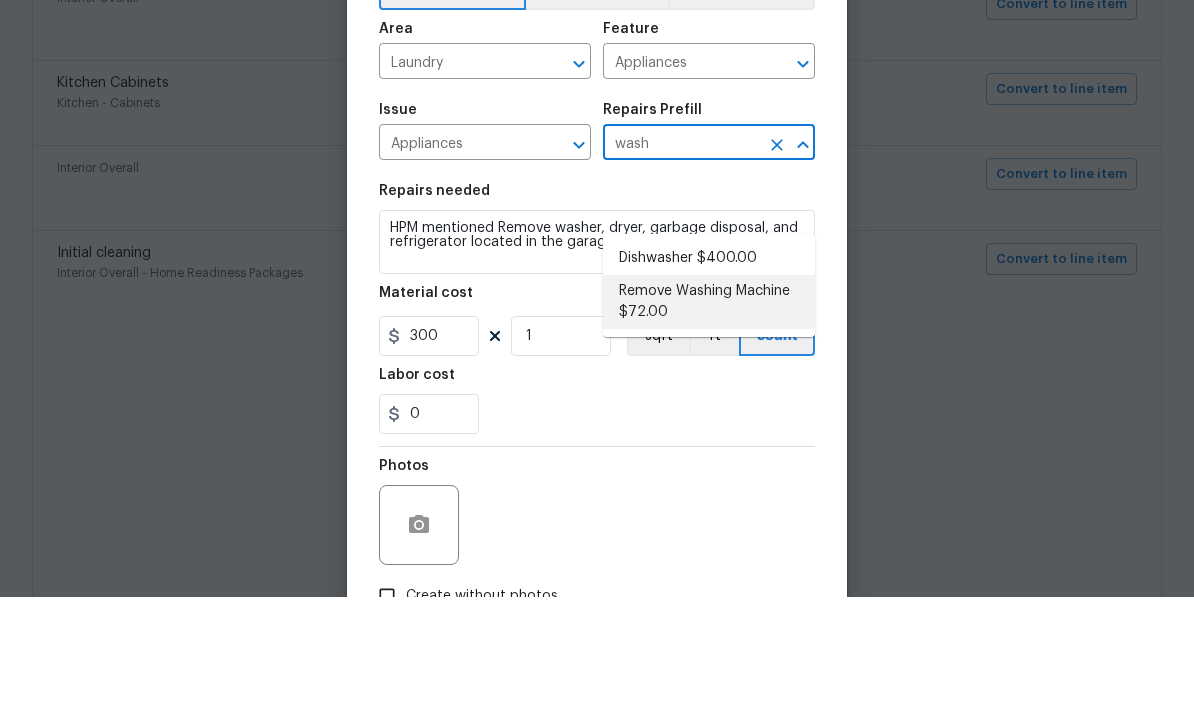 click on "Remove Washing Machine $72.00" at bounding box center [709, 429] 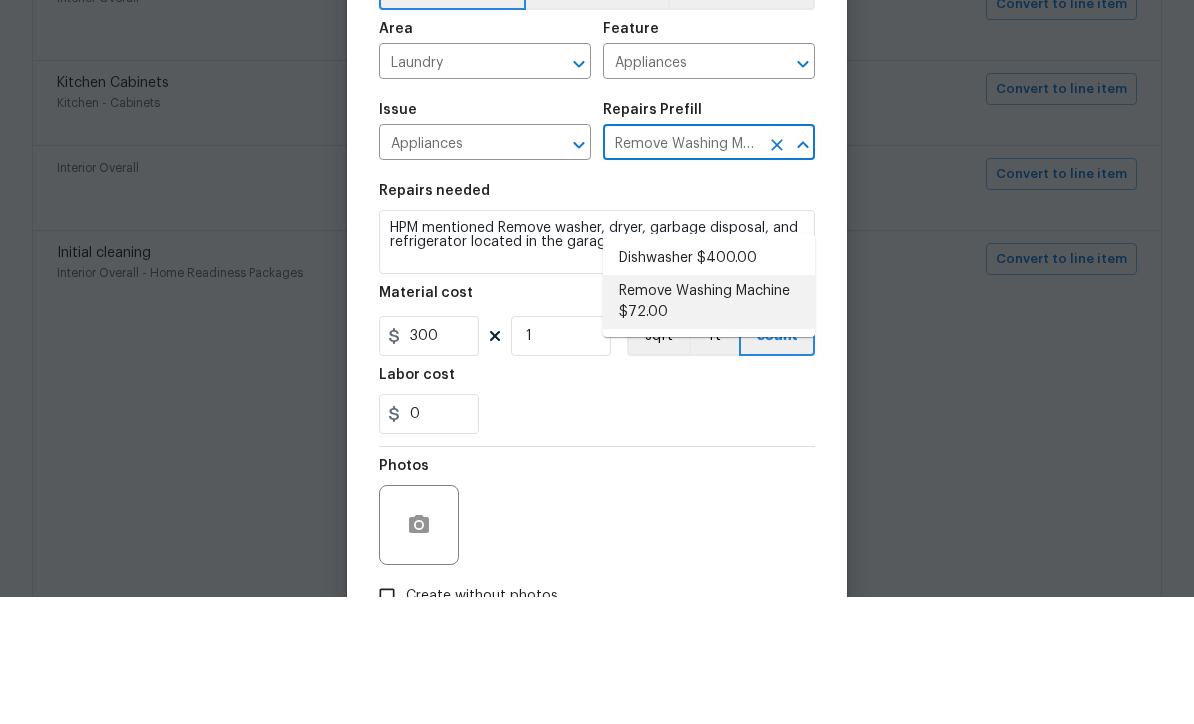 type 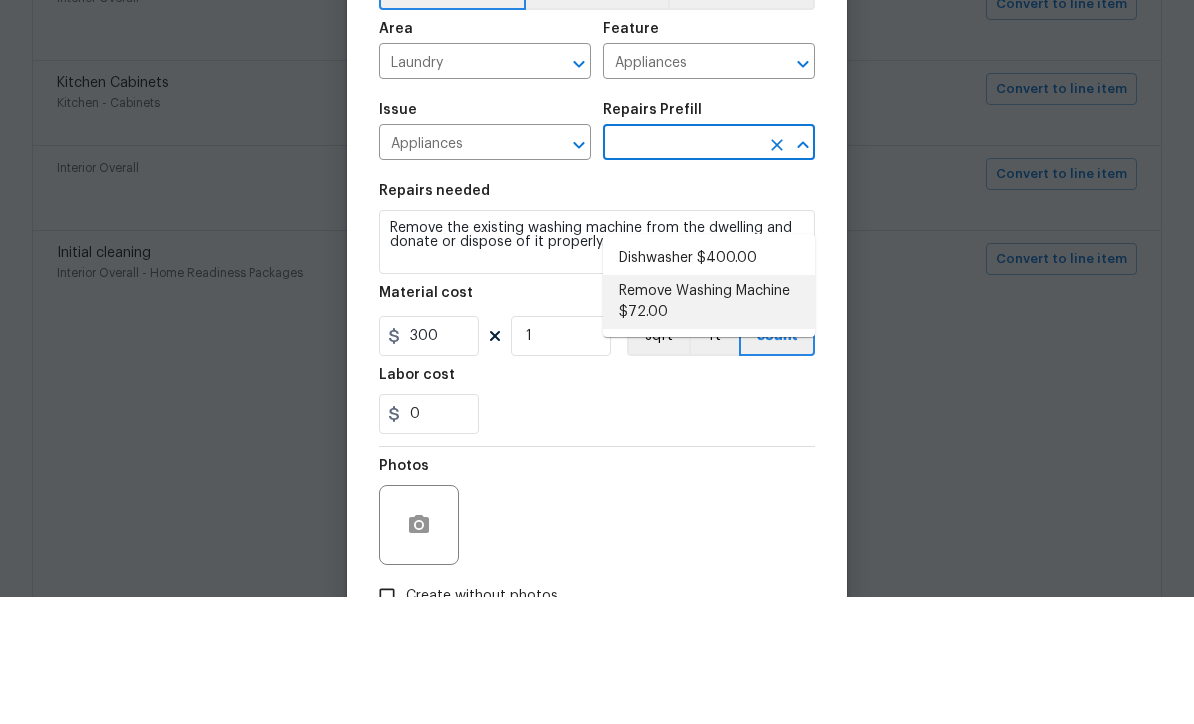 type on "Remove Washing Machine $72.00" 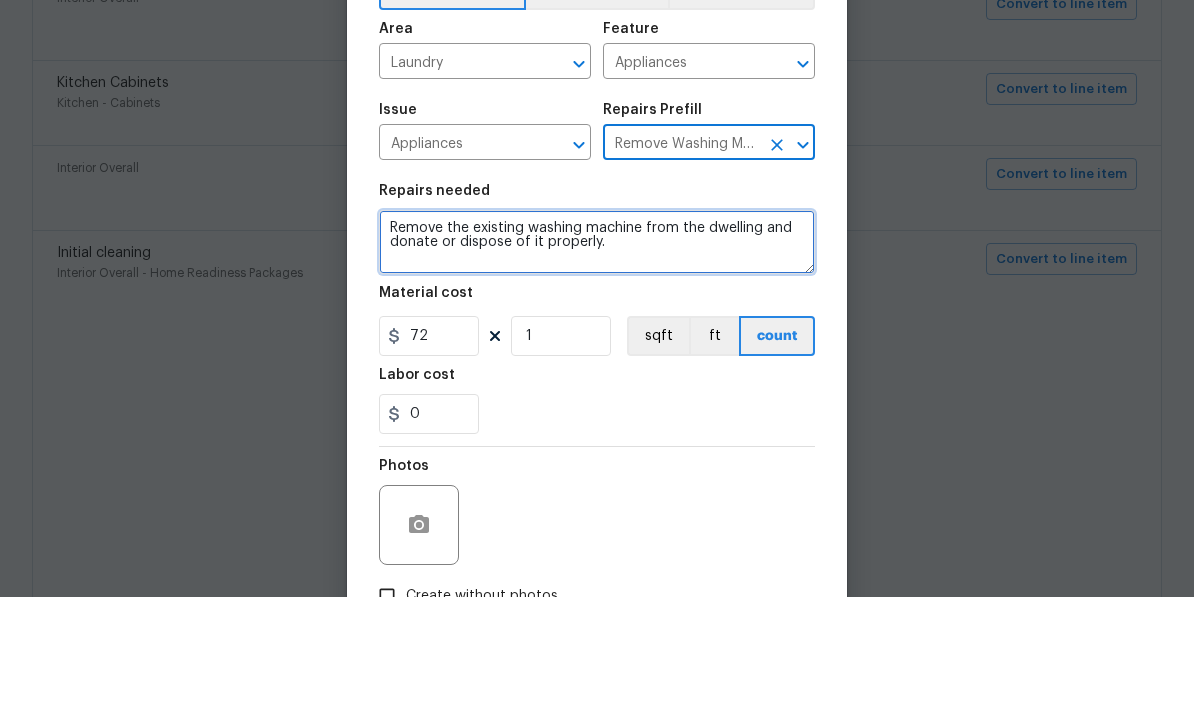 click on "Remove the existing washing machine from the dwelling and donate or dispose of it properly." at bounding box center [597, 369] 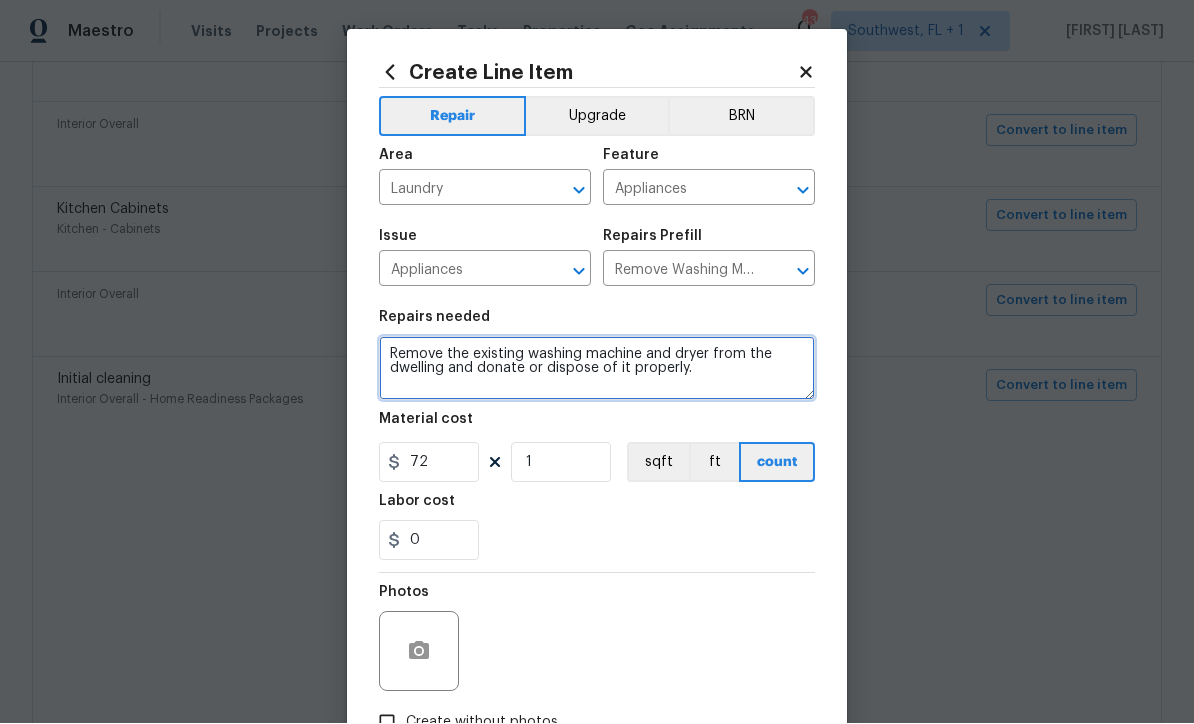 type on "Remove the existing washing machine and dryer from the dwelling and donate or dispose of it properly." 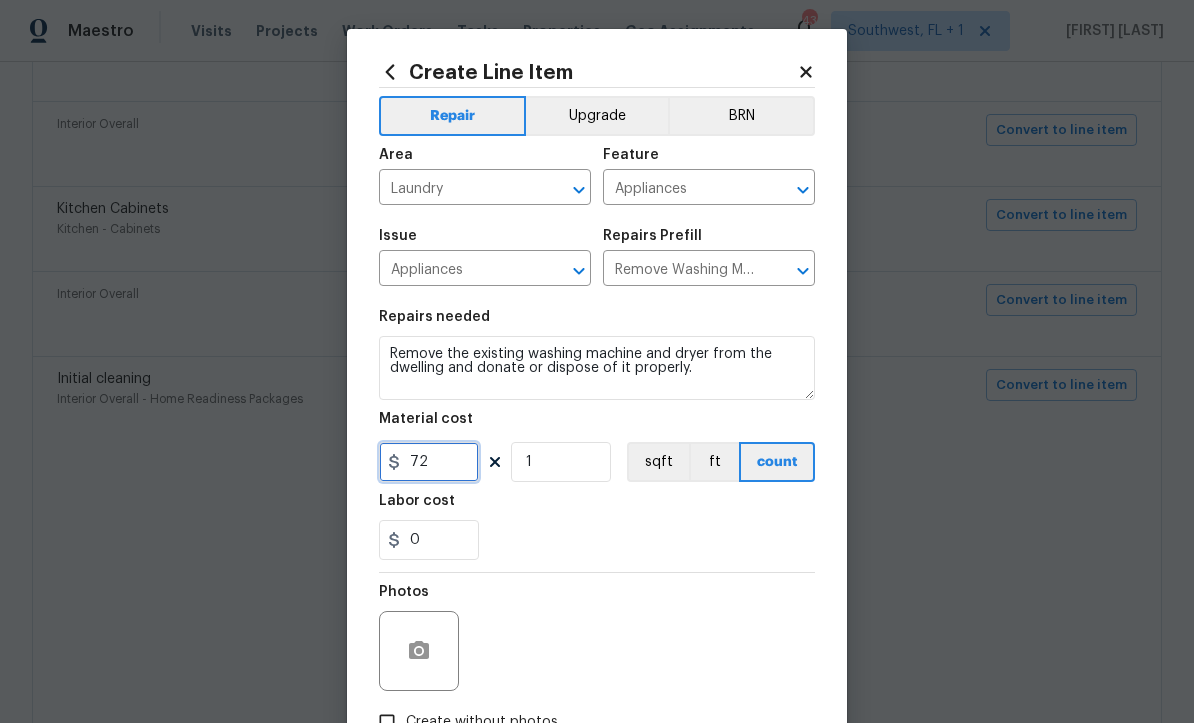 click on "72" at bounding box center [429, 463] 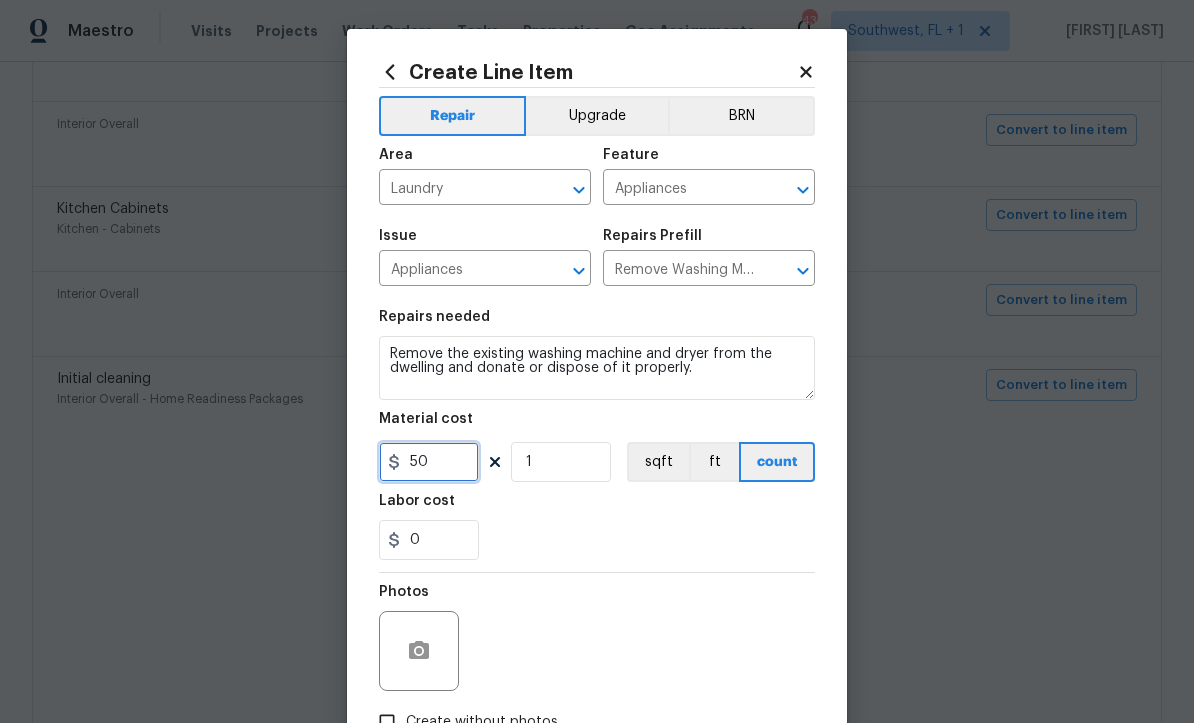 type on "50" 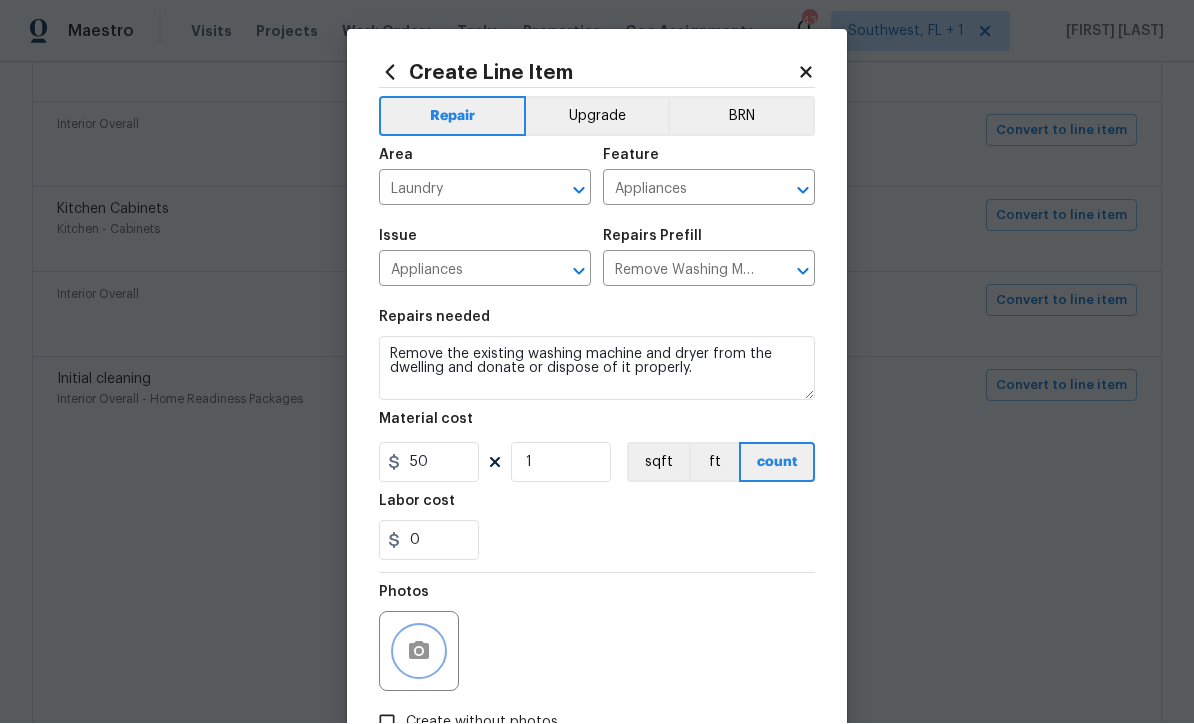 click at bounding box center (419, 652) 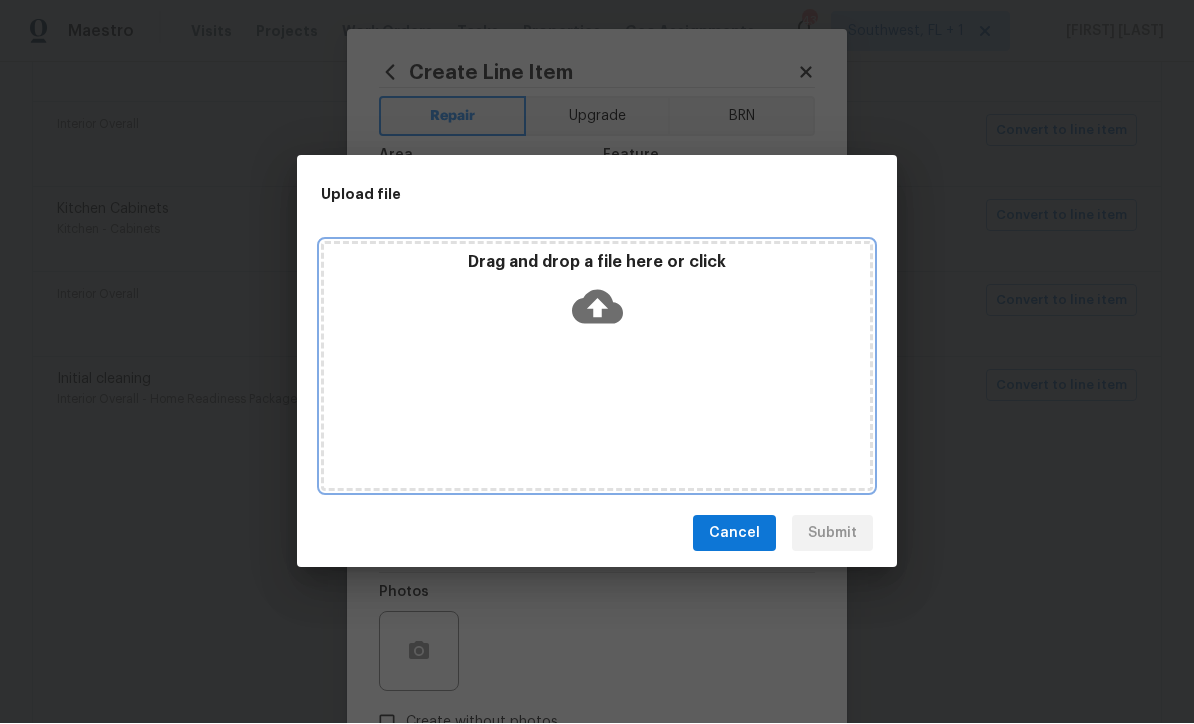 click 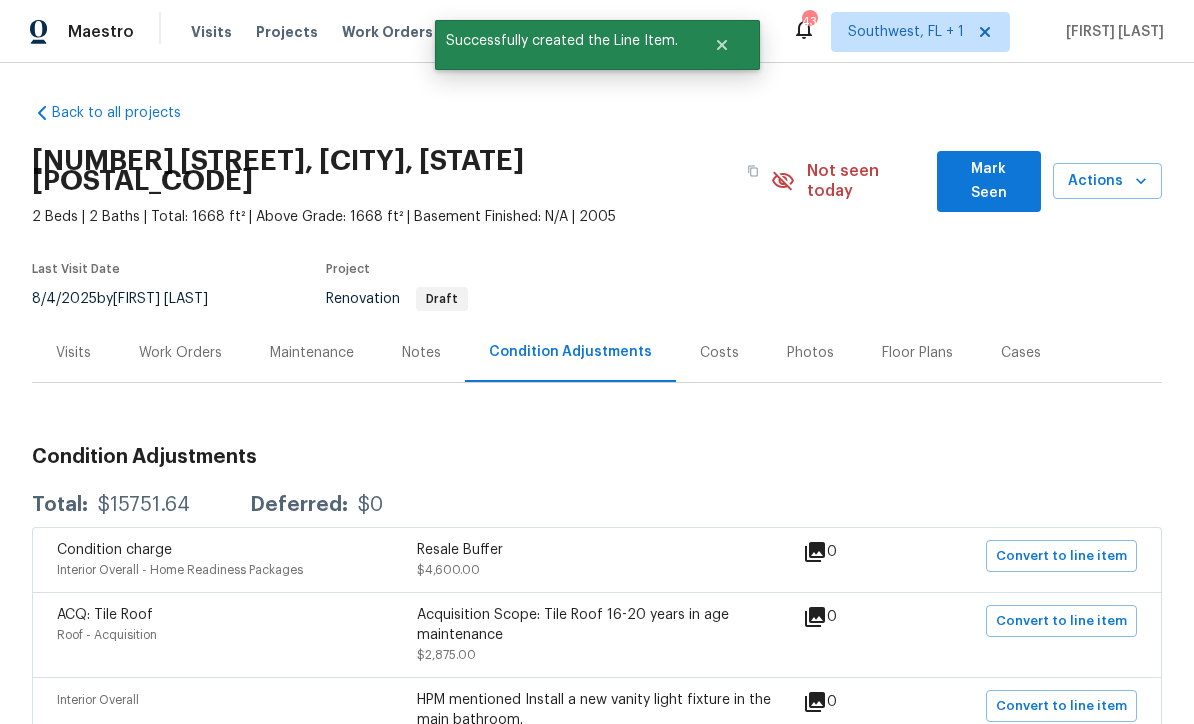 scroll, scrollTop: 66, scrollLeft: 0, axis: vertical 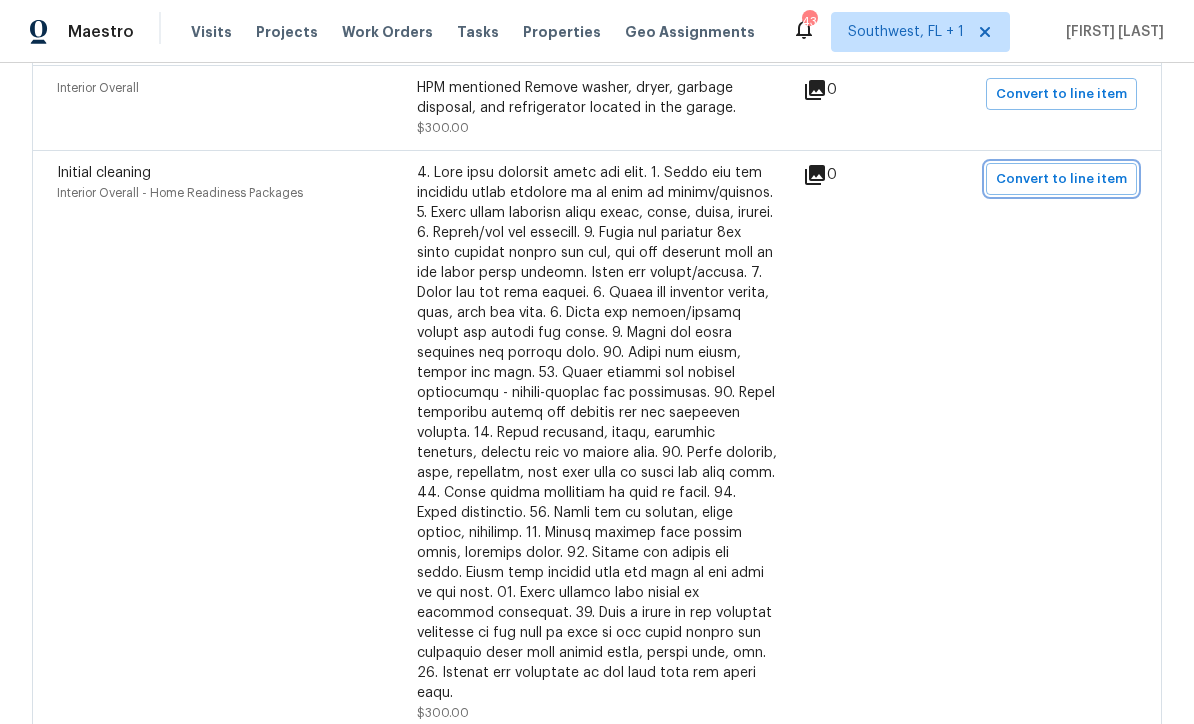 click on "Convert to line item" at bounding box center (1061, 179) 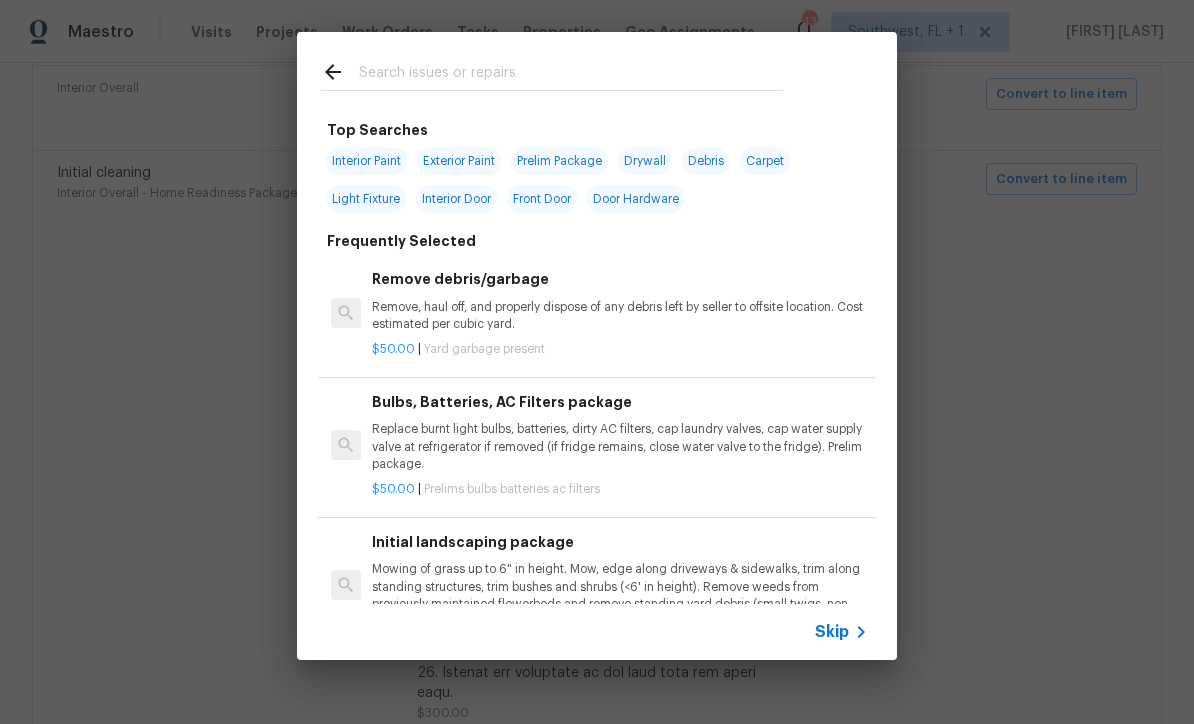 click 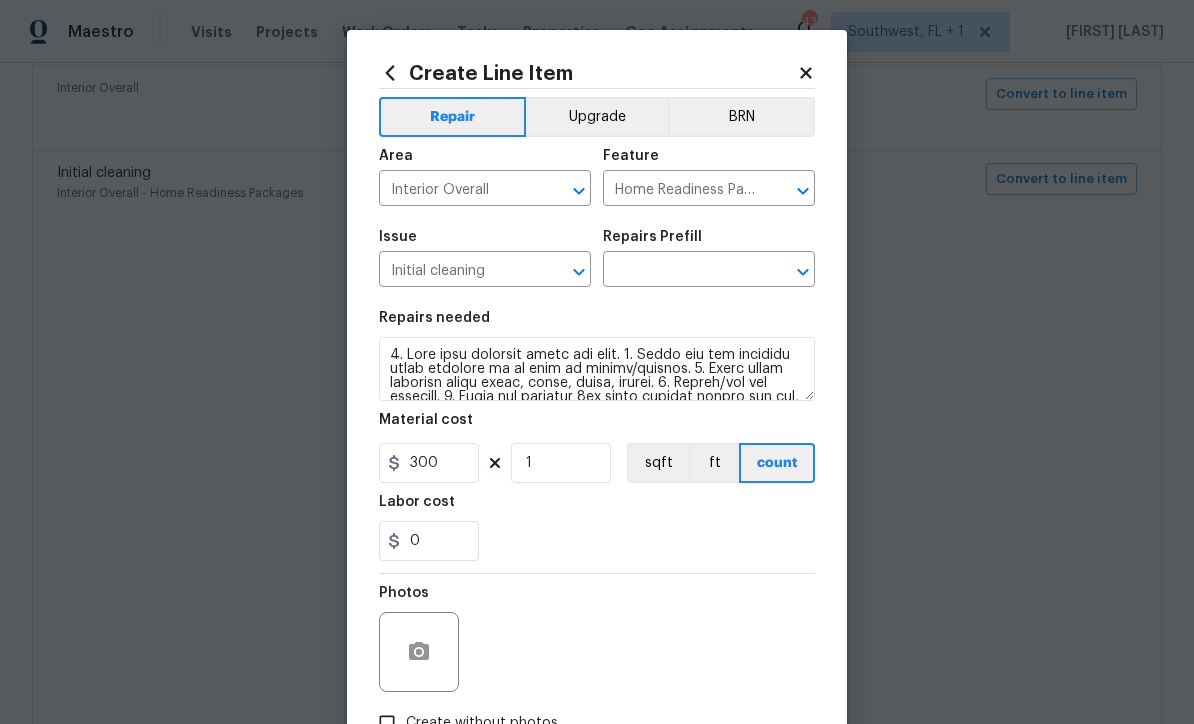 click on "Home Readiness Packages" at bounding box center [681, 190] 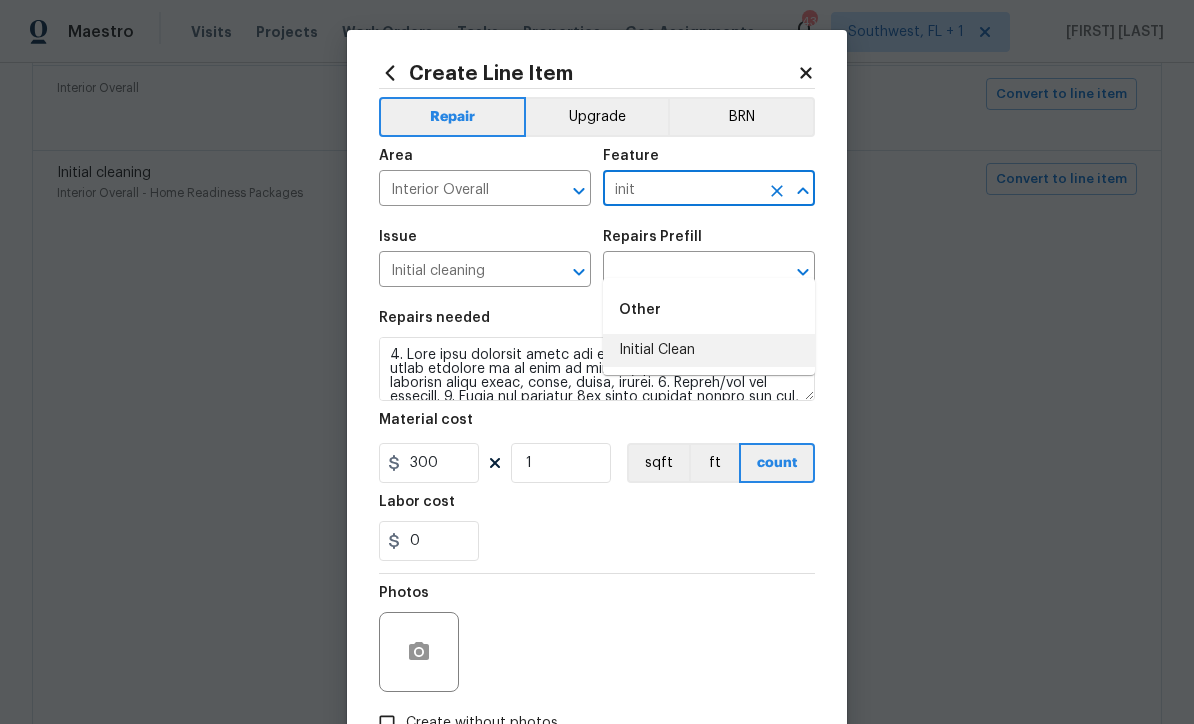 click on "Initial Clean" at bounding box center [709, 350] 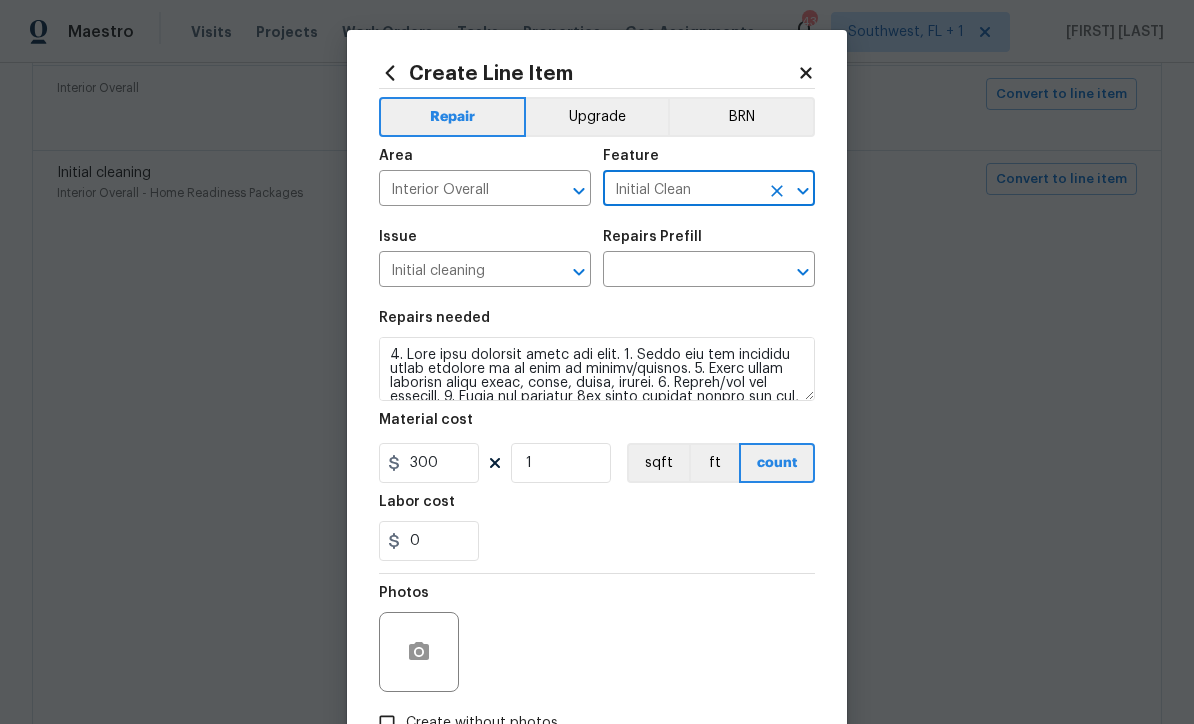 click at bounding box center [681, 271] 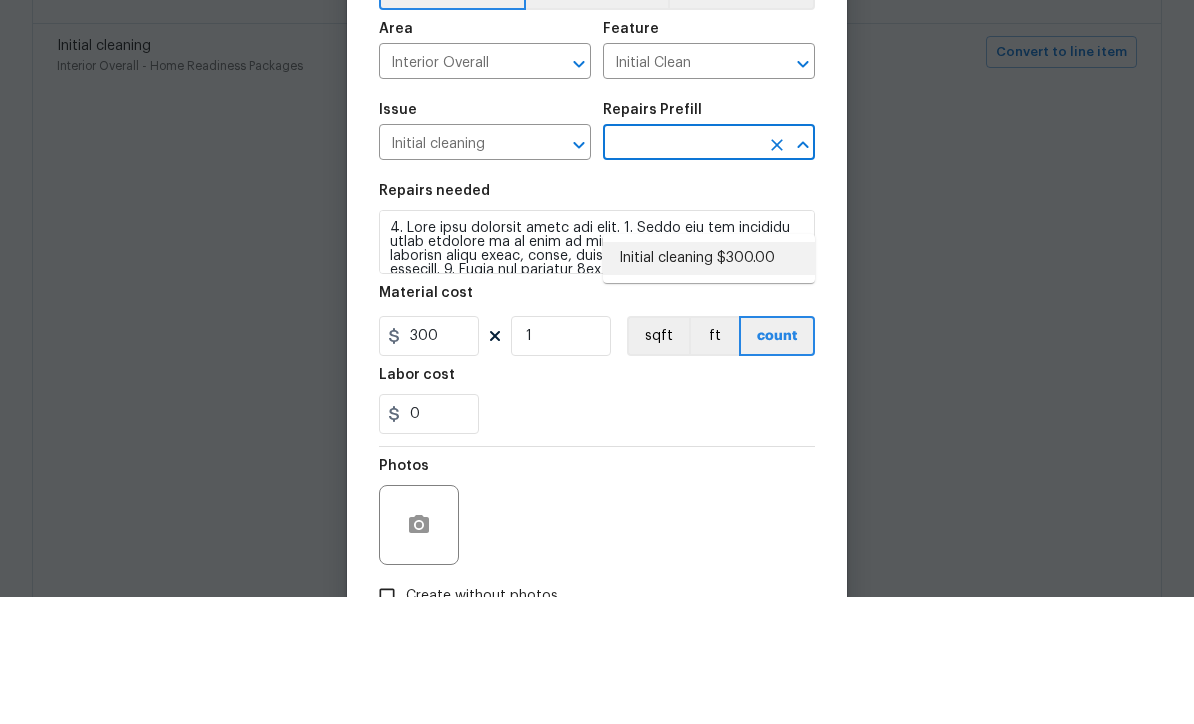 click on "Initial cleaning $300.00" at bounding box center (709, 385) 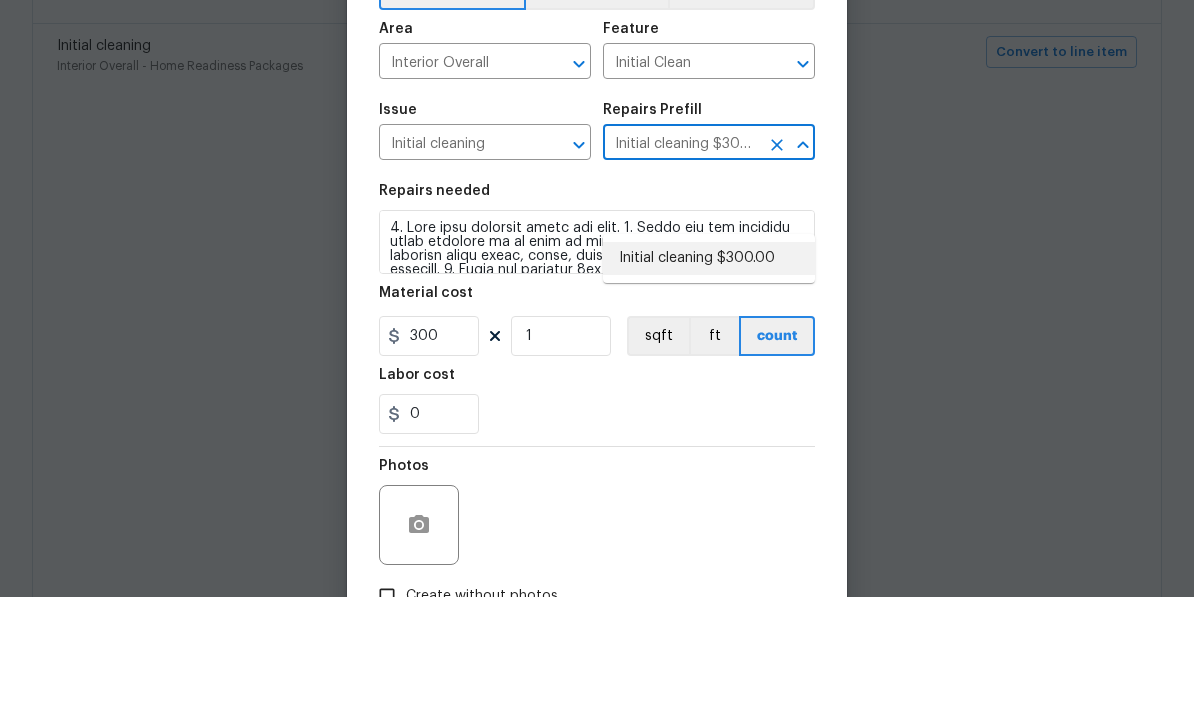 type on "Home Readiness Packages" 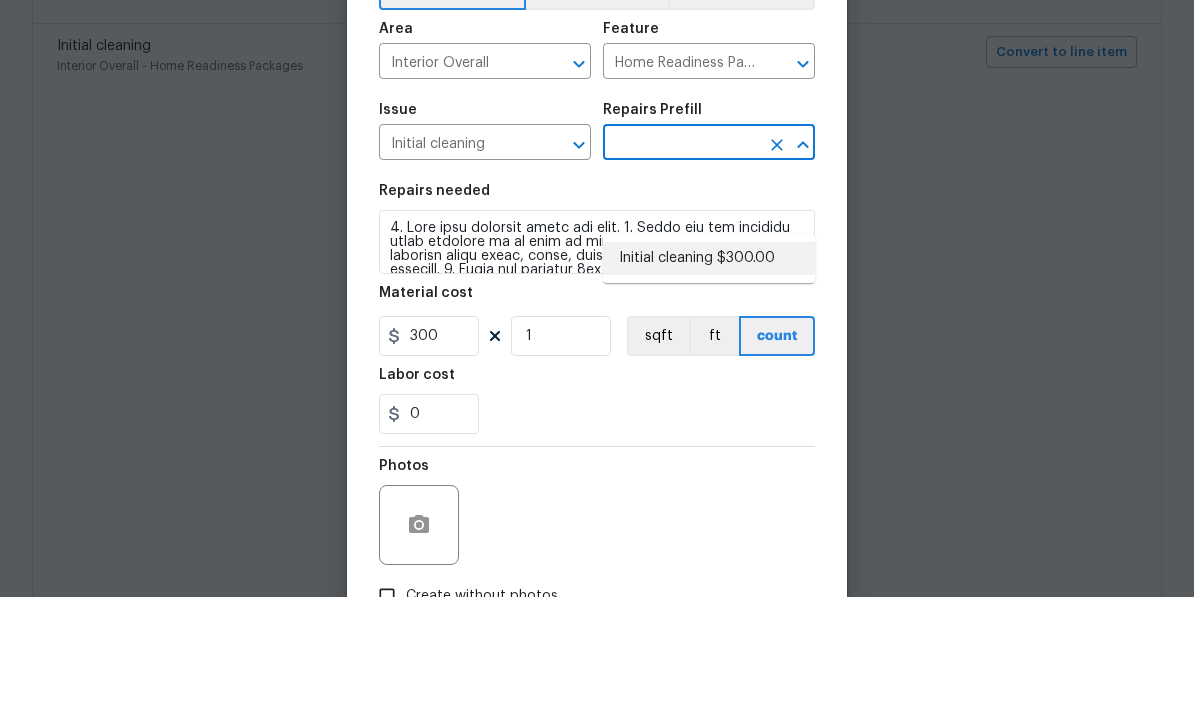 type on "Initial cleaning $300.00" 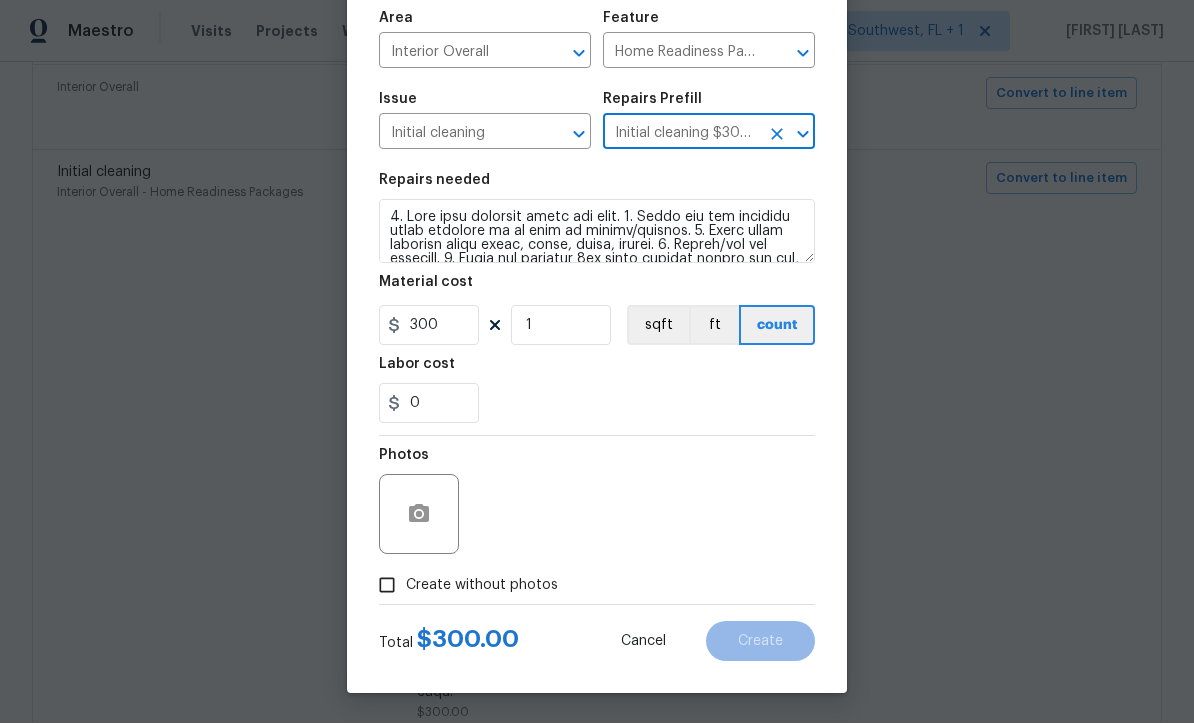 scroll, scrollTop: 141, scrollLeft: 0, axis: vertical 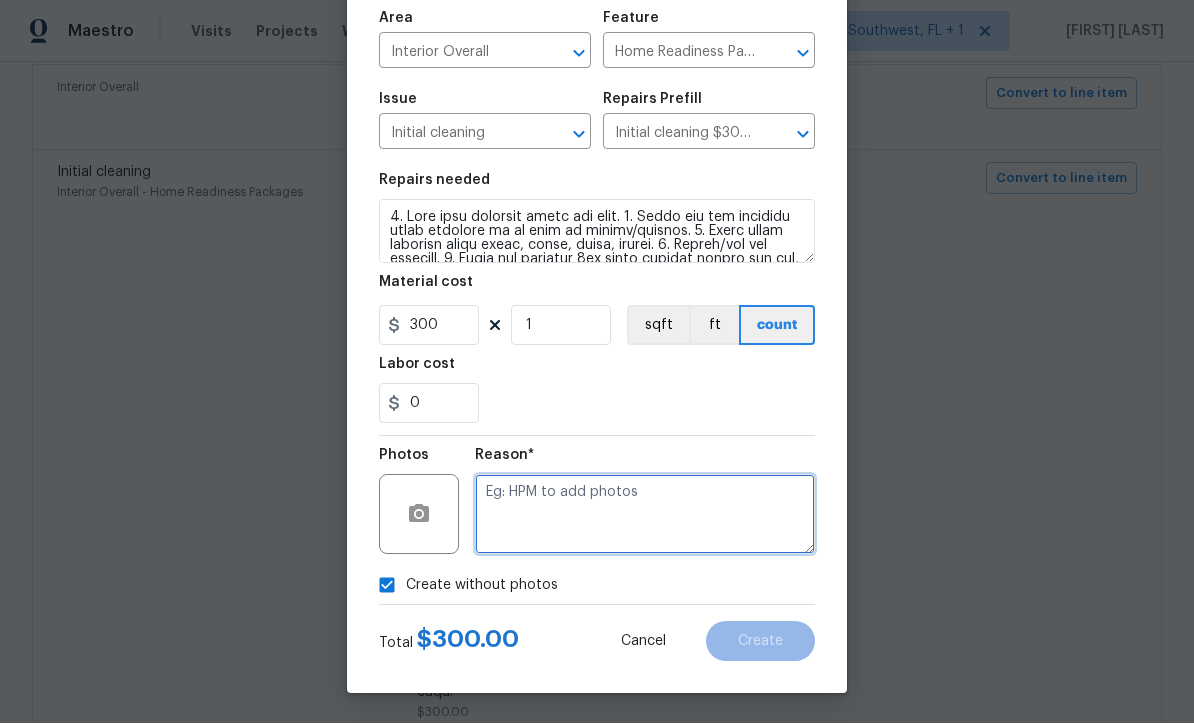 click at bounding box center [645, 515] 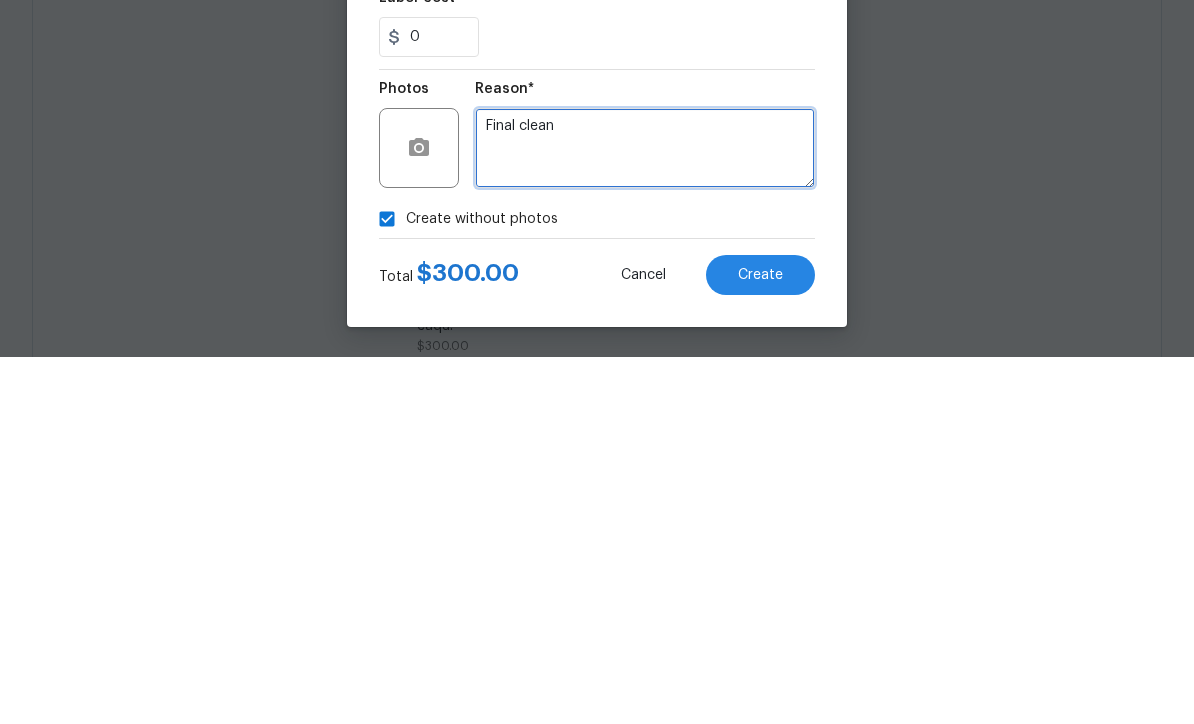 type on "Final clean" 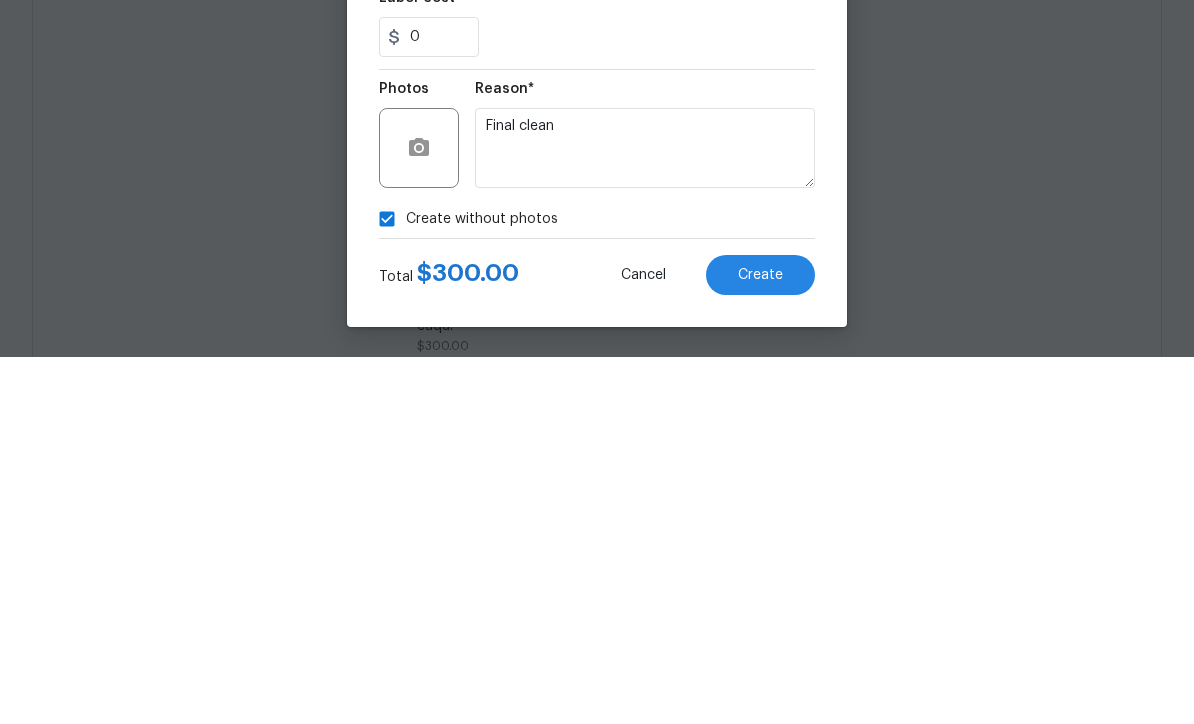 click on "Create" at bounding box center (760, 642) 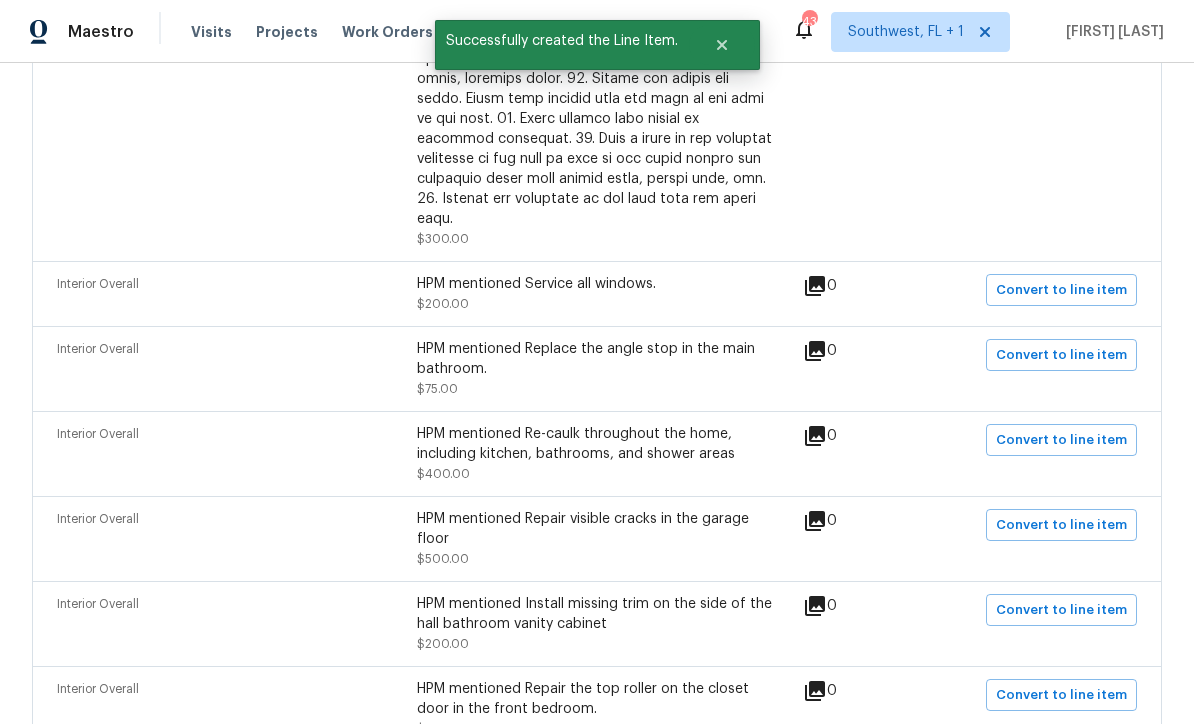 scroll, scrollTop: 1365, scrollLeft: 0, axis: vertical 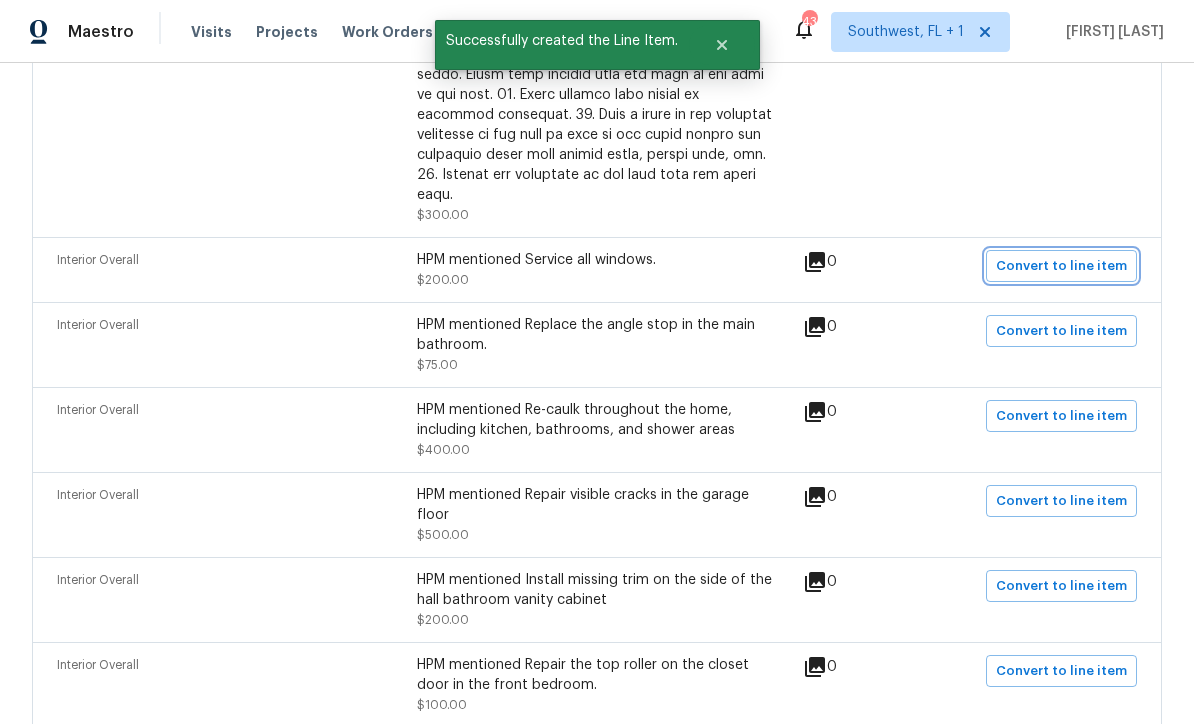 click on "Convert to line item" at bounding box center (1061, 266) 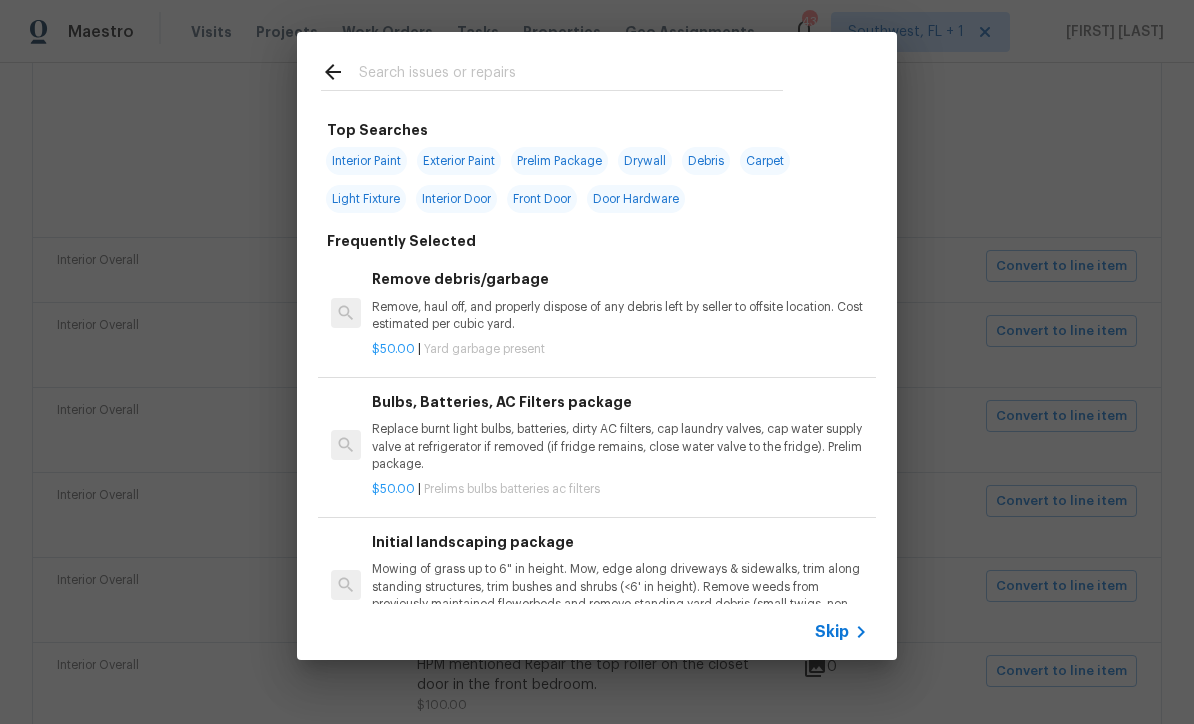 click 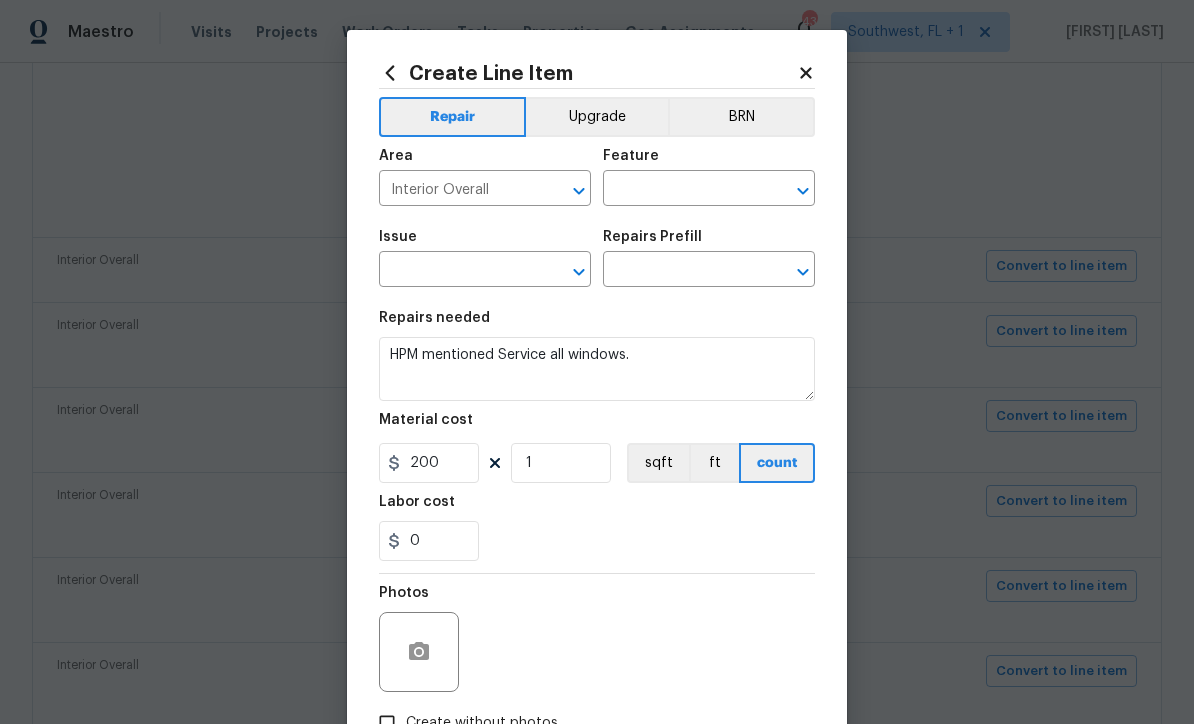 click at bounding box center [681, 190] 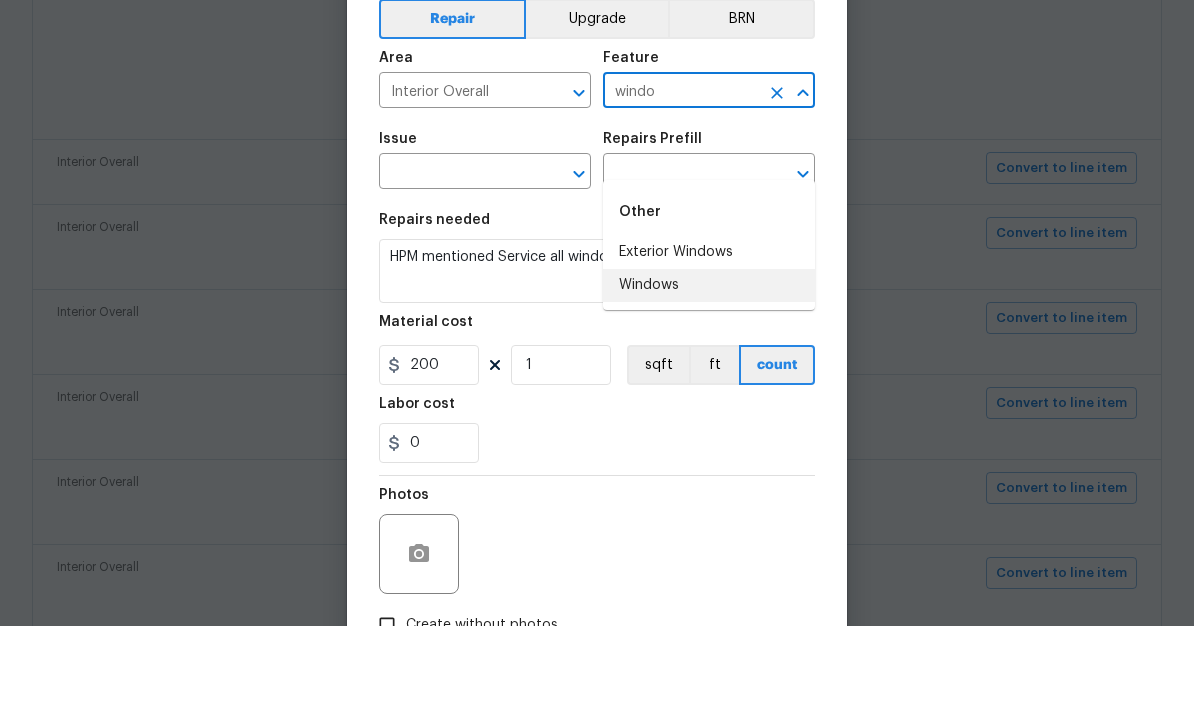 click on "Windows" at bounding box center [709, 383] 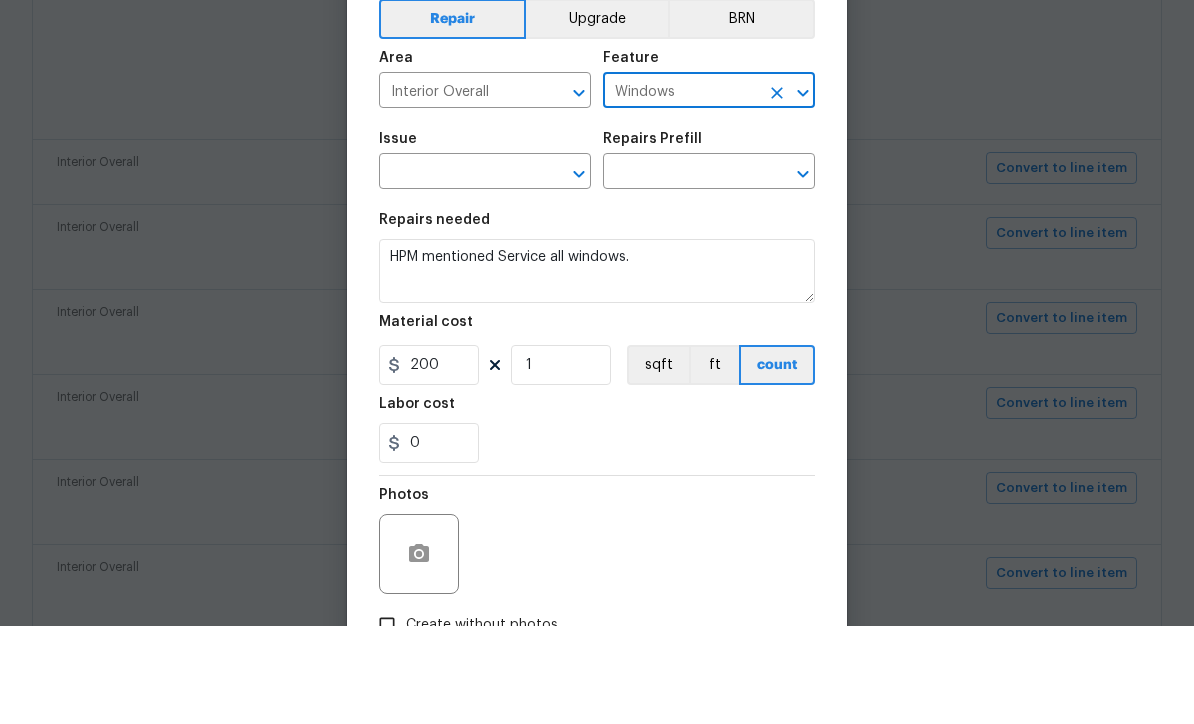 click at bounding box center [457, 271] 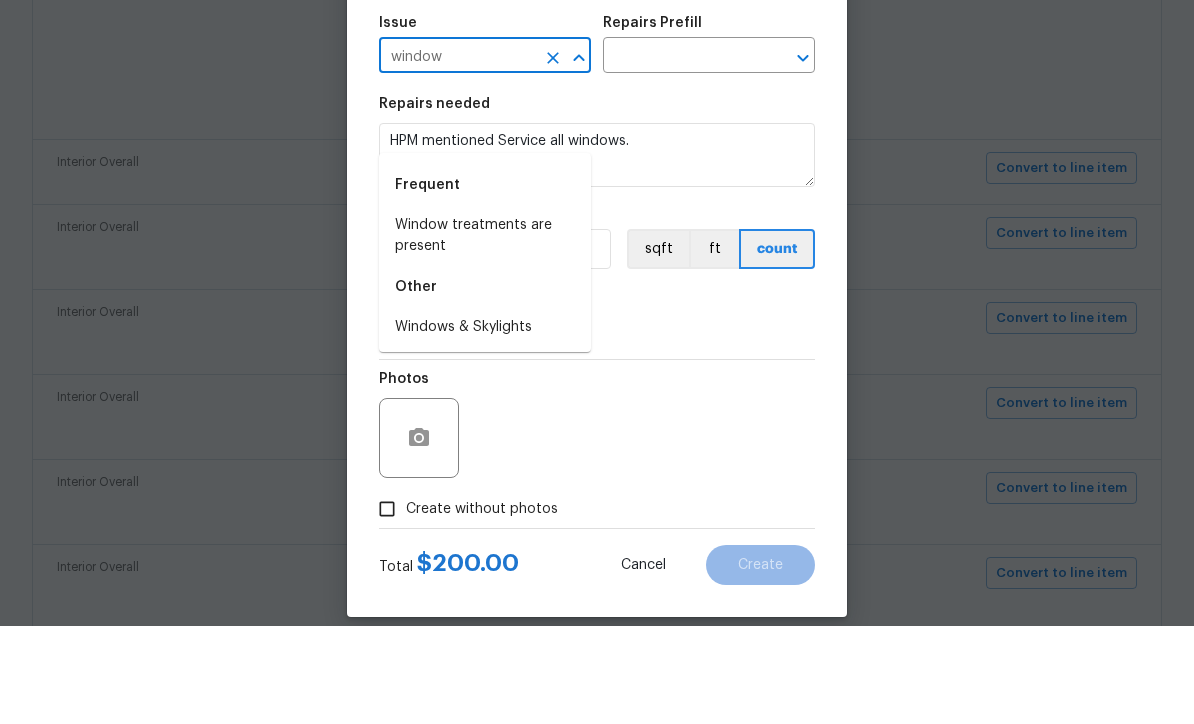 scroll, scrollTop: 110, scrollLeft: 0, axis: vertical 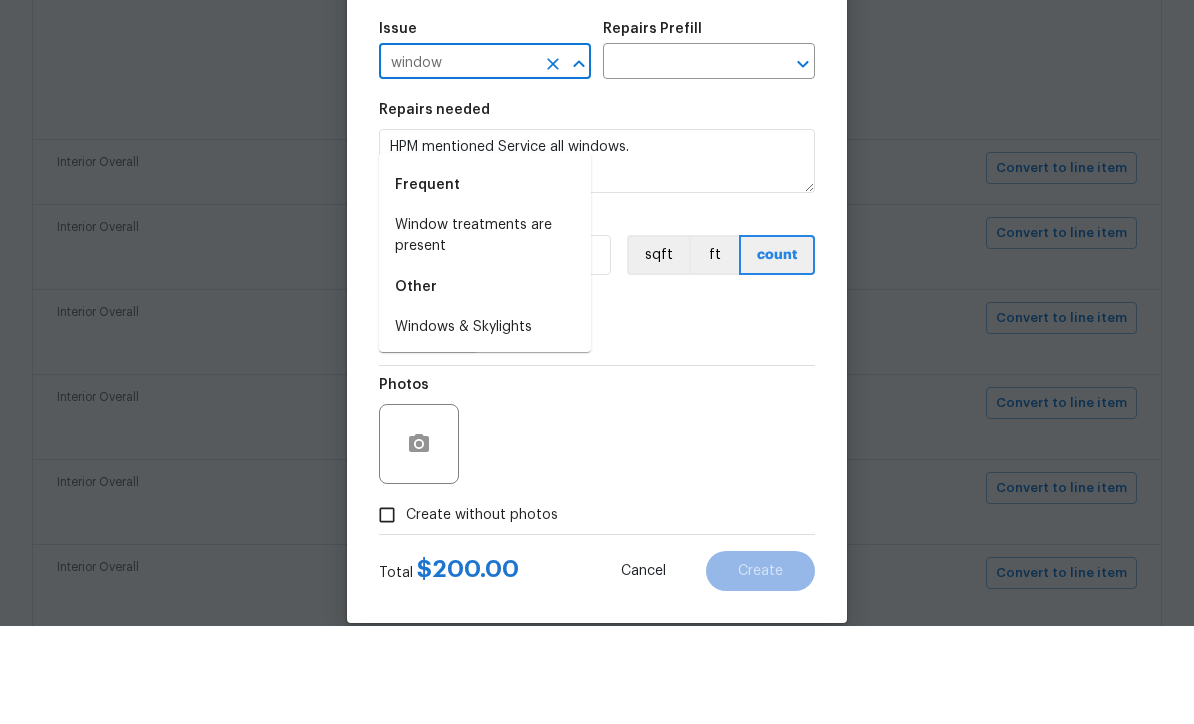 click on "Windows & Skylights" at bounding box center (485, 425) 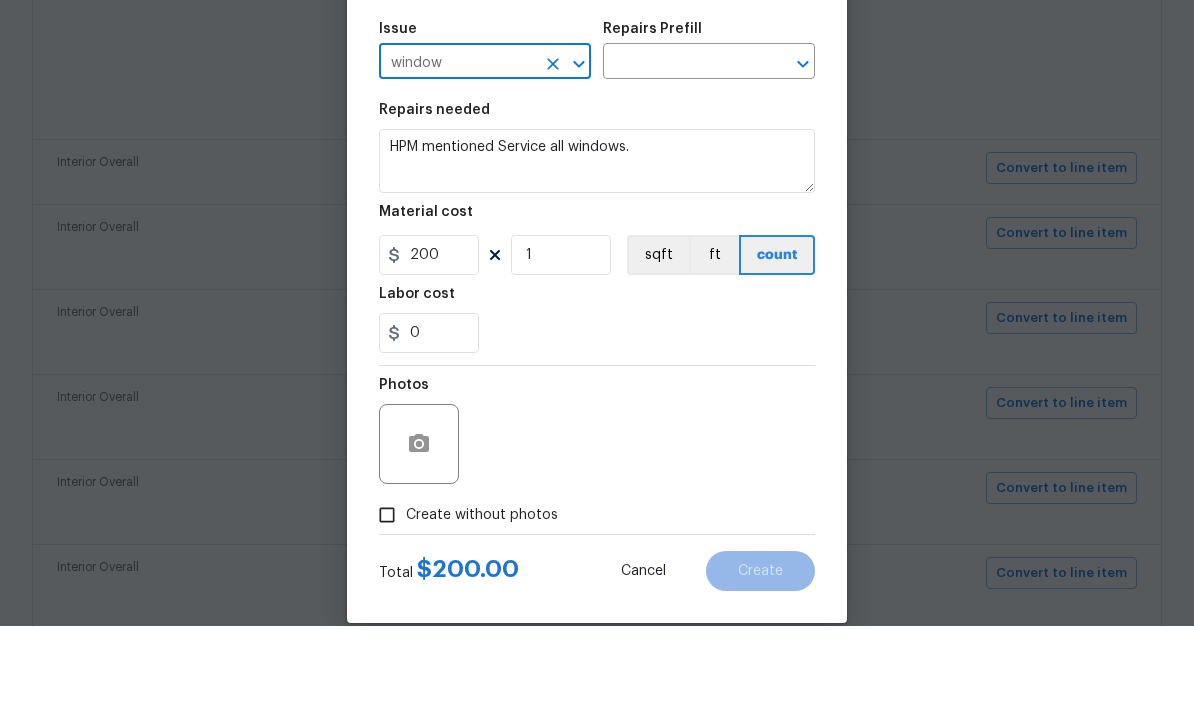 type on "Windows & Skylights" 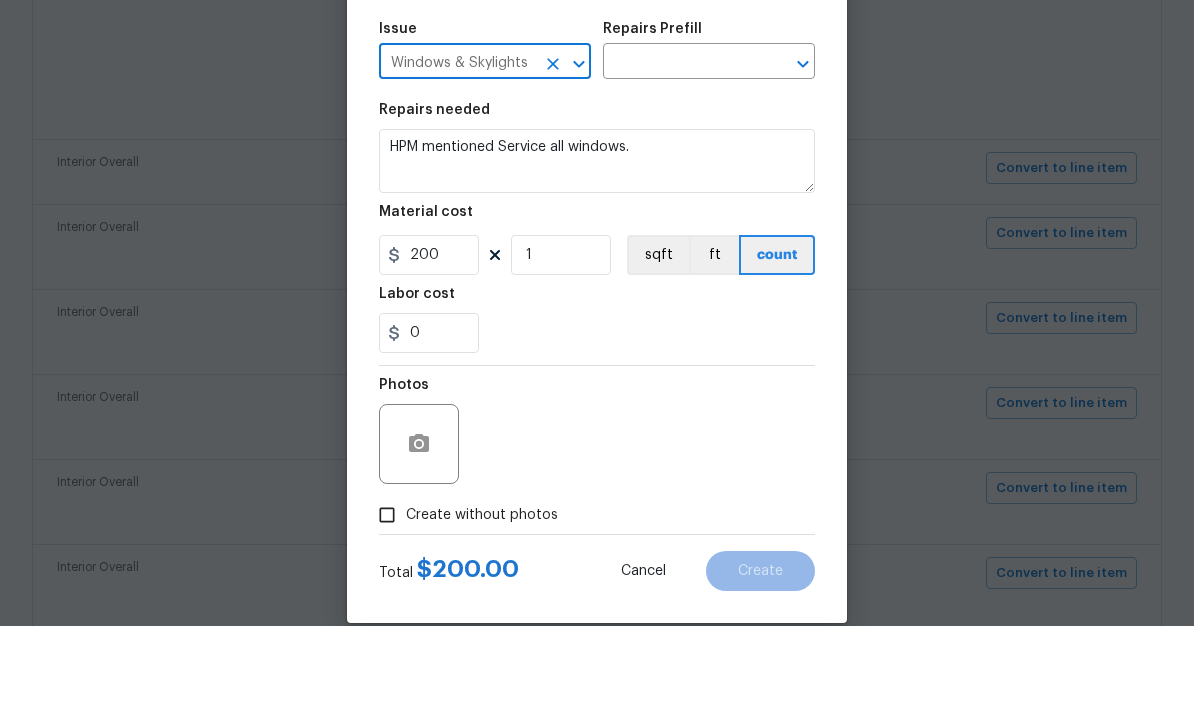 click at bounding box center (681, 161) 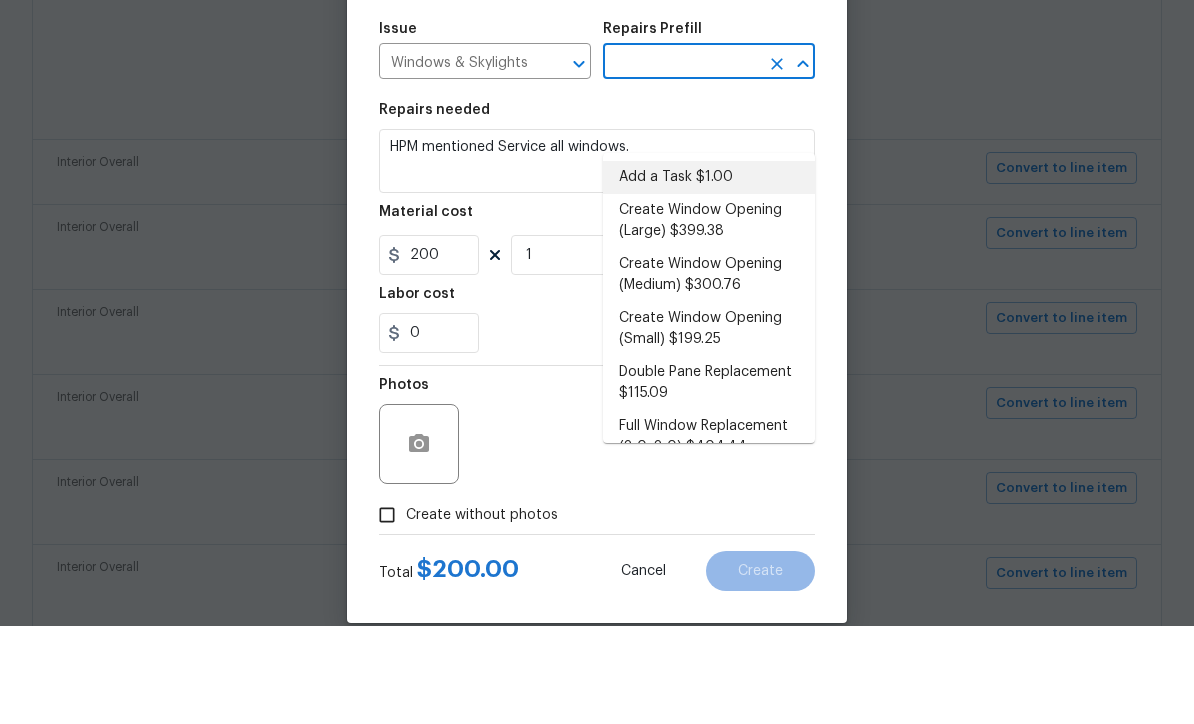 click on "Add a Task $1.00" at bounding box center [709, 275] 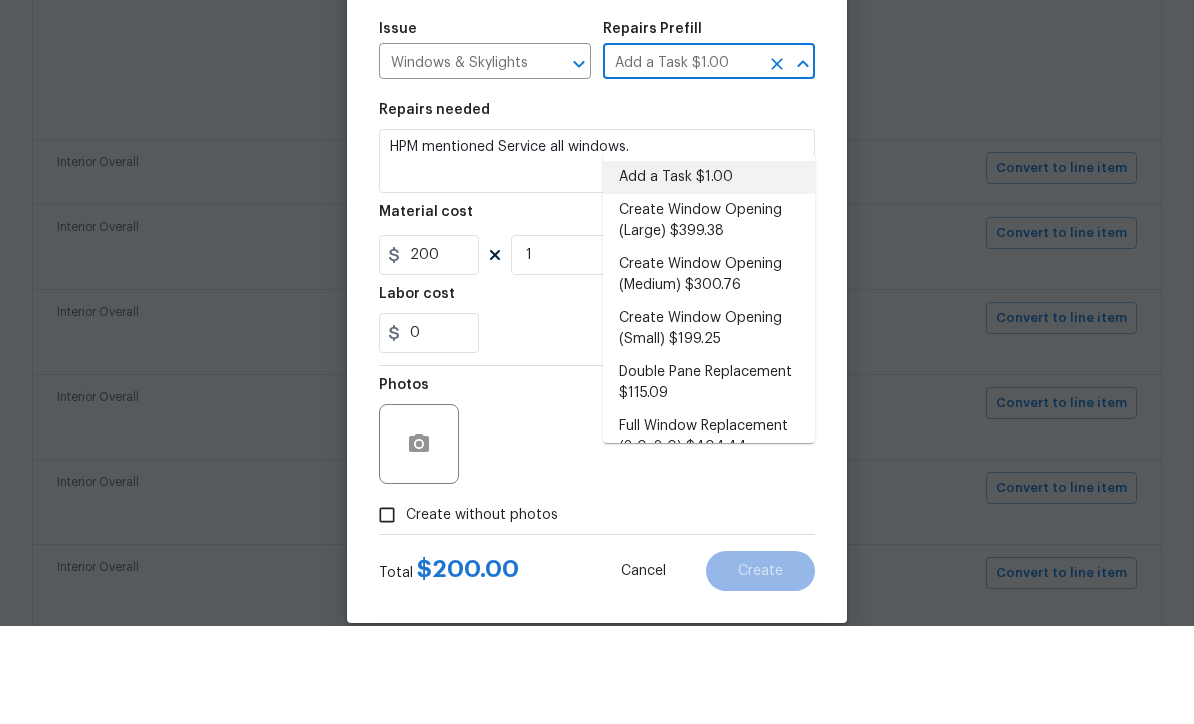 type on "HPM to detail" 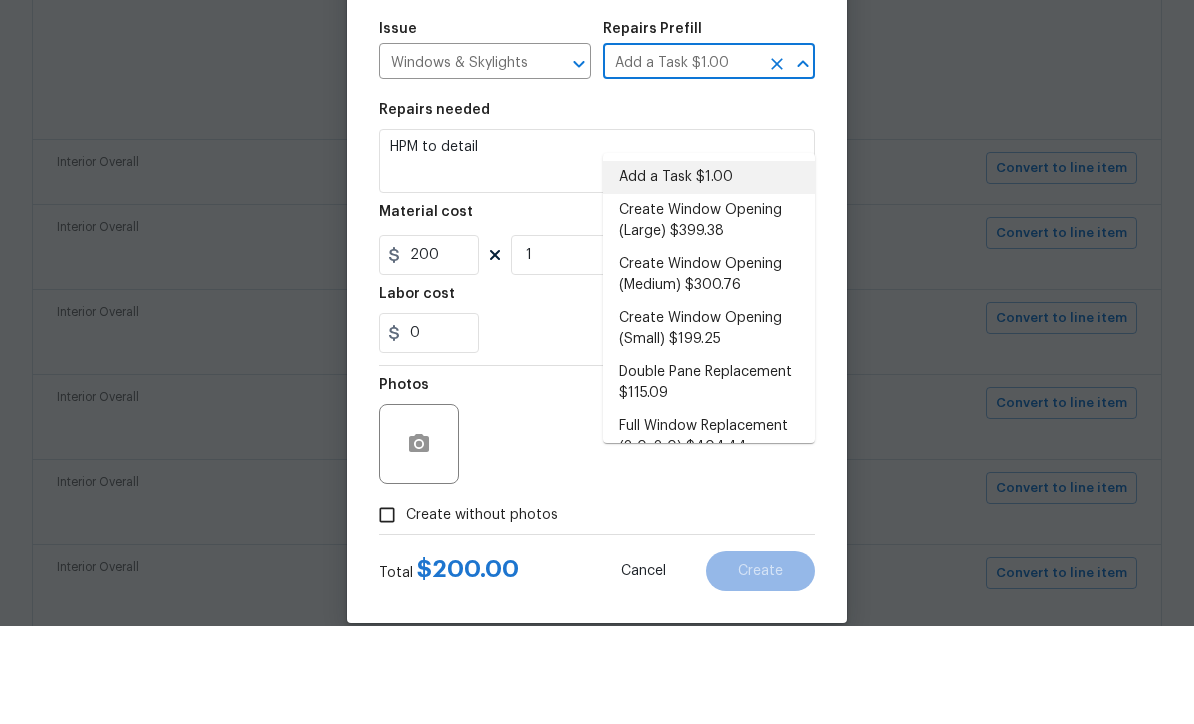 type on "1" 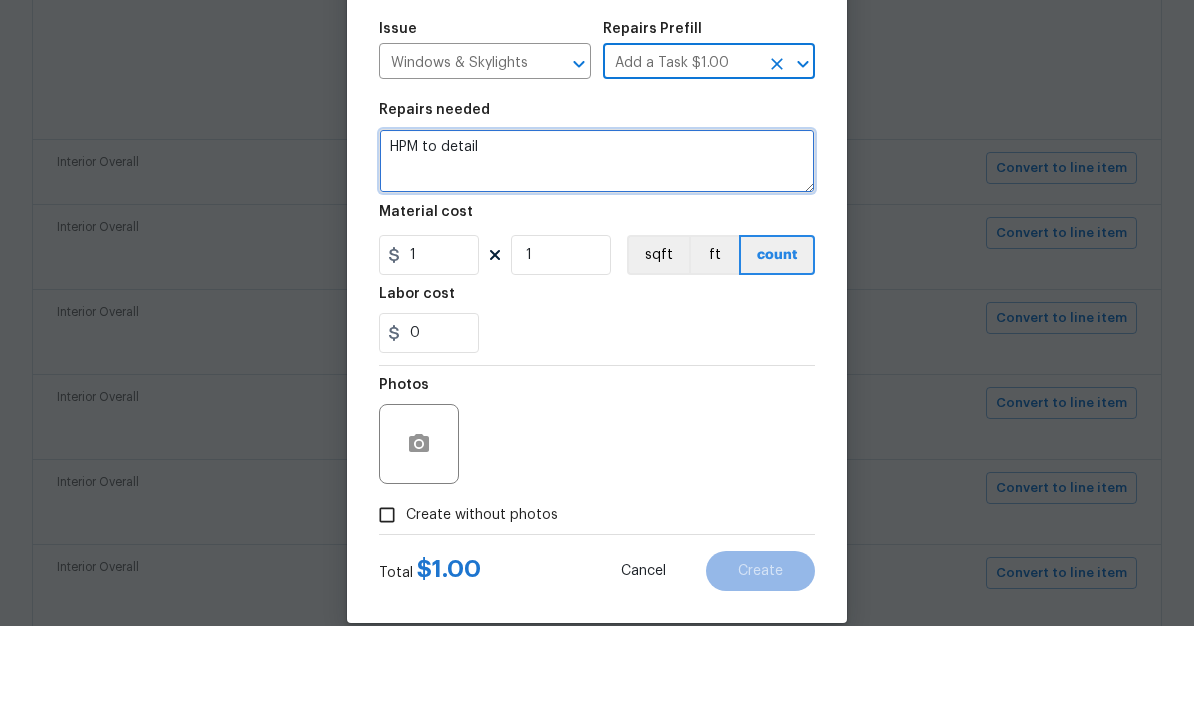 click on "HPM to detail" at bounding box center (597, 259) 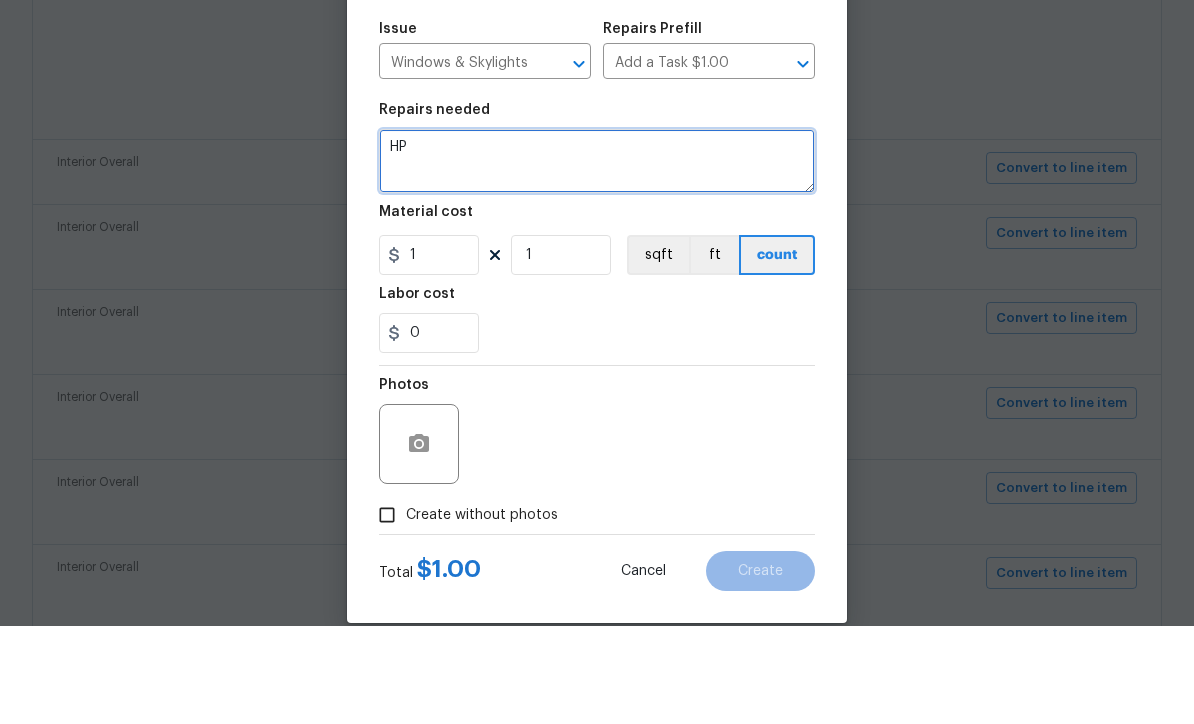 type on "H" 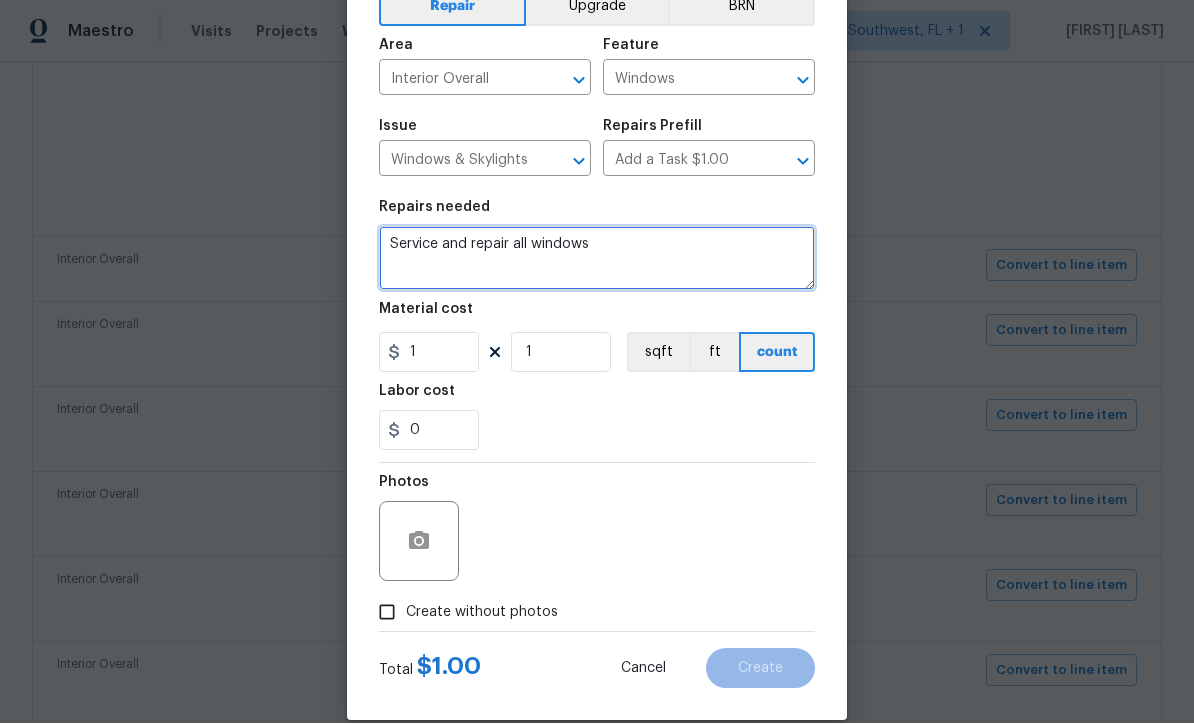 type on "Service and repair all windows" 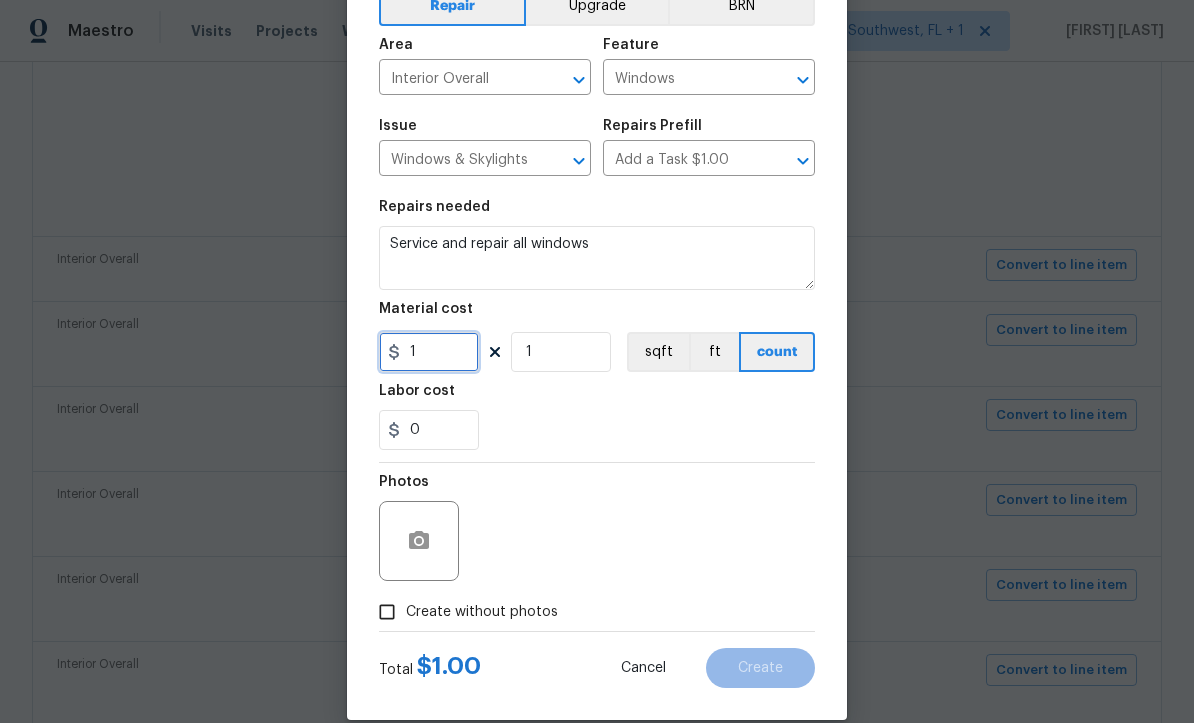 click on "1" at bounding box center (429, 353) 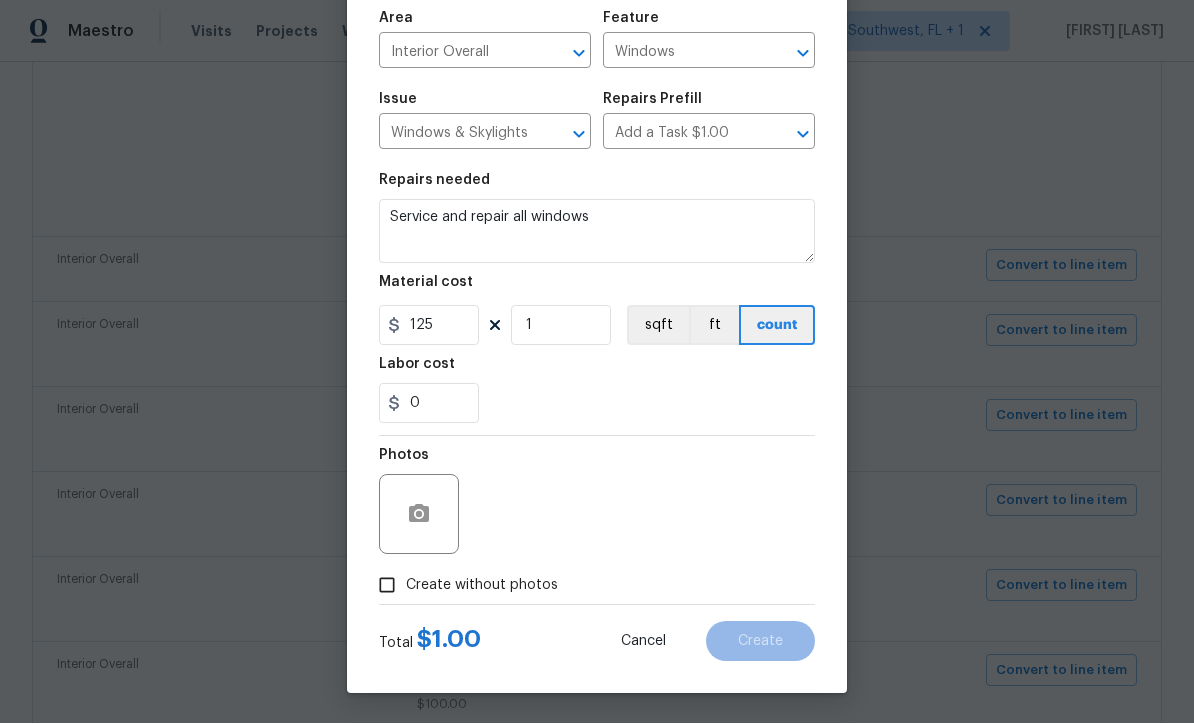 scroll, scrollTop: 141, scrollLeft: 0, axis: vertical 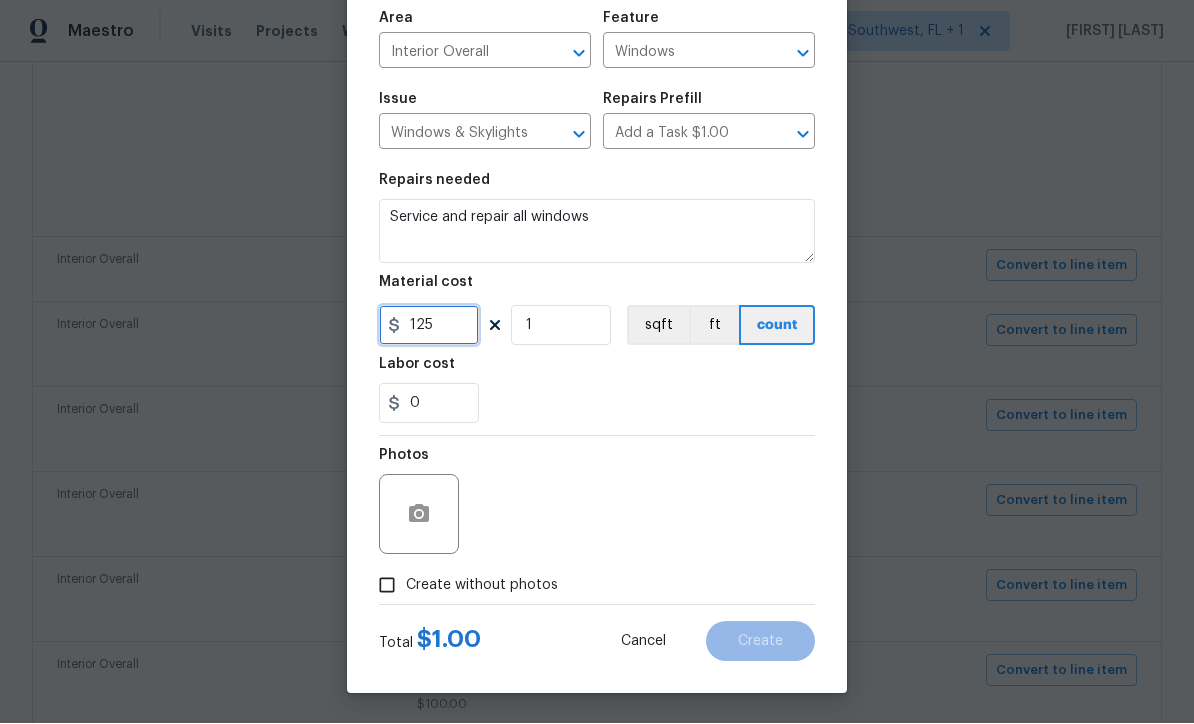 type on "125" 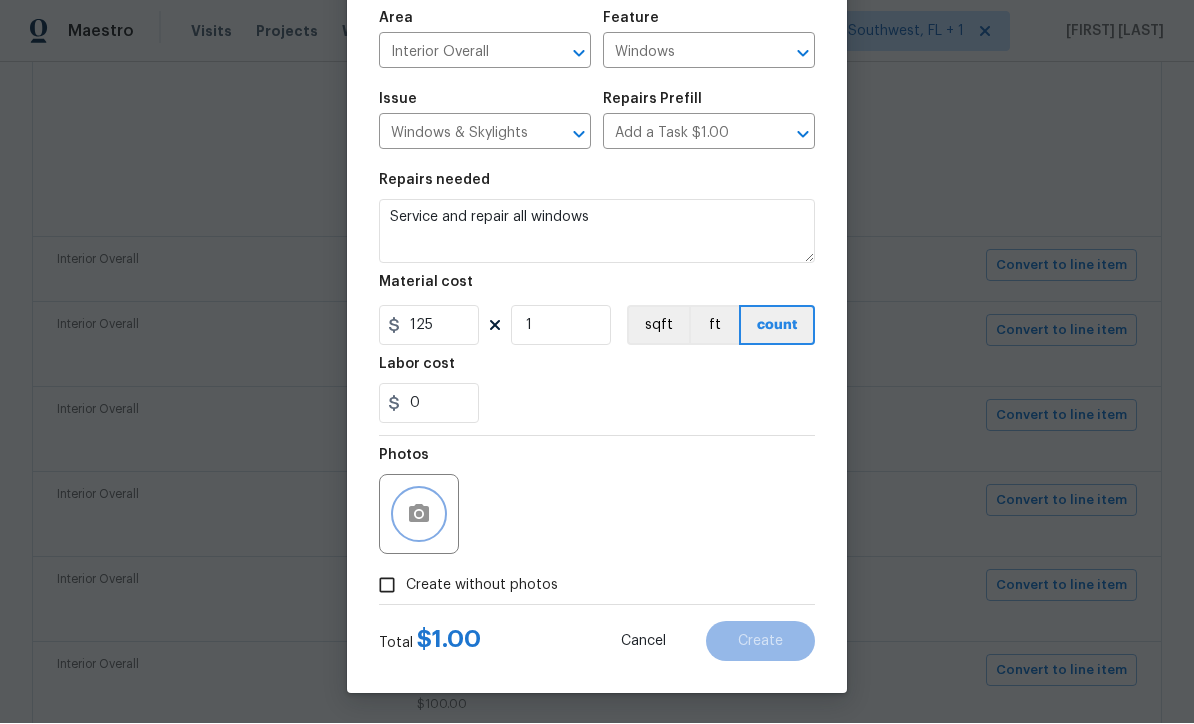 click 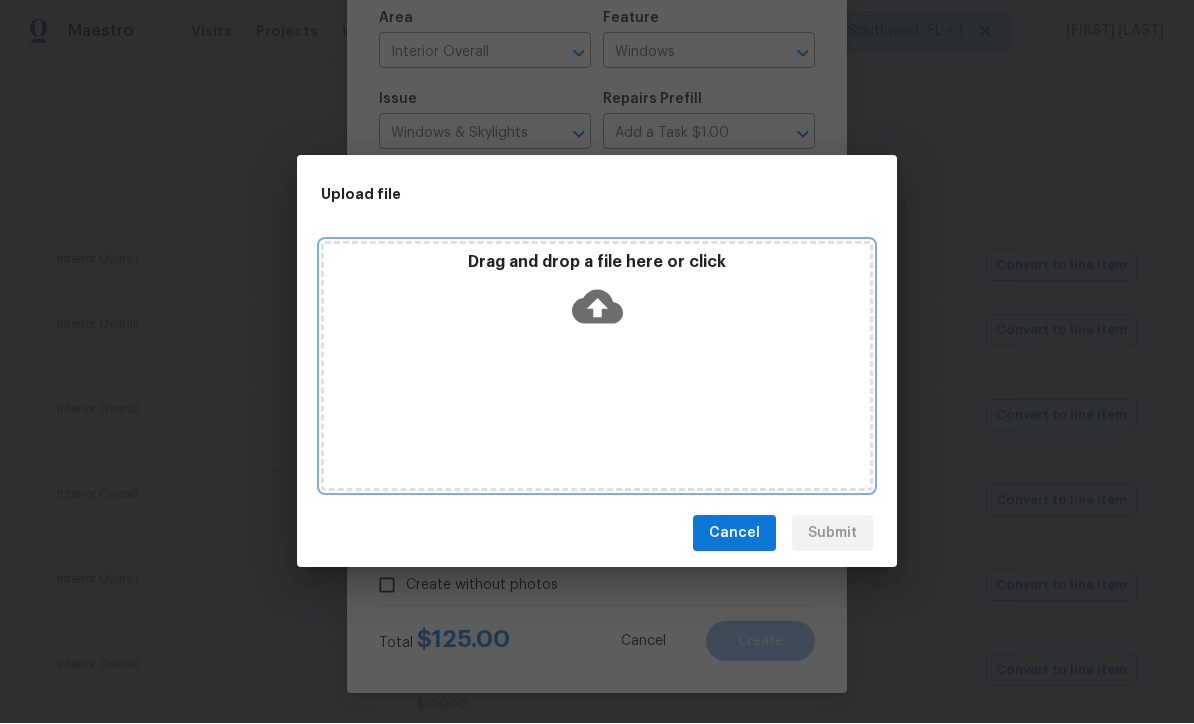 click 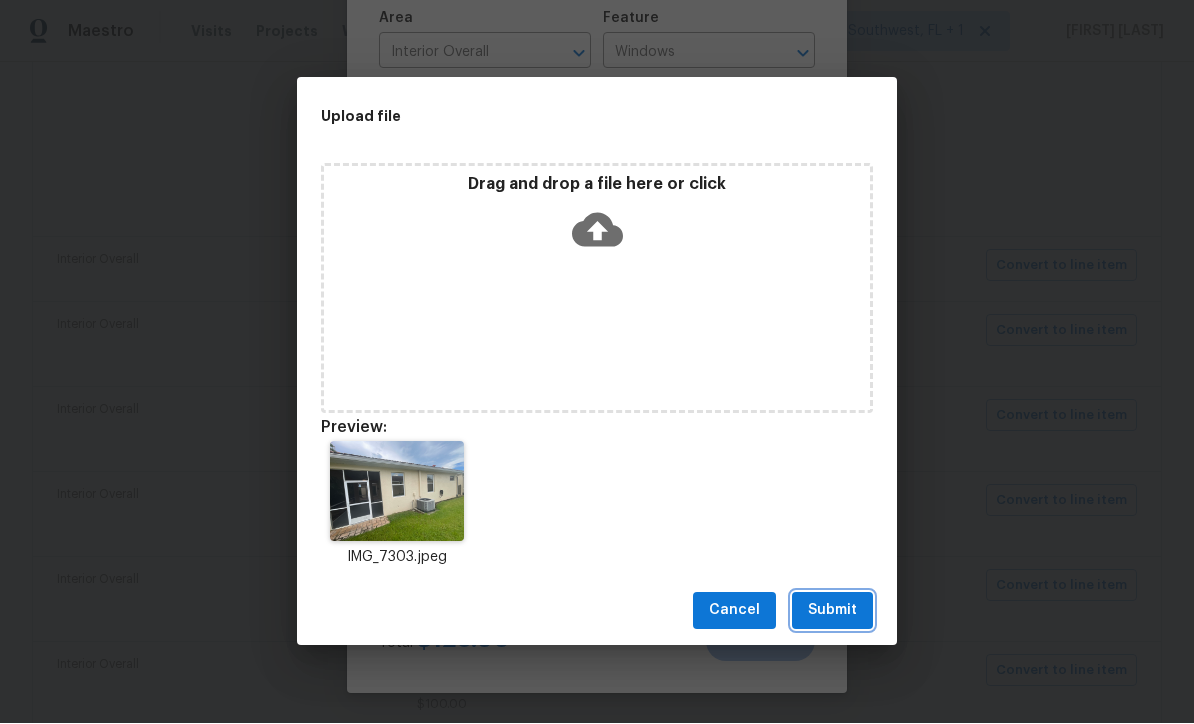 click on "Submit" at bounding box center [832, 611] 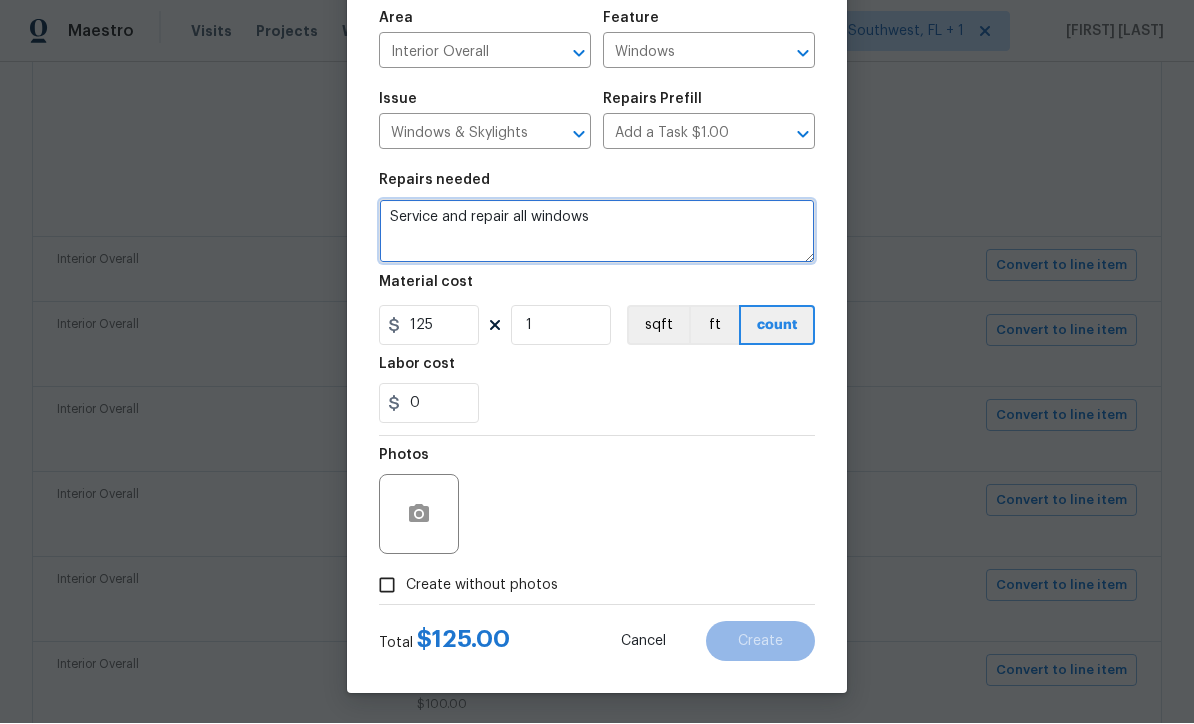 click on "Service and repair all windows" at bounding box center [597, 232] 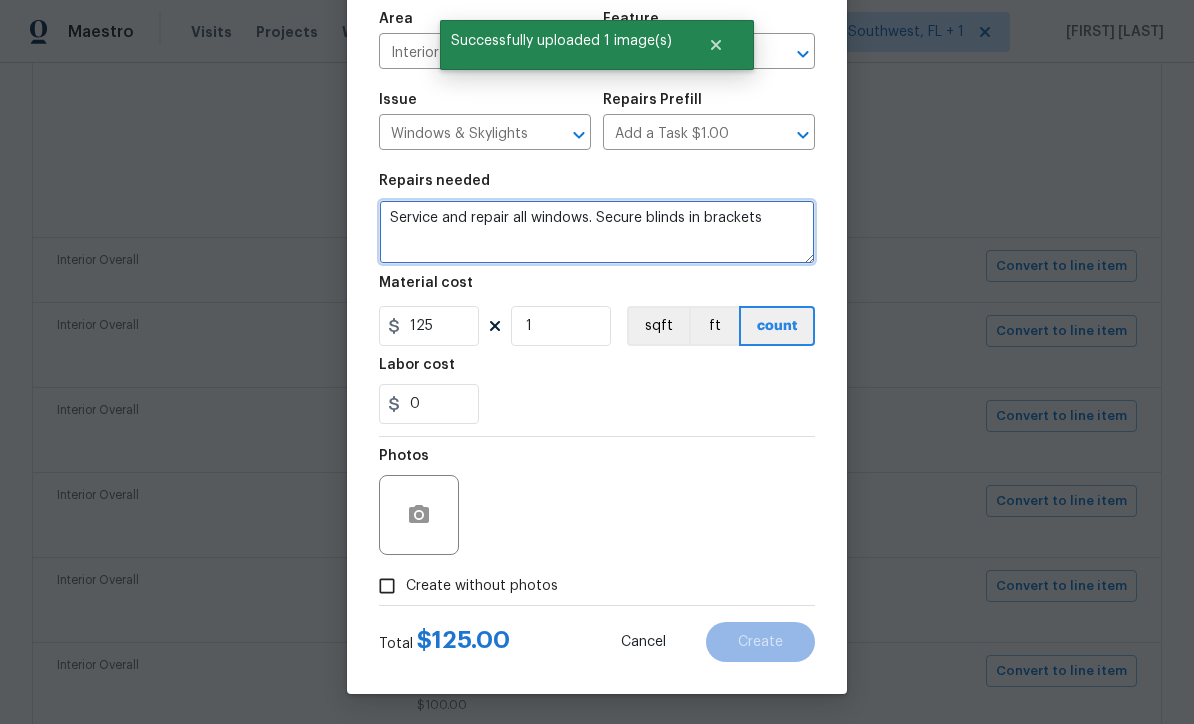 click on "Service and repair all windows. Secure blinds in brackets" at bounding box center [597, 232] 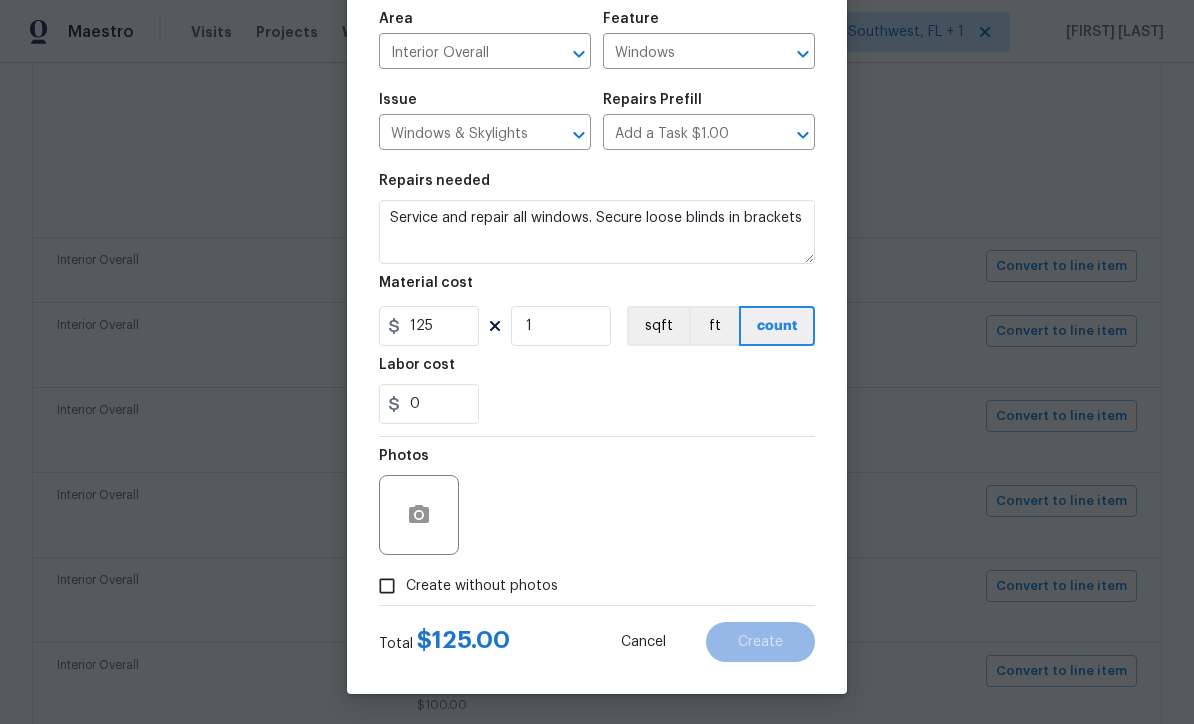 scroll, scrollTop: 141, scrollLeft: 0, axis: vertical 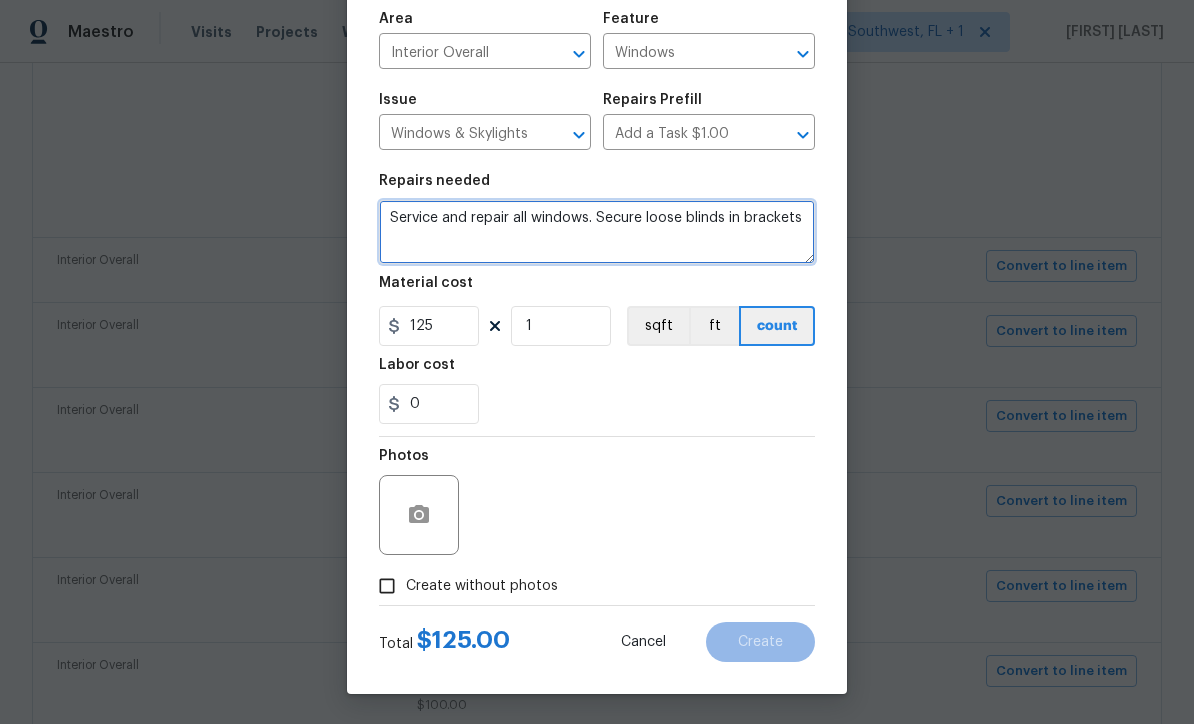 type on "Service and repair all windows. Secure loose blinds in brackets" 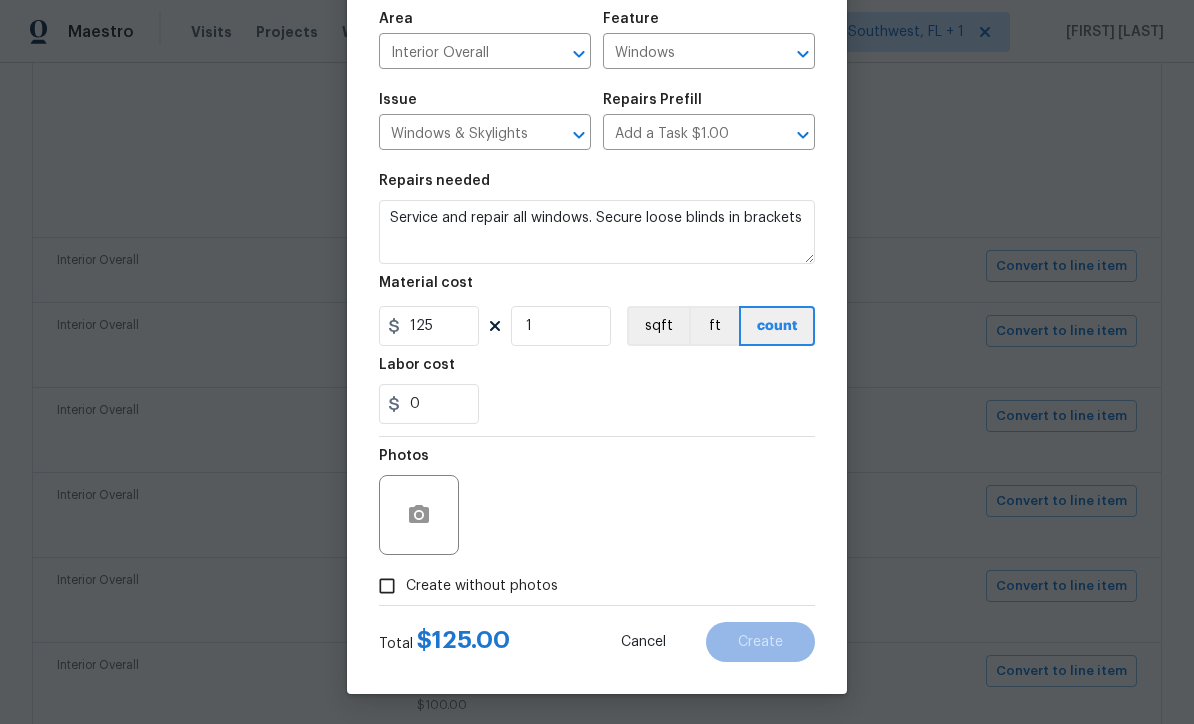 click on "0" at bounding box center (597, 404) 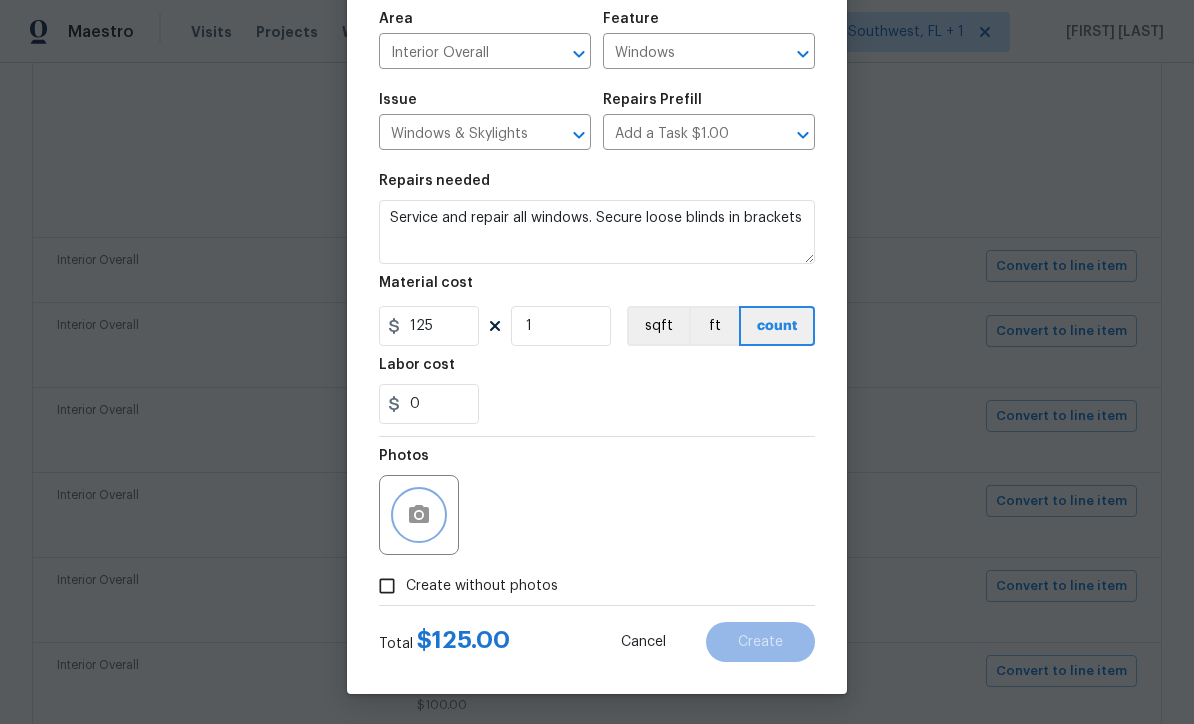 click 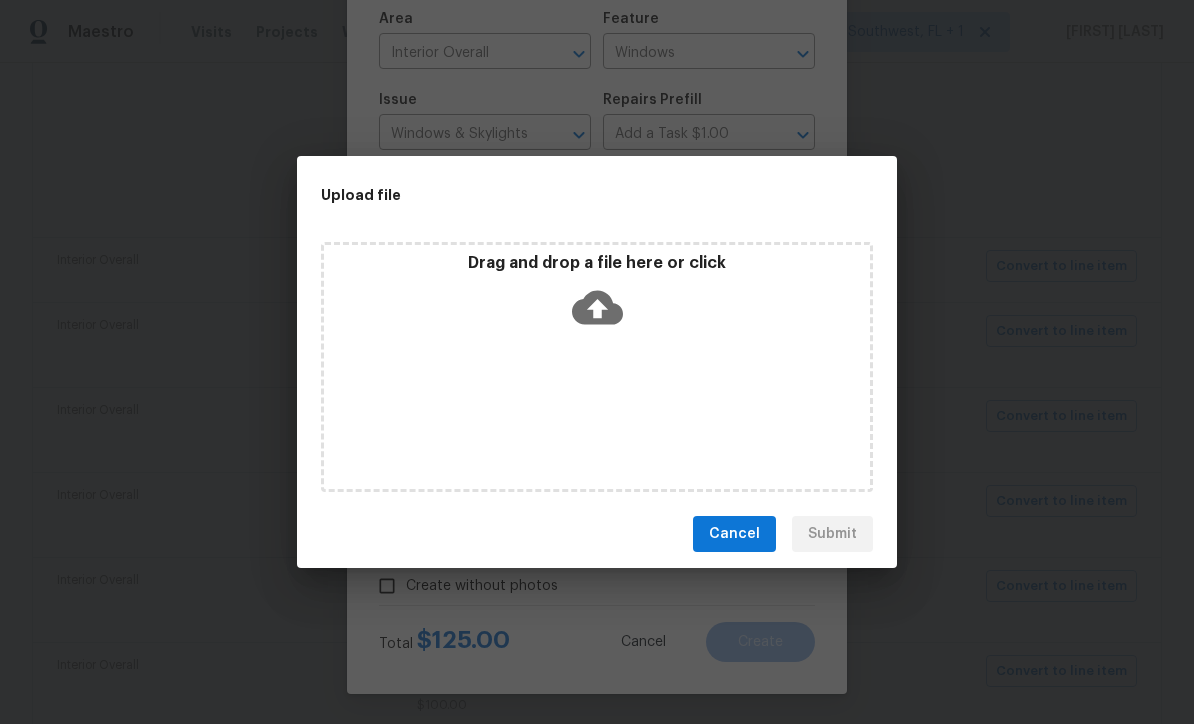 click 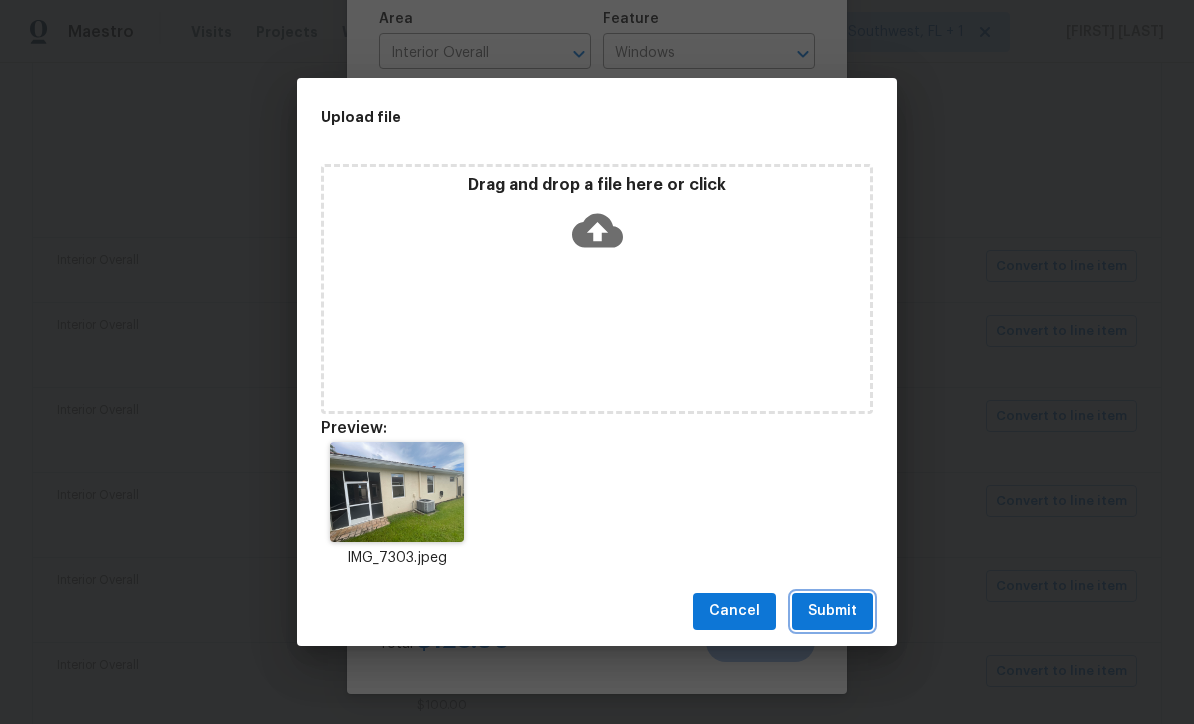 click on "Submit" at bounding box center (832, 611) 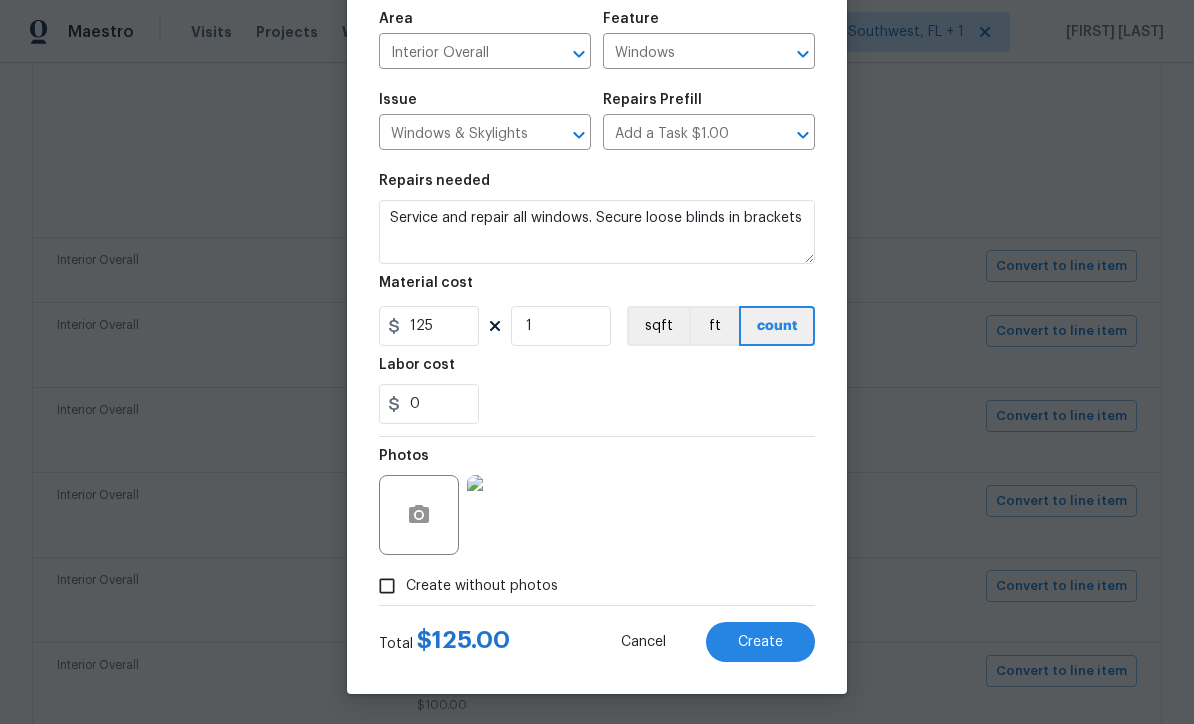 click on "Create" at bounding box center (760, 642) 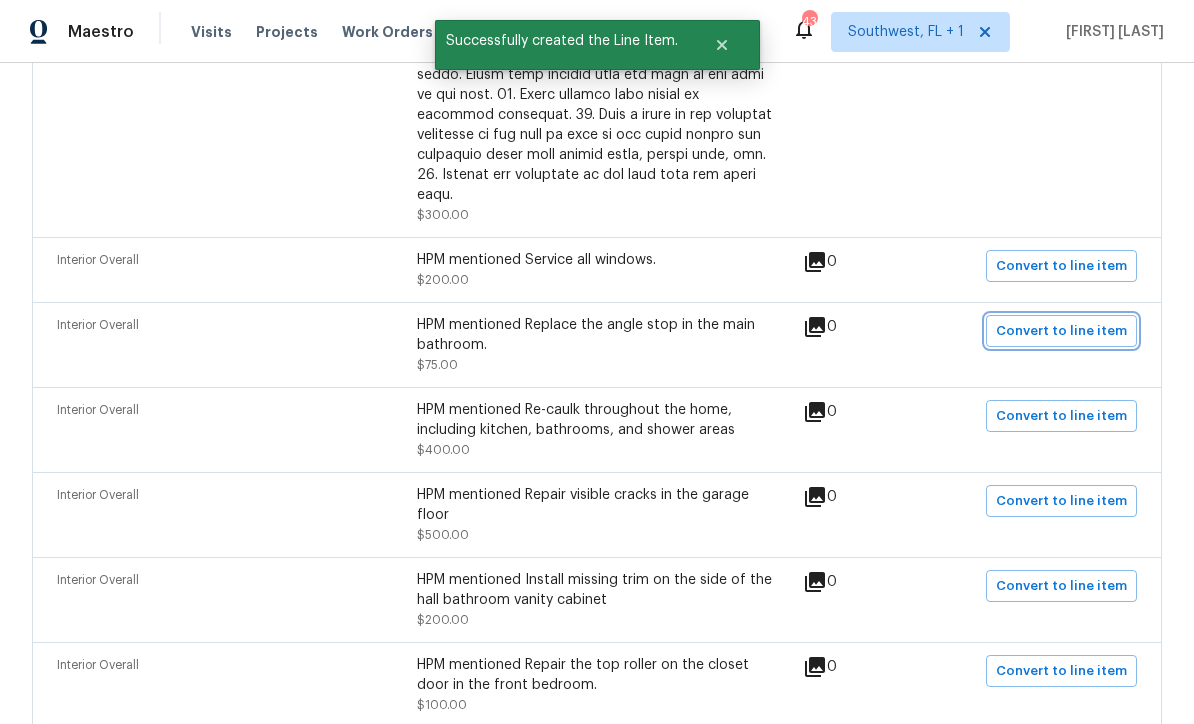 click on "Convert to line item" at bounding box center [1061, 331] 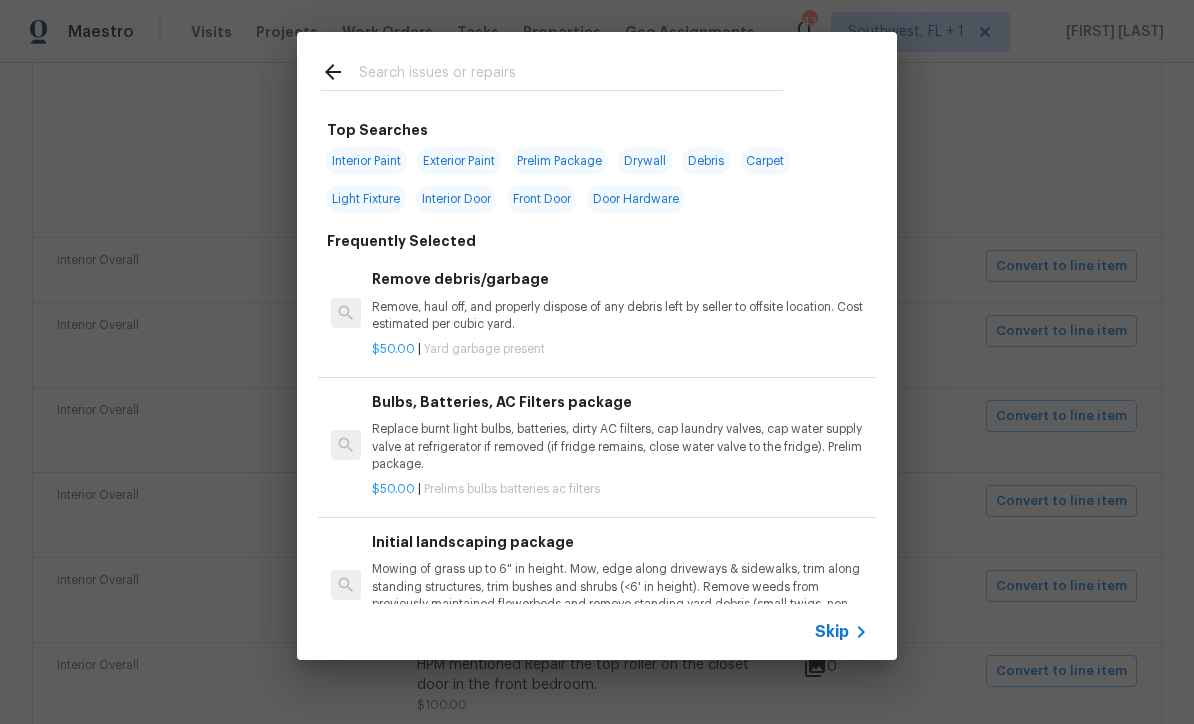 click on "Skip" at bounding box center (832, 632) 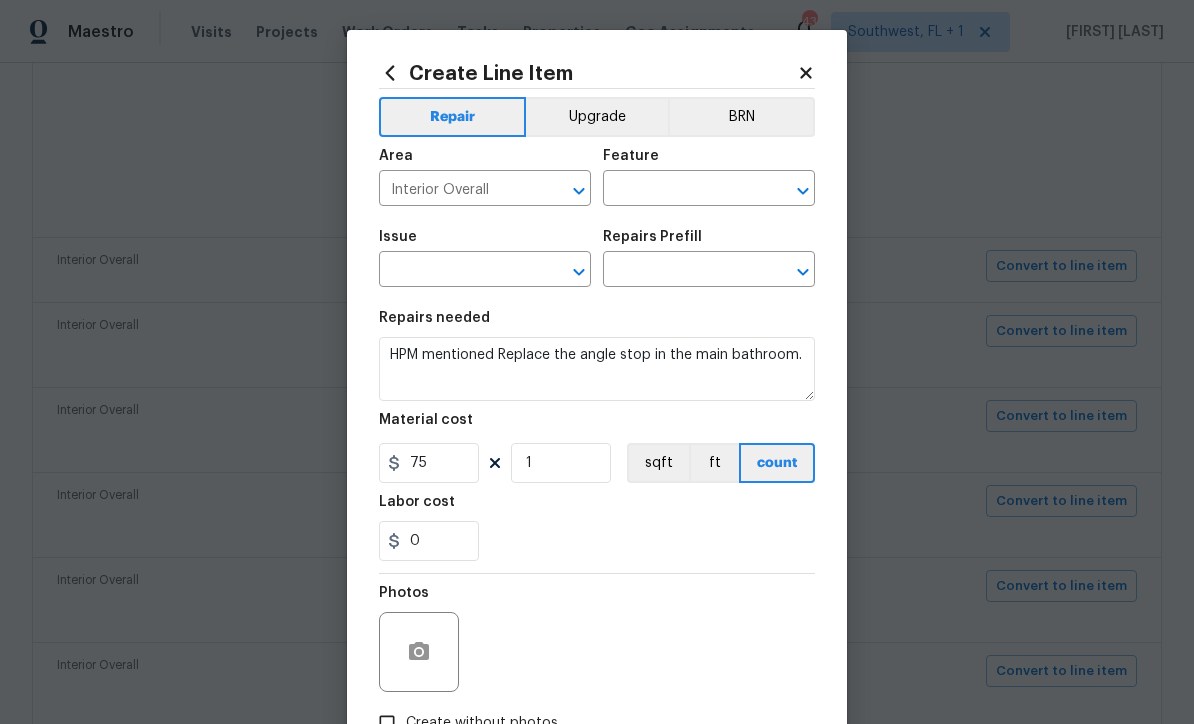 click on "Interior Overall" at bounding box center [457, 190] 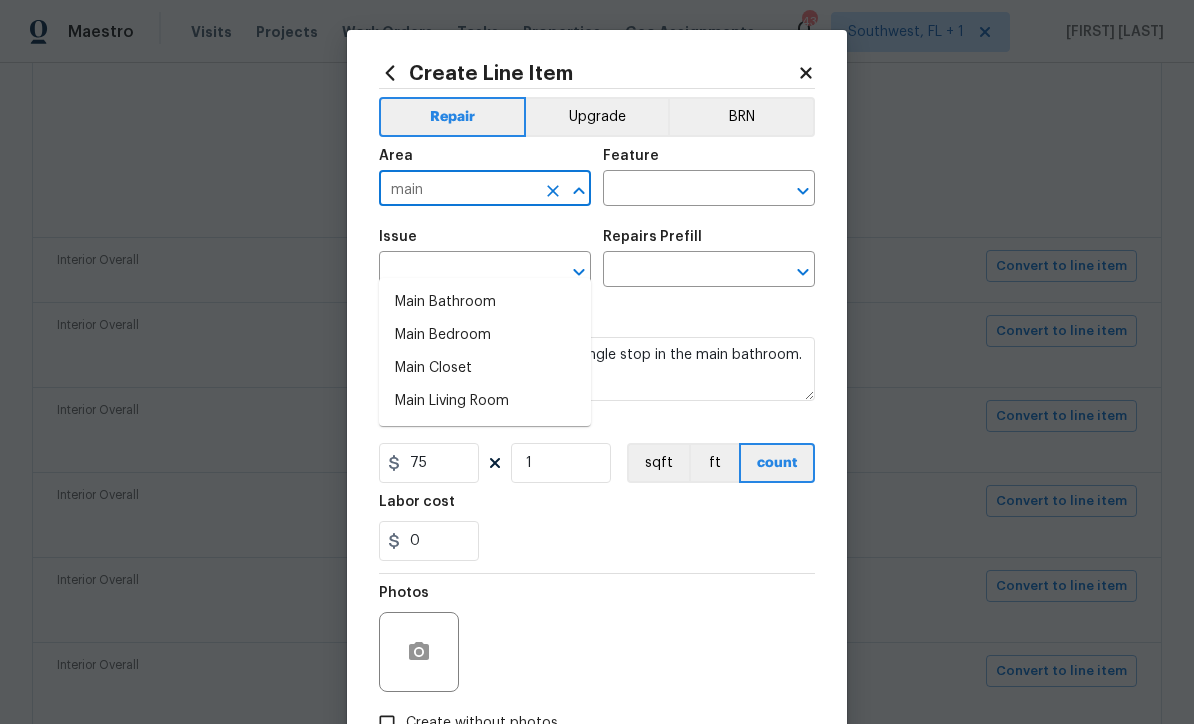 click on "Main Bathroom" at bounding box center (485, 302) 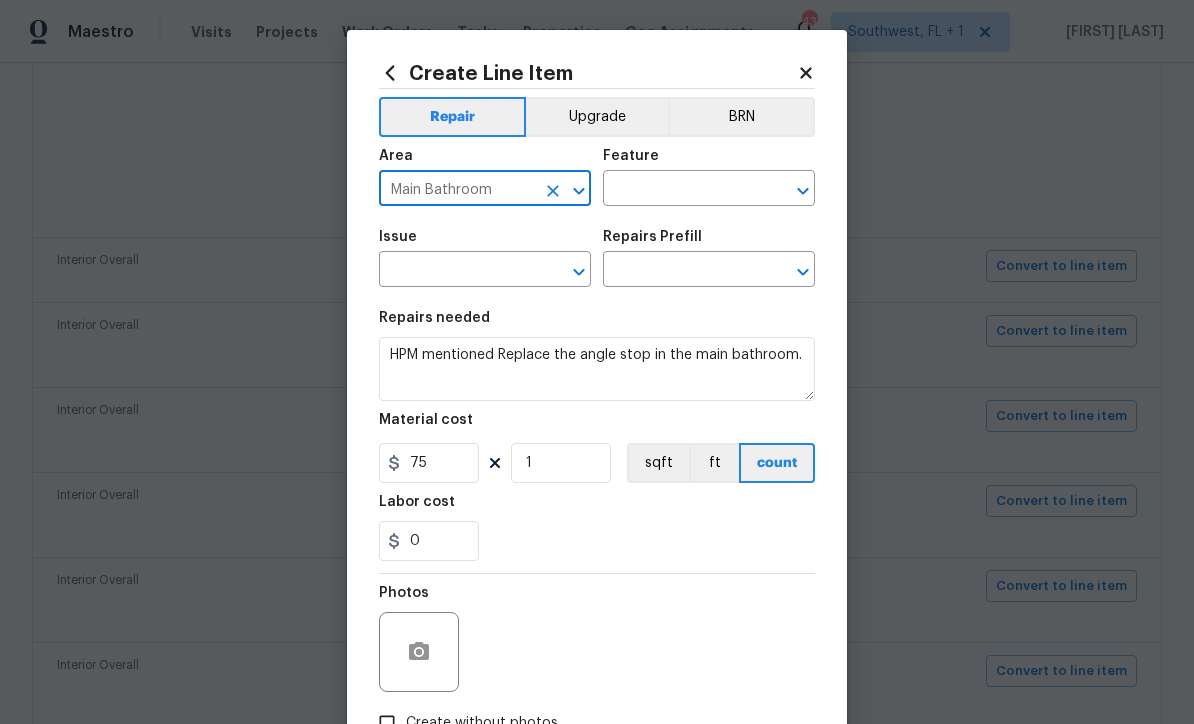 click at bounding box center (681, 190) 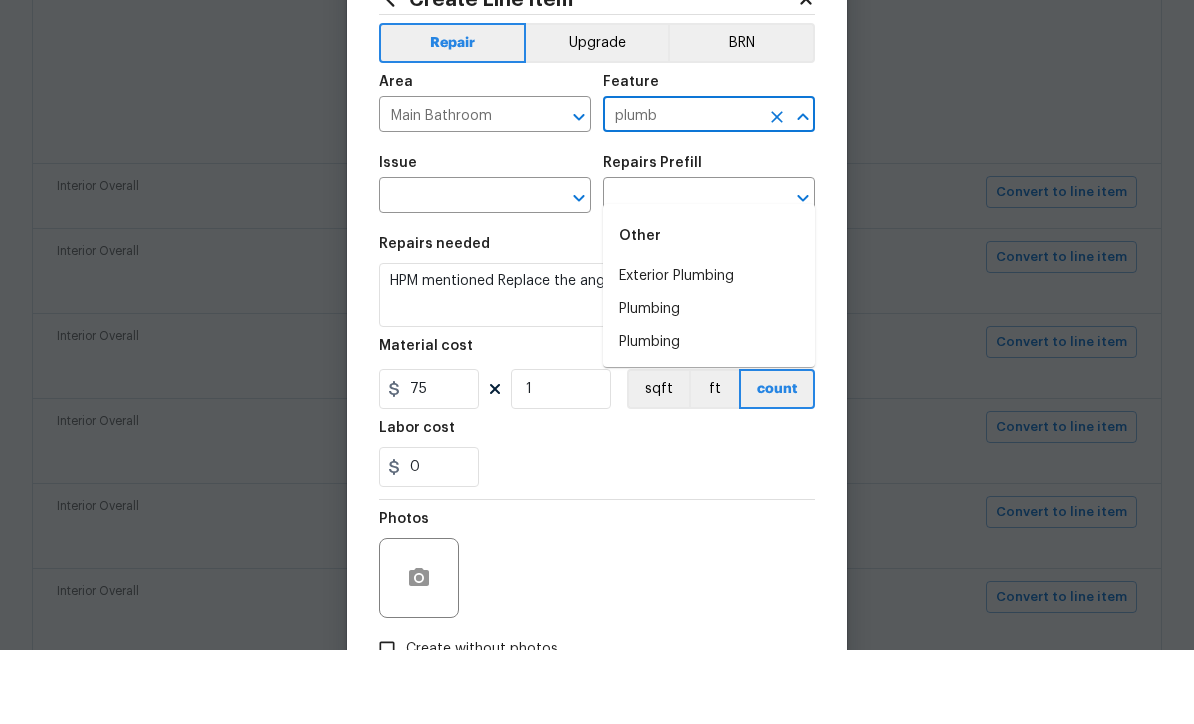 click on "Plumbing" at bounding box center [709, 383] 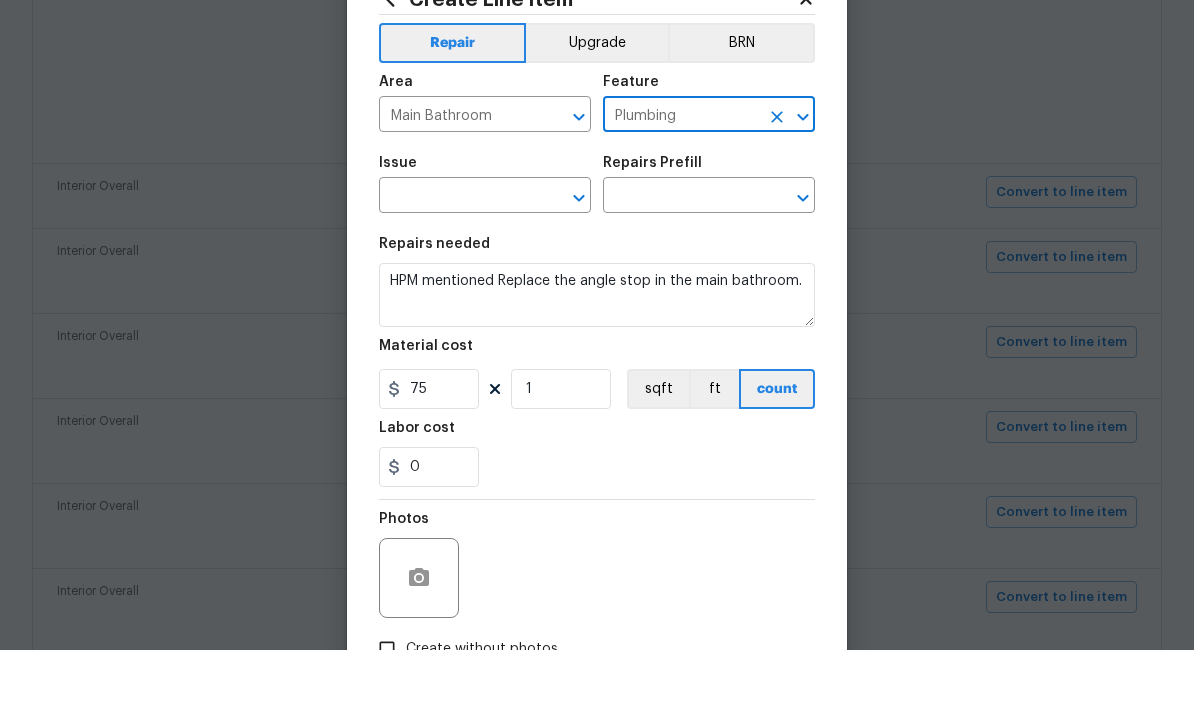 click at bounding box center [457, 271] 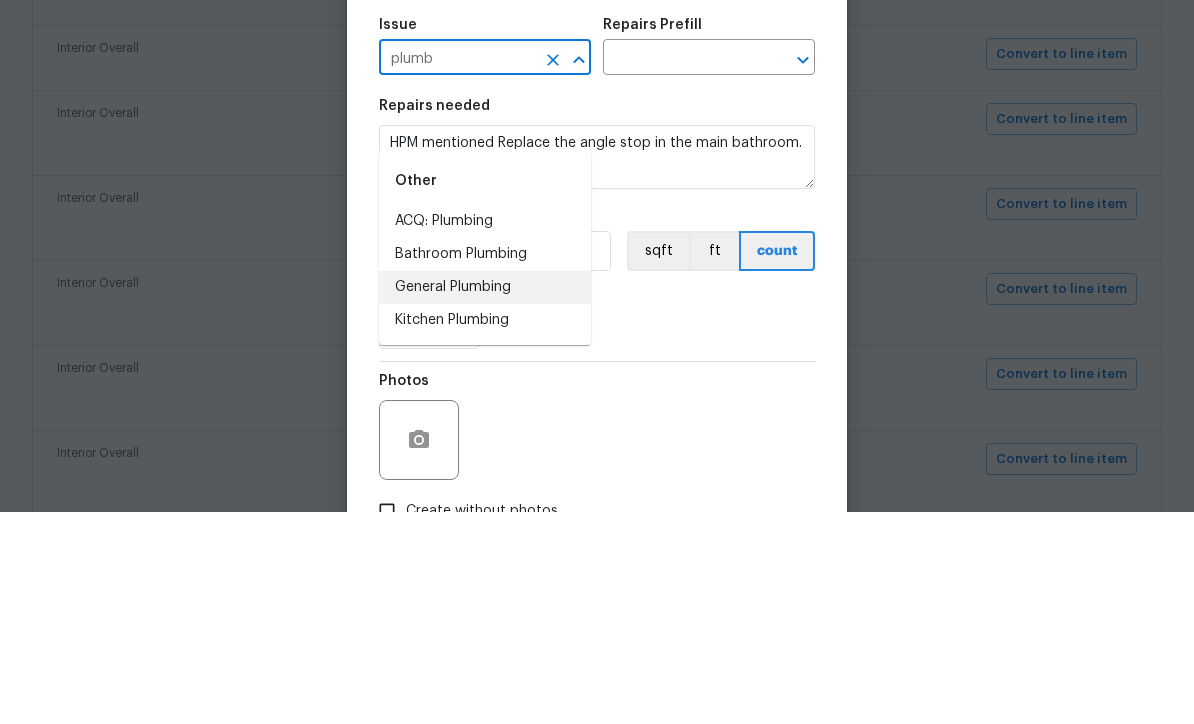 click on "General Plumbing" at bounding box center (485, 499) 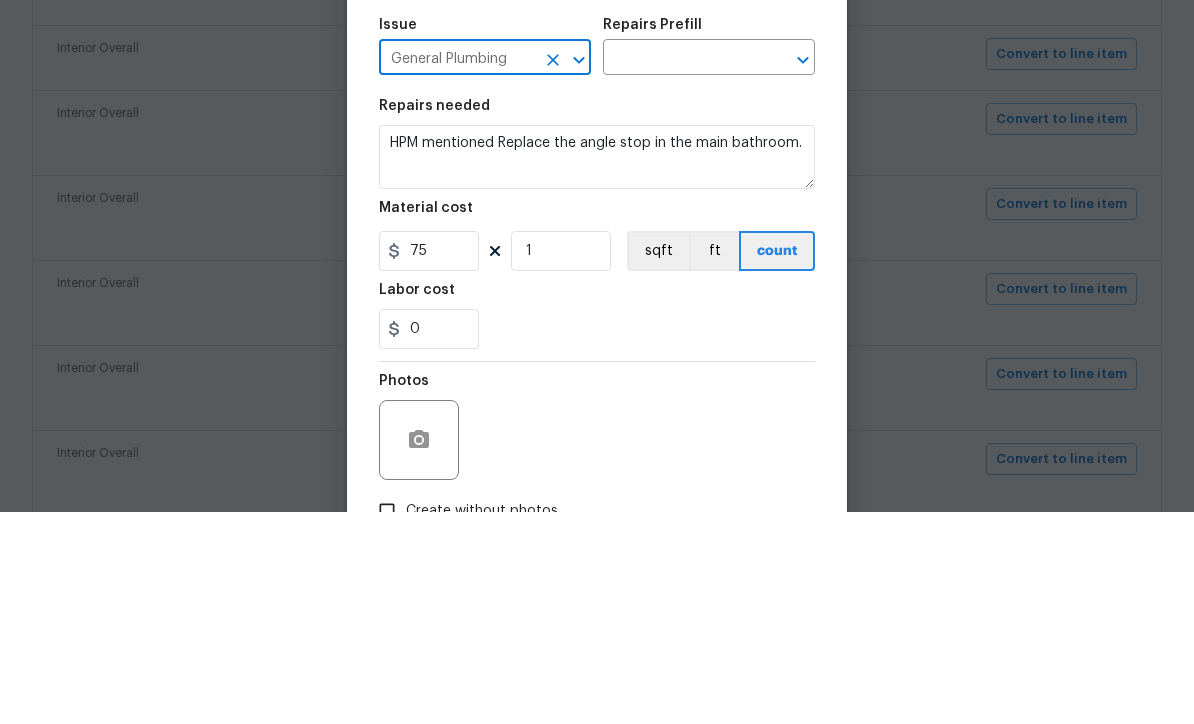 click at bounding box center (681, 271) 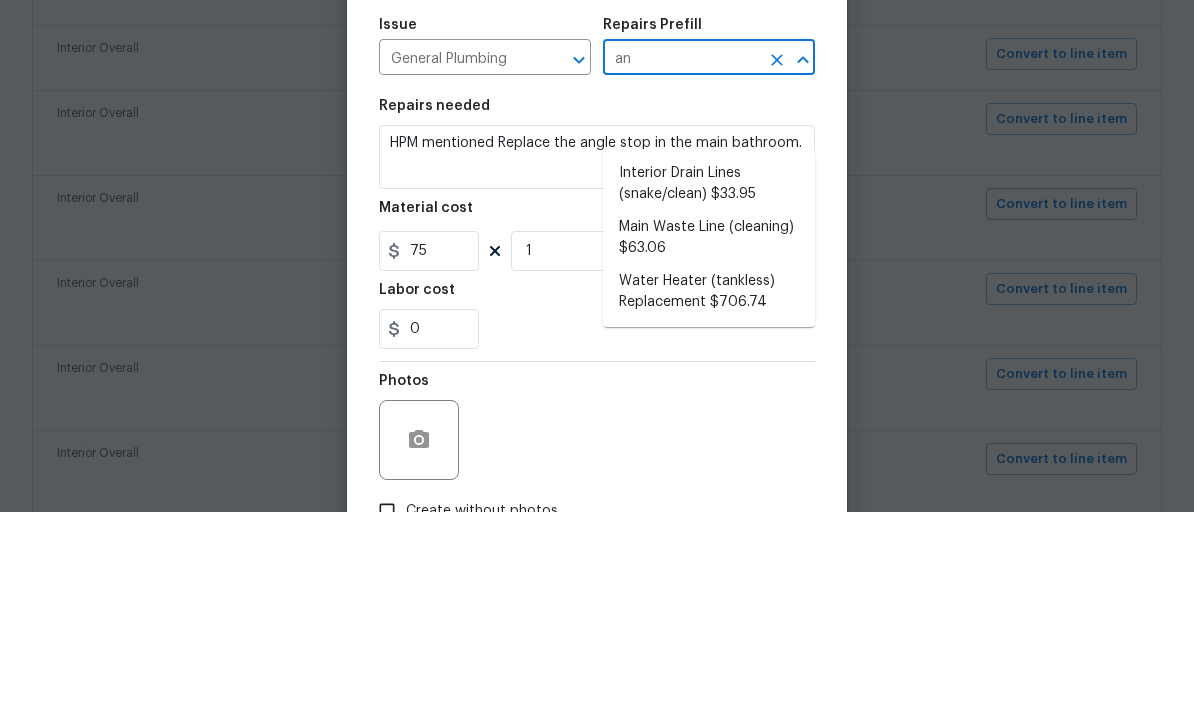 type on "an" 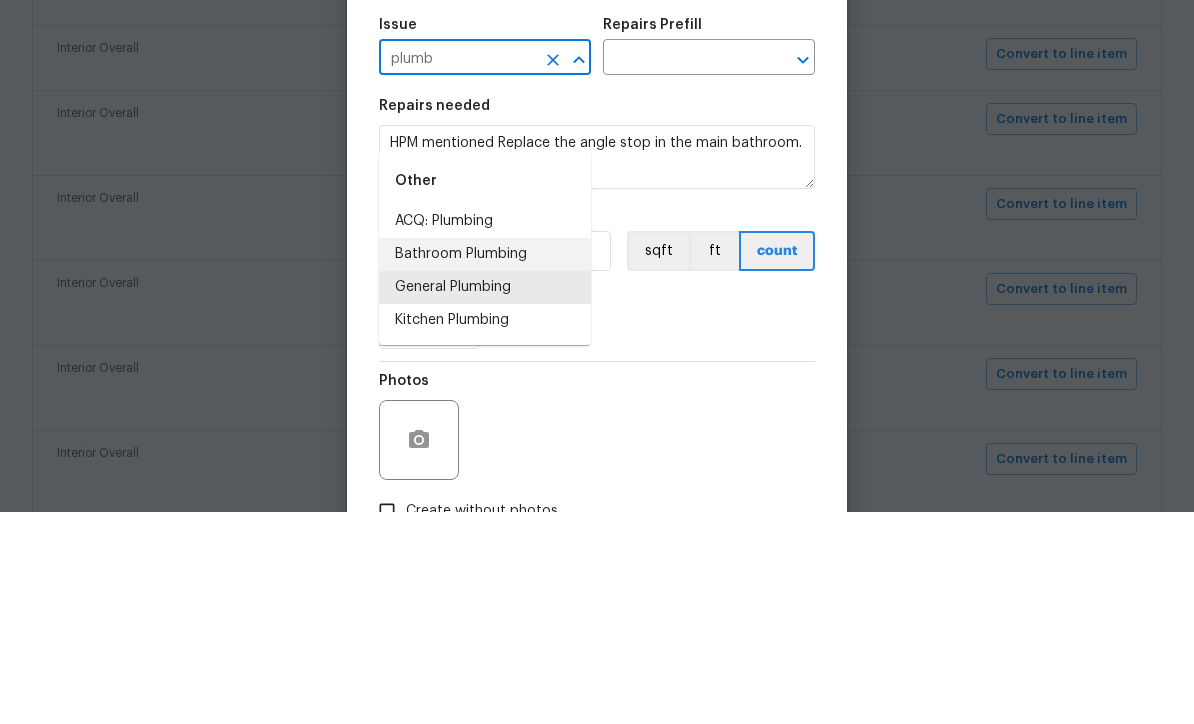 click on "Bathroom Plumbing" at bounding box center (485, 466) 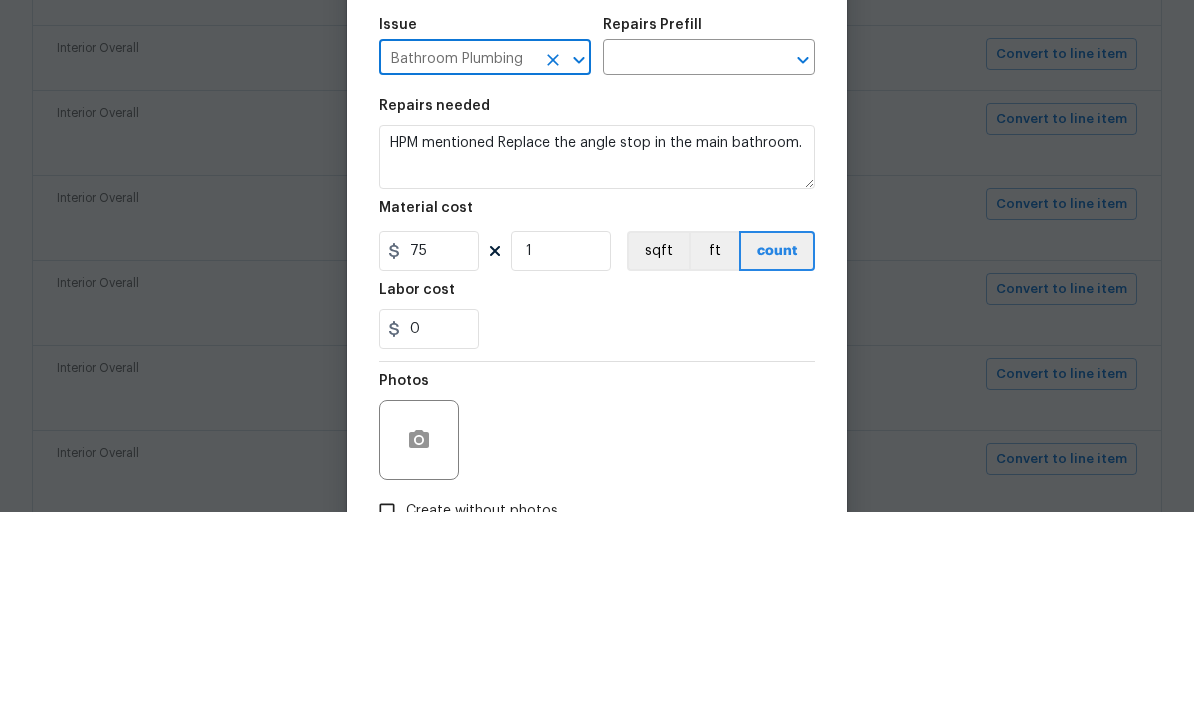 click at bounding box center (681, 271) 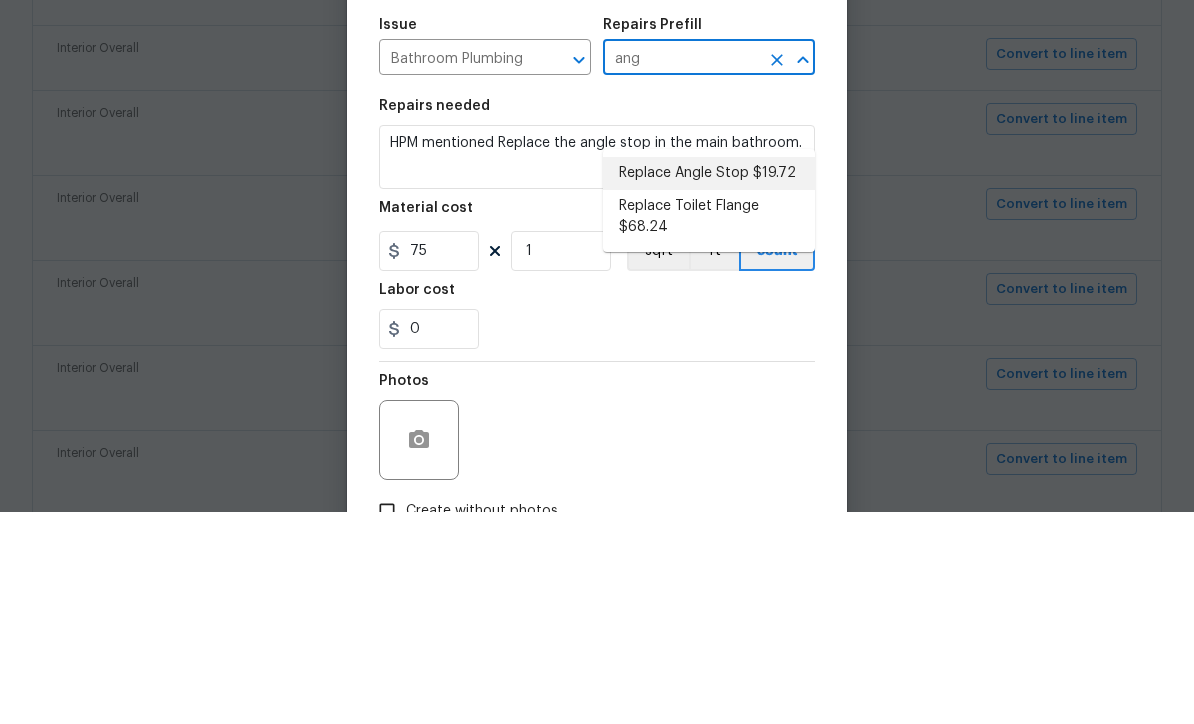 click on "Replace Angle Stop $19.72" at bounding box center [709, 385] 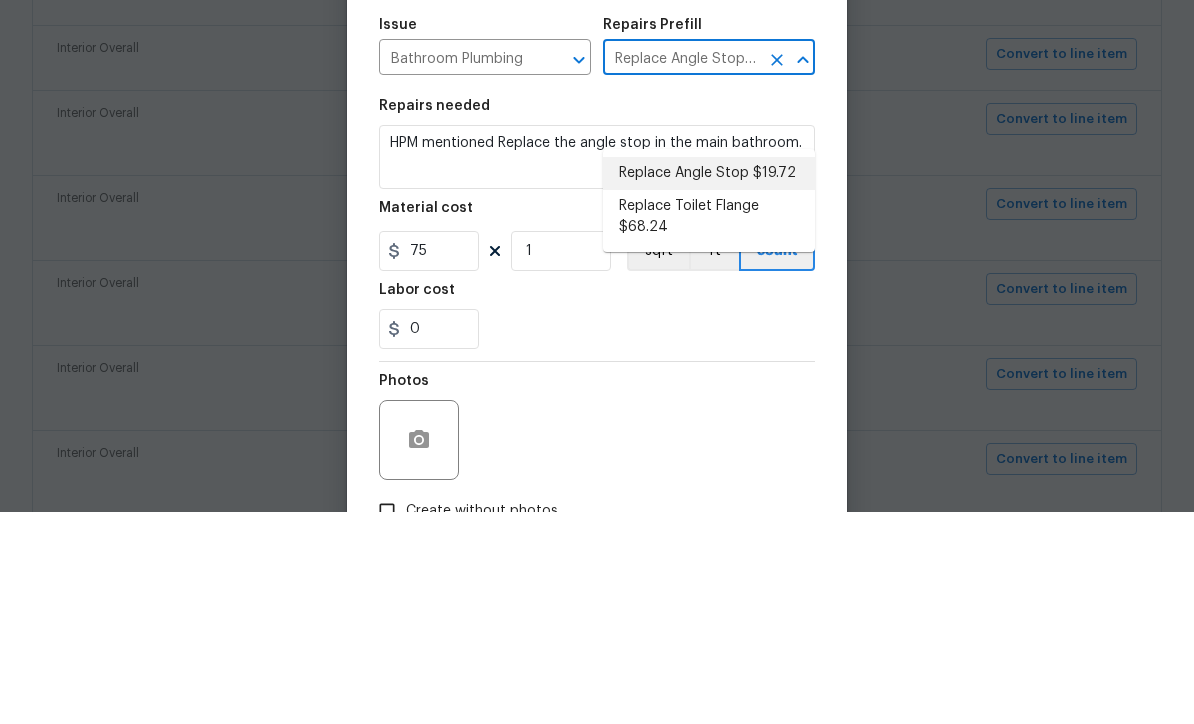 type 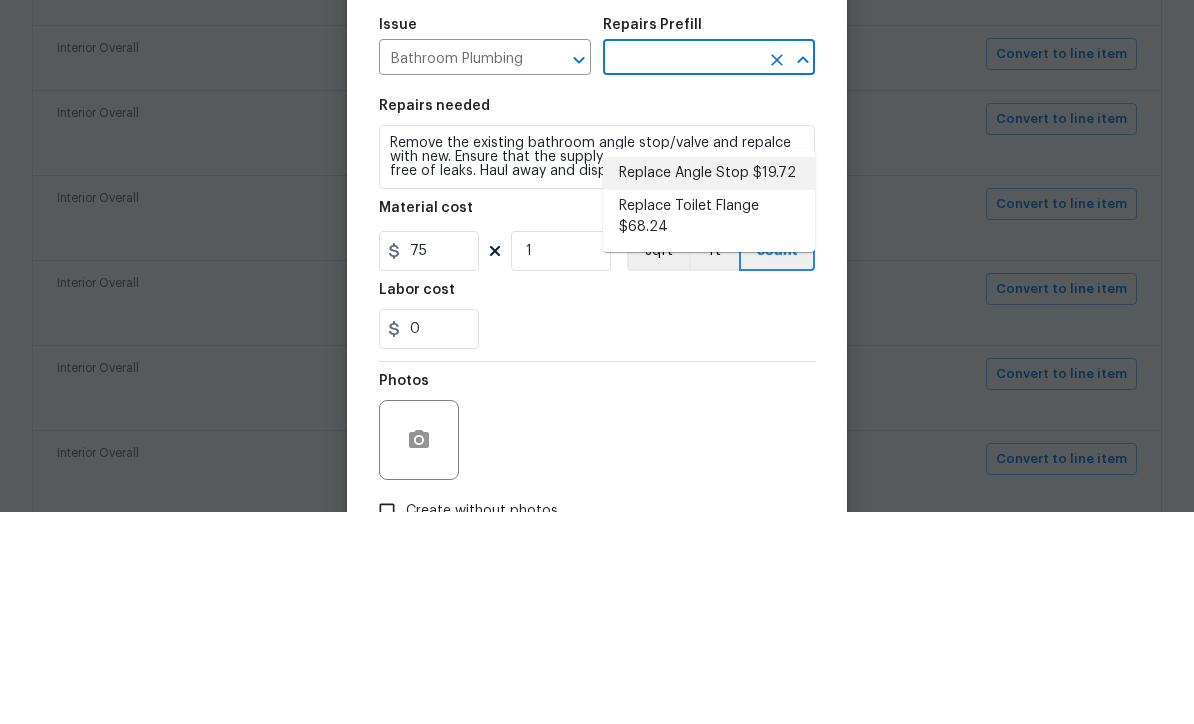 type on "Replace Angle Stop $19.72" 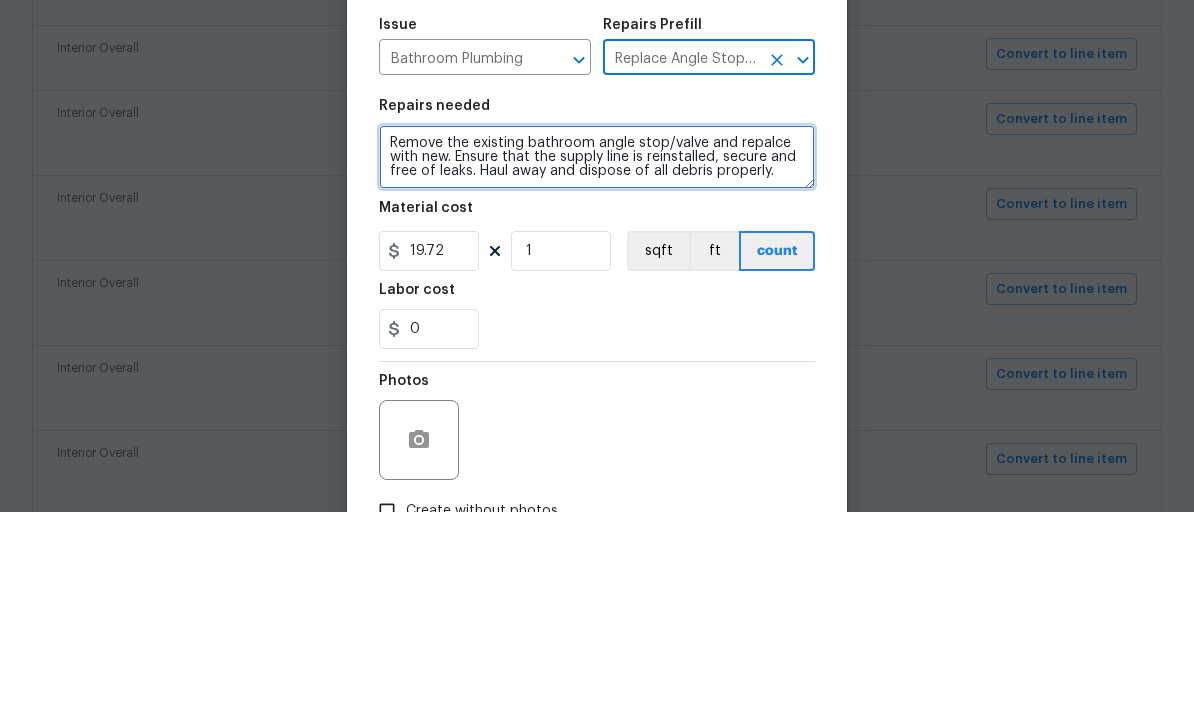 click on "Remove the existing bathroom angle stop/valve and repalce with new. Ensure that the supply line is reinstalled, secure and free of leaks. Haul away and dispose of all debris properly." at bounding box center [597, 369] 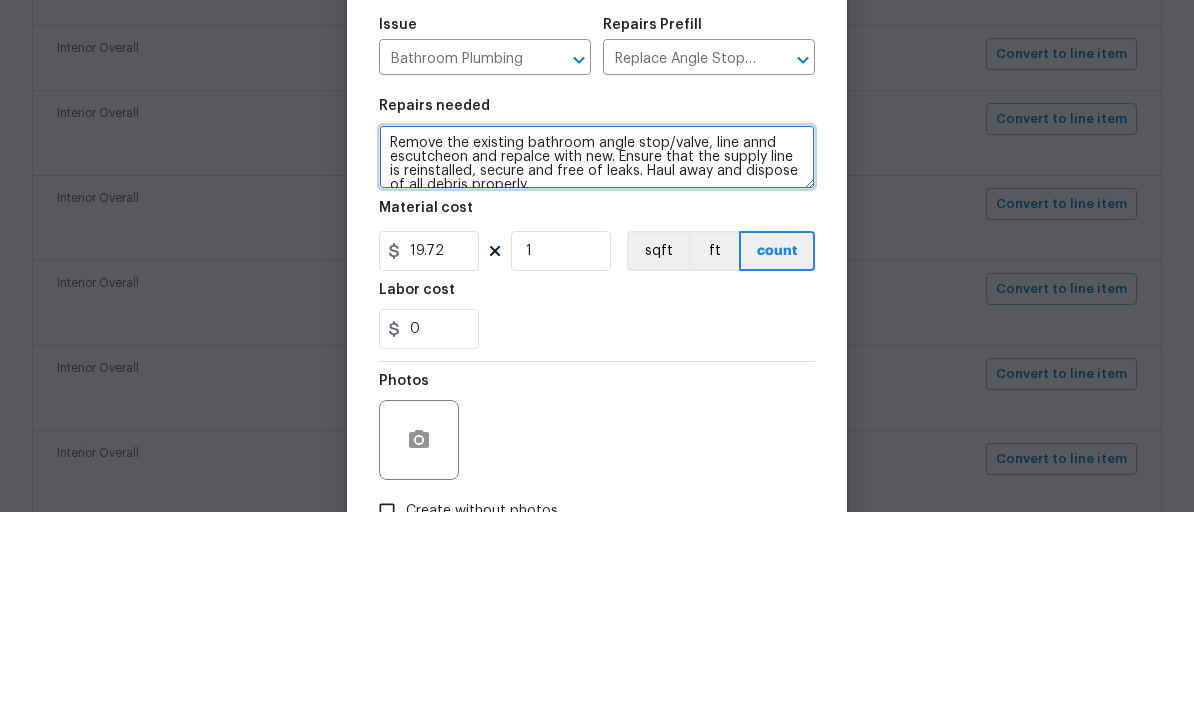 click on "Remove the existing bathroom angle stop/valve, line annd escutcheon and repalce with new. Ensure that the supply line is reinstalled, secure and free of leaks. Haul away and dispose of all debris properly." at bounding box center (597, 369) 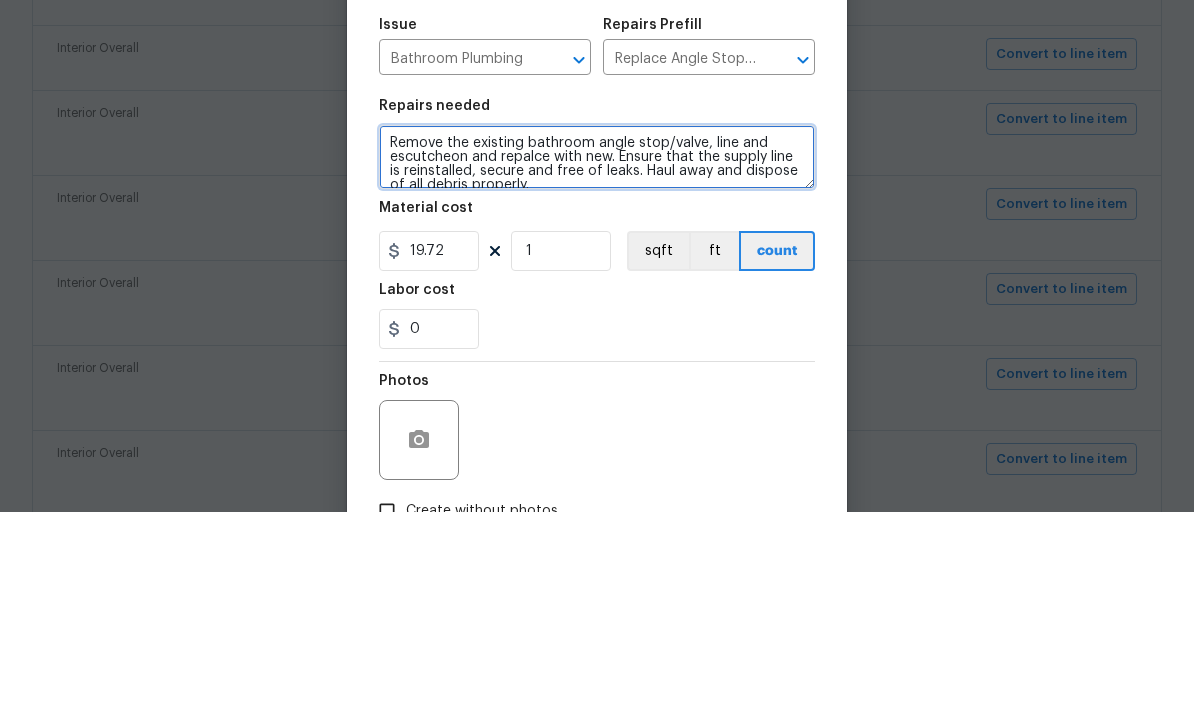click on "Remove the existing bathroom angle stop/valve, line and escutcheon and repalce with new. Ensure that the supply line is reinstalled, secure and free of leaks. Haul away and dispose of all debris properly." at bounding box center [597, 369] 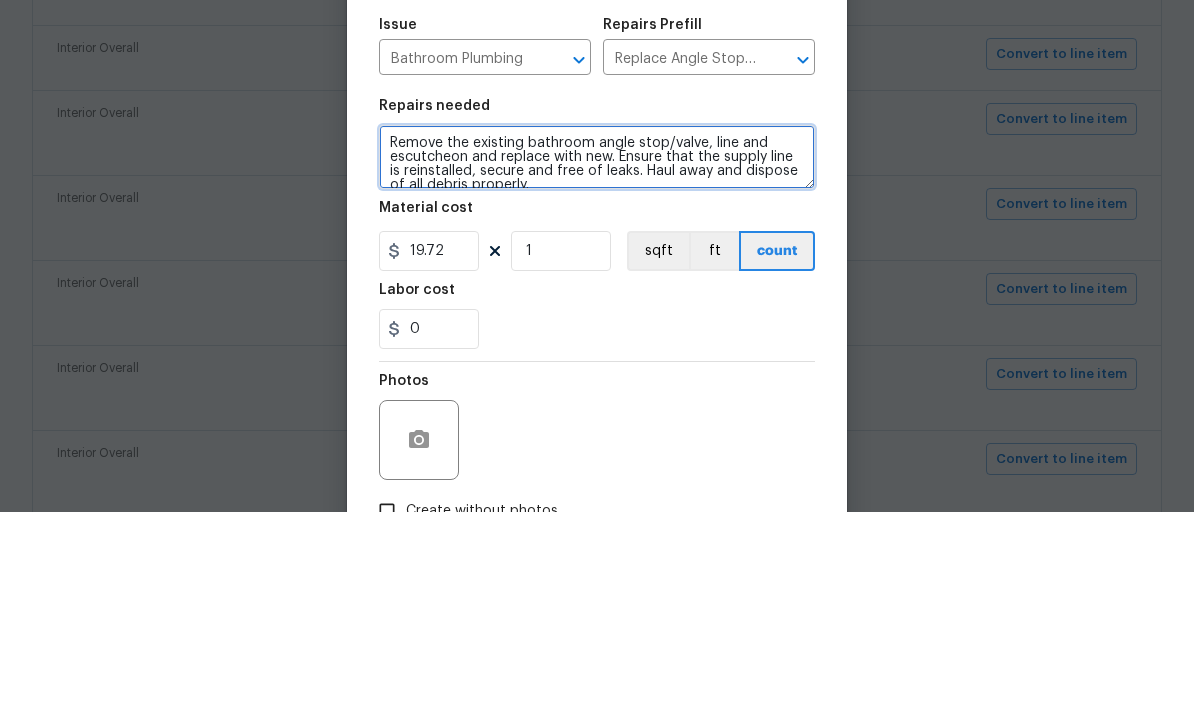 type on "Remove the existing bathroom angle stop/valve, line and escutcheon and replace with new. Ensure that the supply line is reinstalled, secure and free of leaks. Haul away and dispose of all debris properly." 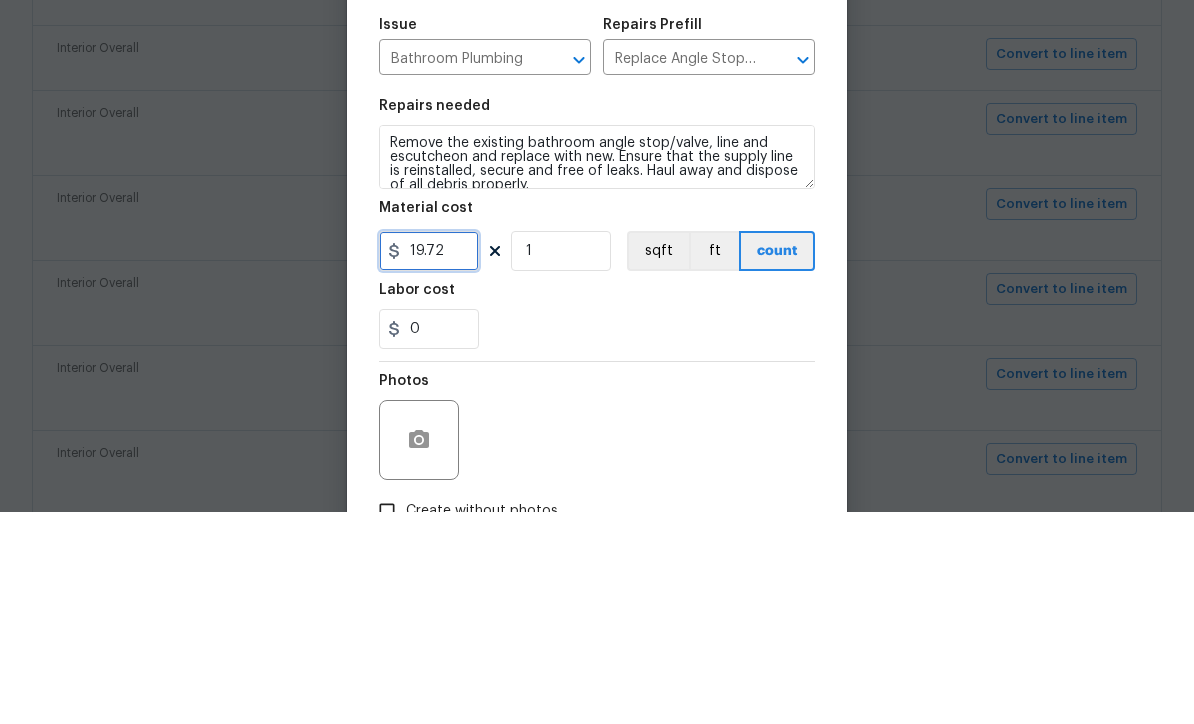 click on "19.72" at bounding box center [429, 463] 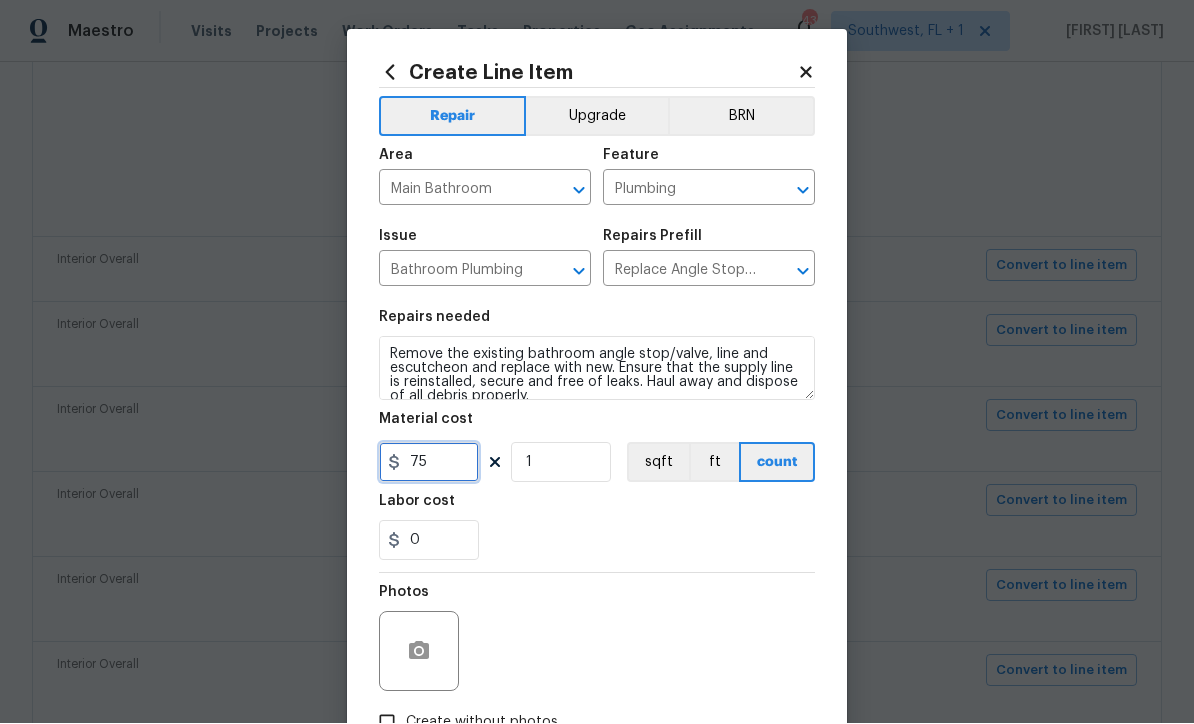type on "75" 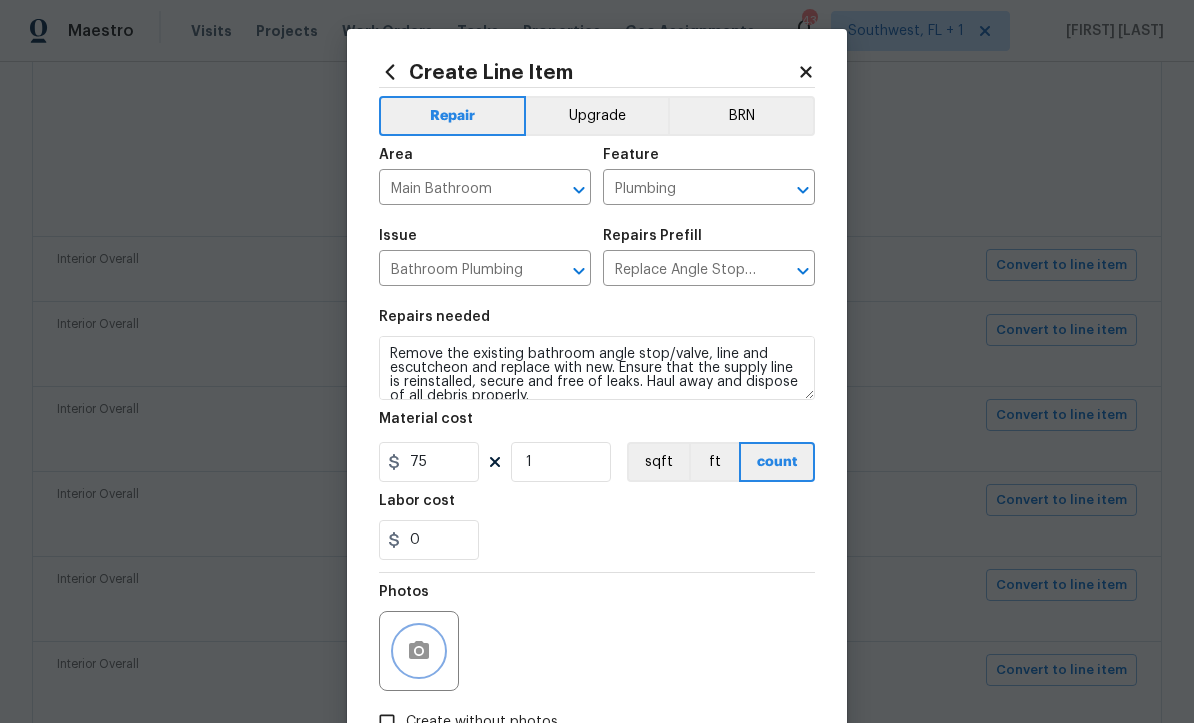 click at bounding box center (419, 652) 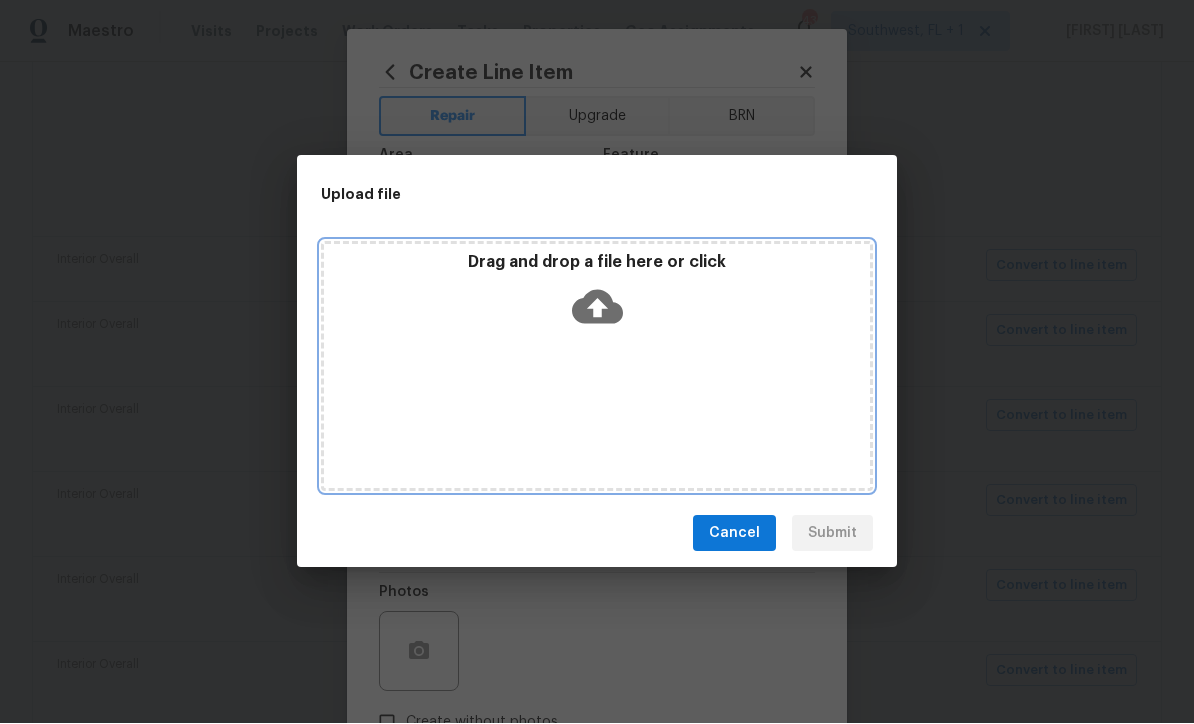 click 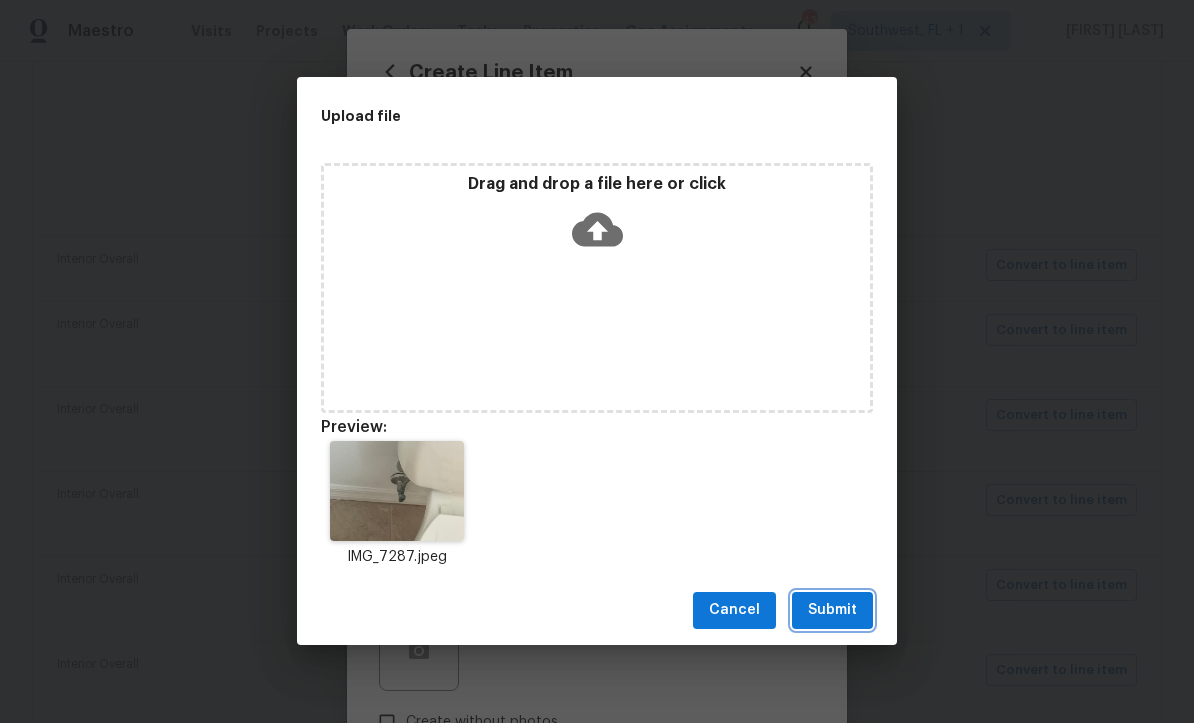 click on "Submit" at bounding box center (832, 611) 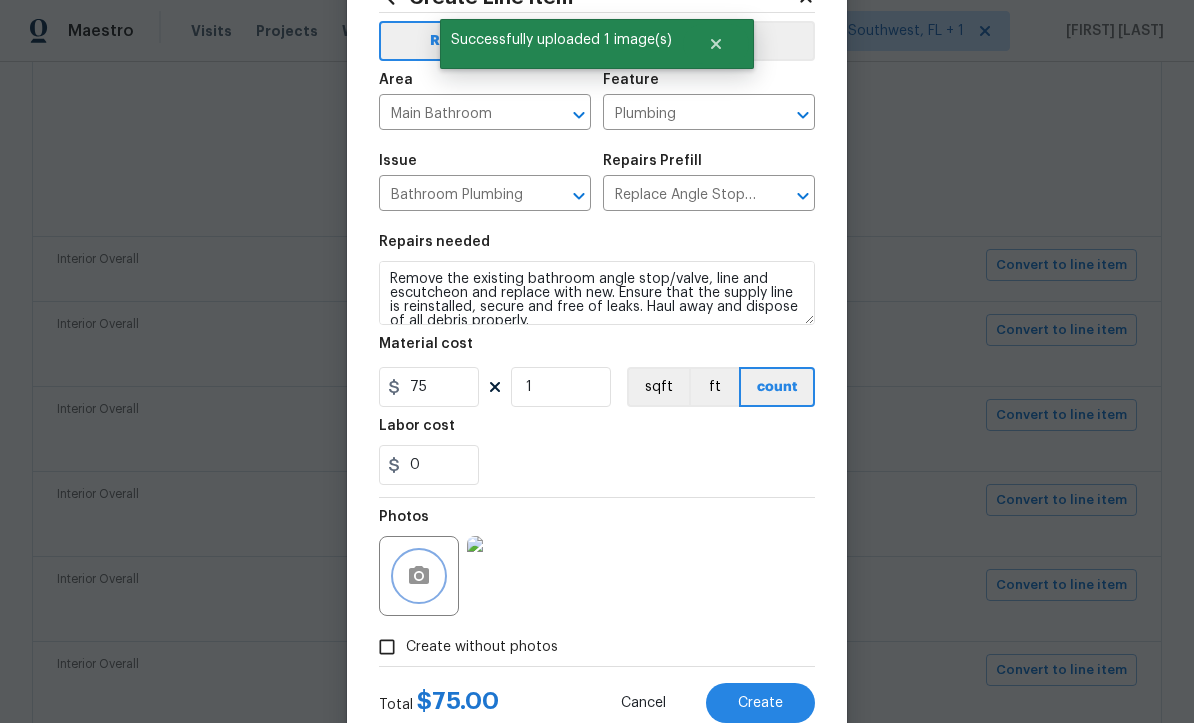 scroll, scrollTop: 130, scrollLeft: 0, axis: vertical 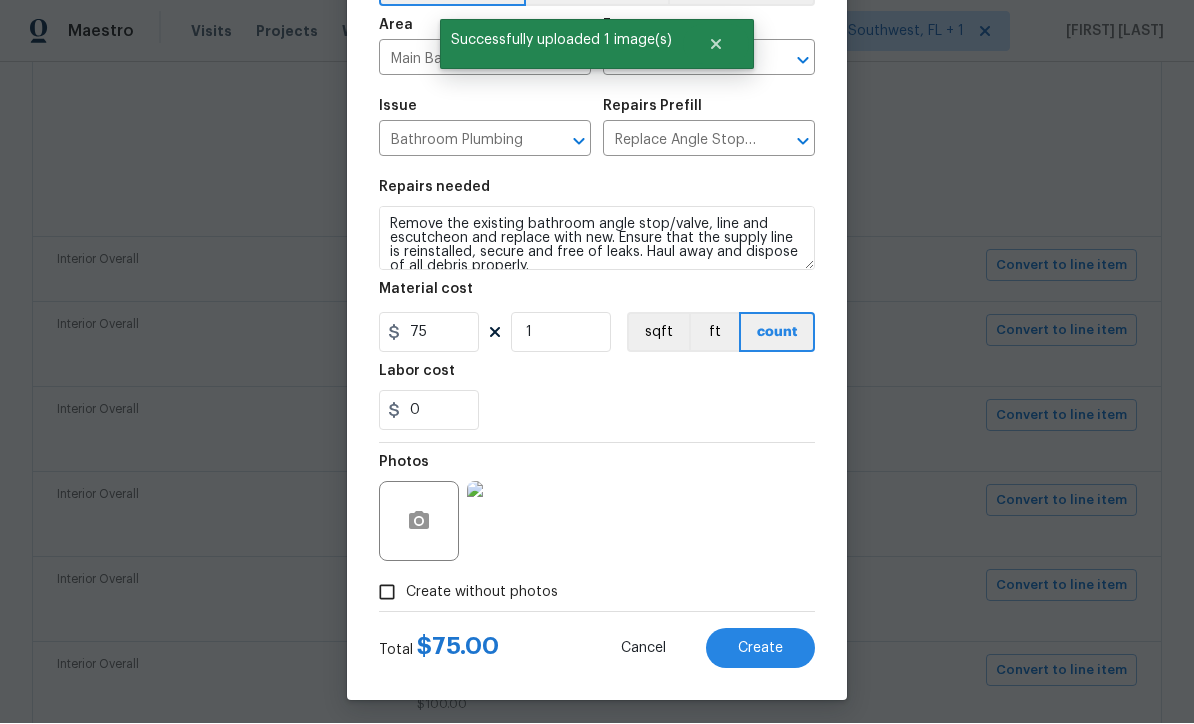 click on "Create" at bounding box center (760, 649) 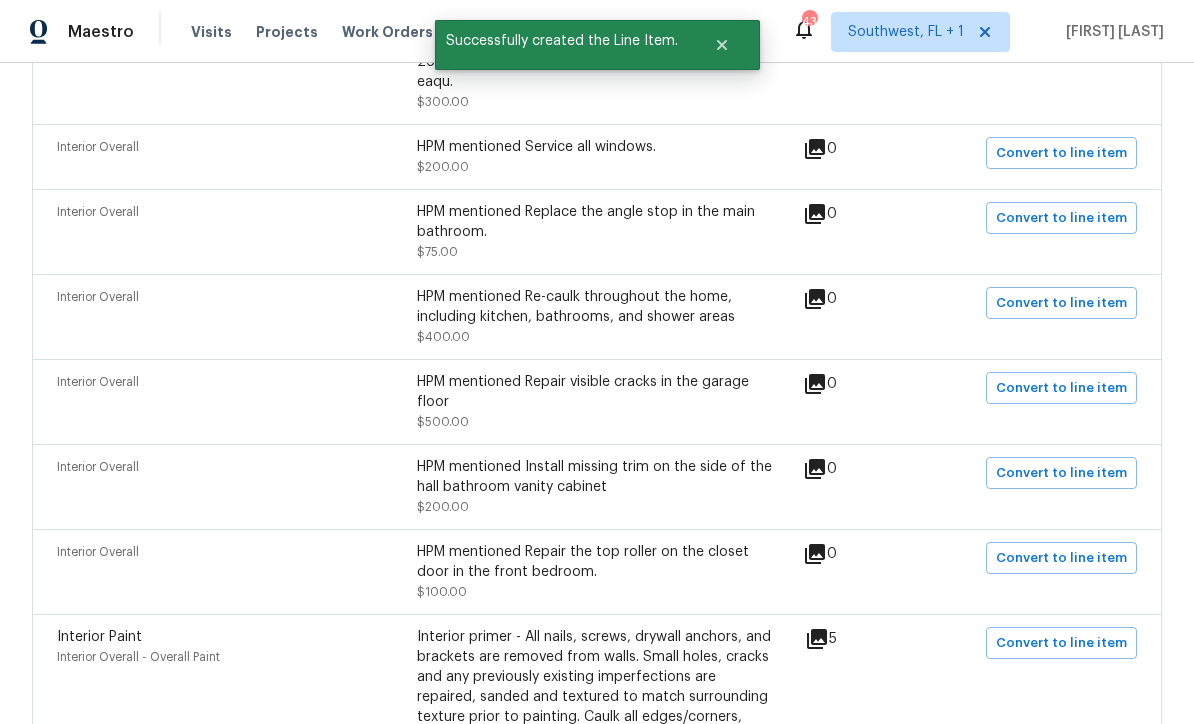 scroll, scrollTop: 1476, scrollLeft: 0, axis: vertical 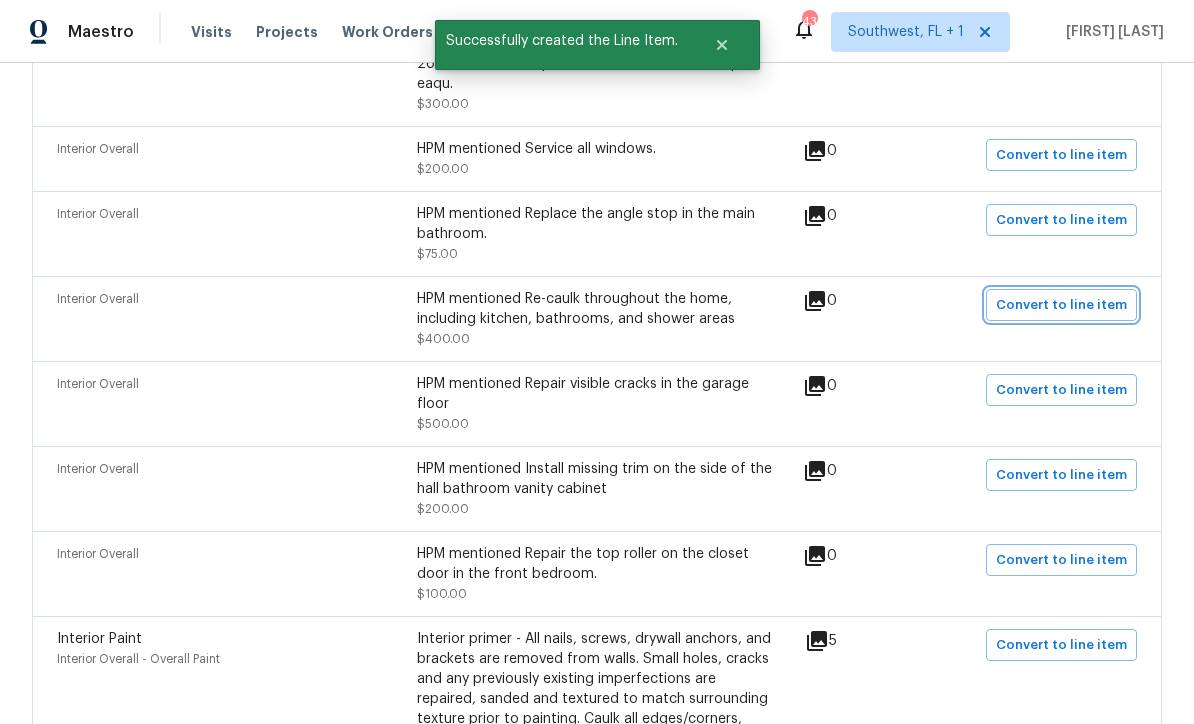 click on "Convert to line item" at bounding box center (1061, 305) 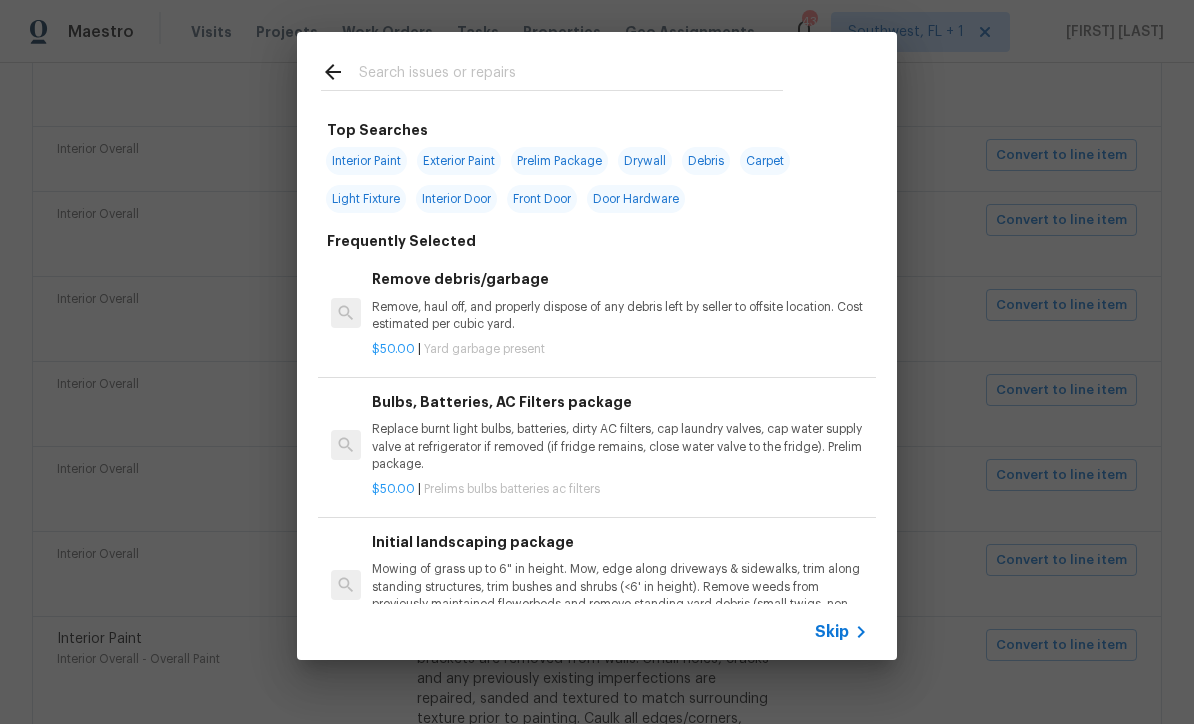click 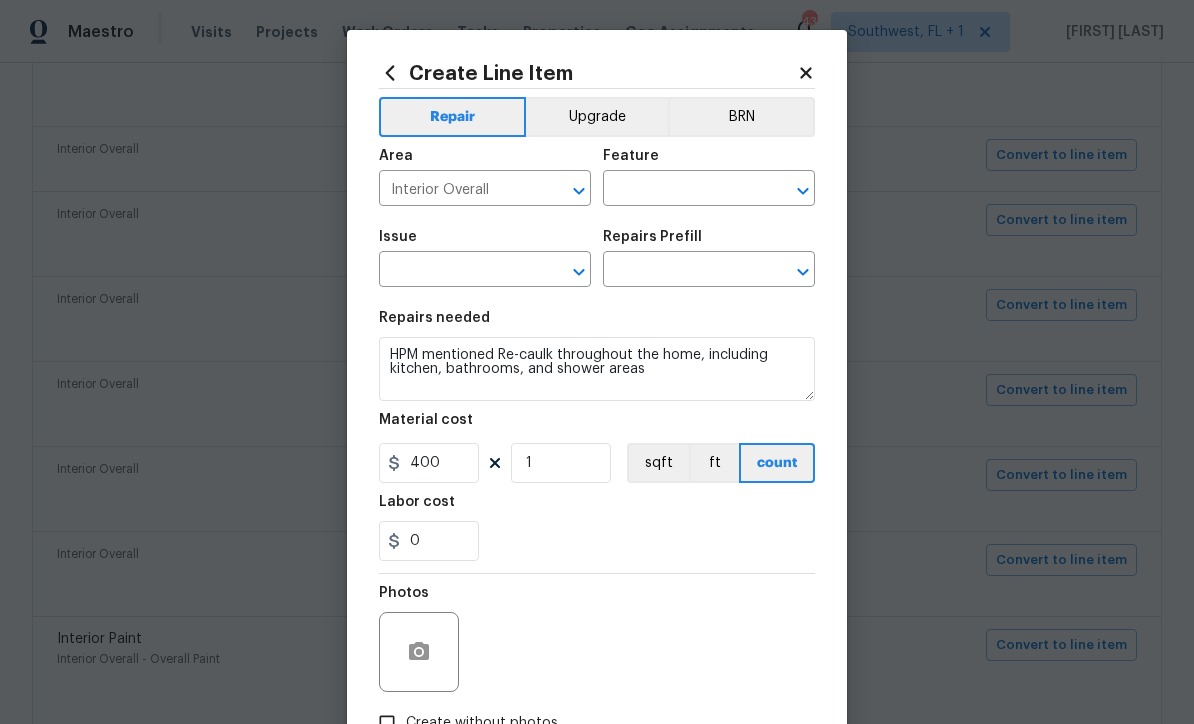 click at bounding box center [681, 190] 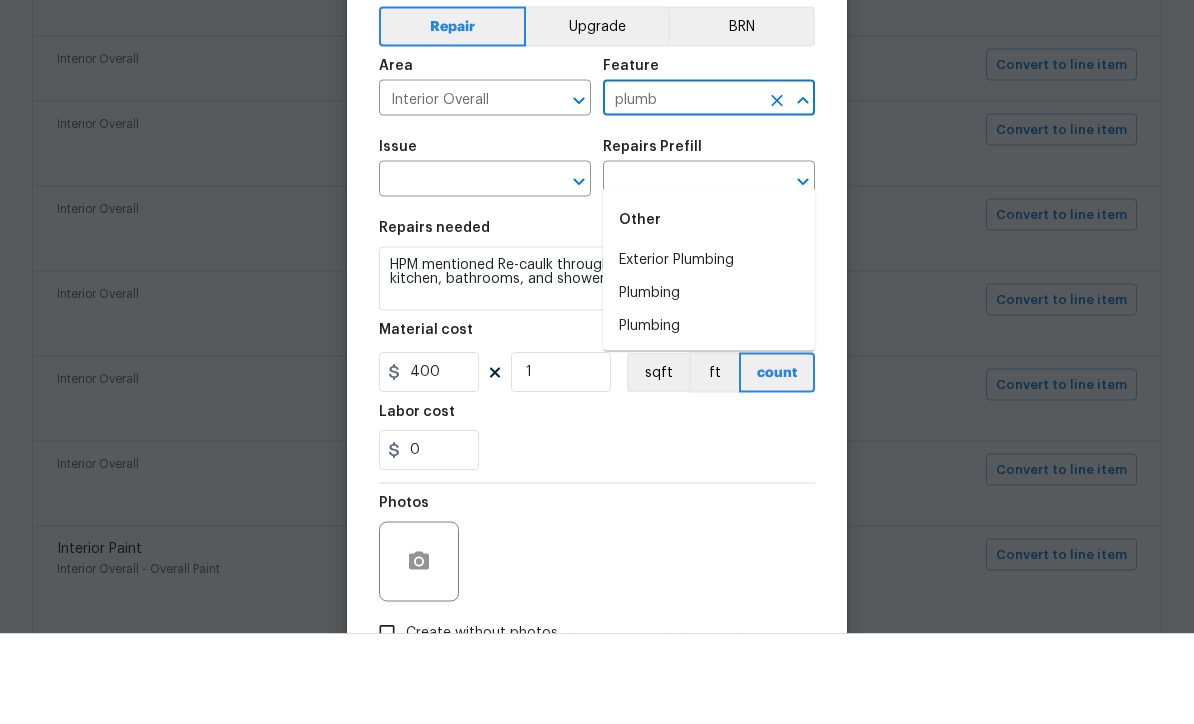 click on "Plumbing" at bounding box center [709, 383] 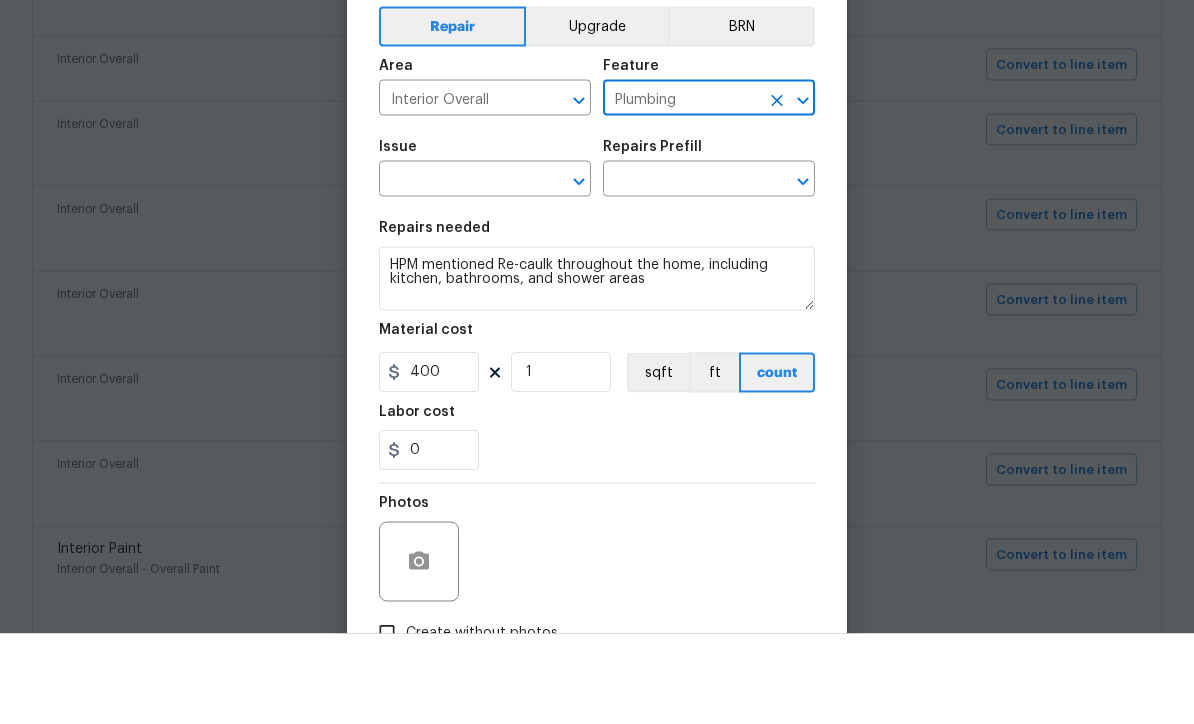 click at bounding box center (457, 271) 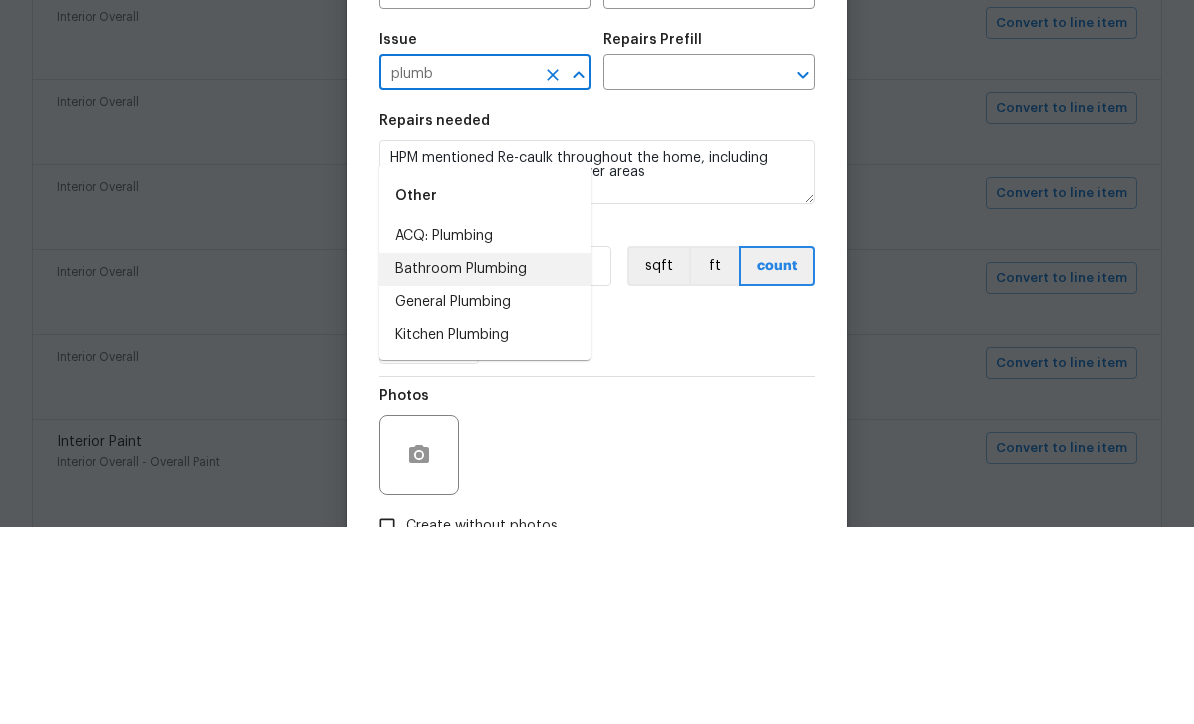 click on "Bathroom Plumbing" at bounding box center (485, 466) 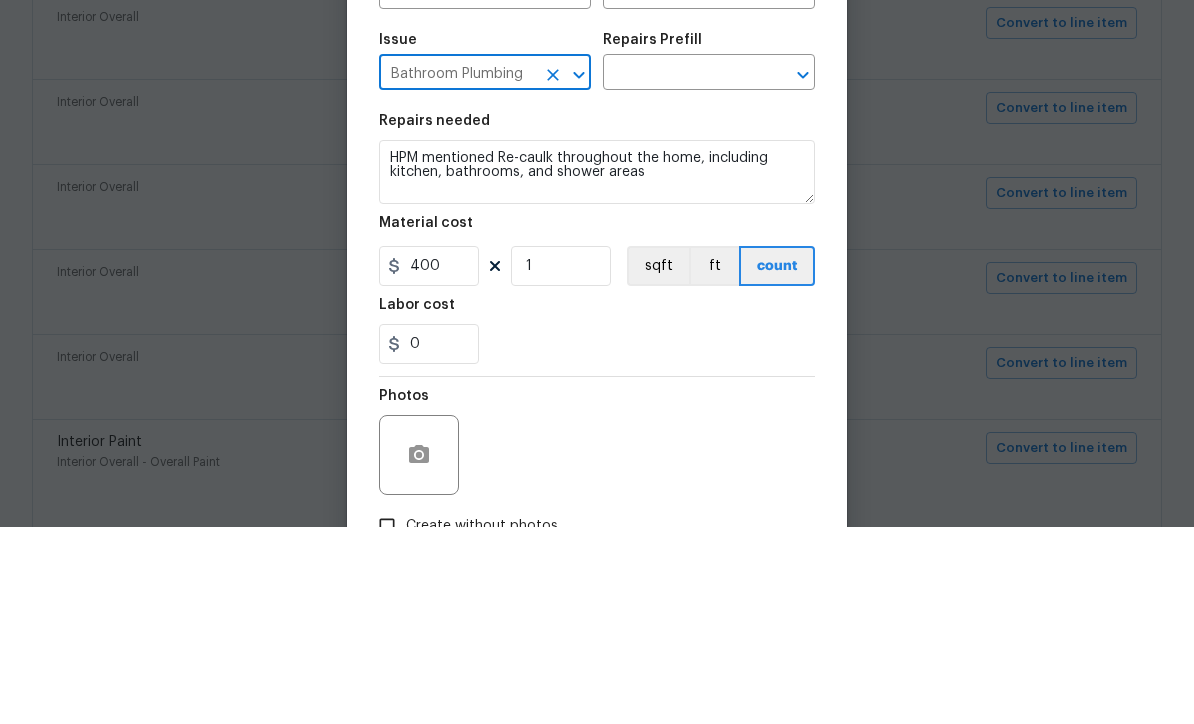 click at bounding box center (681, 271) 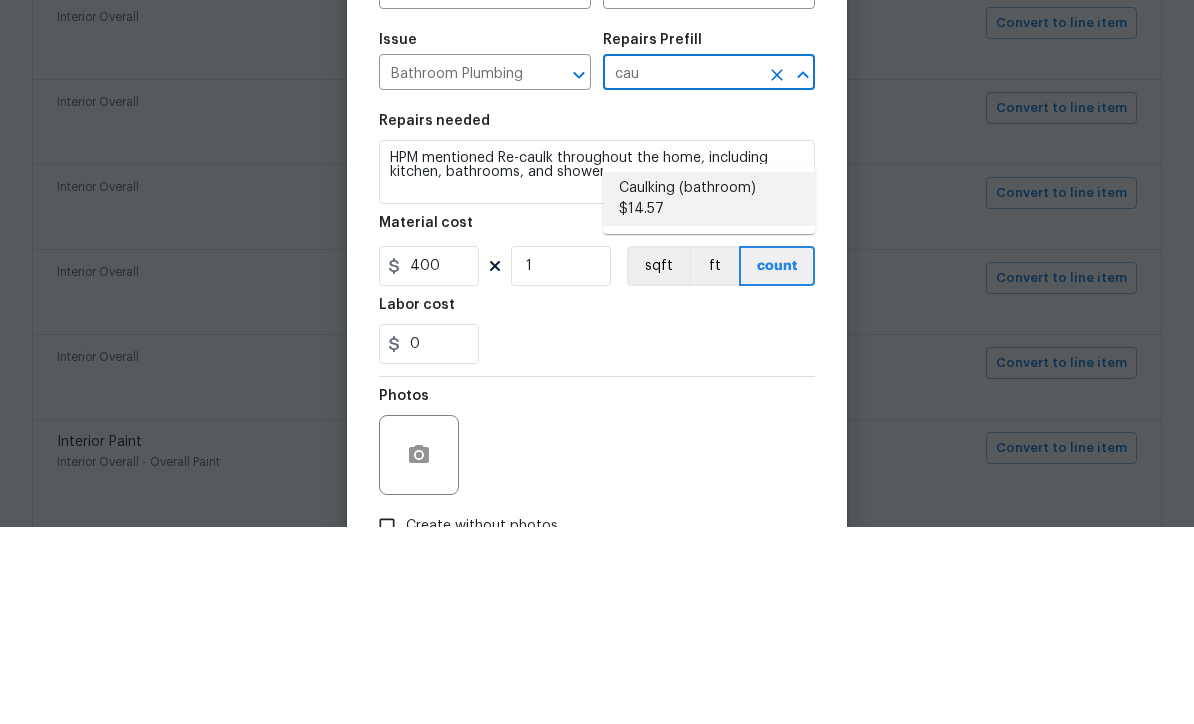 click on "Caulking (bathroom) $14.57" at bounding box center [709, 396] 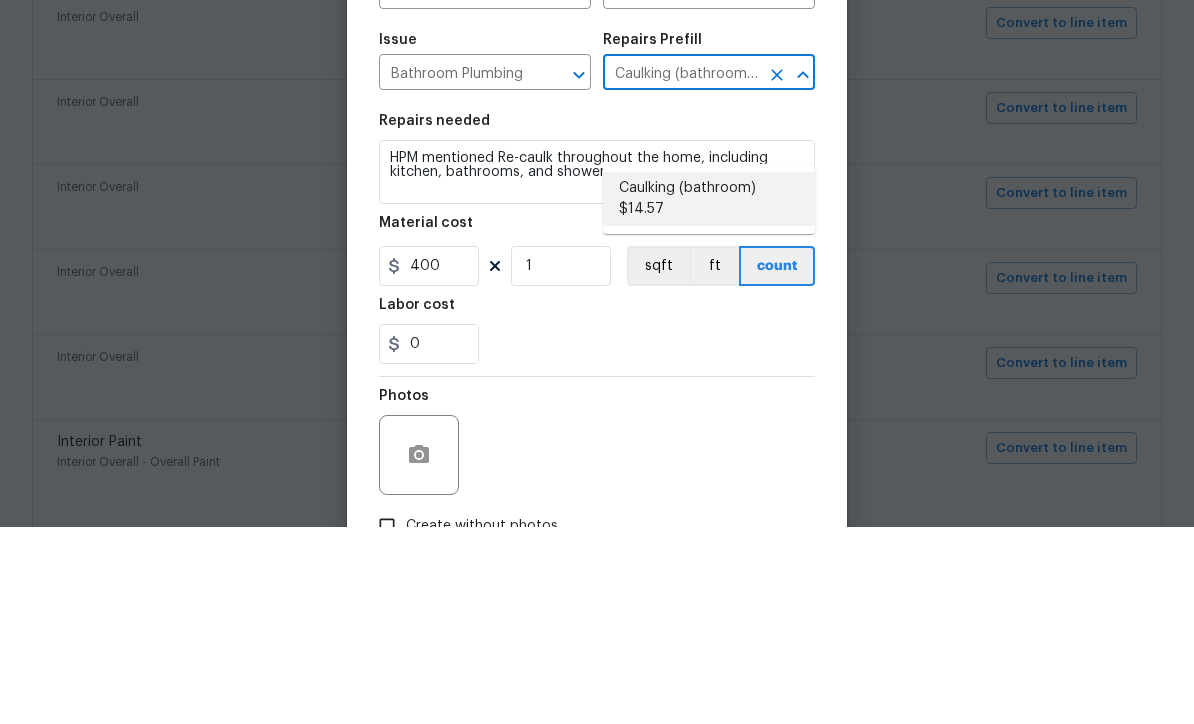 type 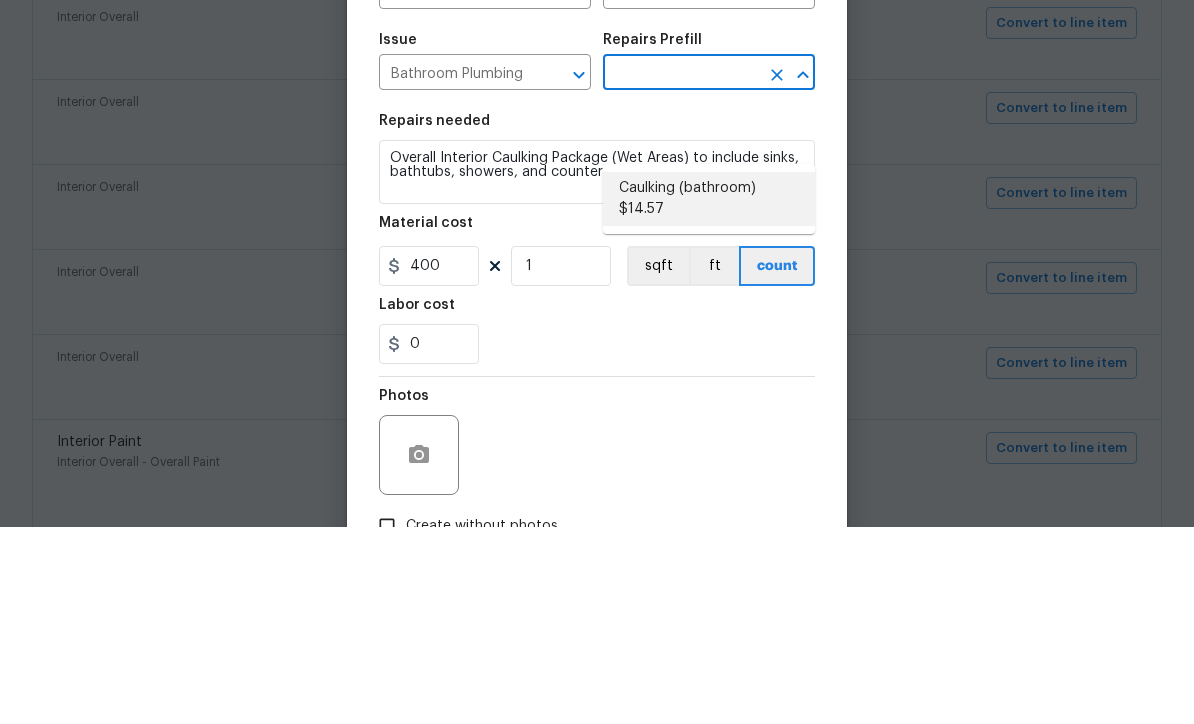type on "Caulking (bathroom) $14.57" 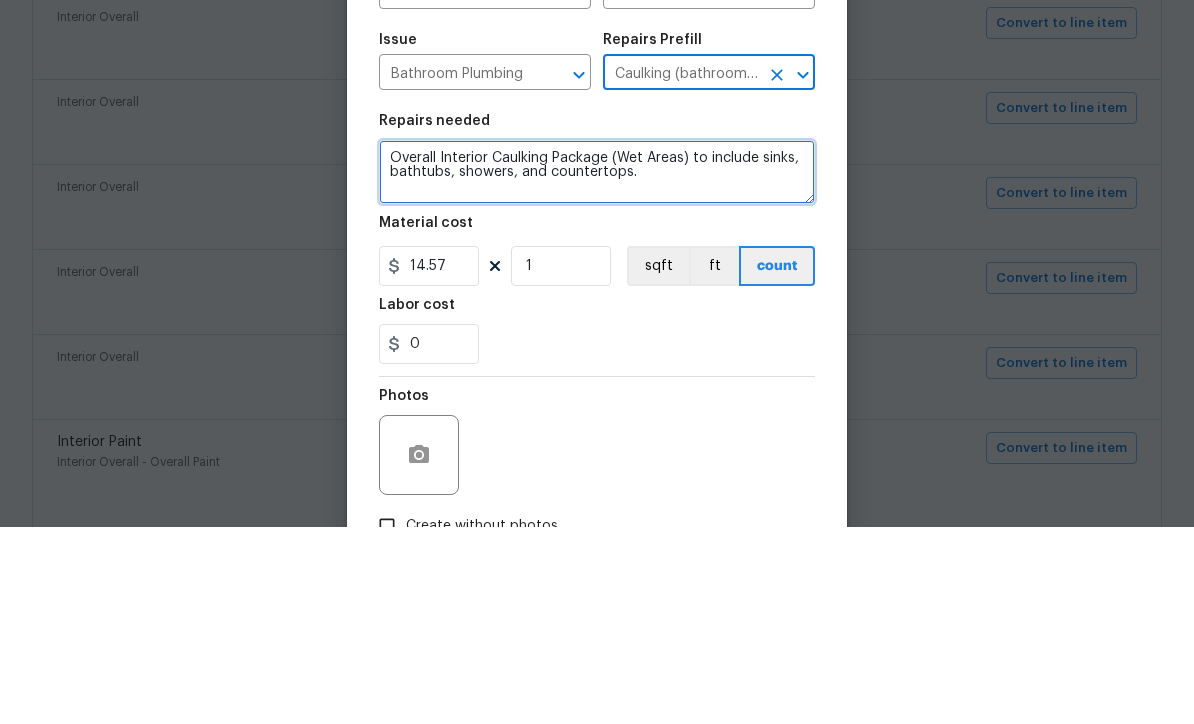 click on "Overall Interior Caulking Package (Wet Areas) to include sinks, bathtubs, showers, and countertops." at bounding box center (597, 369) 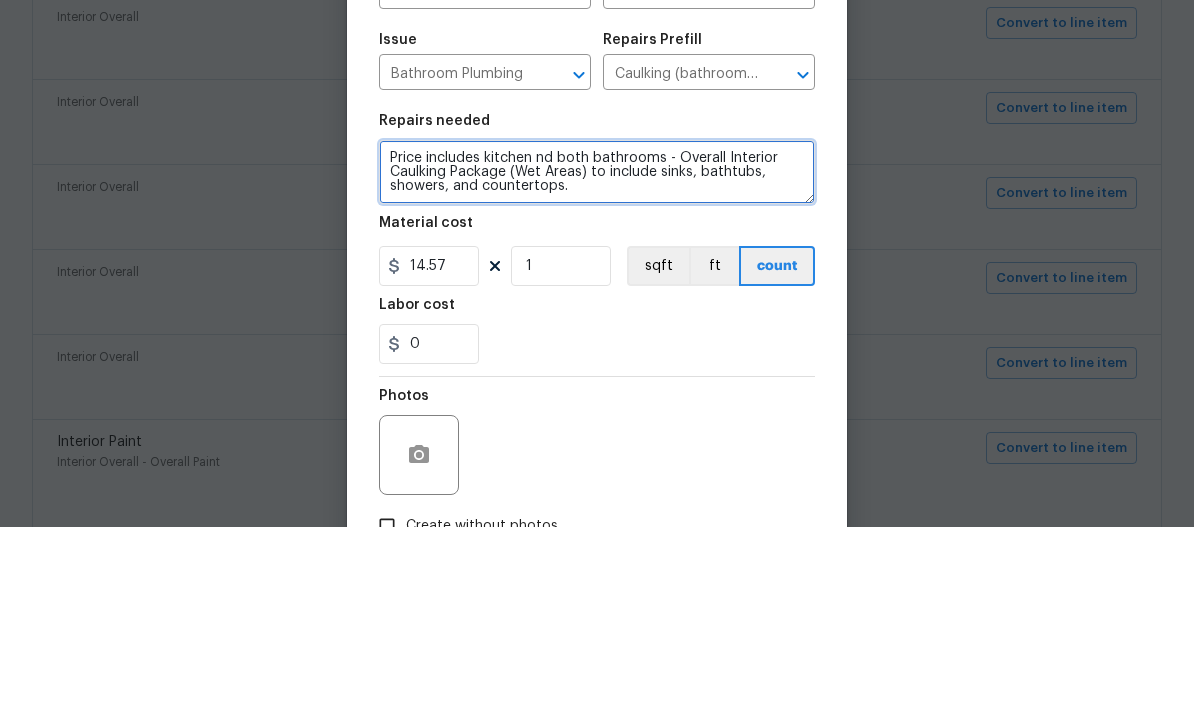click on "Price includes kitchen nd both bathrooms - Overall Interior Caulking Package (Wet Areas) to include sinks, bathtubs, showers, and countertops." at bounding box center (597, 369) 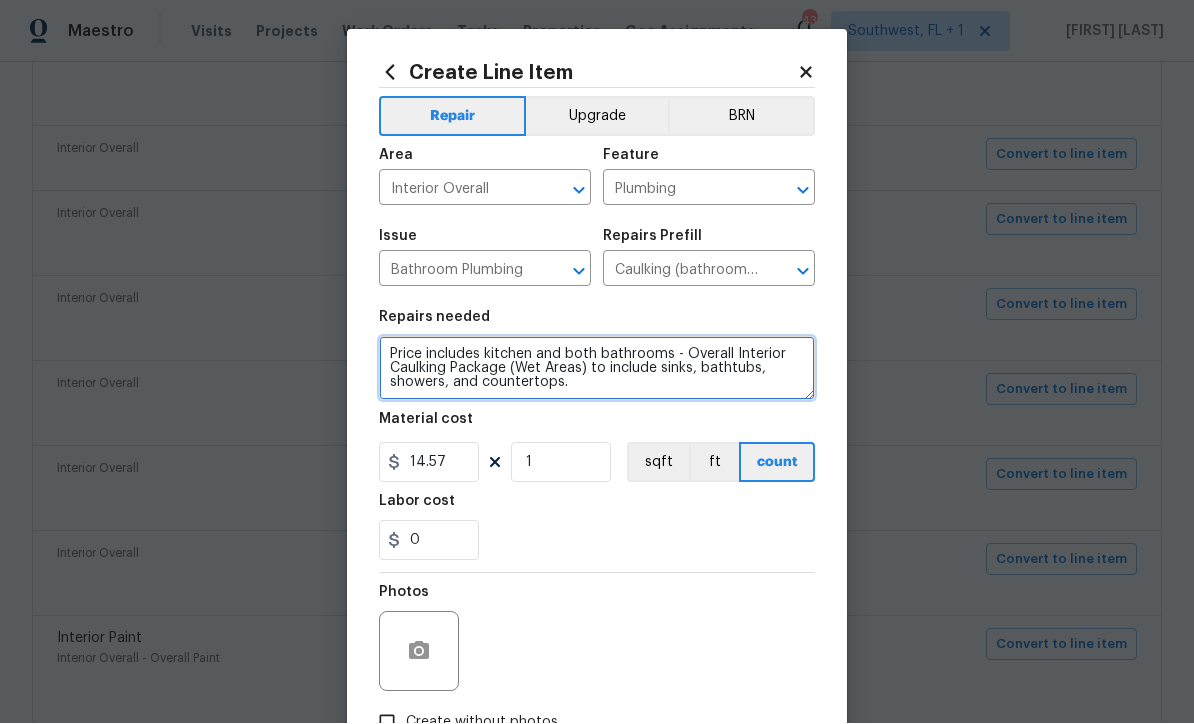 type on "Price includes kitchen and both bathrooms - Overall Interior Caulking Package (Wet Areas) to include sinks, bathtubs, showers, and countertops." 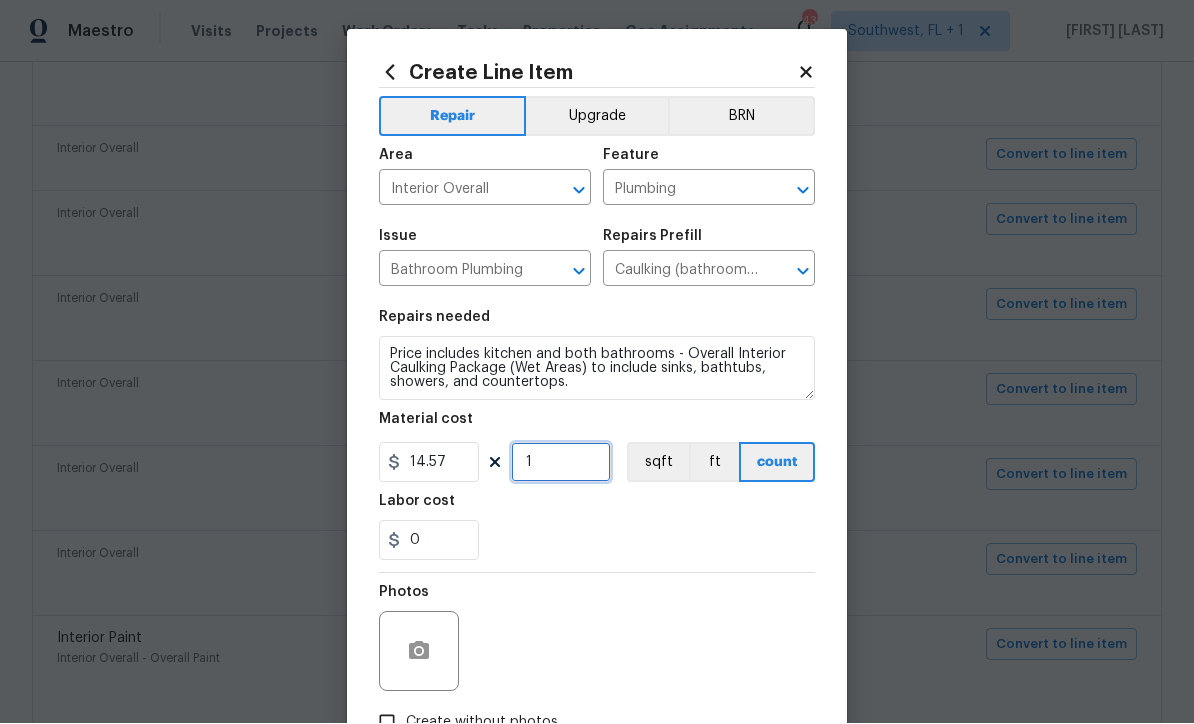 click on "1" at bounding box center [561, 463] 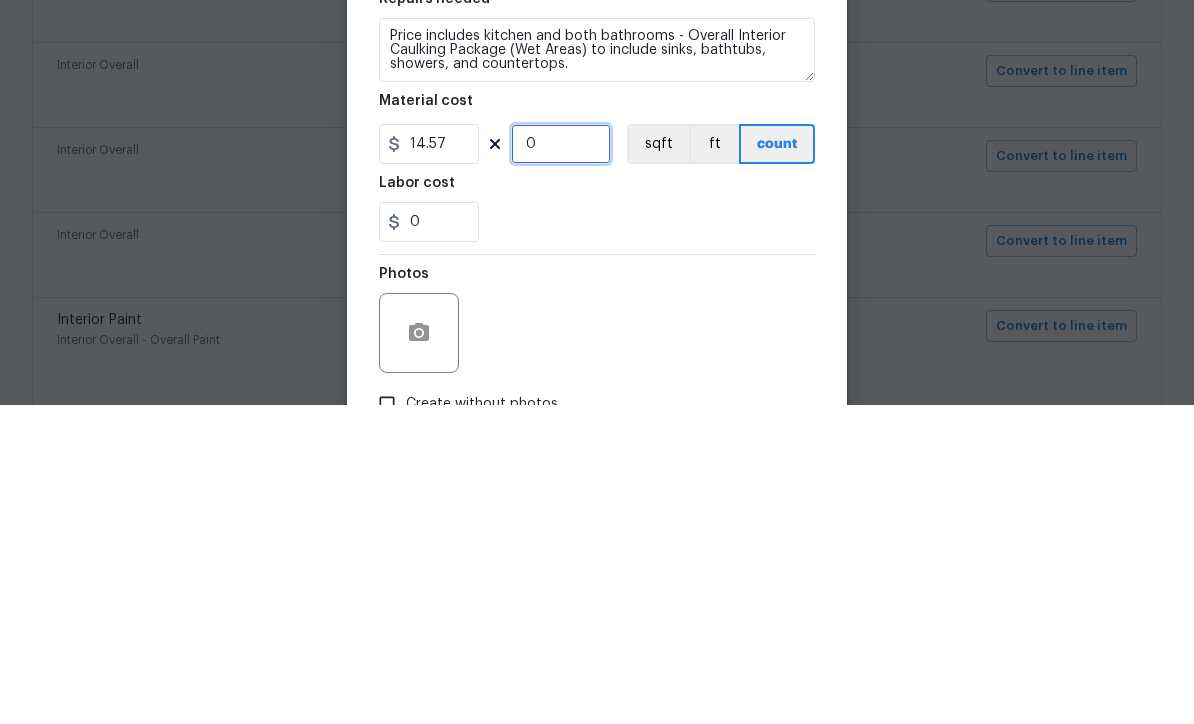 type on "3" 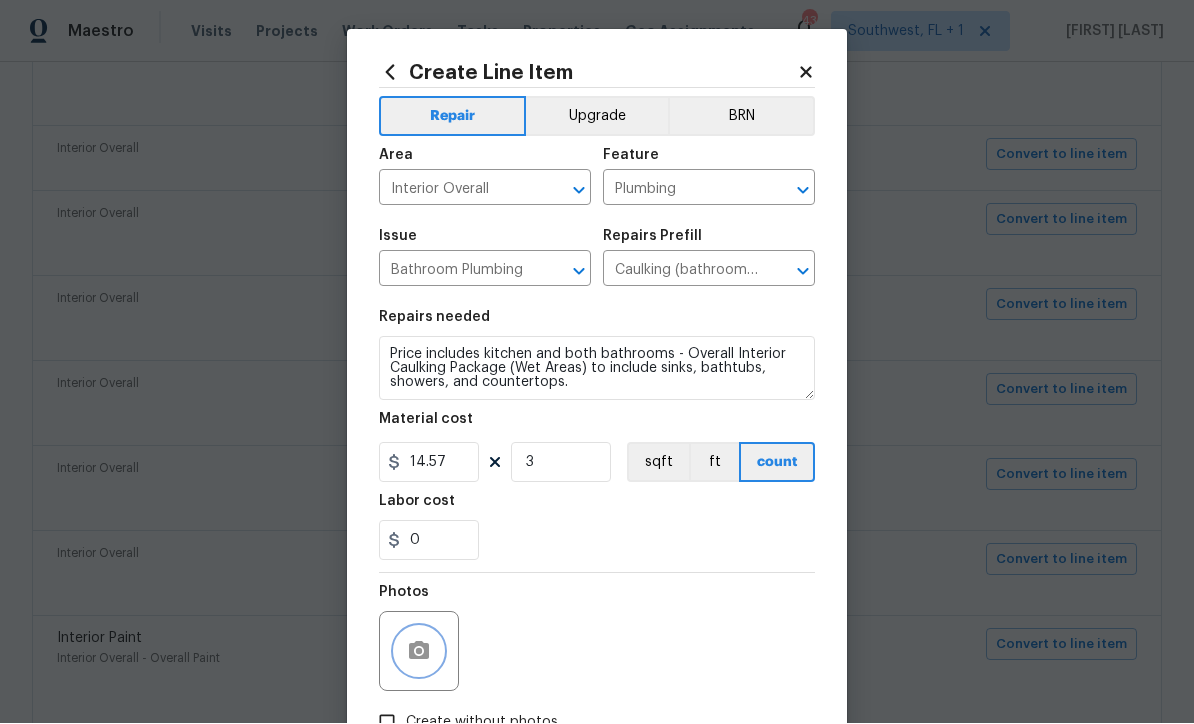 click at bounding box center (419, 652) 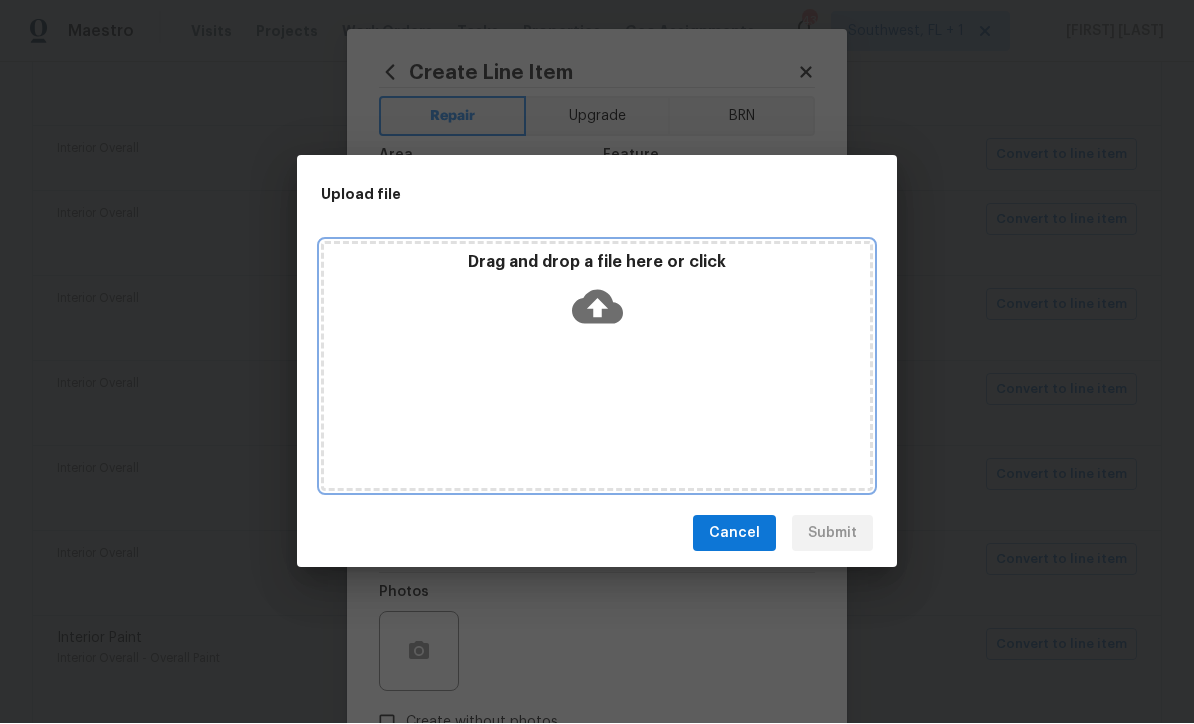 click 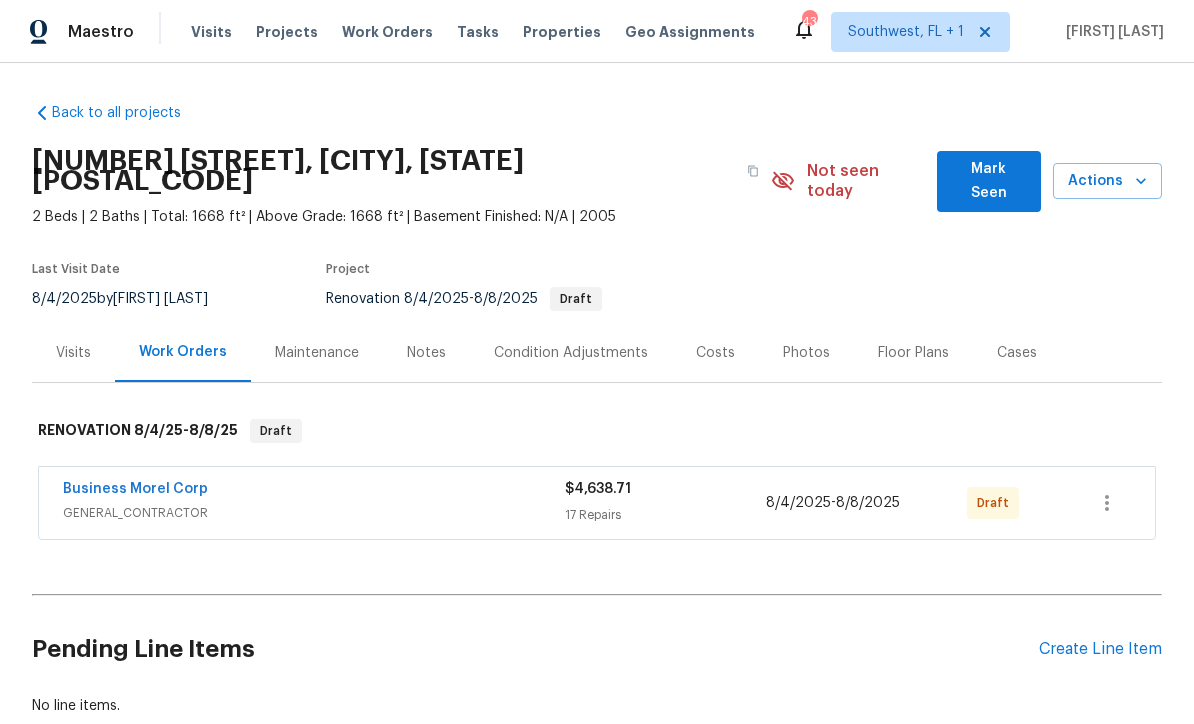 scroll, scrollTop: 0, scrollLeft: 0, axis: both 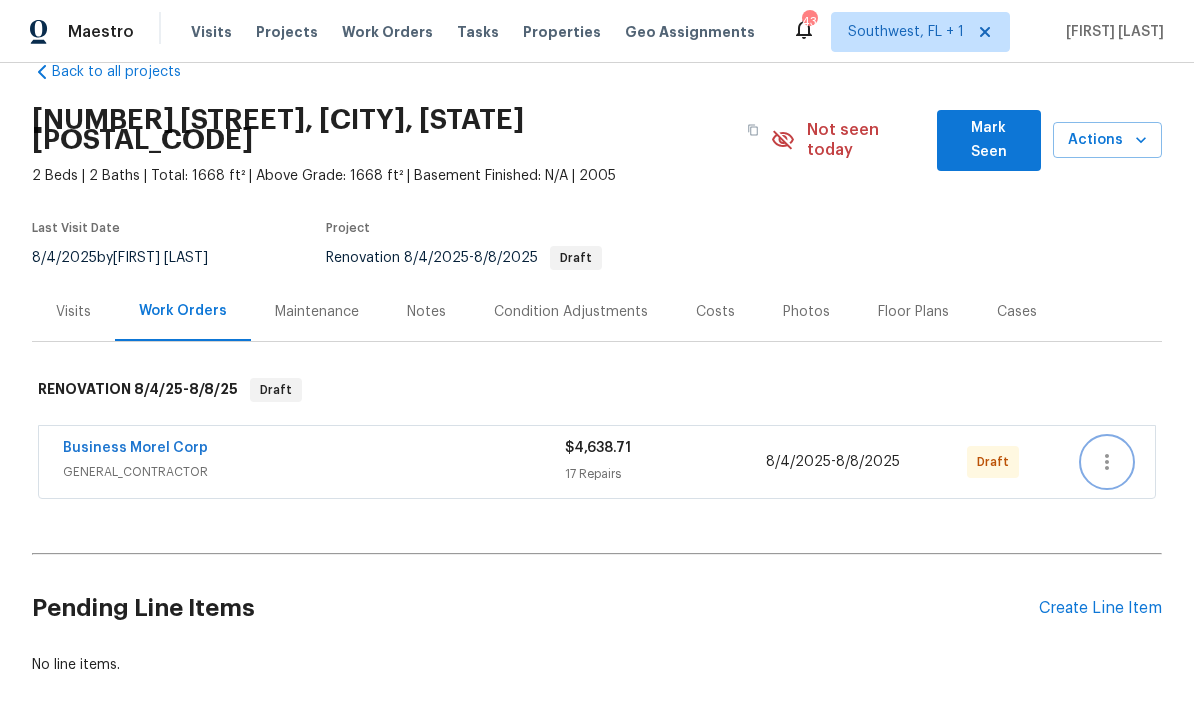 click at bounding box center [1107, 462] 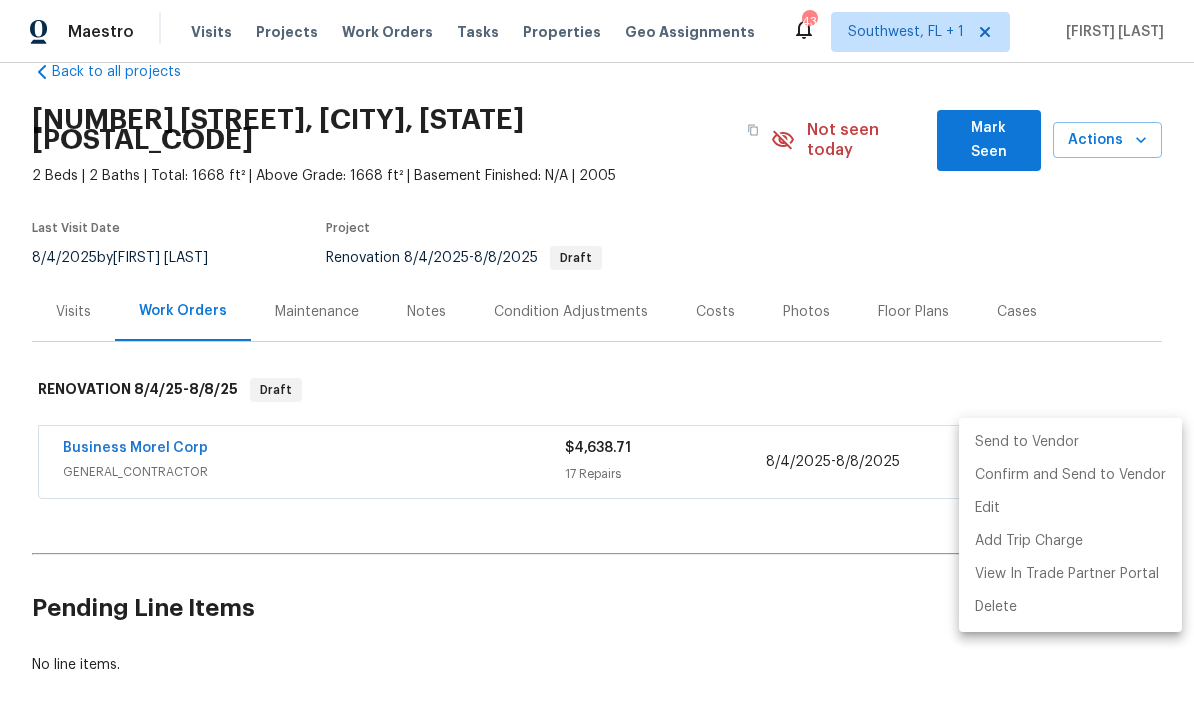scroll, scrollTop: 66, scrollLeft: 0, axis: vertical 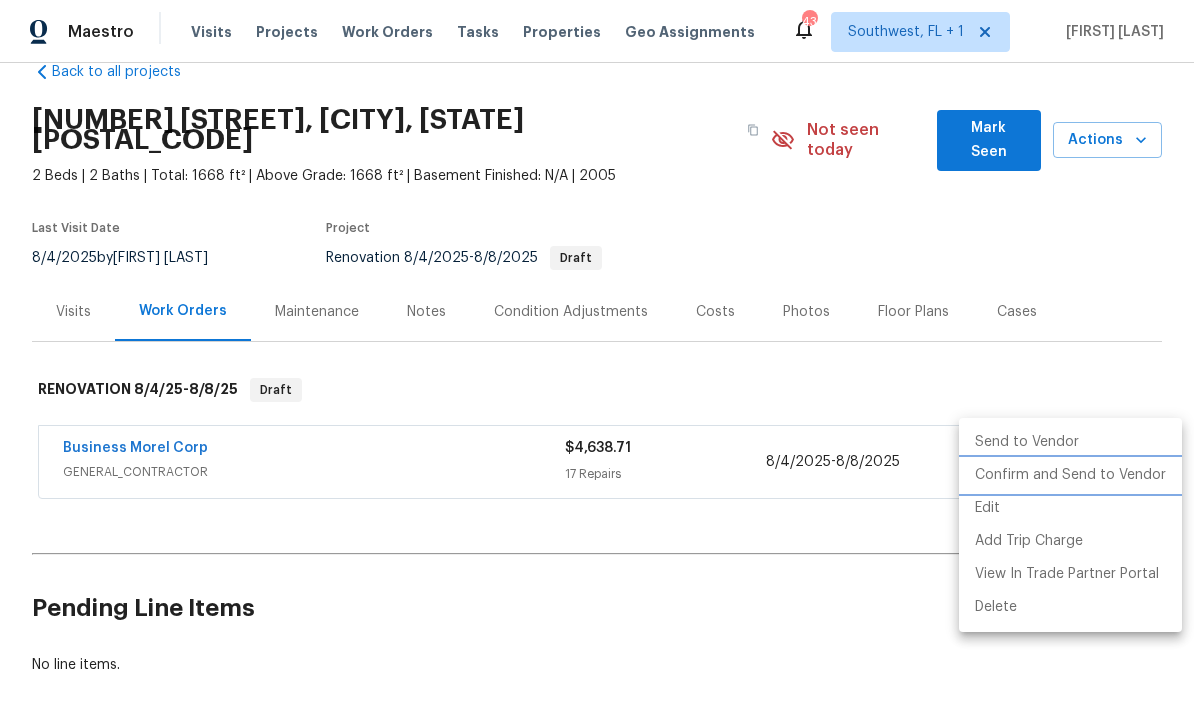 click on "Confirm and Send to Vendor" at bounding box center (1070, 475) 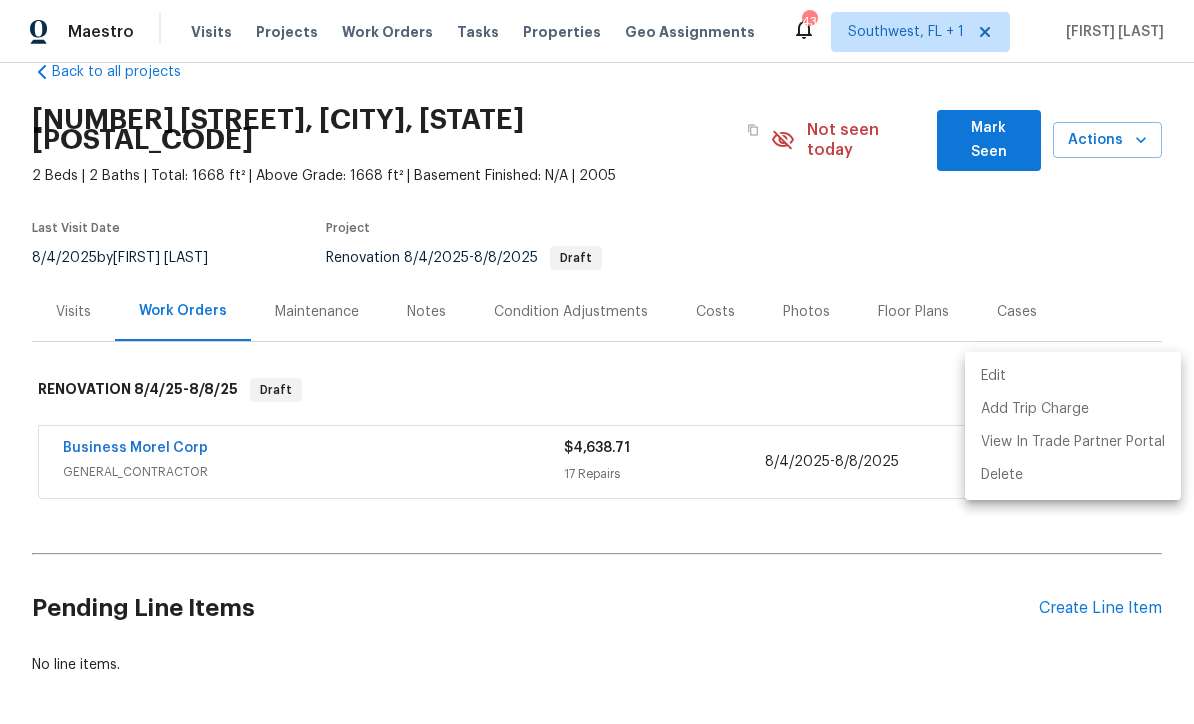 click at bounding box center (597, 362) 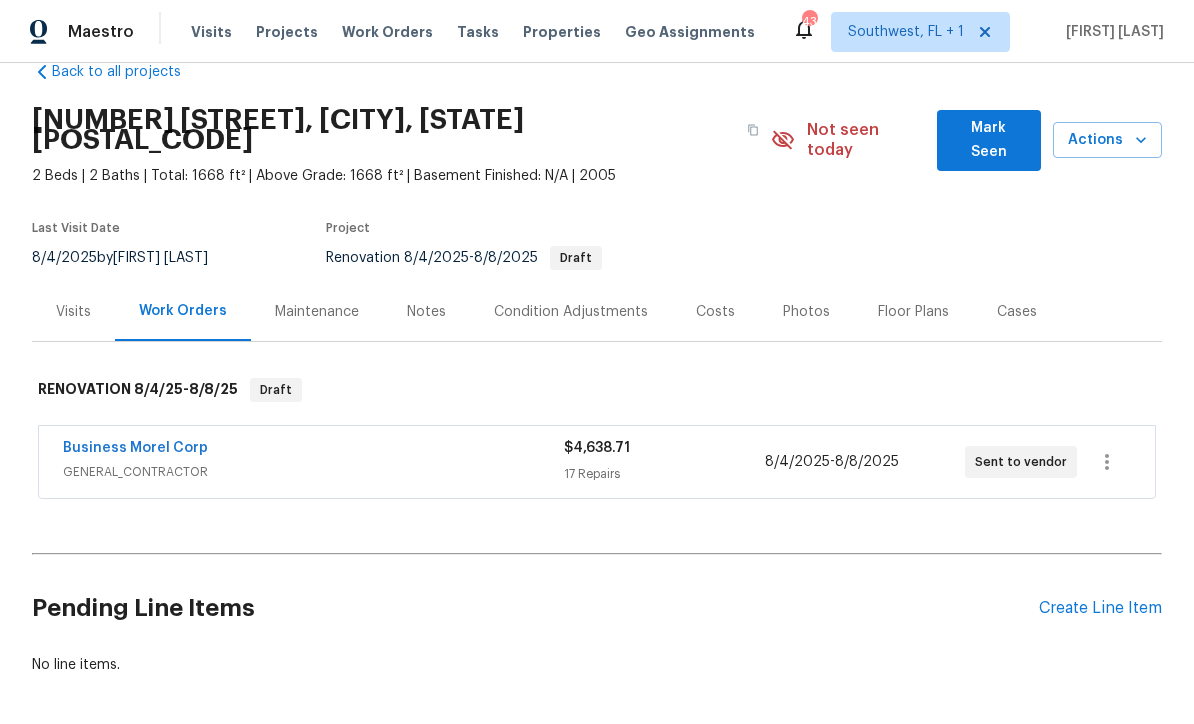 click on "Business Morel Corp" at bounding box center (135, 448) 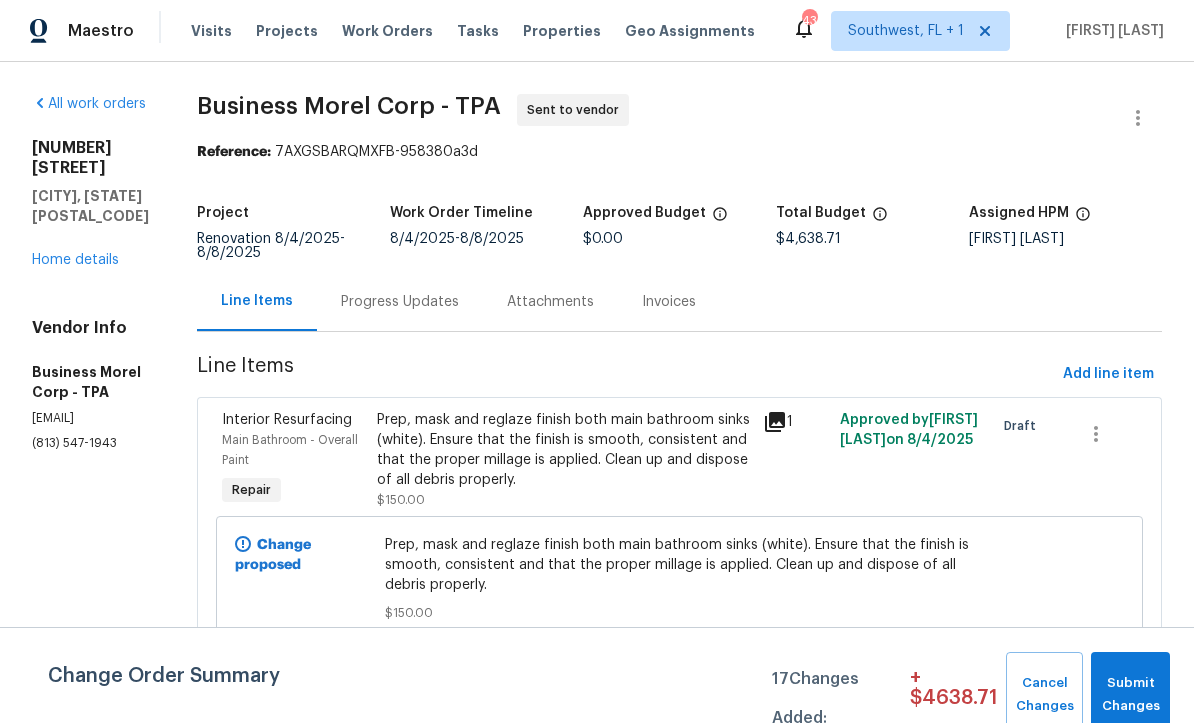 scroll, scrollTop: 1, scrollLeft: 0, axis: vertical 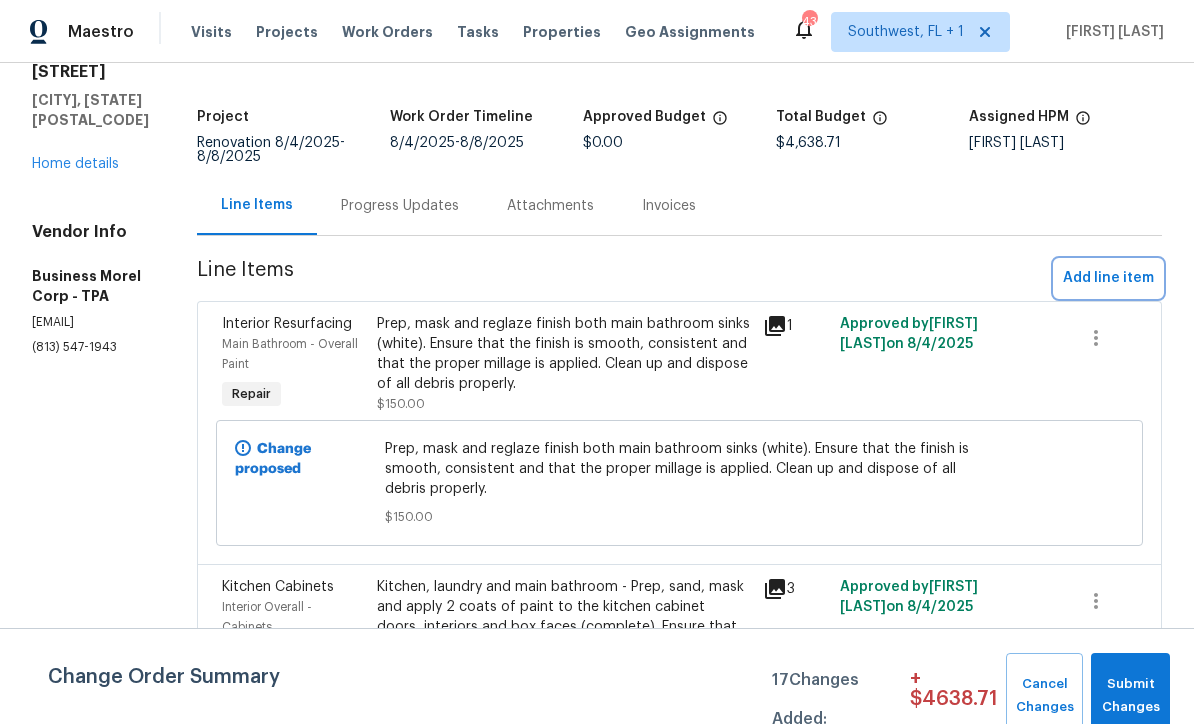 click on "Add line item" at bounding box center (1108, 278) 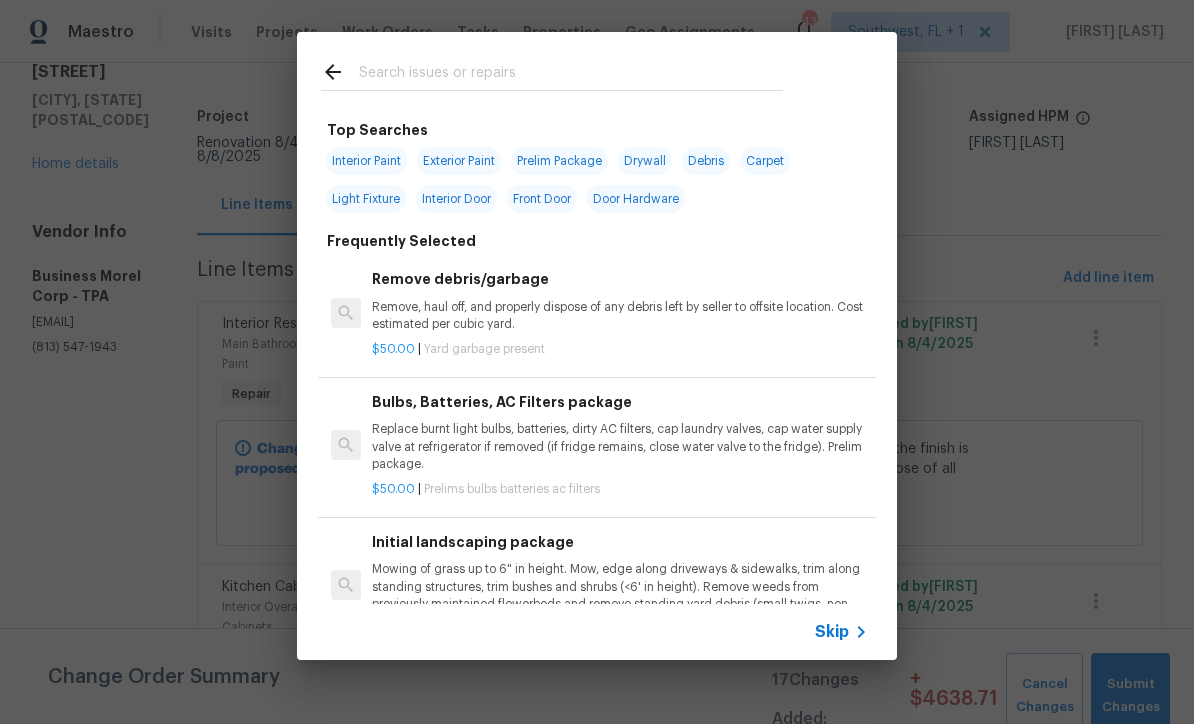 click 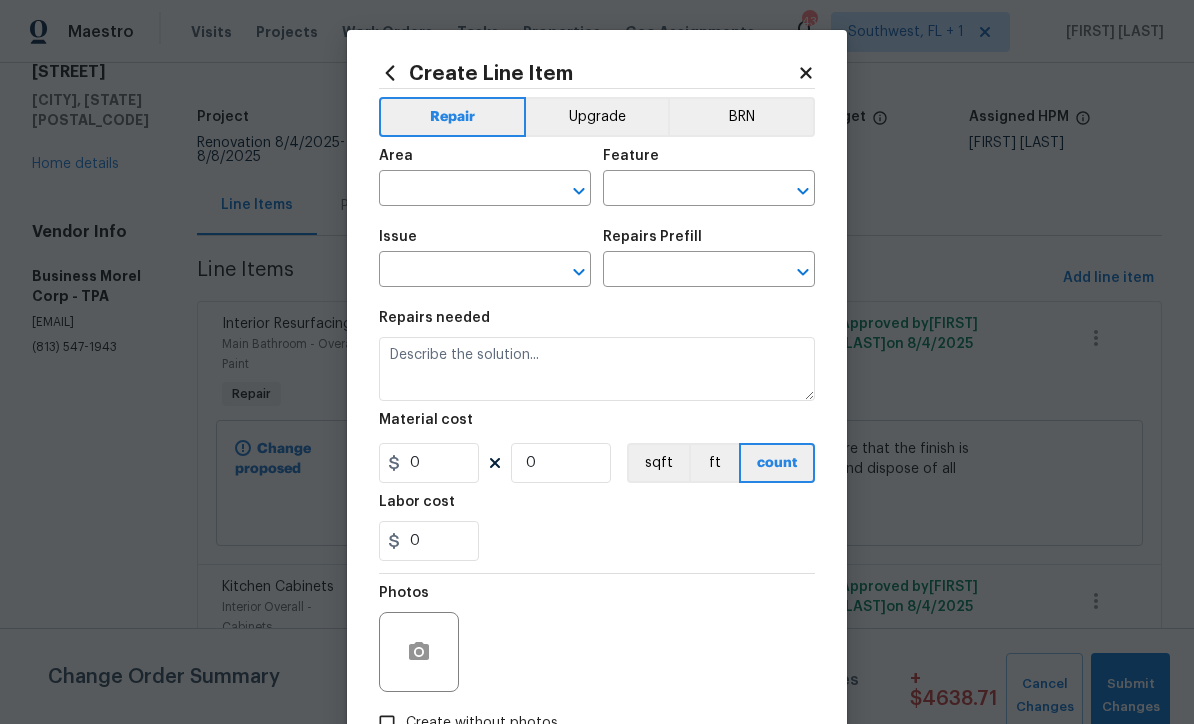 click at bounding box center (457, 190) 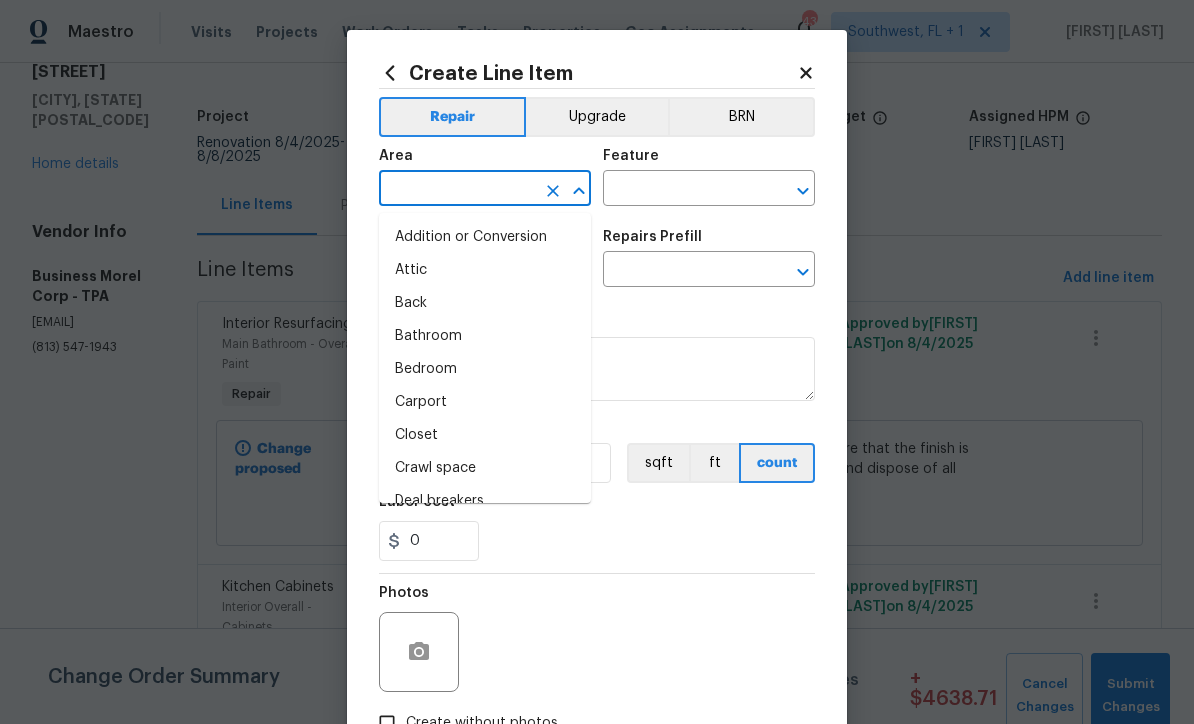 scroll, scrollTop: 0, scrollLeft: 0, axis: both 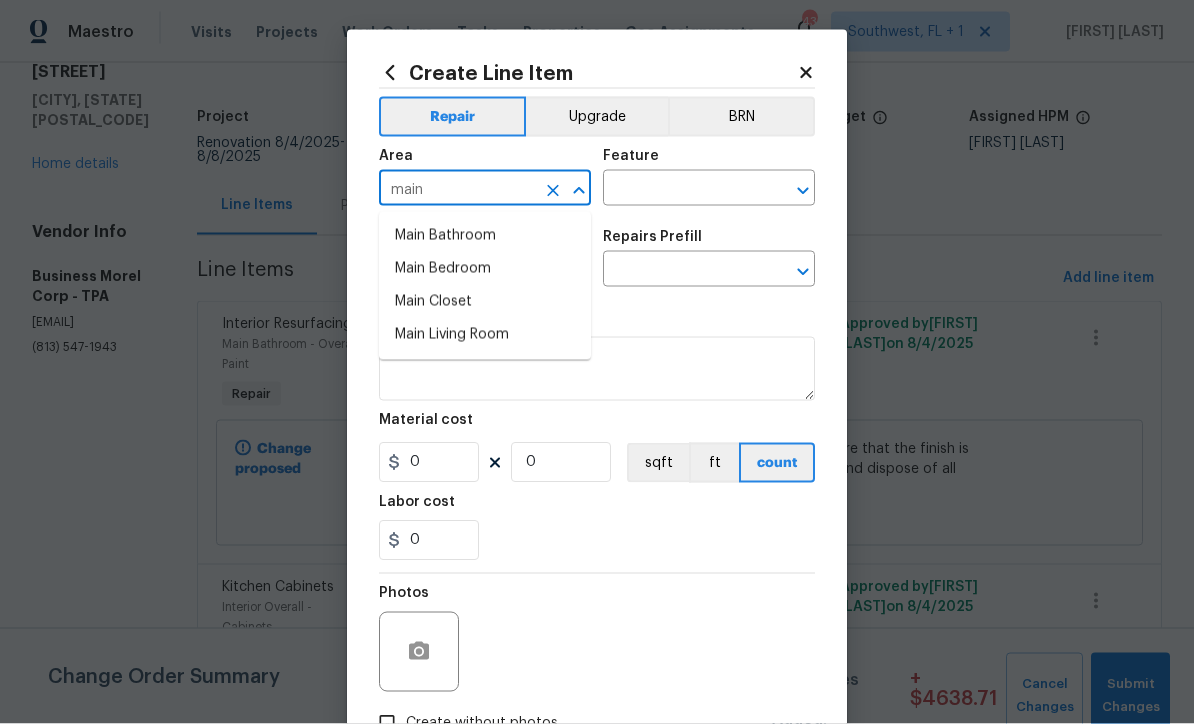 click on "Main Bedroom" at bounding box center (485, 269) 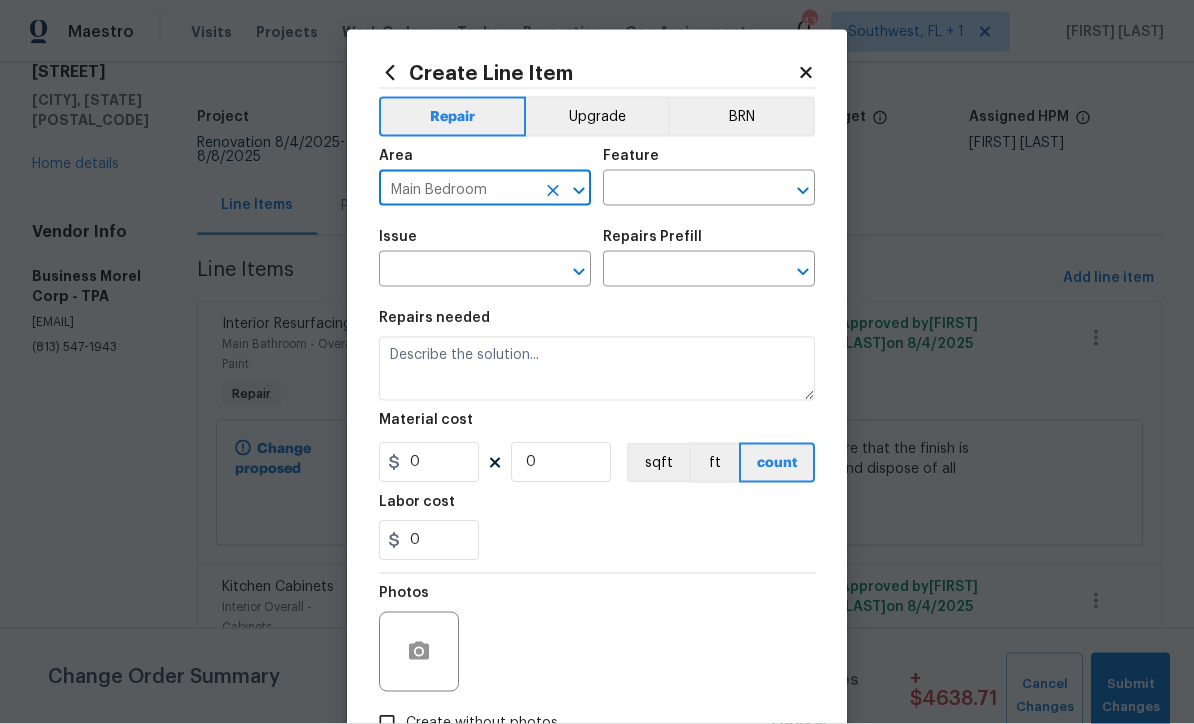 click on "Upgrade" at bounding box center [597, 117] 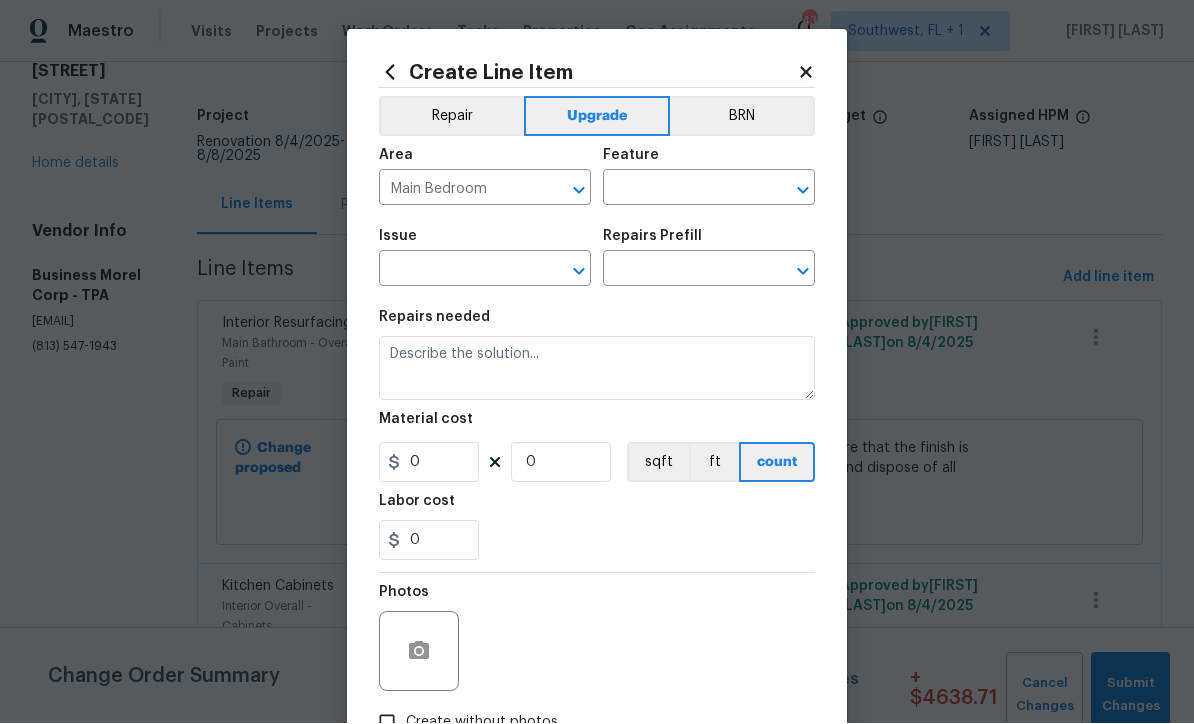 click at bounding box center [681, 190] 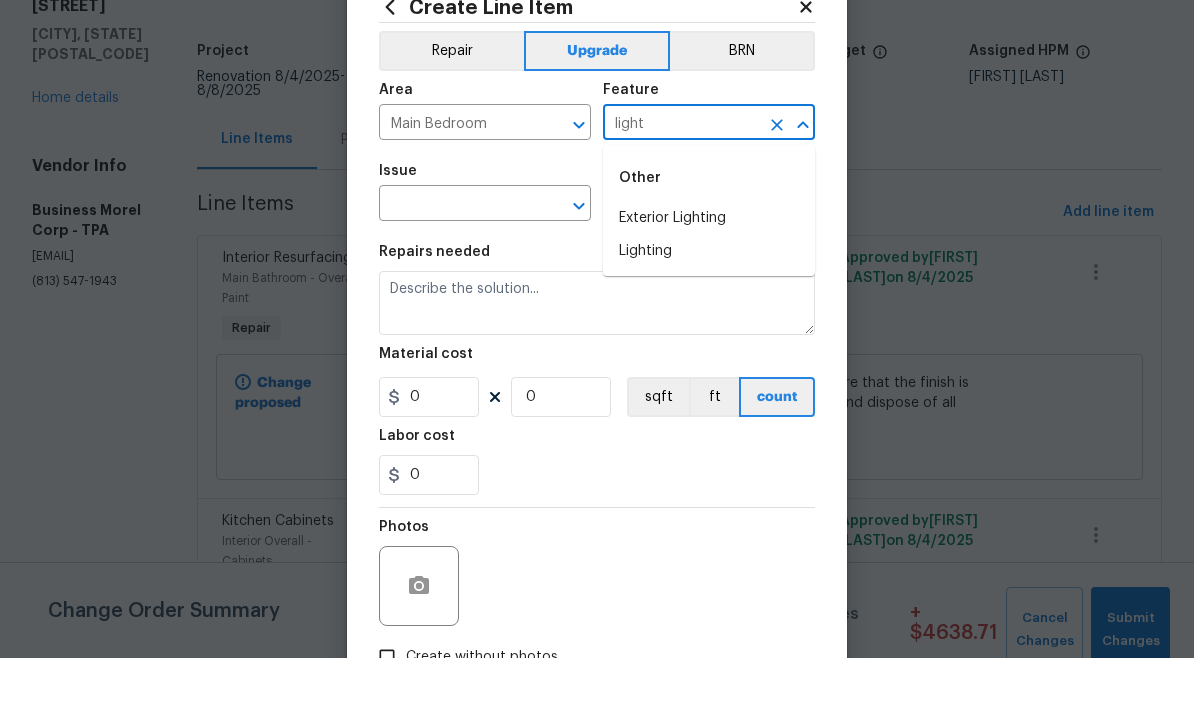 click on "Lighting" at bounding box center [709, 317] 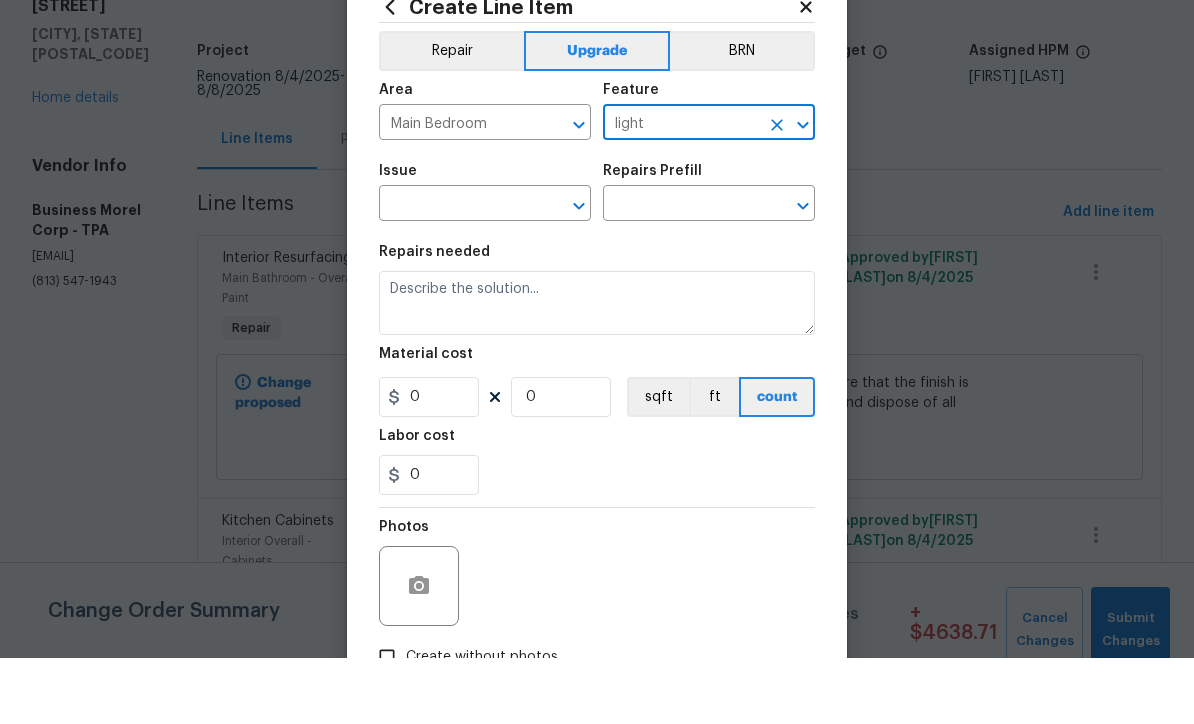 type on "Lighting" 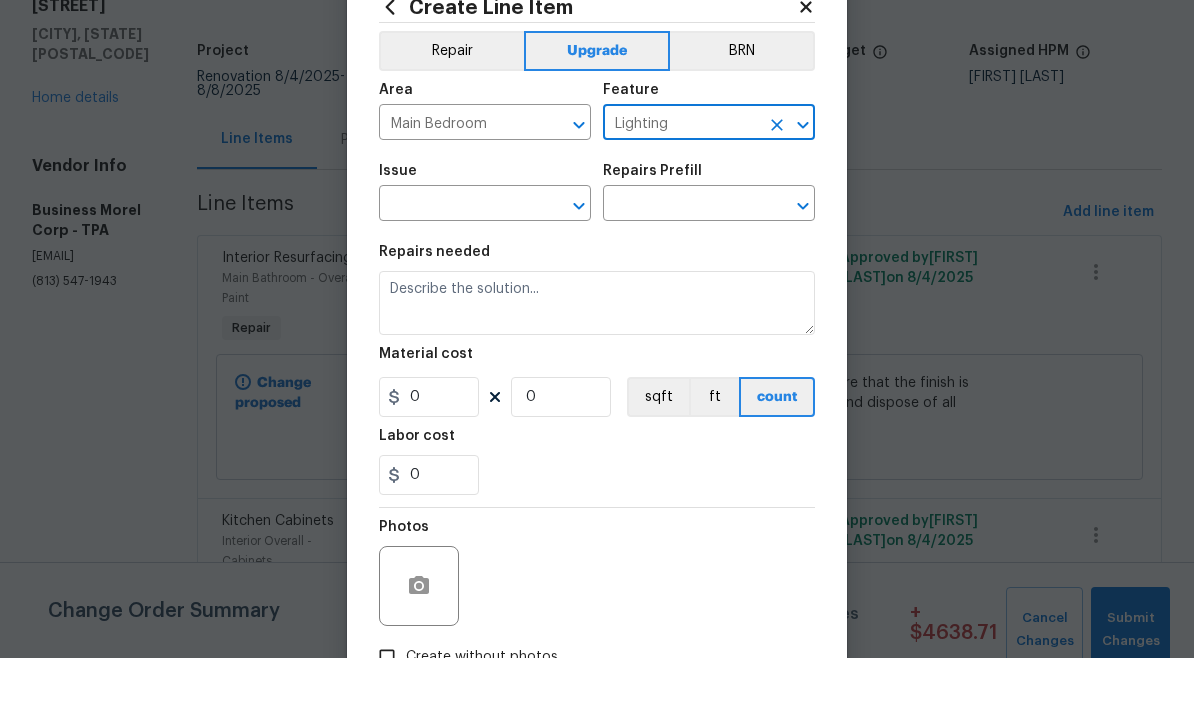 click at bounding box center (457, 271) 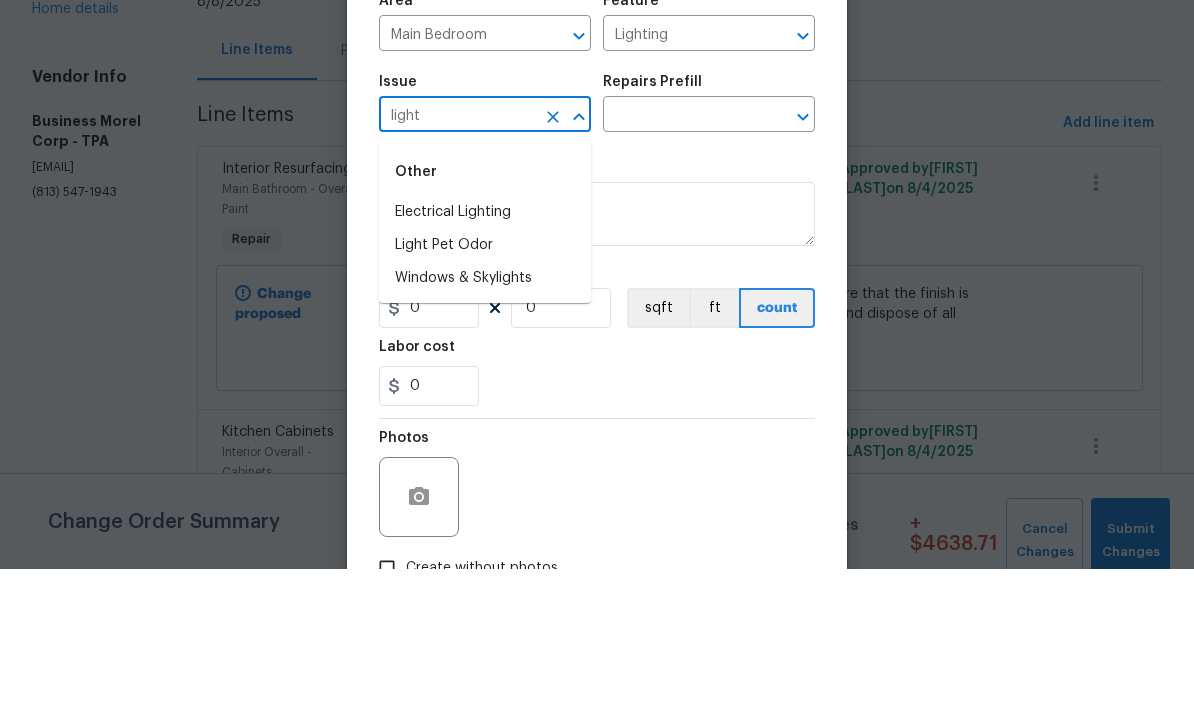 click on "Electrical Lighting" at bounding box center [485, 367] 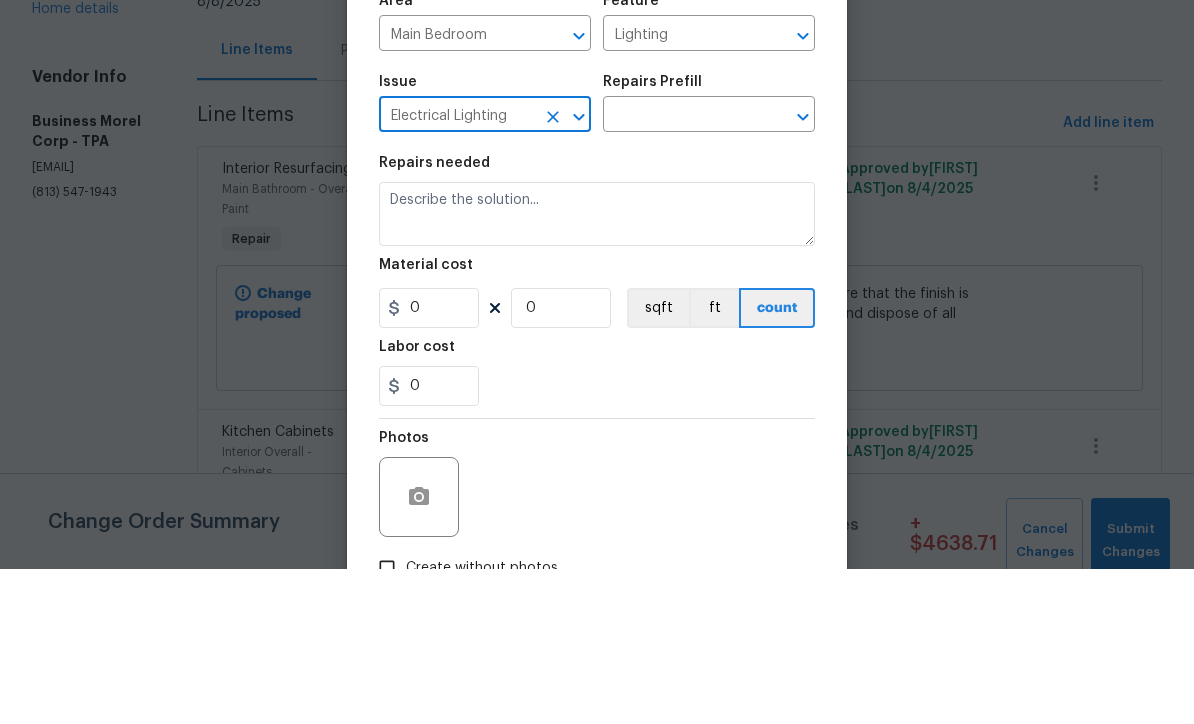 click at bounding box center (681, 271) 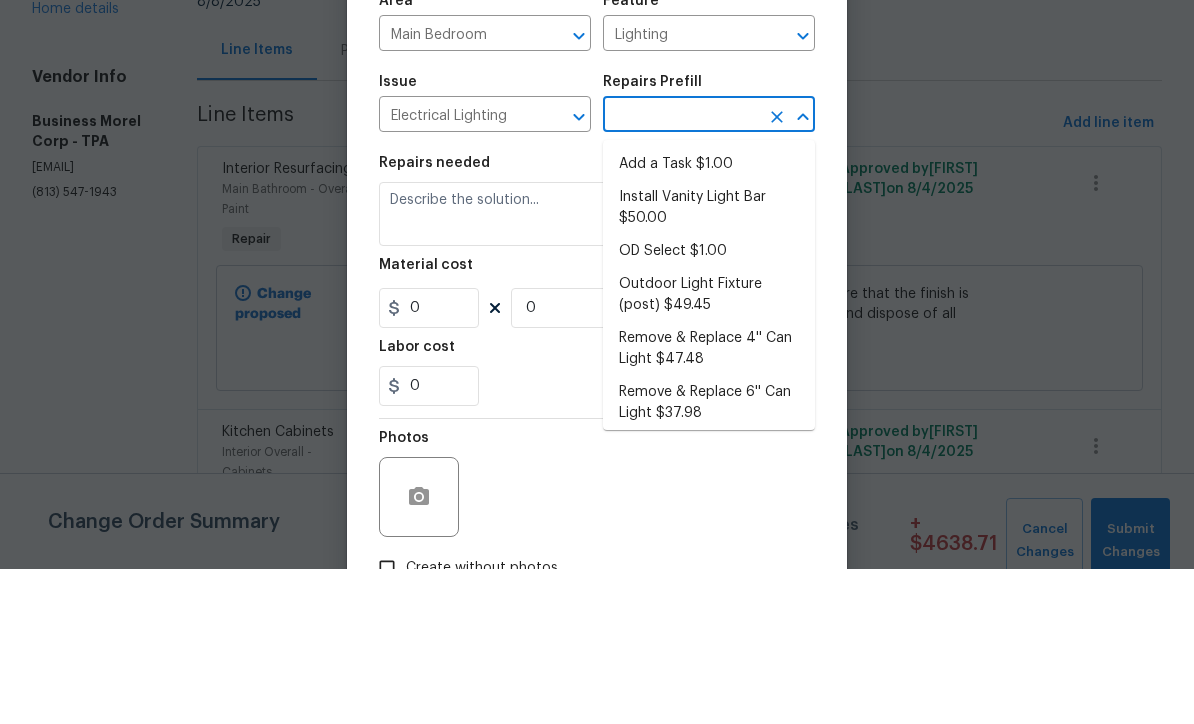 click on "Electrical Lighting" at bounding box center (457, 271) 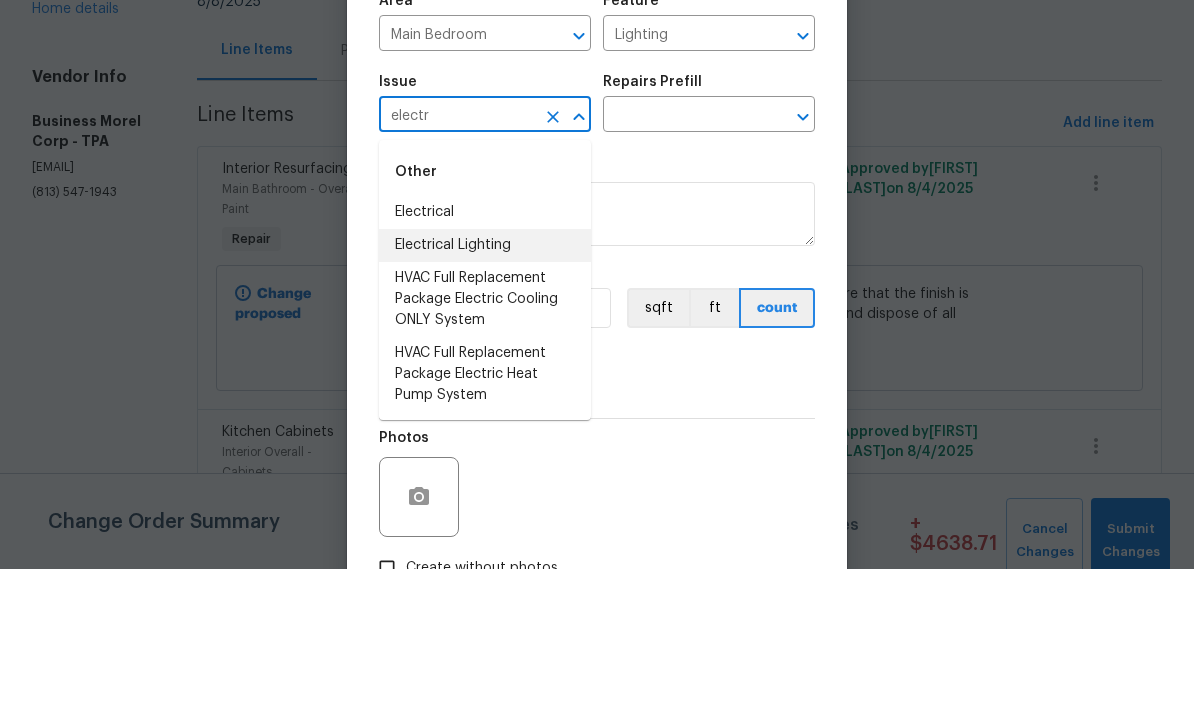 click on "Electrical Lighting" at bounding box center [485, 400] 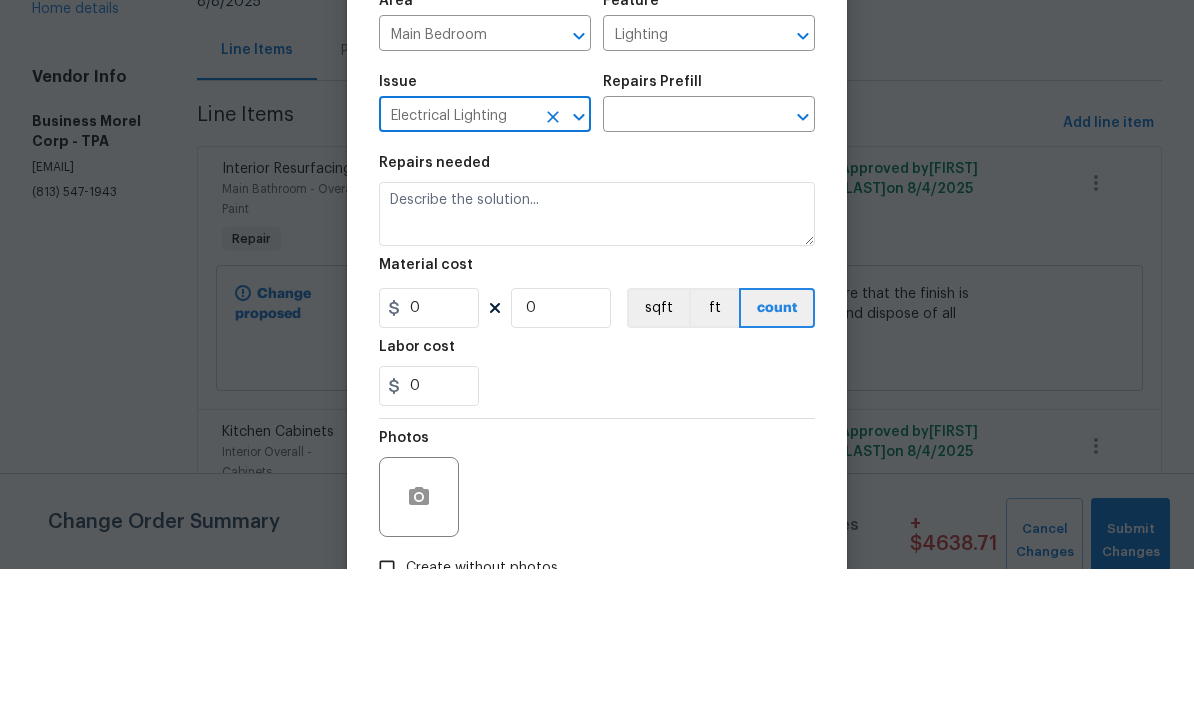 click at bounding box center (681, 271) 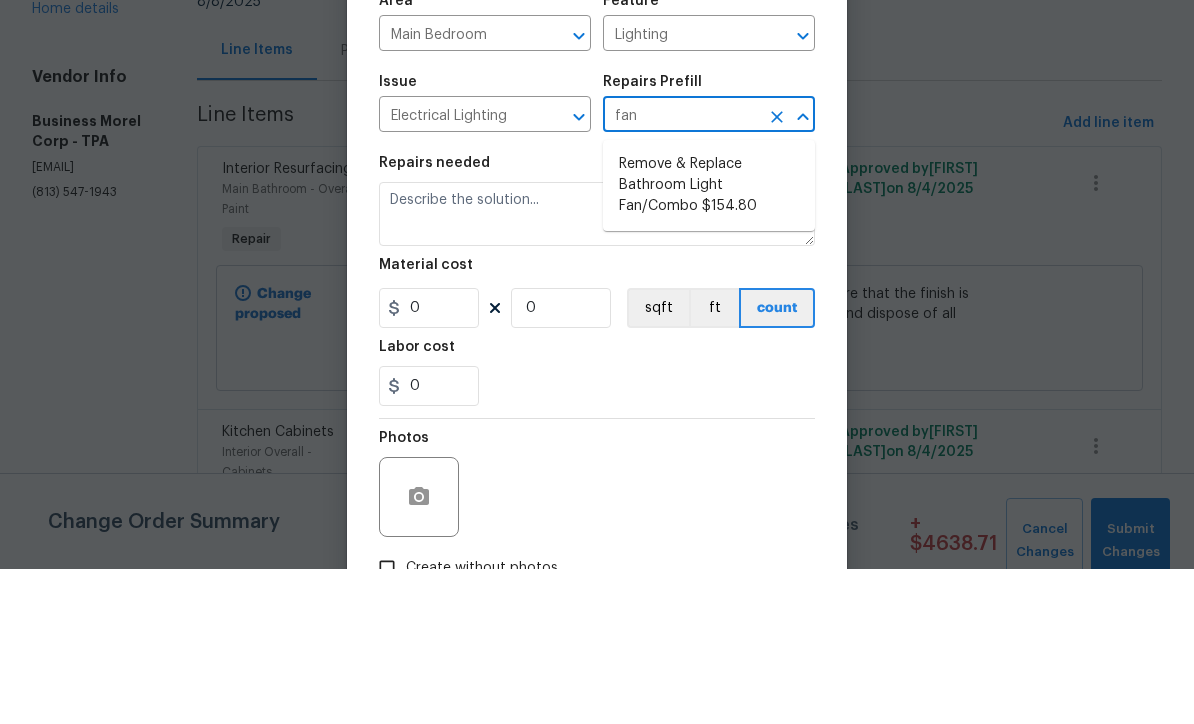 click on "Remove & Replace Bathroom Light Fan/Combo $154.80" at bounding box center (709, 340) 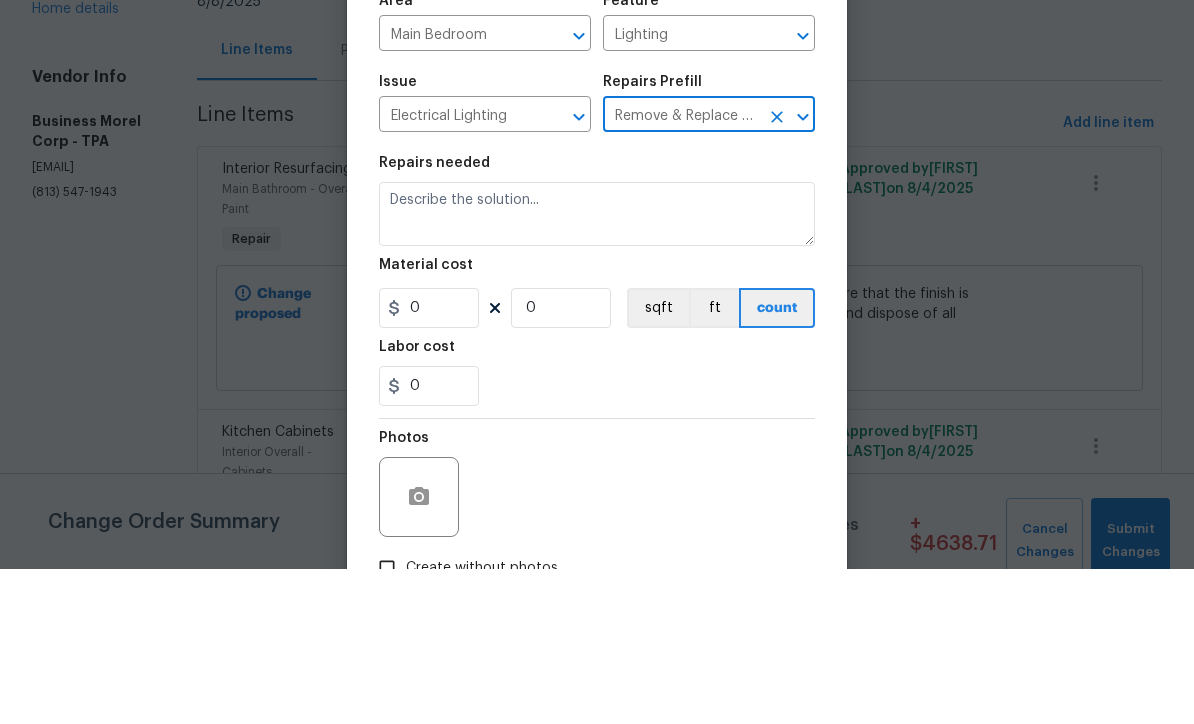 type on "Remove the existing bathroom light/fan combo and install new (approved by the PM). Ensure that the new light/fan combo is installed properly and operates as intended. Haul away and dispose of debris properly." 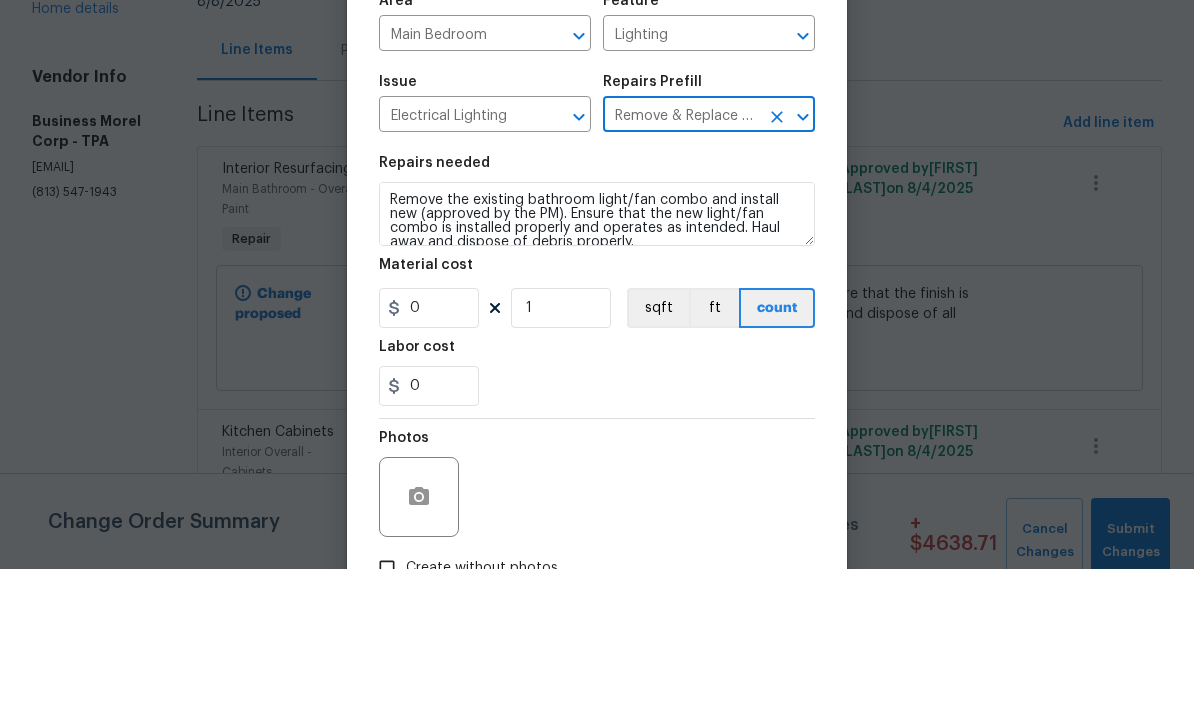 type on "154.8" 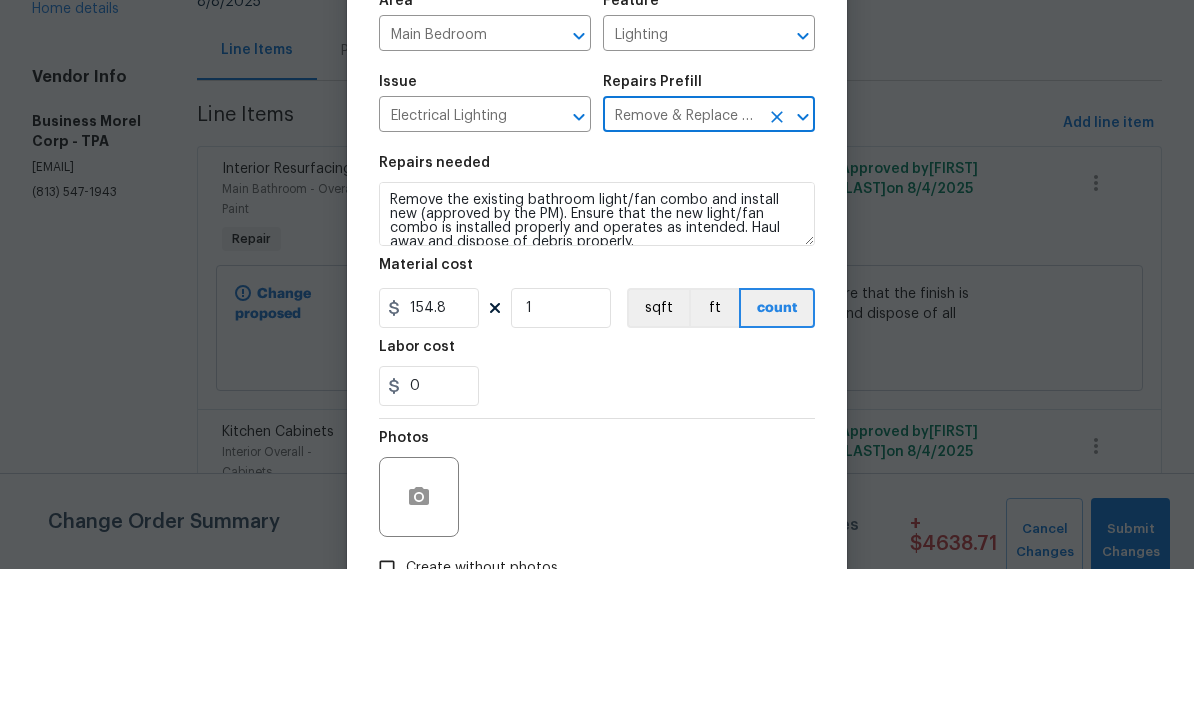 click on "Remove & Replace Bathroom Light Fan/Combo $154.80" at bounding box center (681, 271) 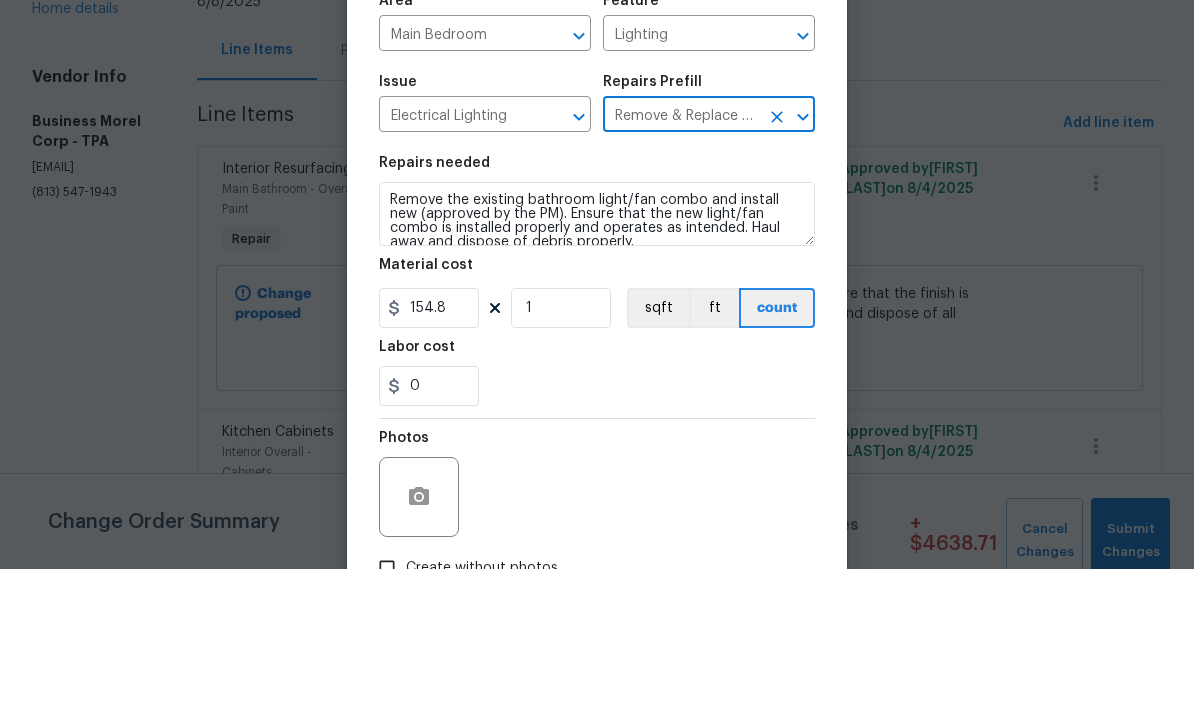 click on "Remove & Replace Bathroom Light Fan/Combo $154.80" at bounding box center (681, 271) 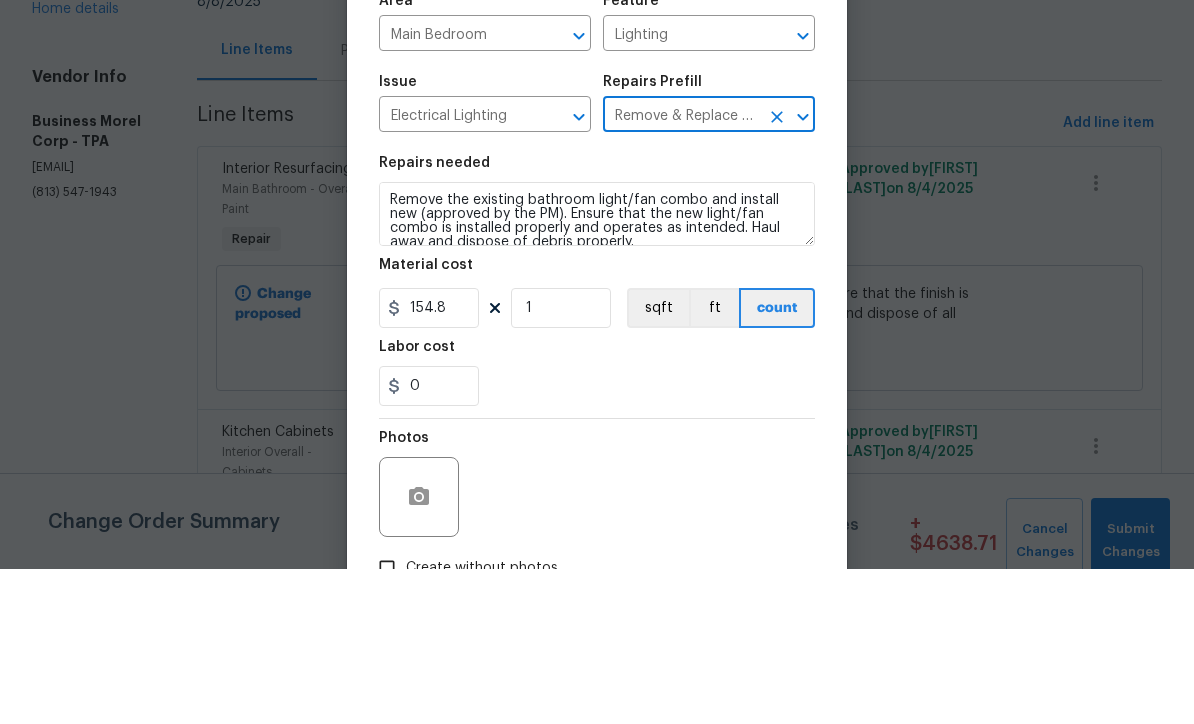 type on "Remove & Bathroom Light Fan/Combo $154.80" 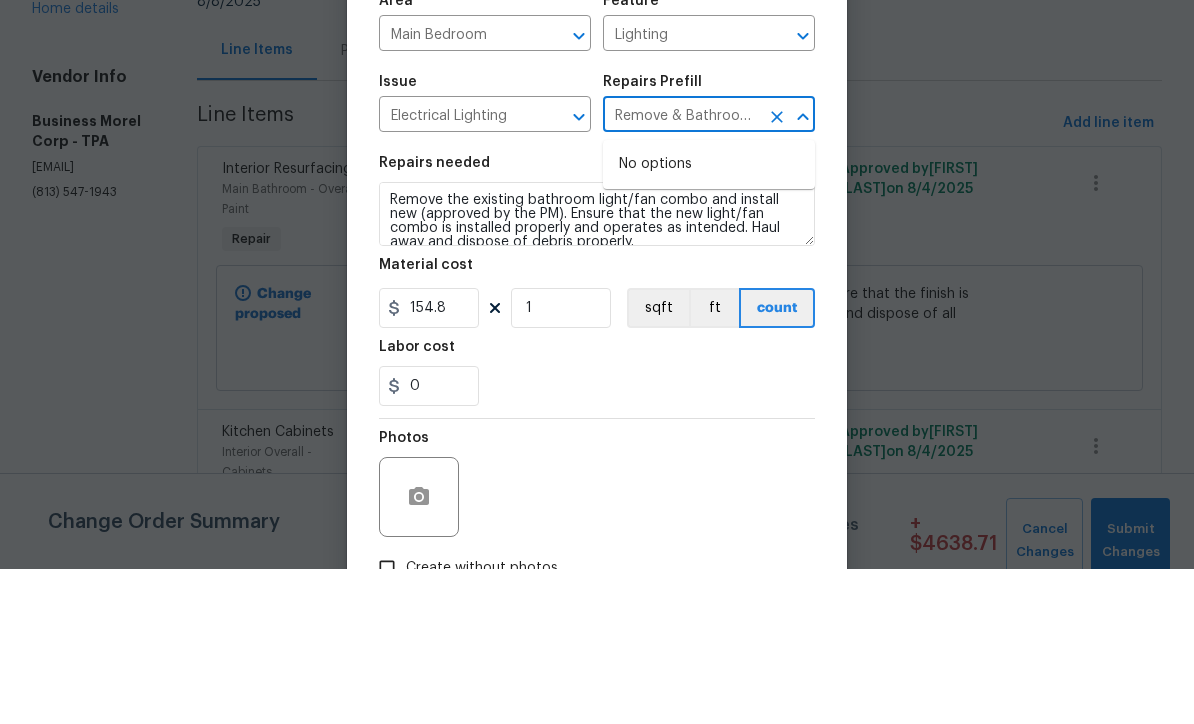 click at bounding box center (777, 272) 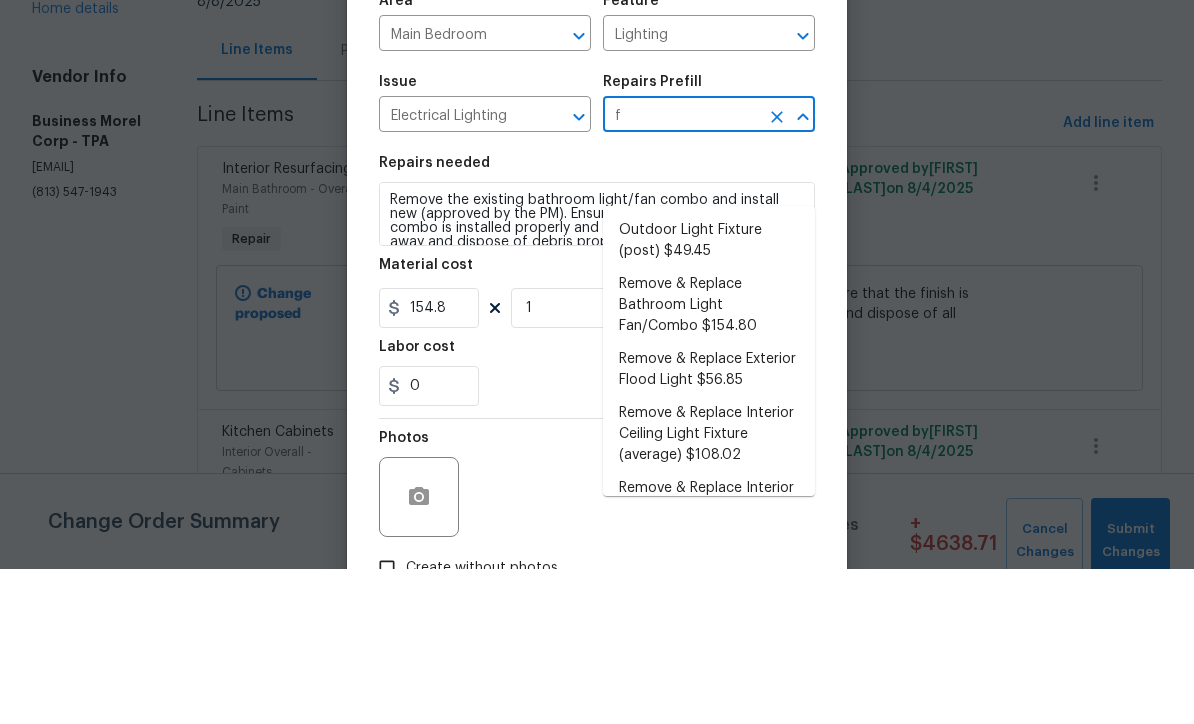 scroll, scrollTop: 66, scrollLeft: 0, axis: vertical 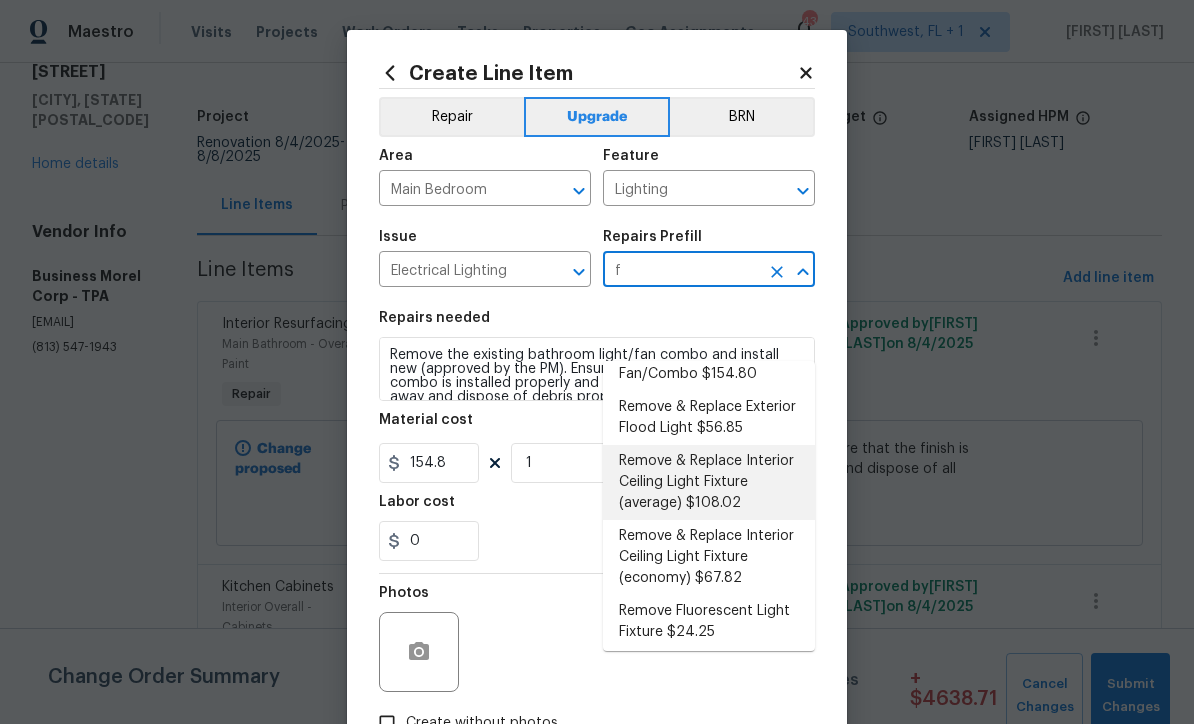click on "Remove & Replace Interior Ceiling Light Fixture (average) $108.02" at bounding box center (709, 482) 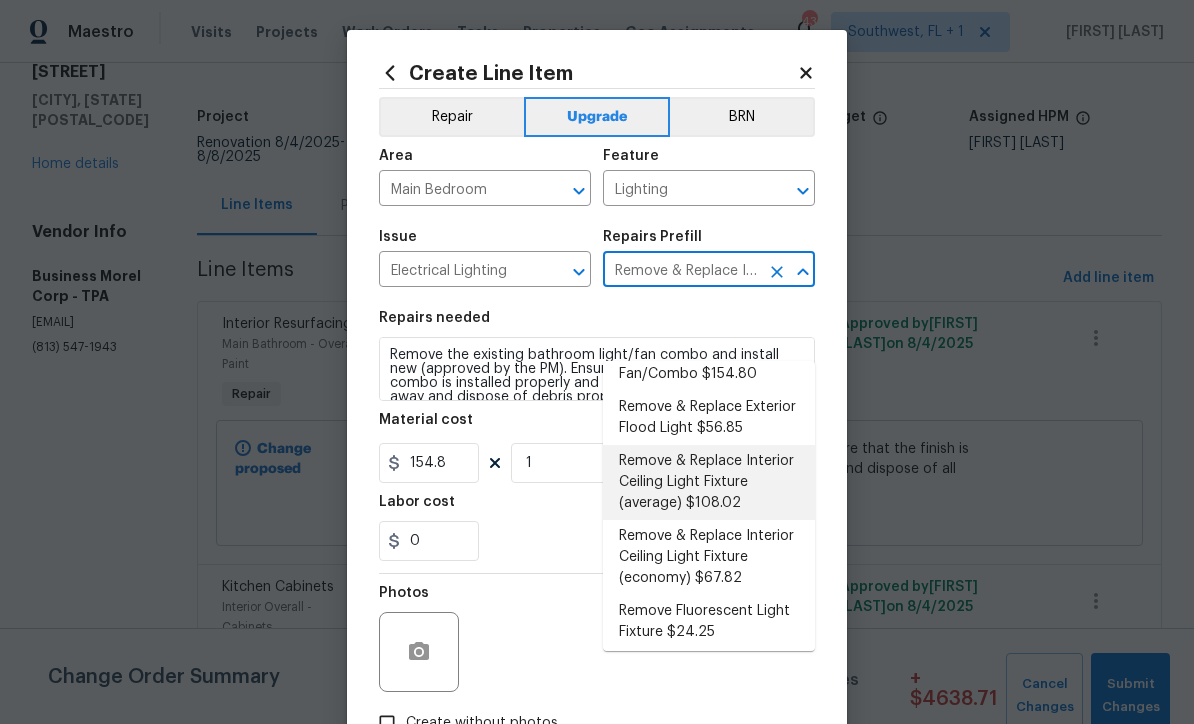 type on "Remove the existing interior ceiling light fixture and replace it with new AVERAGE FIXTURE (approved by the PM). Ensure that the new light is properly wired and works as intended. Dispose of all debris properly." 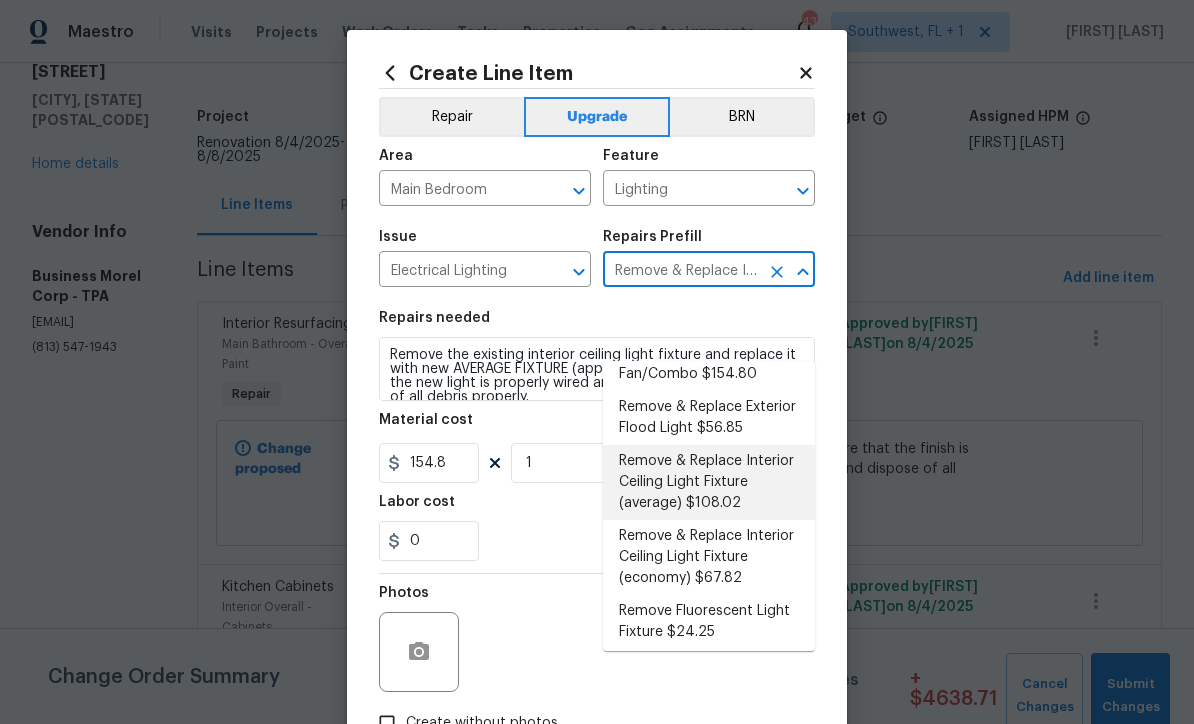 type on "108.02" 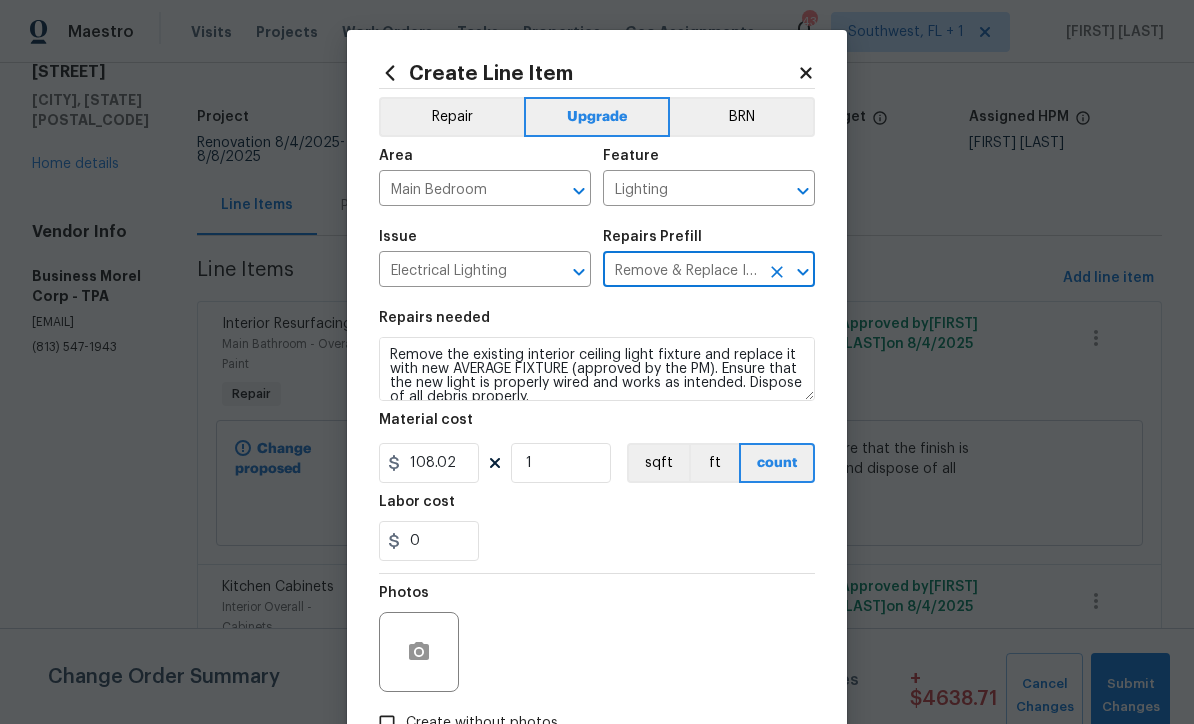 click on "Remove & Replace Interior Ceiling Light Fixture (average) $108.02" at bounding box center (681, 271) 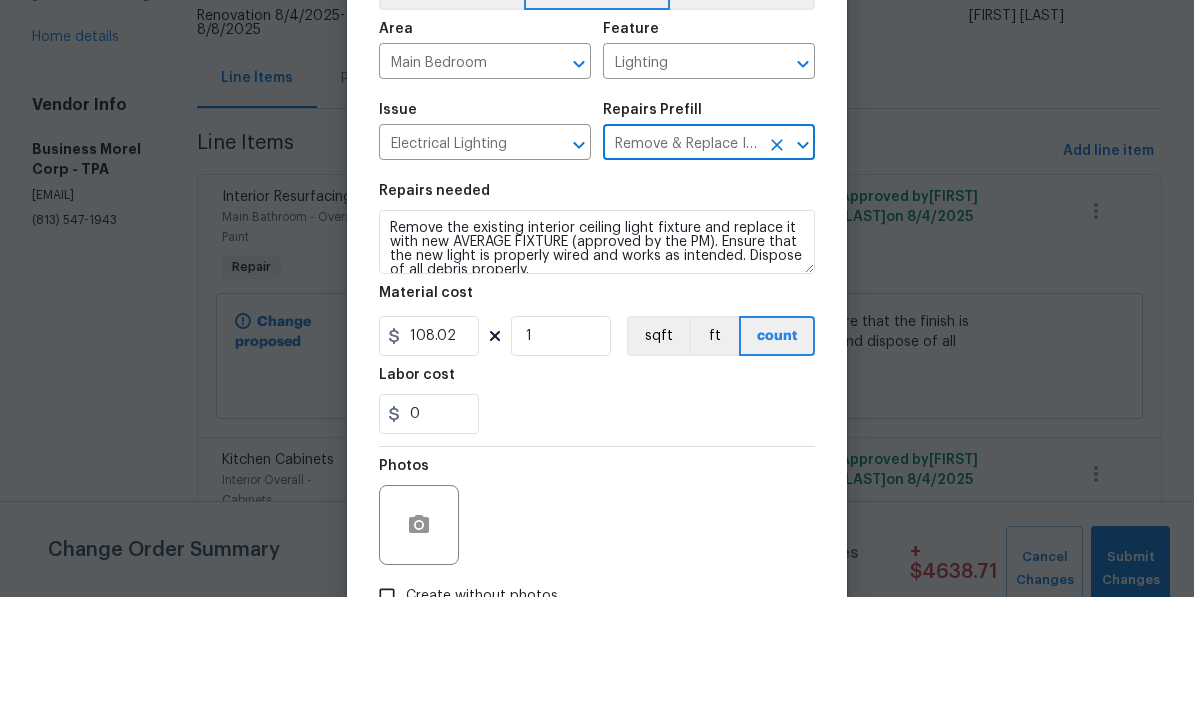 click 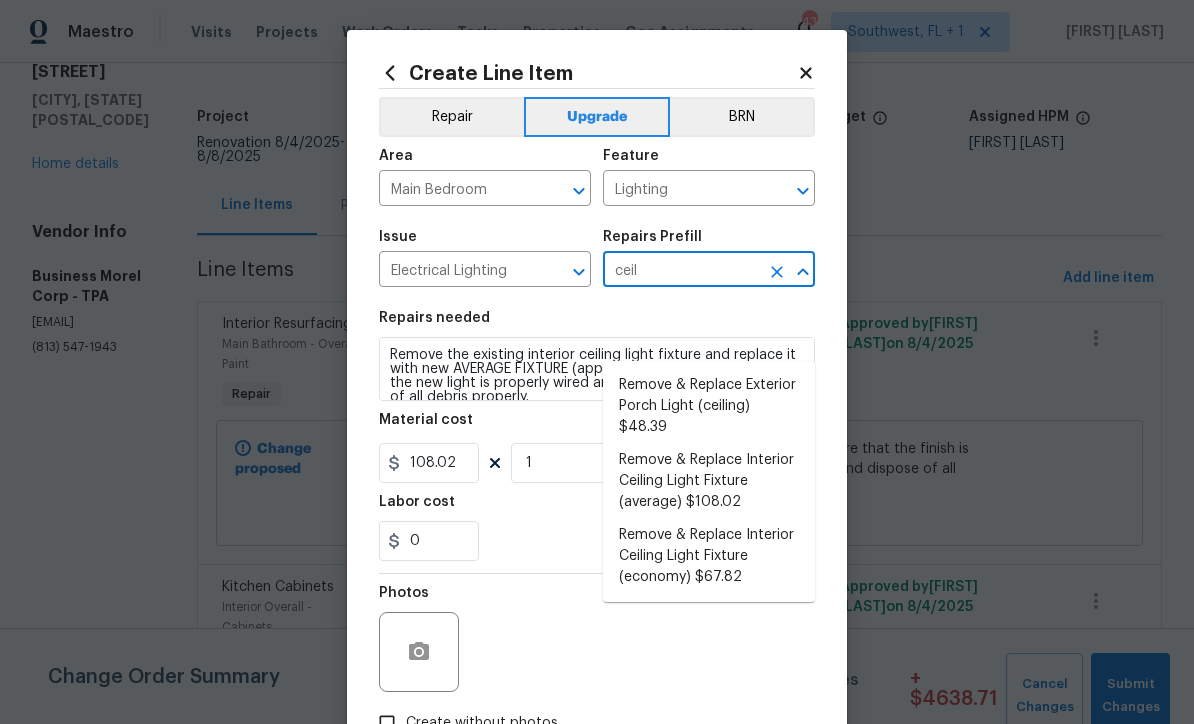 type on "ceil" 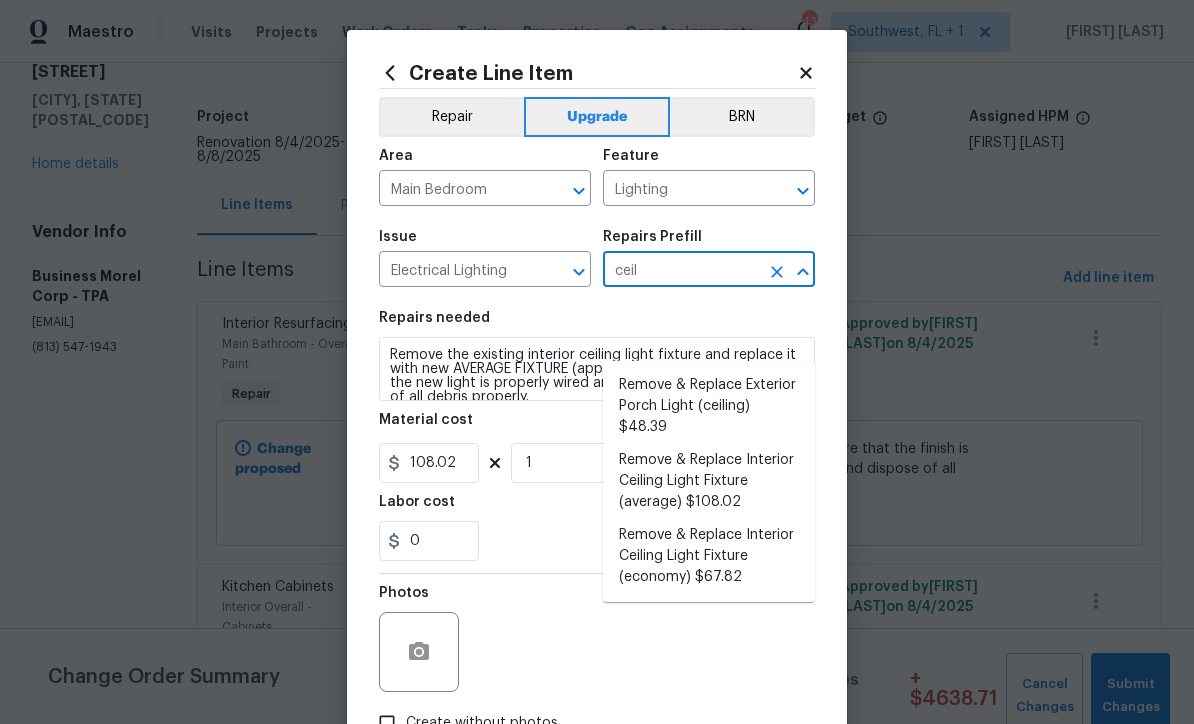 click on "Electrical Lighting" at bounding box center (457, 271) 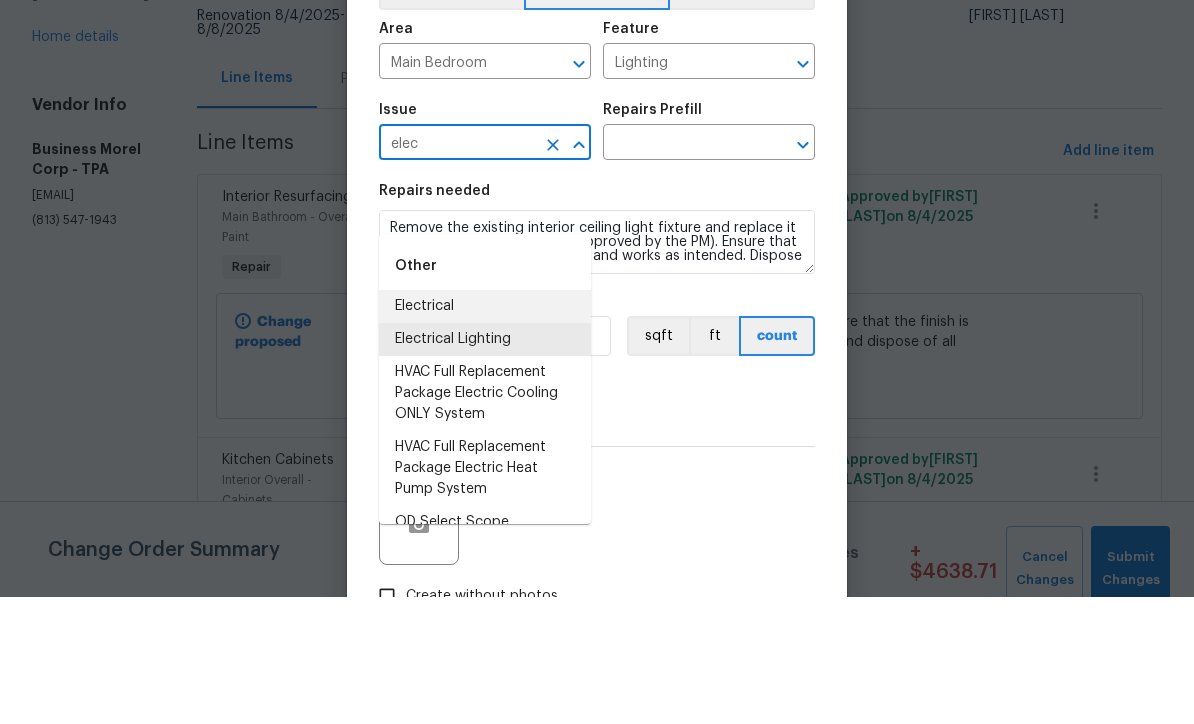 click on "Electrical" at bounding box center [485, 433] 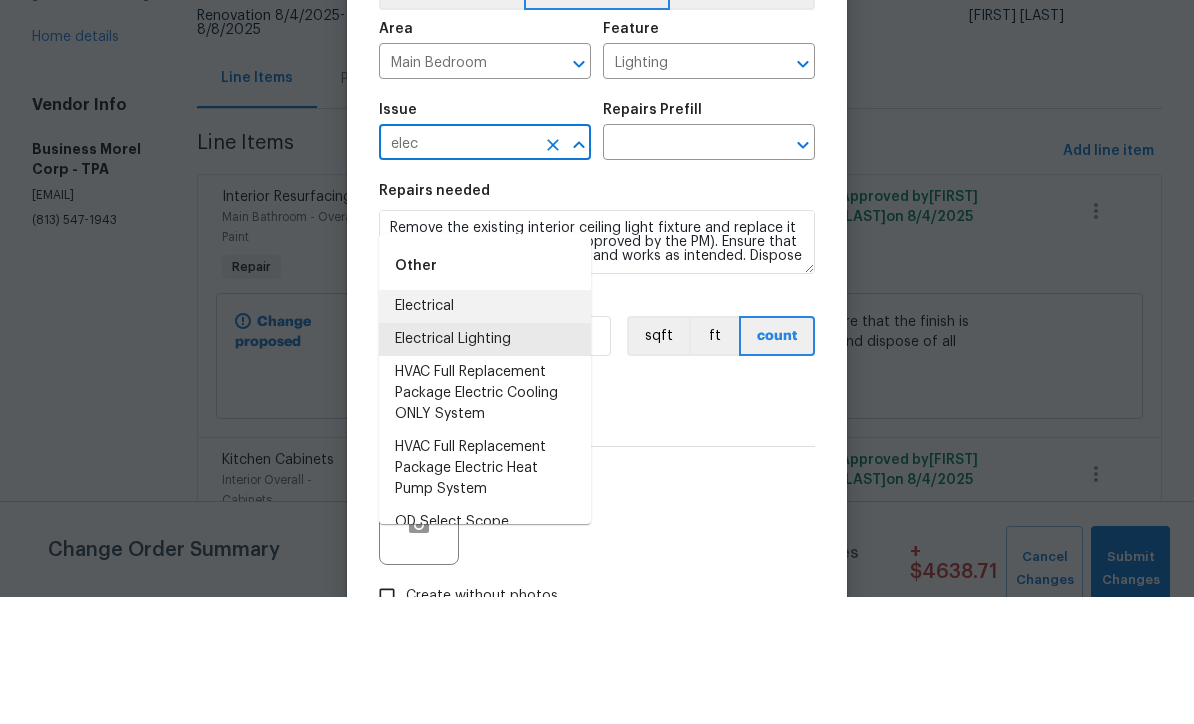 type on "Electrical" 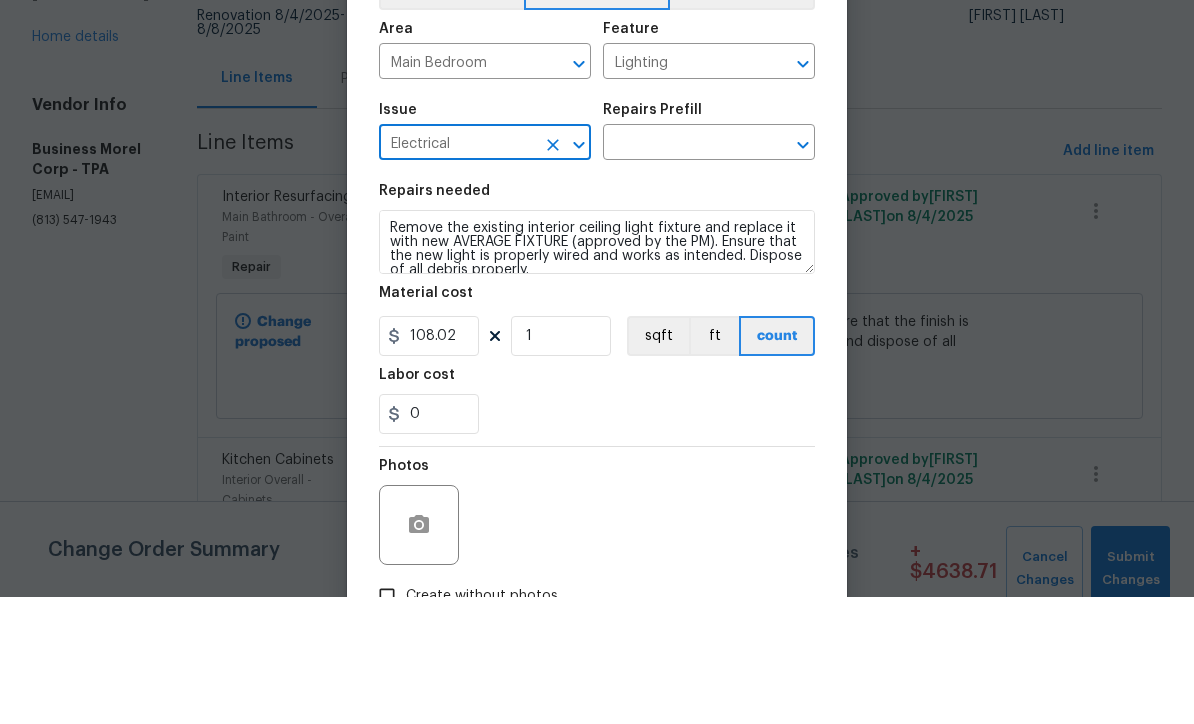 click at bounding box center (681, 271) 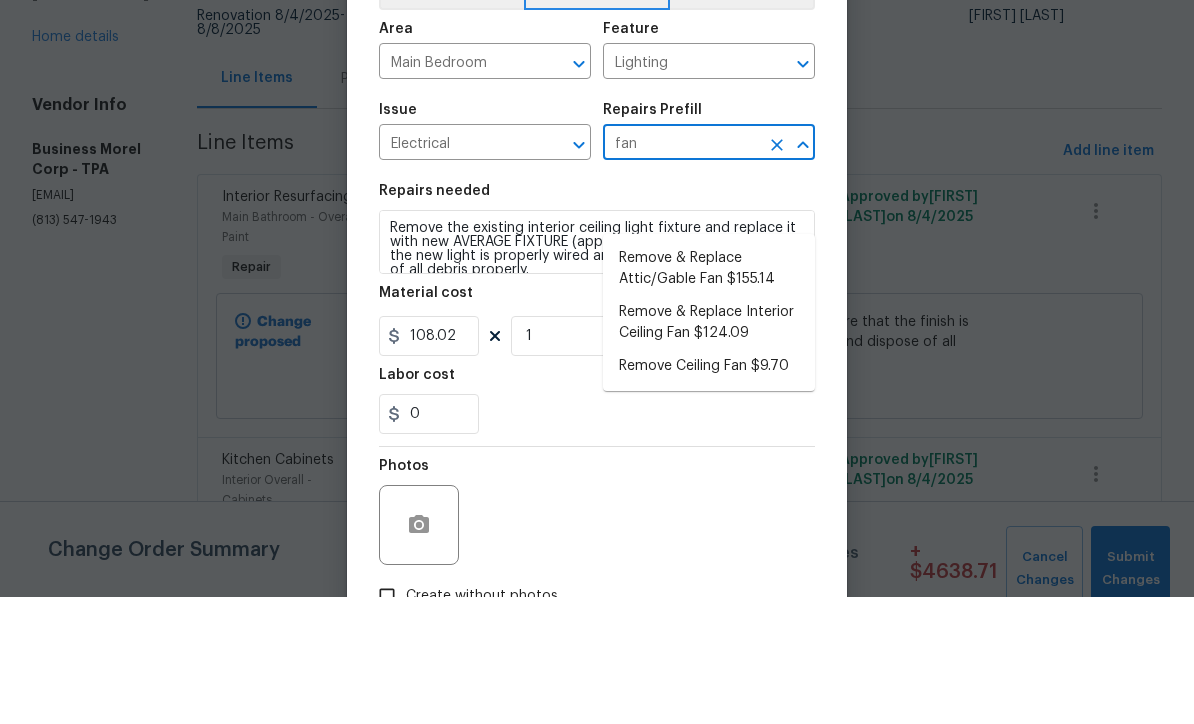 click on "Remove & Replace Interior Ceiling Fan $124.09" at bounding box center (709, 450) 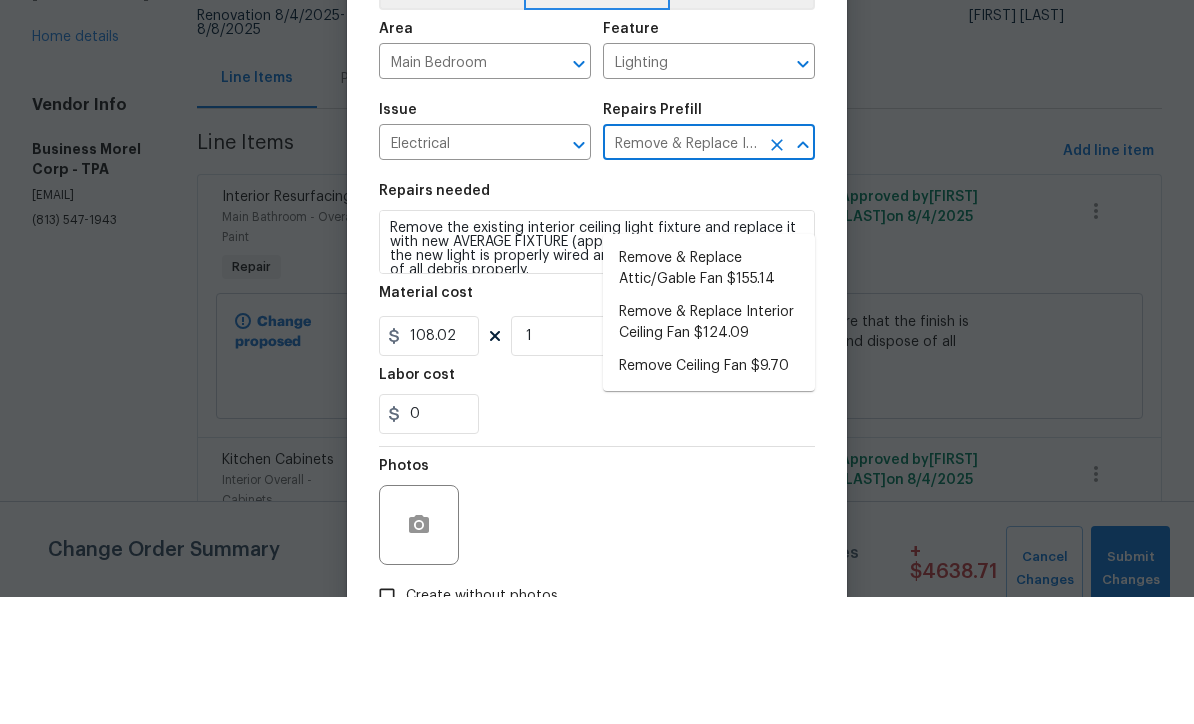type on "Remove and replace the existing ceiling fan with new (style/finish to be approved by the PM). Ensure that the new ceiling fan is properly installed/balanced and  operates as intended. Haul away and dispose of debris properly." 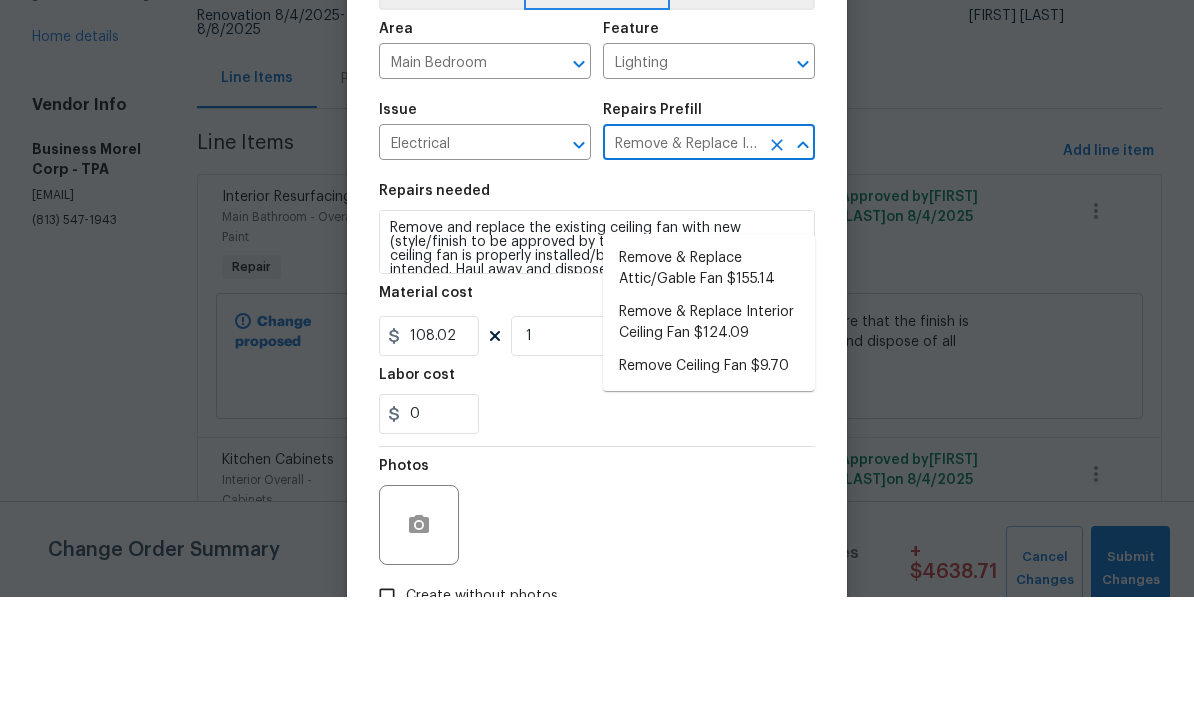 type on "124.09" 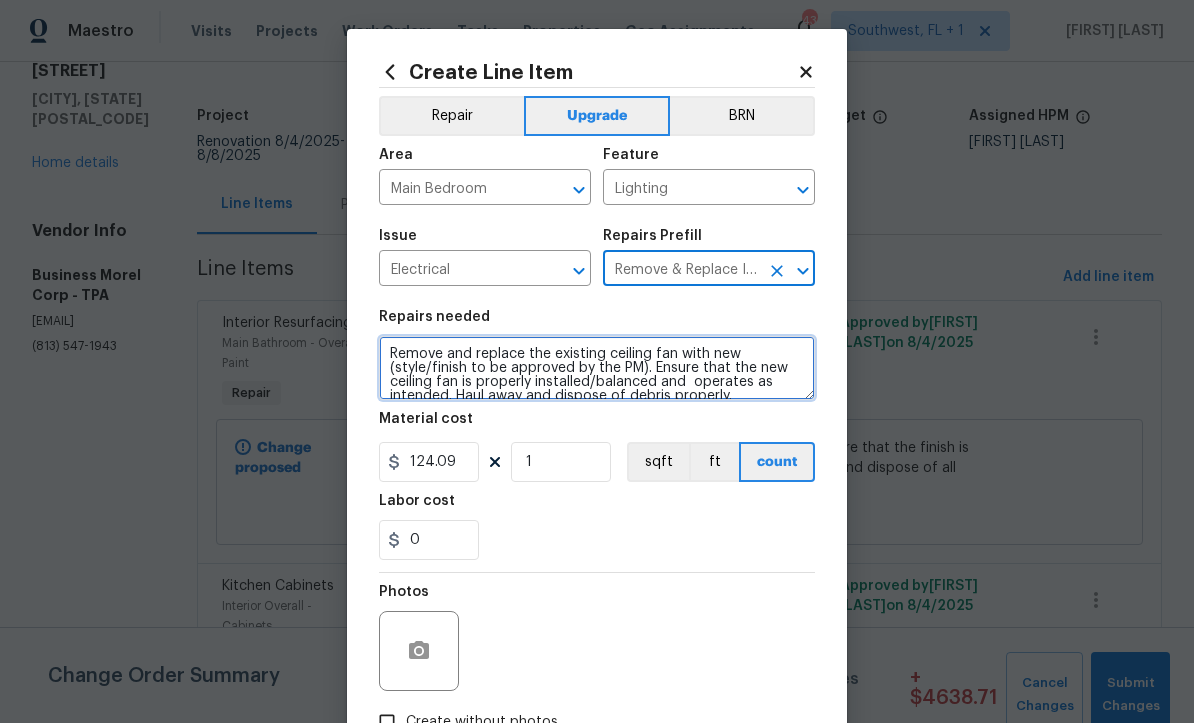 click on "Remove and replace the existing ceiling fan with new (style/finish to be approved by the PM). Ensure that the new ceiling fan is properly installed/balanced and  operates as intended. Haul away and dispose of debris properly." at bounding box center (597, 369) 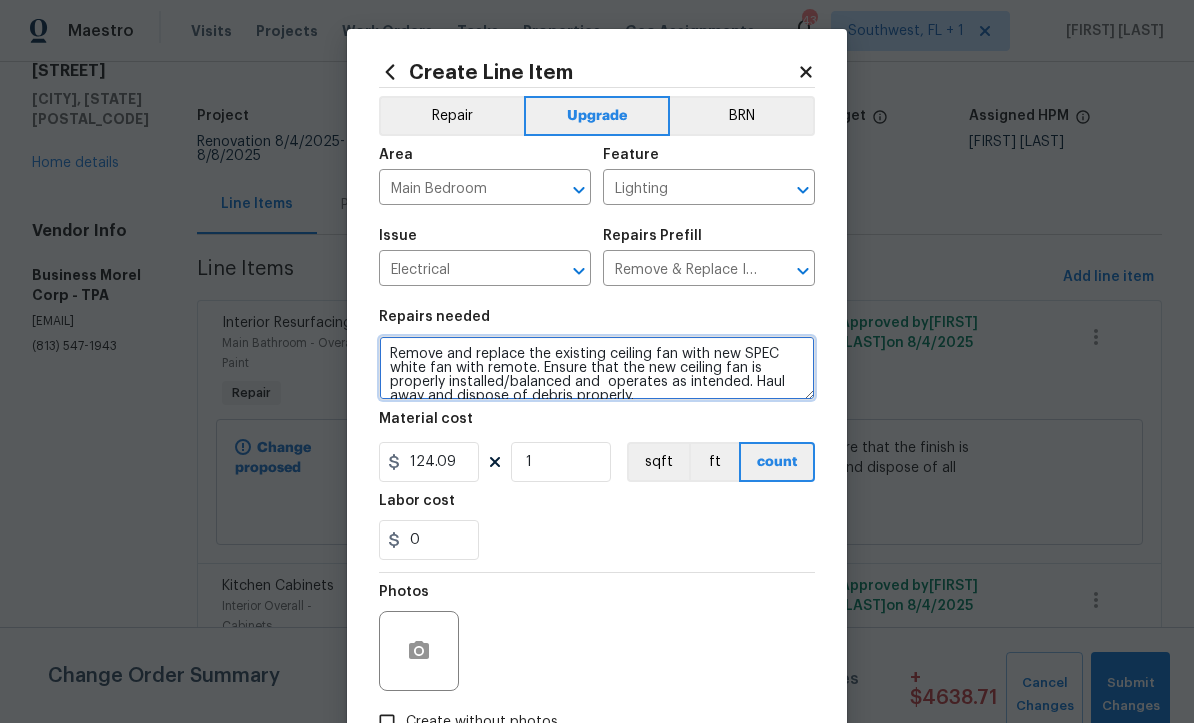type on "Remove and replace the existing ceiling fan with new SPEC white fan with remote. Ensure that the new ceiling fan is properly installed/balanced and  operates as intended. Haul away and dispose of debris properly." 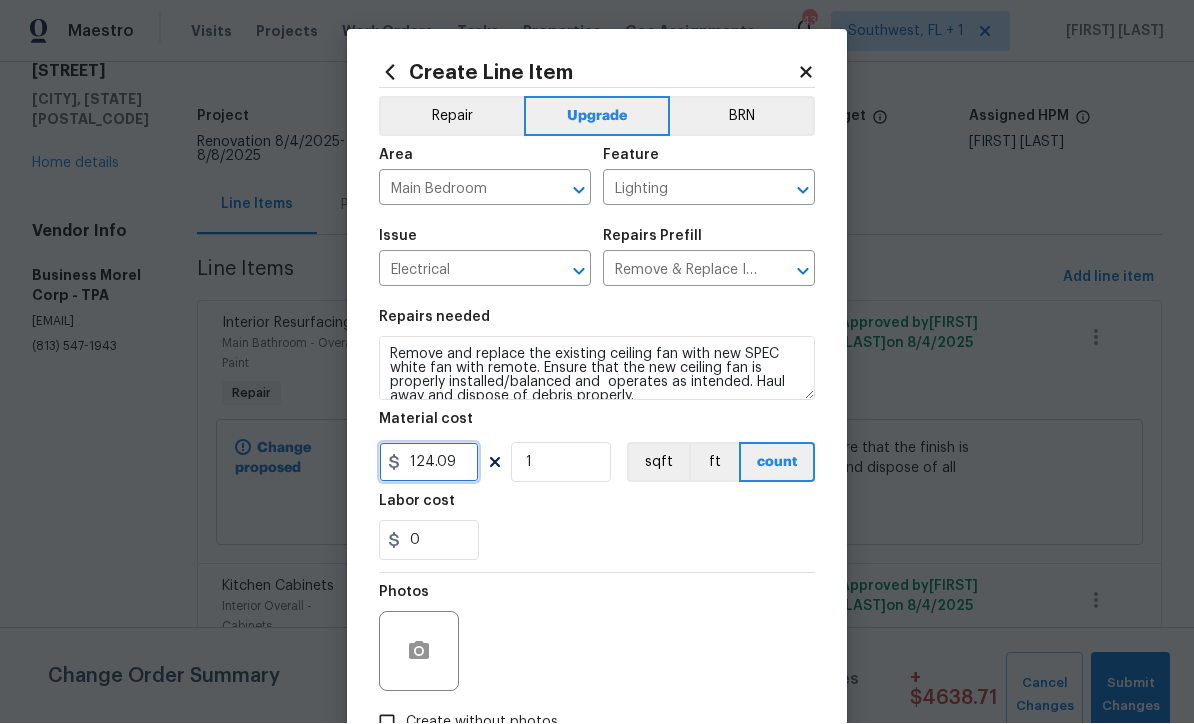 click on "124.09" at bounding box center [429, 463] 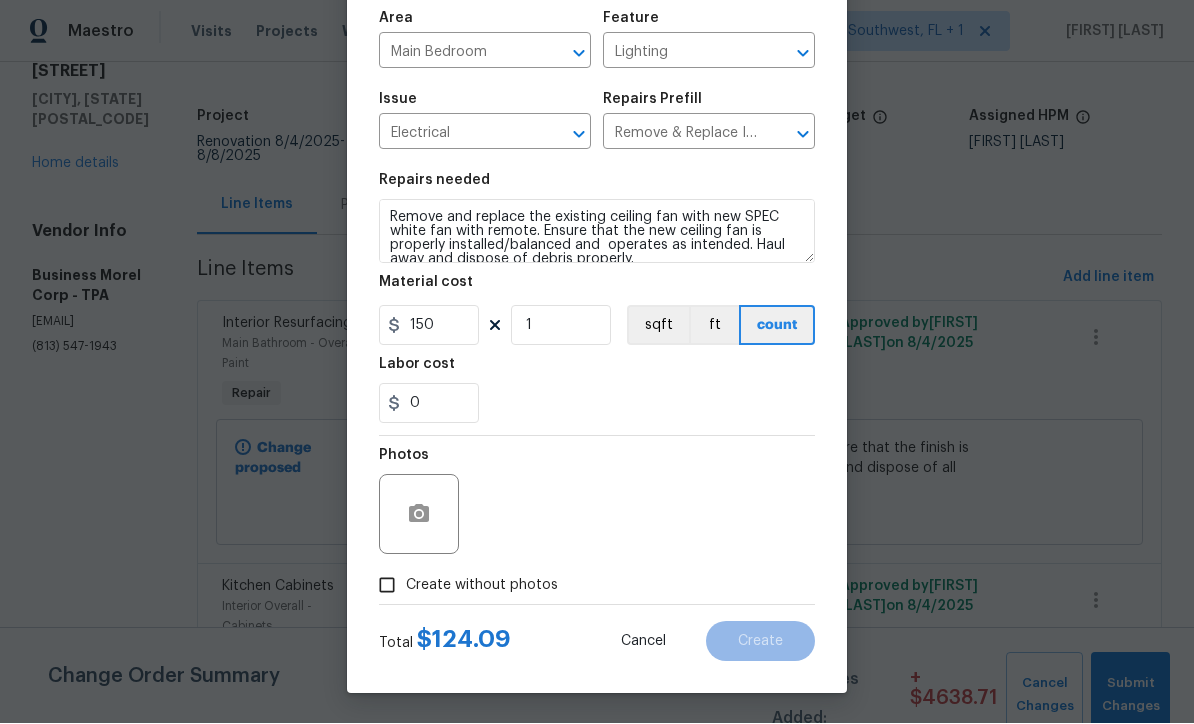 scroll, scrollTop: 141, scrollLeft: 0, axis: vertical 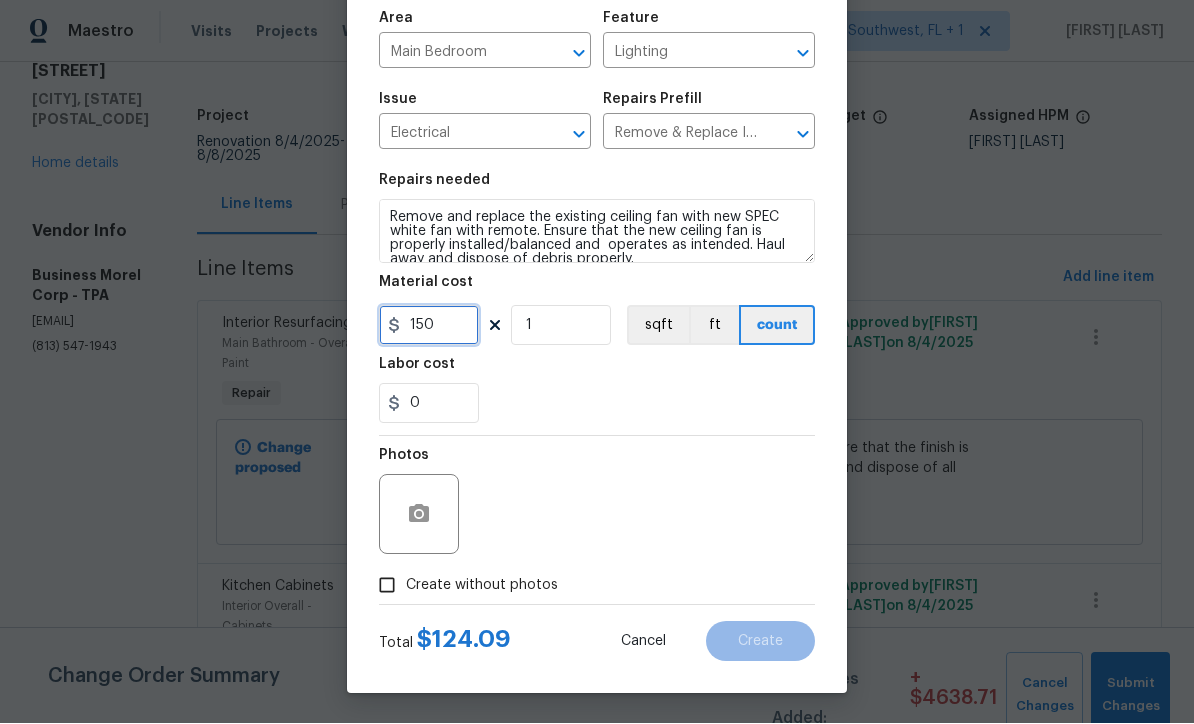 type on "150" 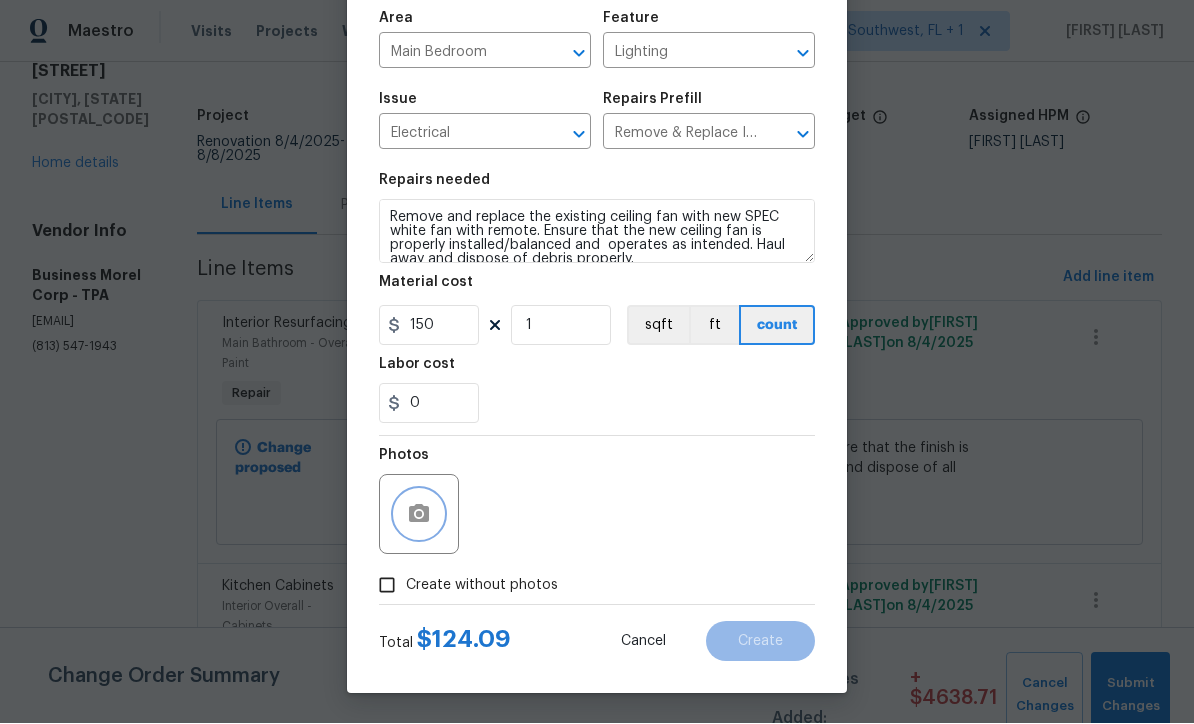 click at bounding box center [419, 515] 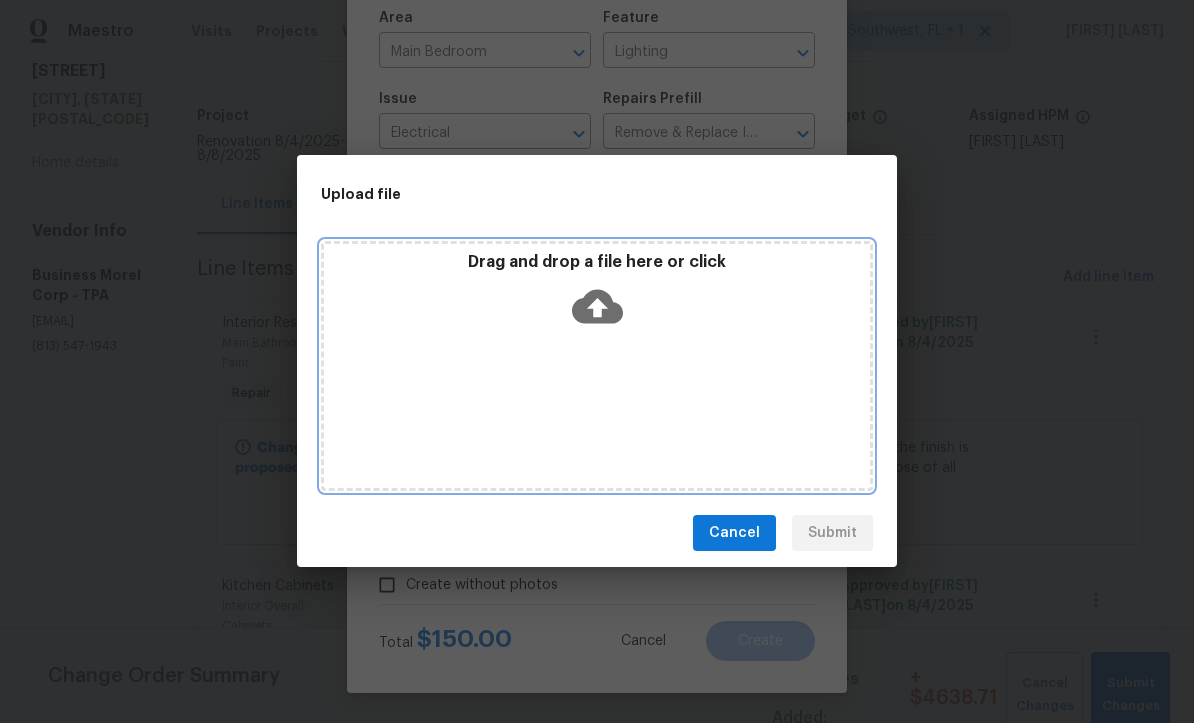 click 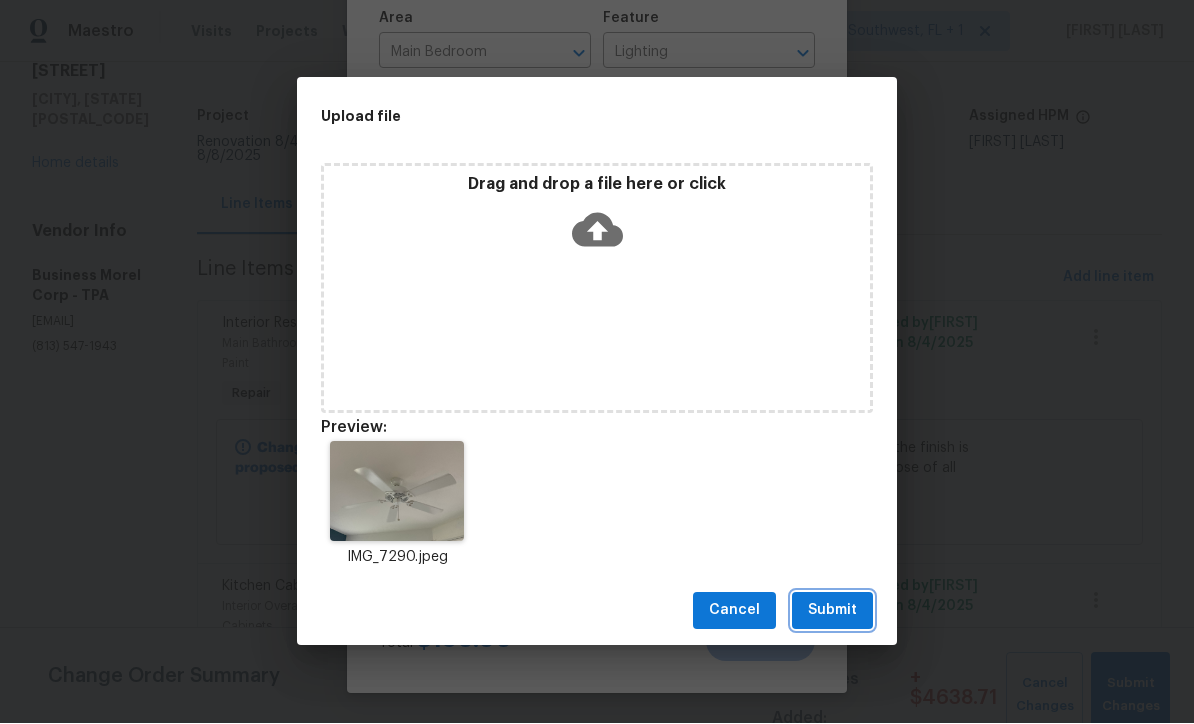 click on "Submit" at bounding box center (832, 611) 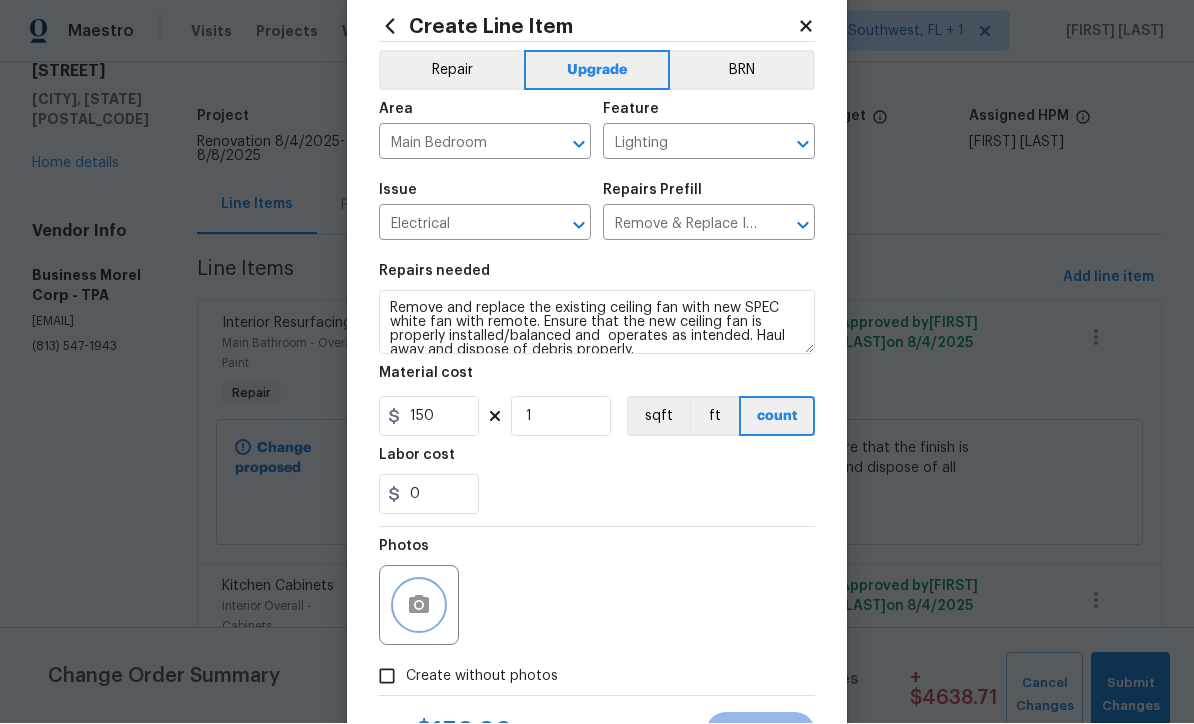 scroll, scrollTop: 120, scrollLeft: 0, axis: vertical 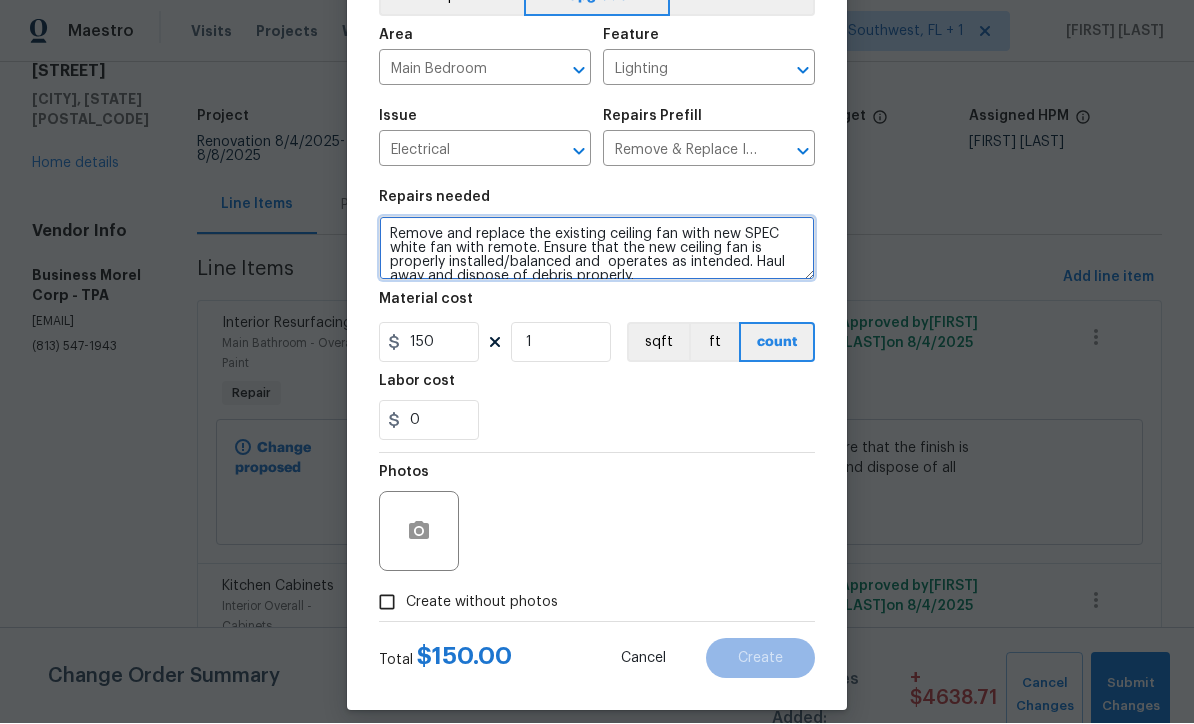click on "Remove and replace the existing ceiling fan with new SPEC white fan with remote. Ensure that the new ceiling fan is properly installed/balanced and  operates as intended. Haul away and dispose of debris properly." at bounding box center (597, 249) 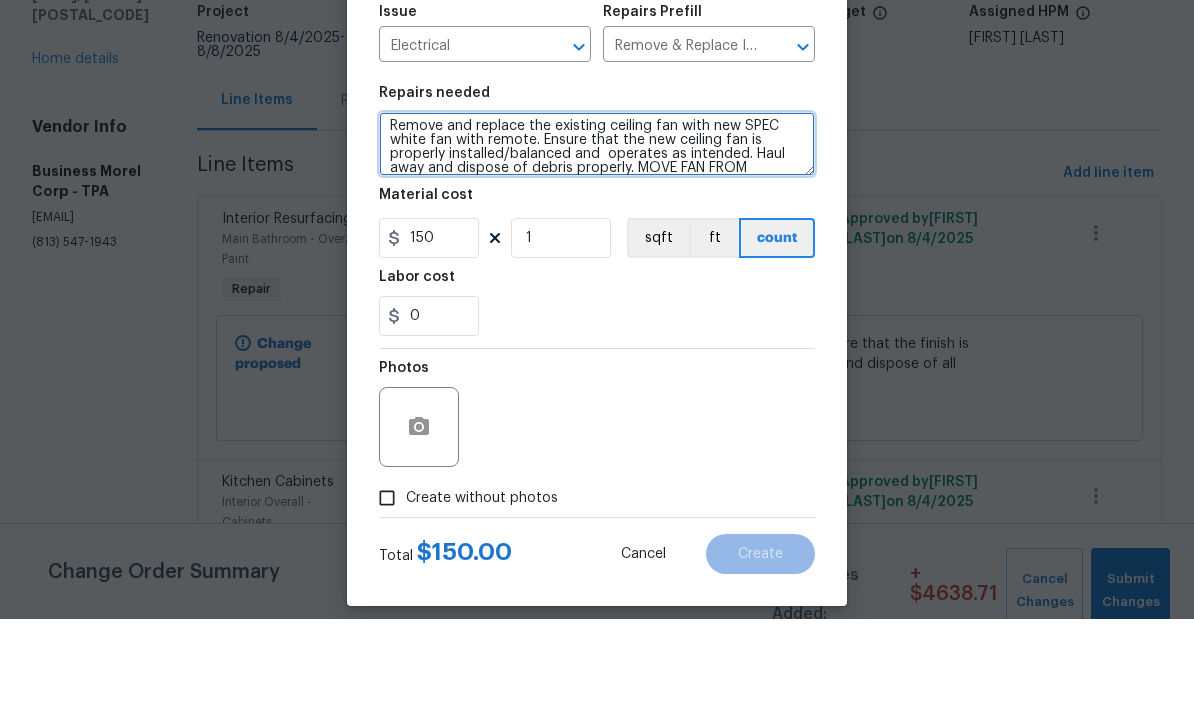 scroll, scrollTop: 28, scrollLeft: 0, axis: vertical 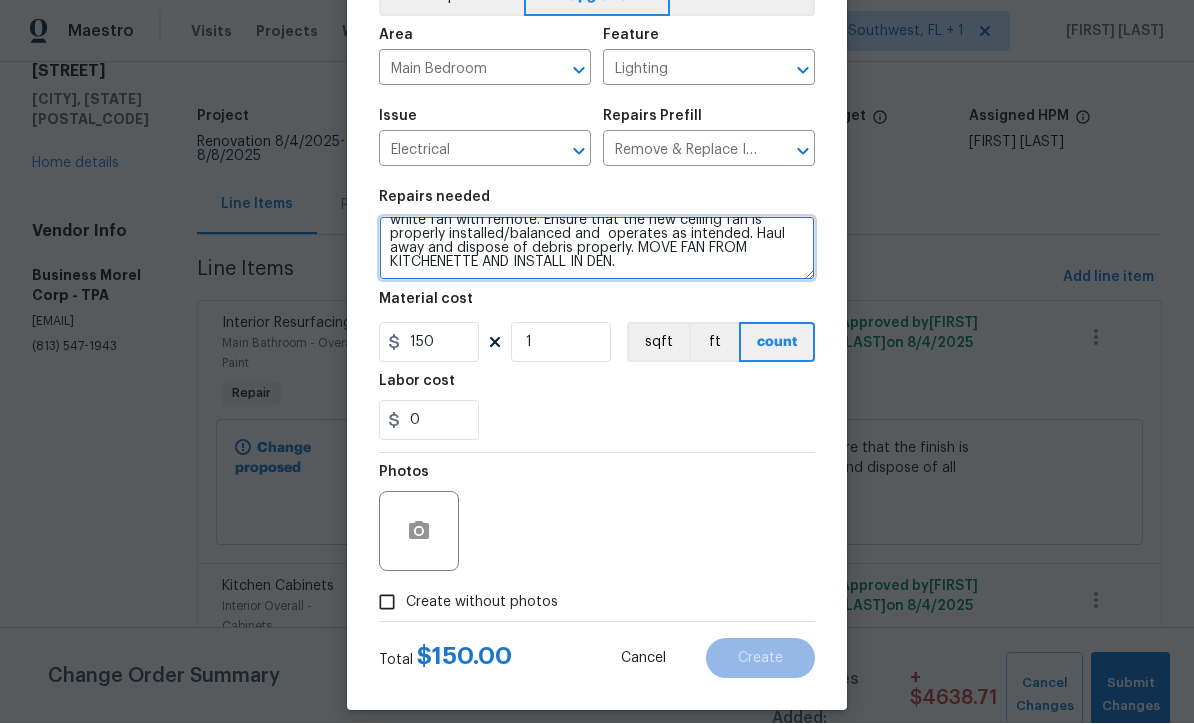type on "Remove and replace the existing ceiling fan with new SPEC white fan with remote. Ensure that the new ceiling fan is properly installed/balanced and  operates as intended. Haul away and dispose of debris properly. MOVE FAN FROM KITCHENETTE AND INSTALL IN DEN." 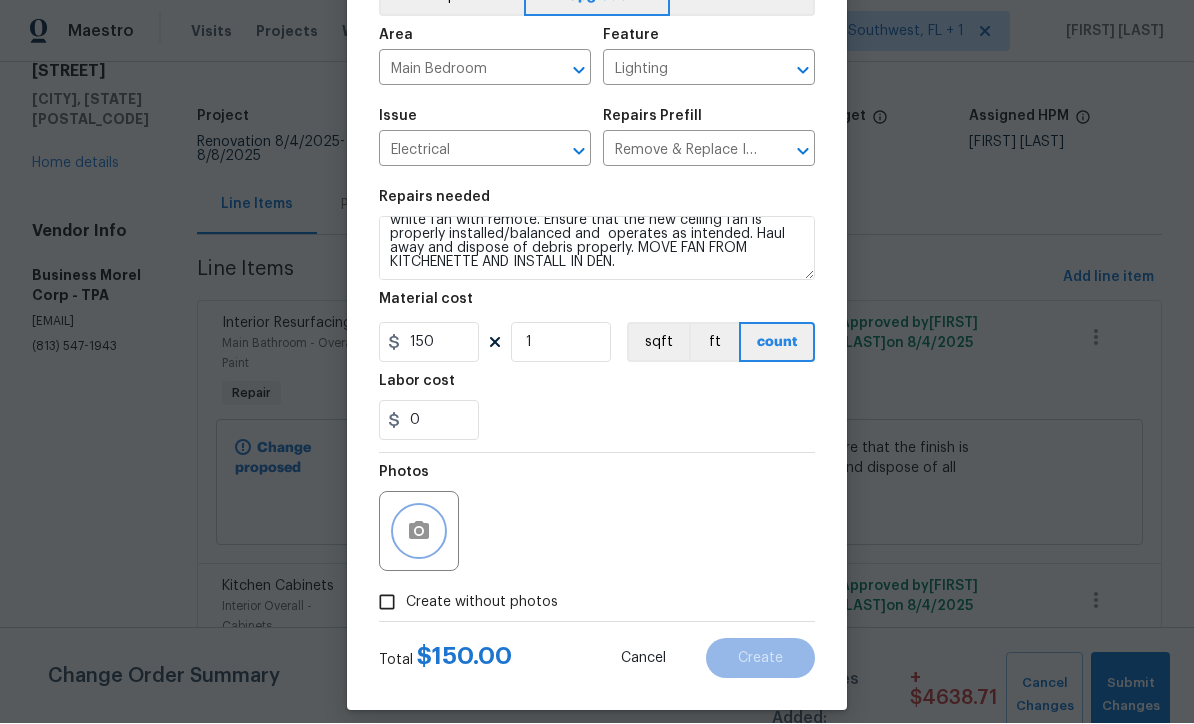 click 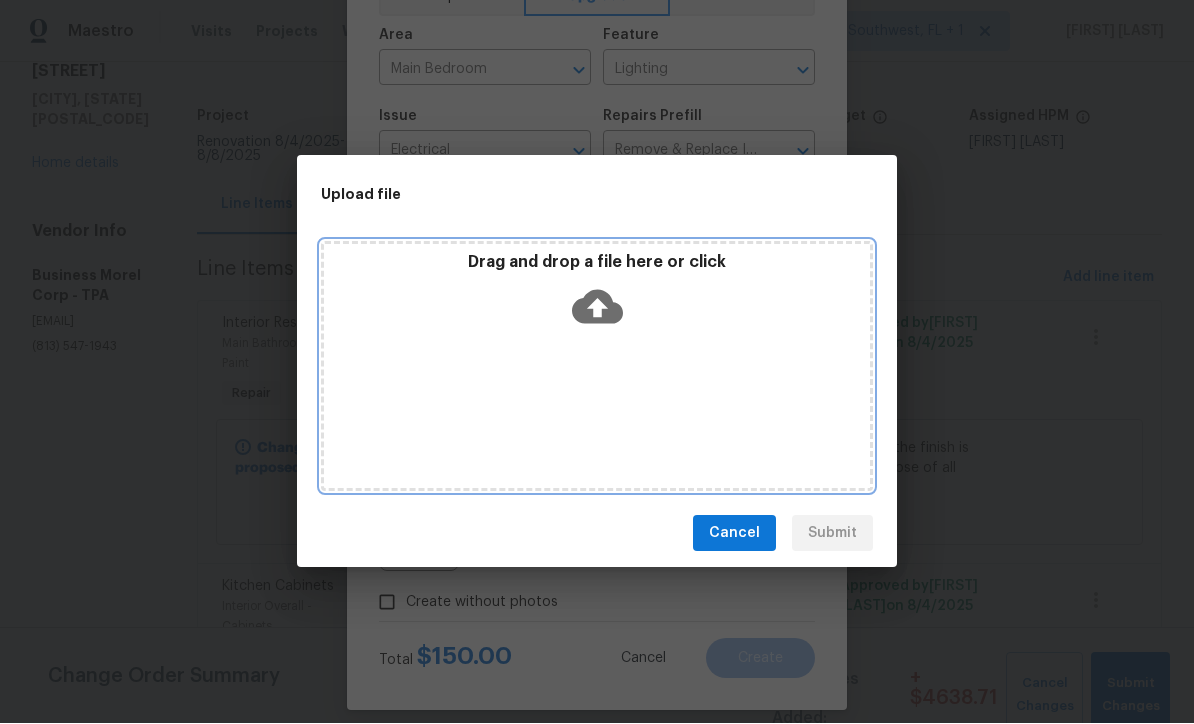 click 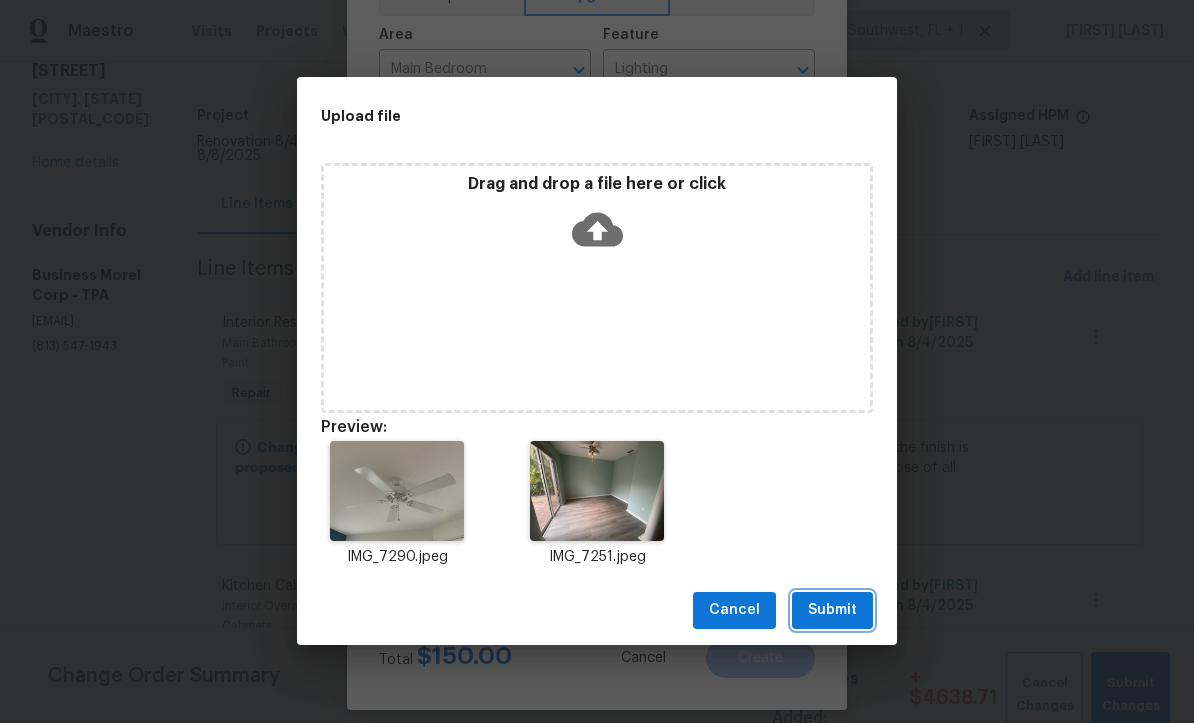 click on "Submit" at bounding box center [832, 611] 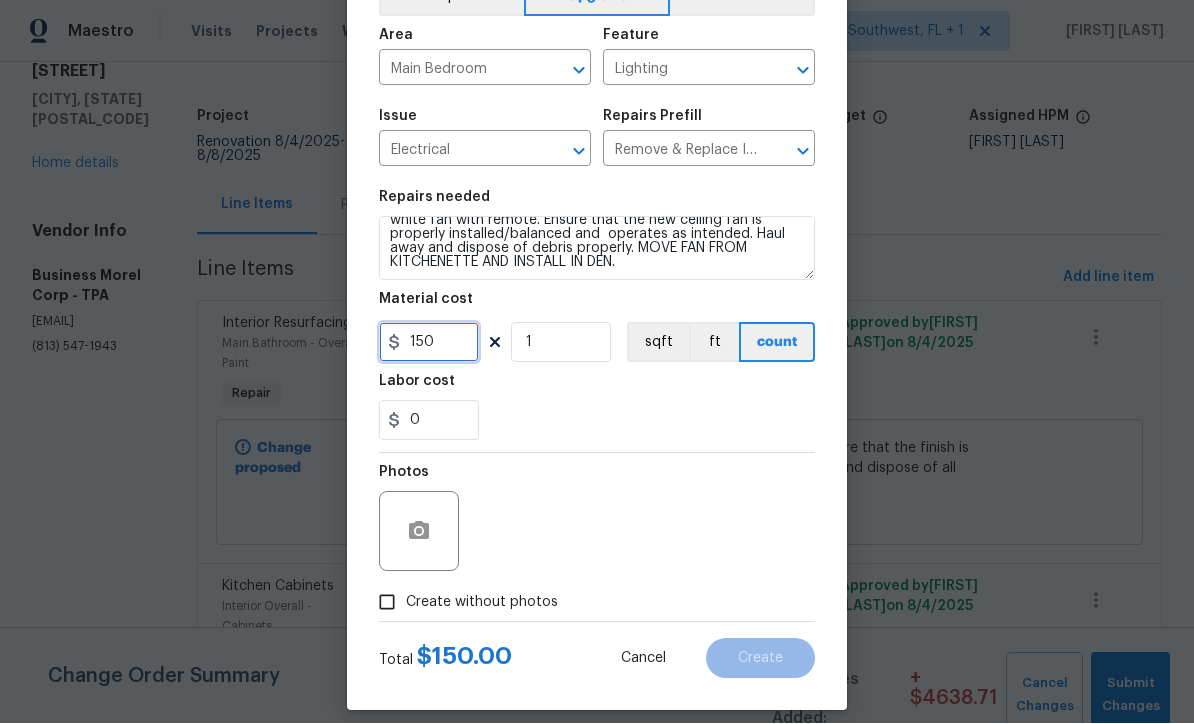 click on "150" at bounding box center [429, 343] 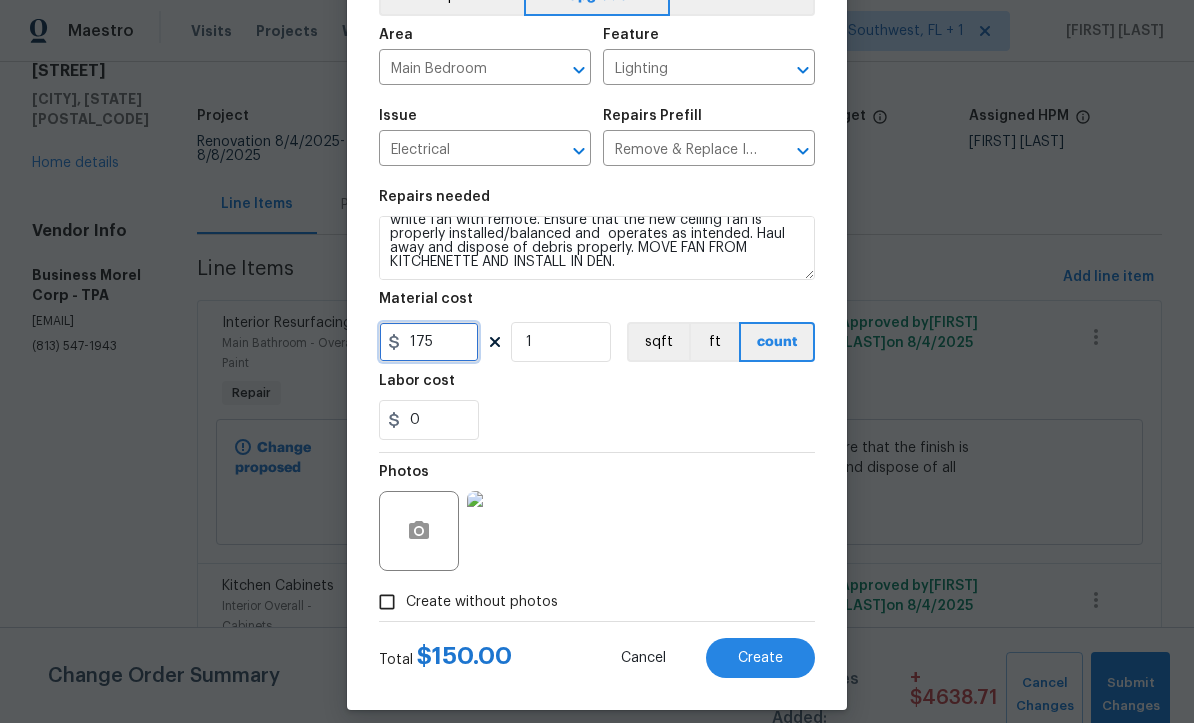 type on "175" 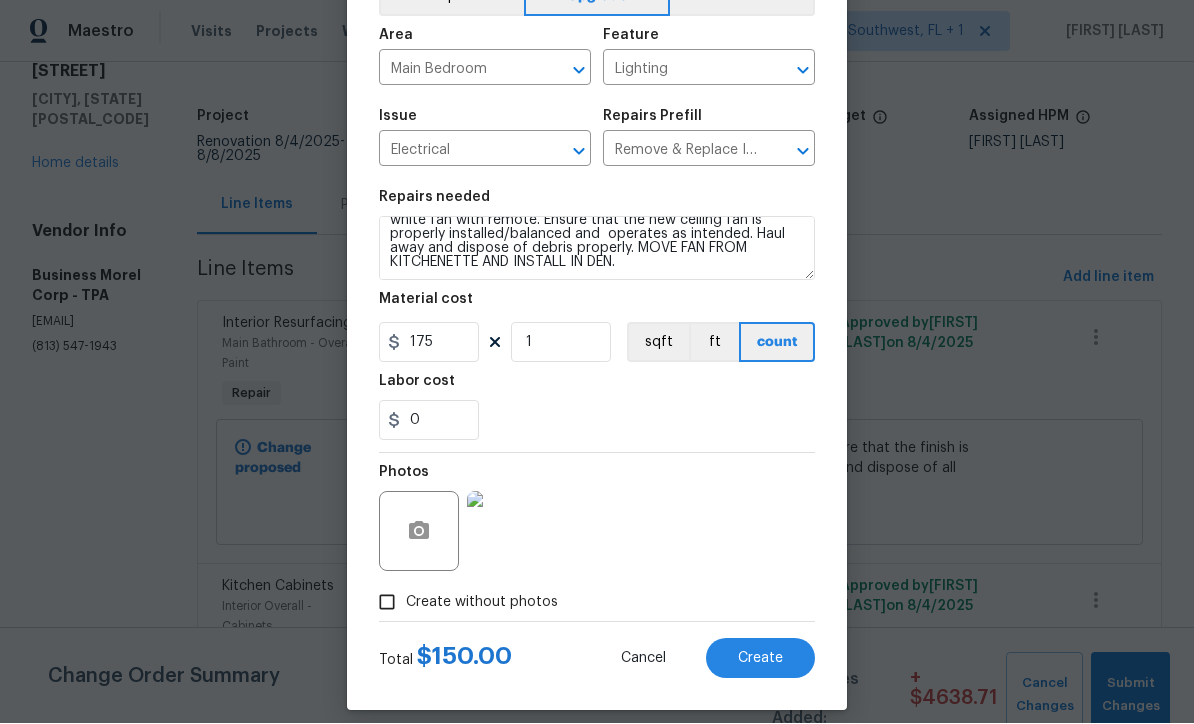 click on "Create" at bounding box center (760, 659) 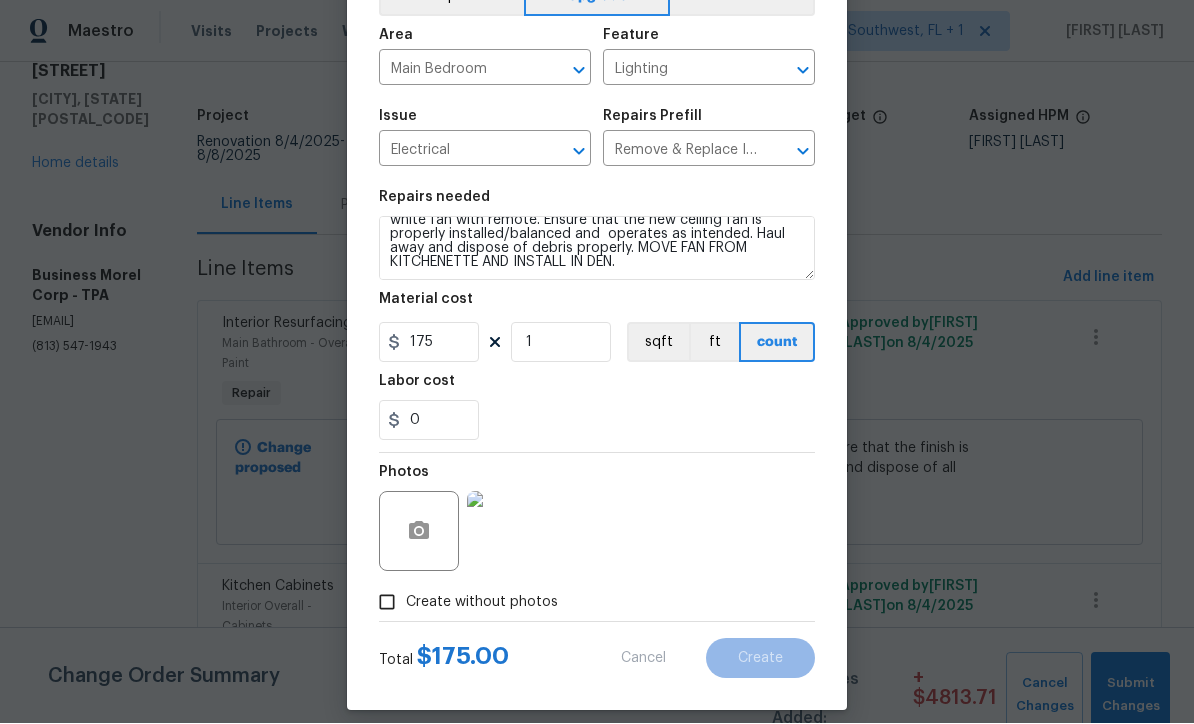 type 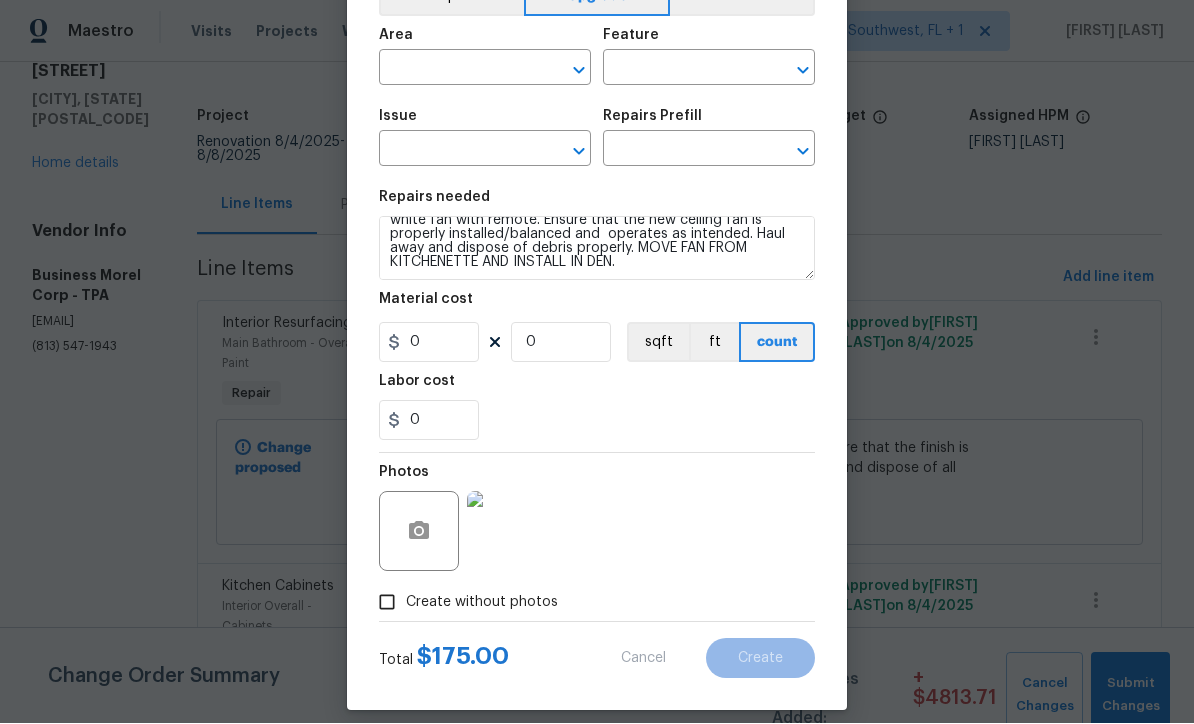 scroll, scrollTop: 0, scrollLeft: 0, axis: both 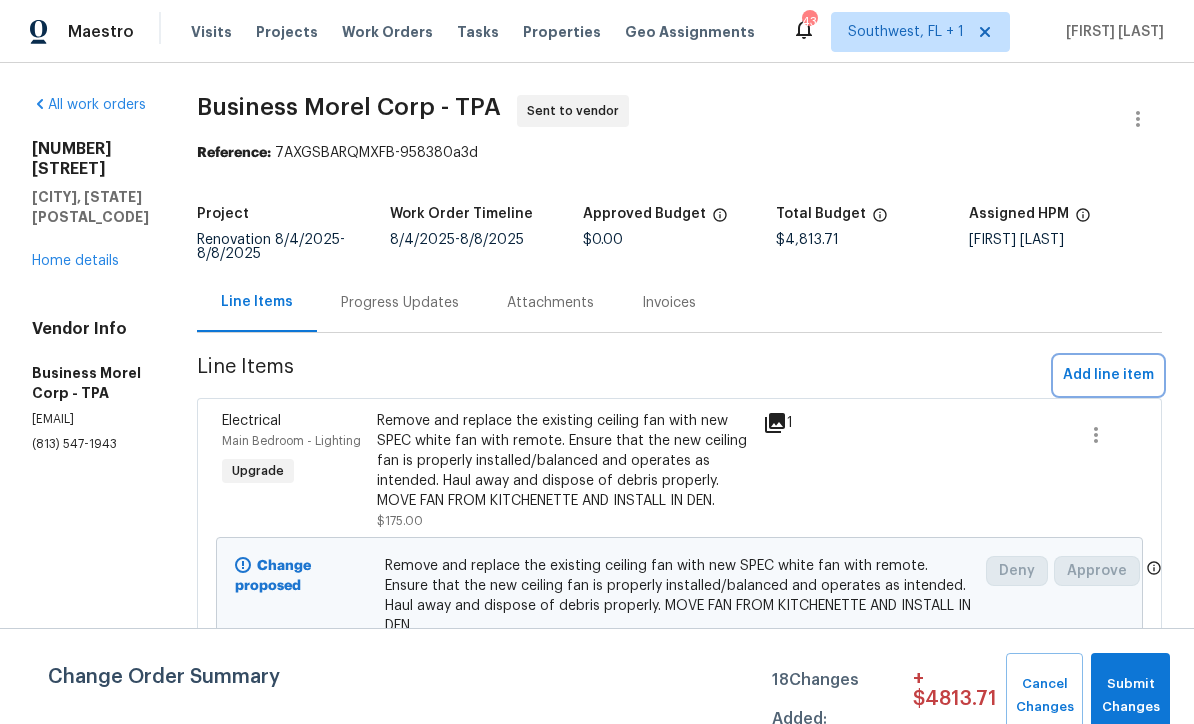click on "Add line item" at bounding box center (1108, 375) 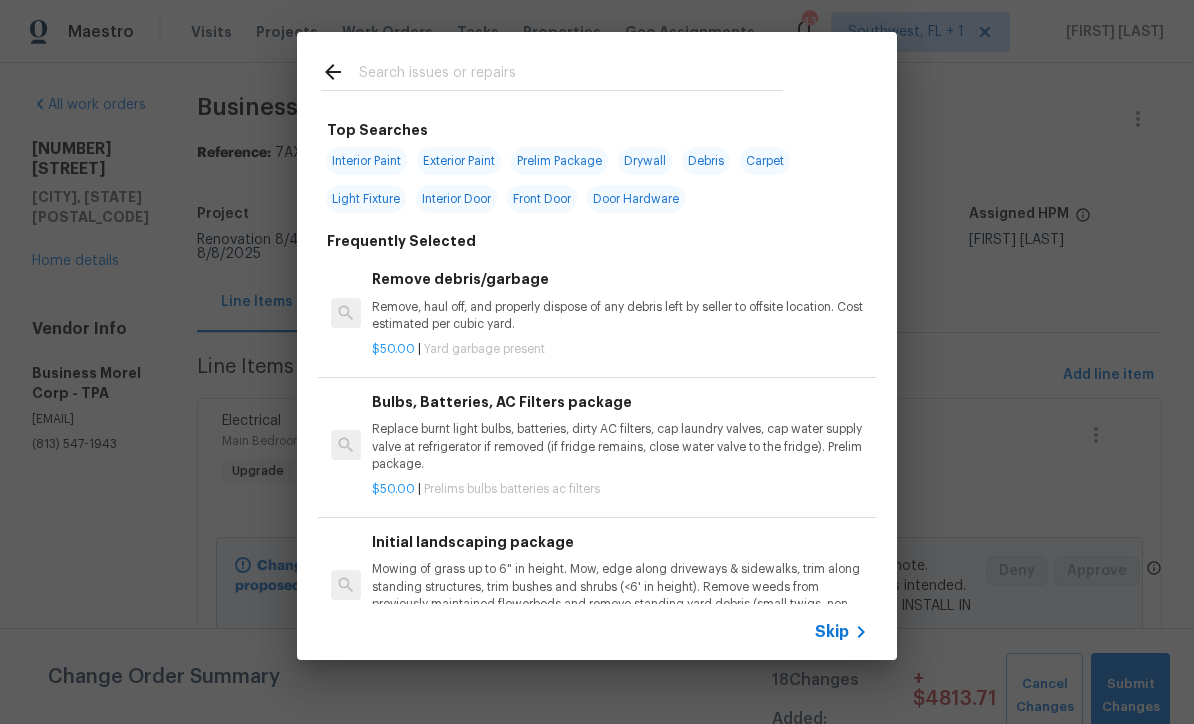 click 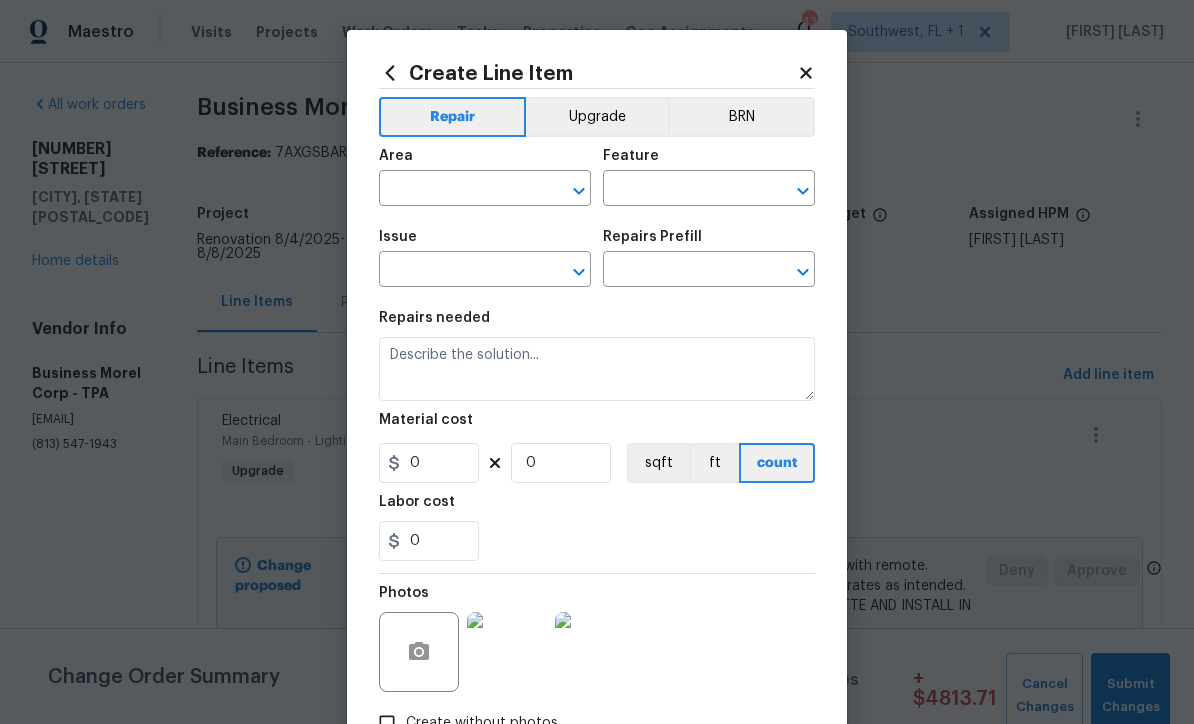 click on "Upgrade" at bounding box center (597, 117) 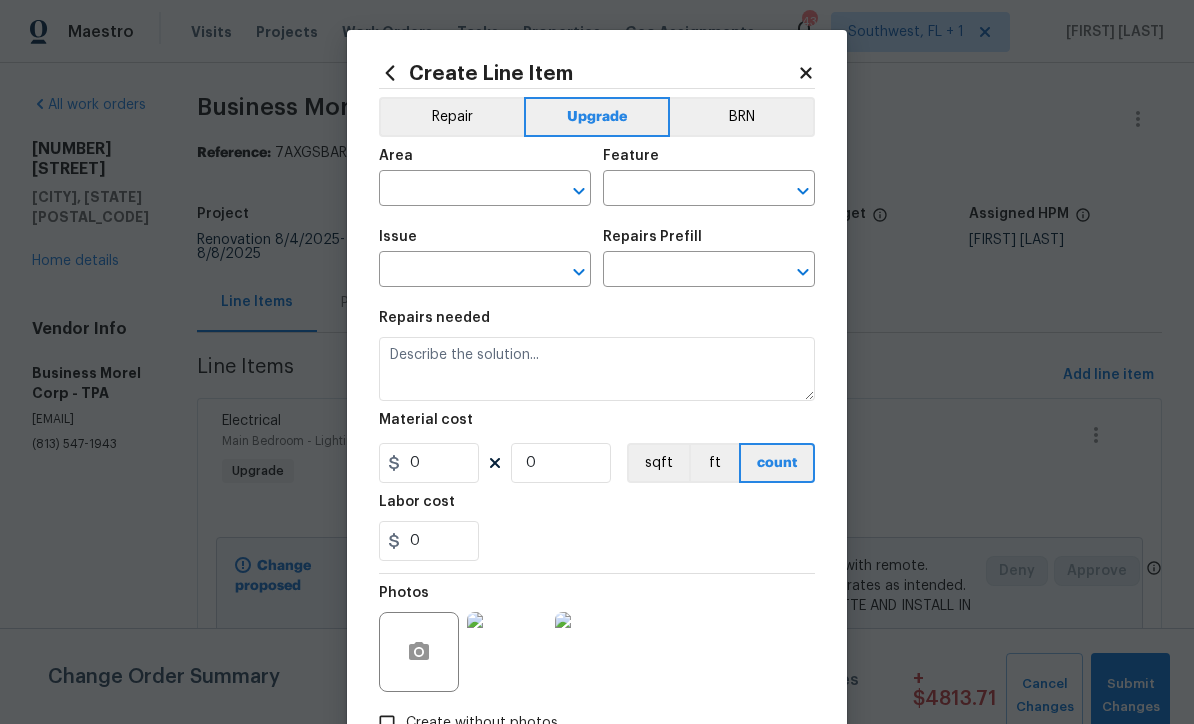 click at bounding box center (457, 190) 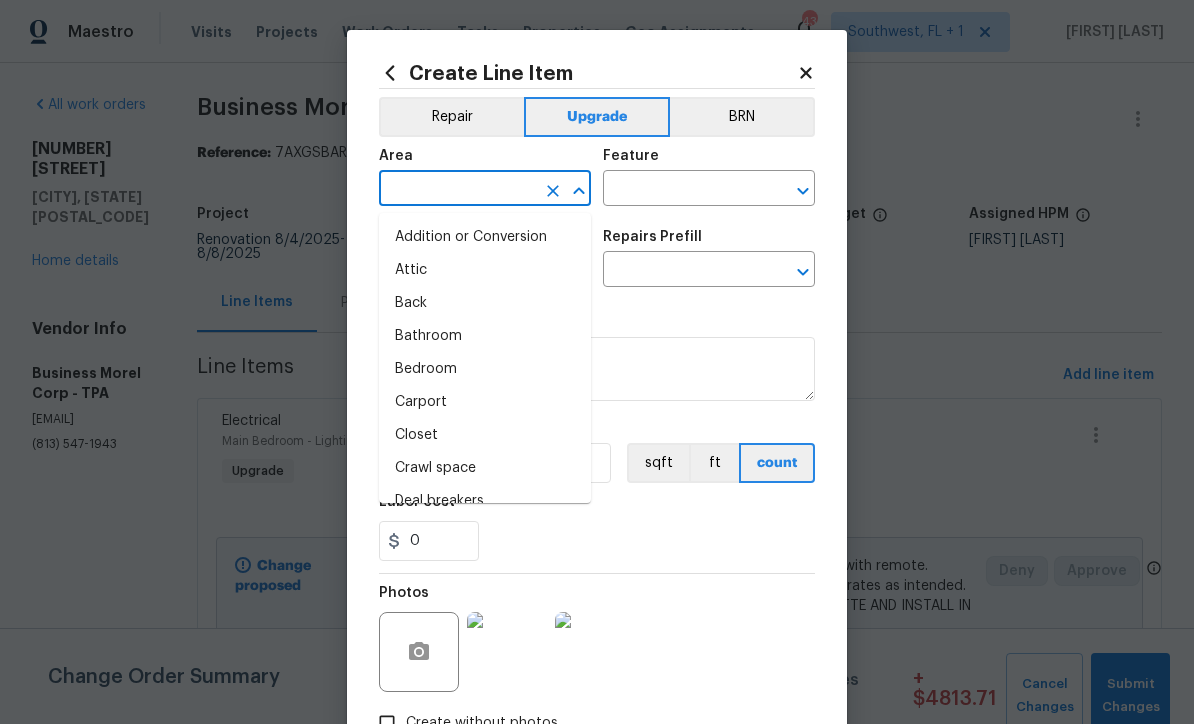 scroll, scrollTop: 0, scrollLeft: 0, axis: both 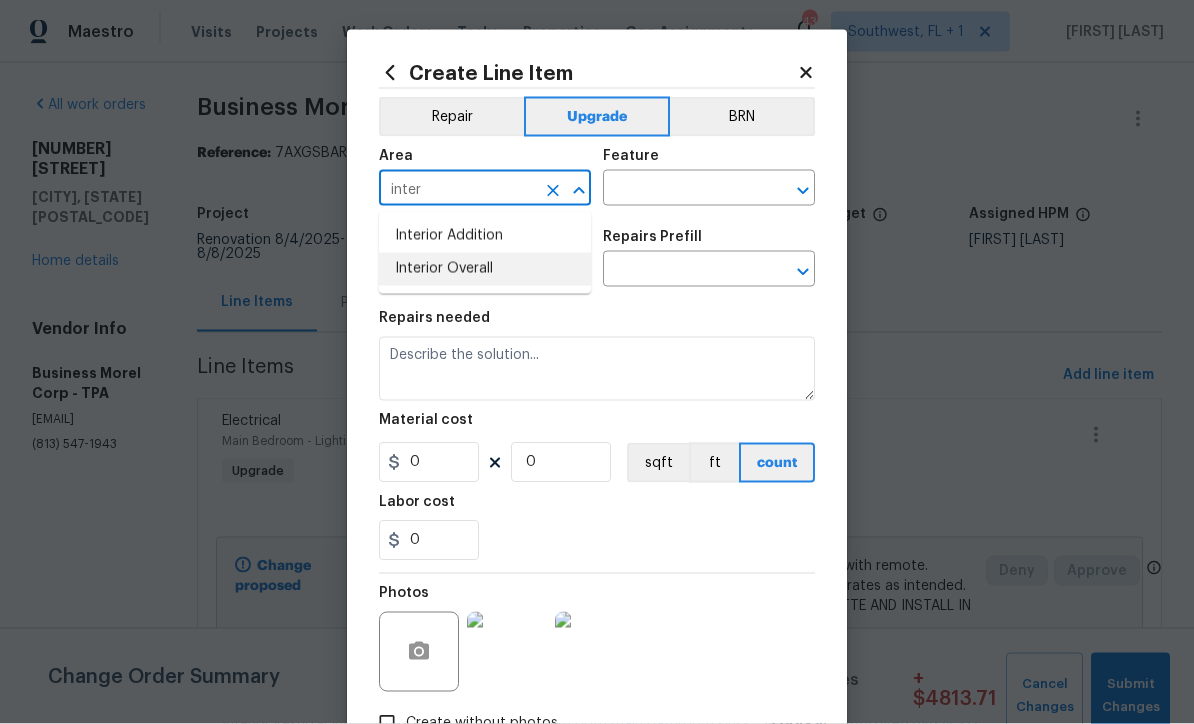 click on "Interior Overall" at bounding box center (485, 269) 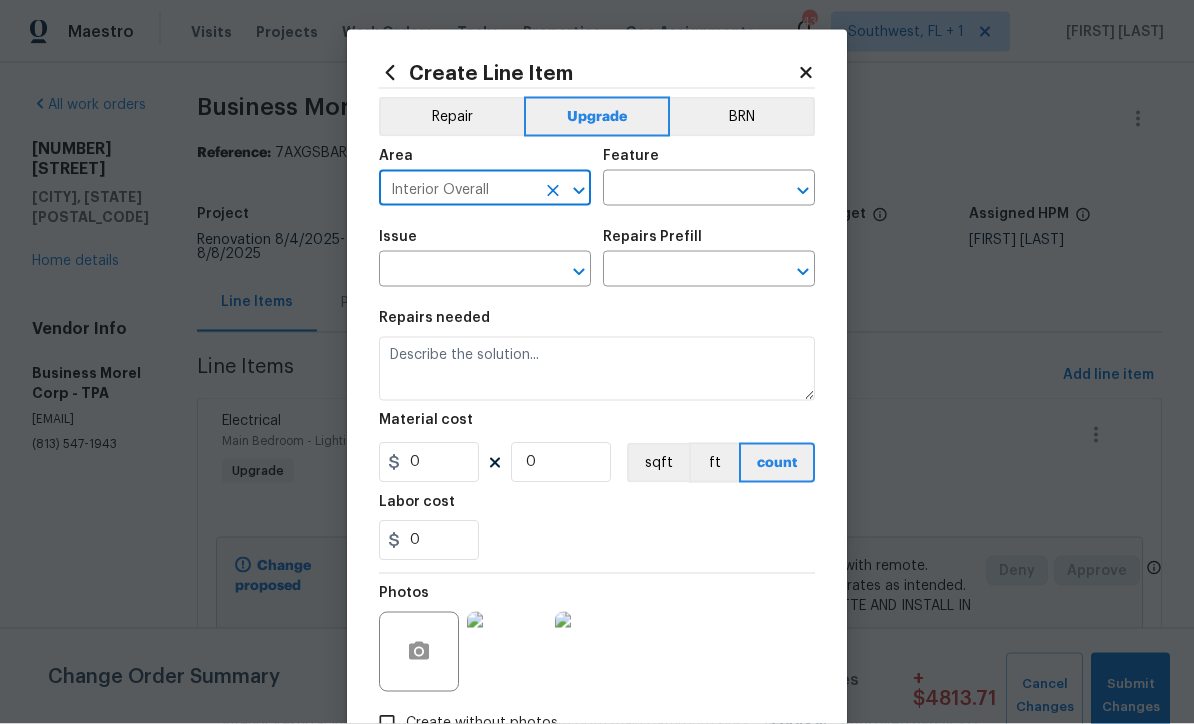 click at bounding box center (681, 190) 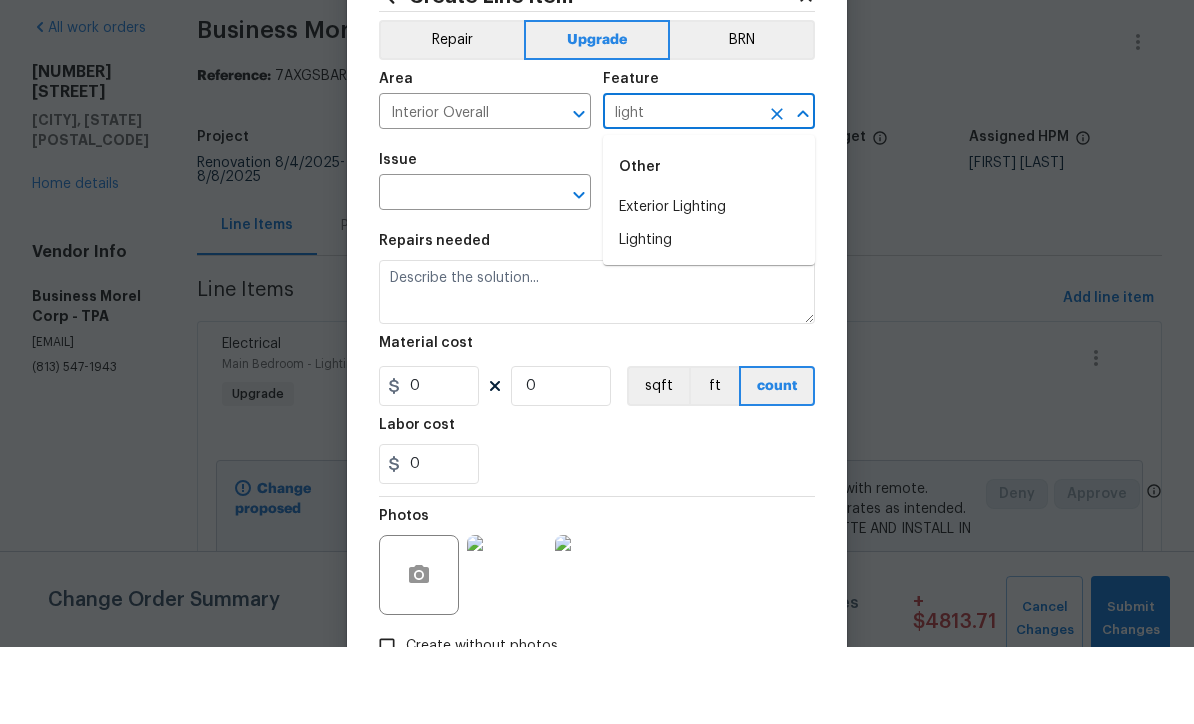 click on "Lighting" at bounding box center [709, 317] 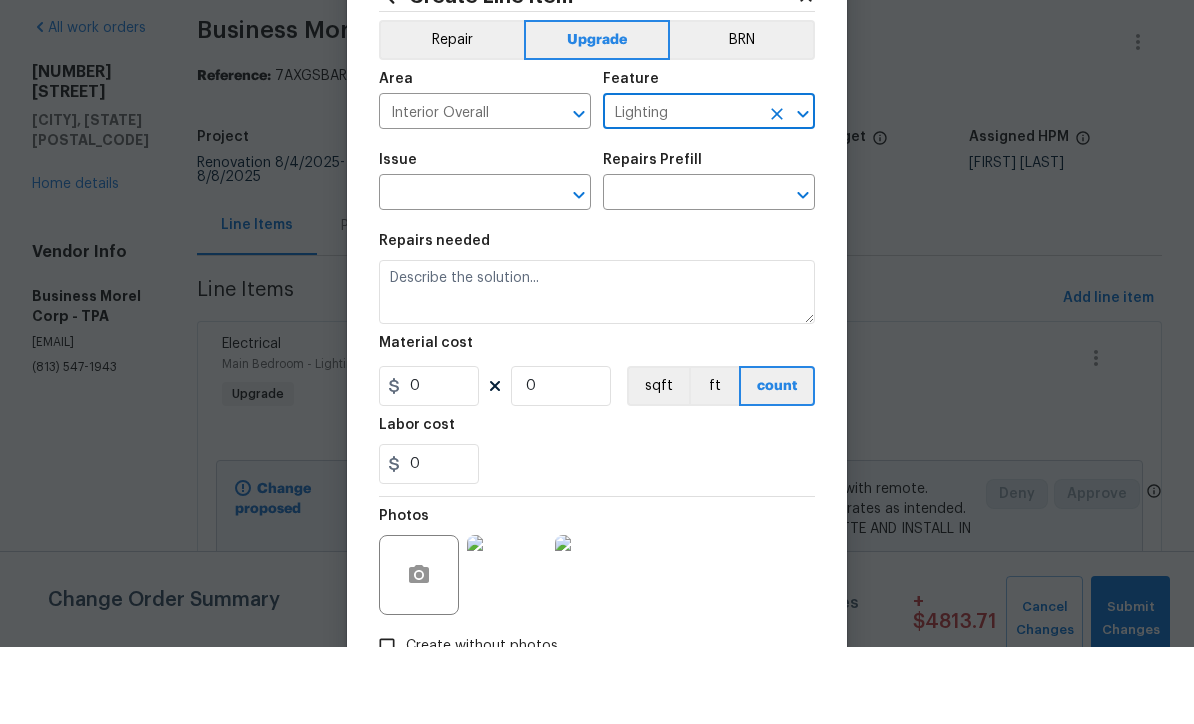 click at bounding box center [457, 271] 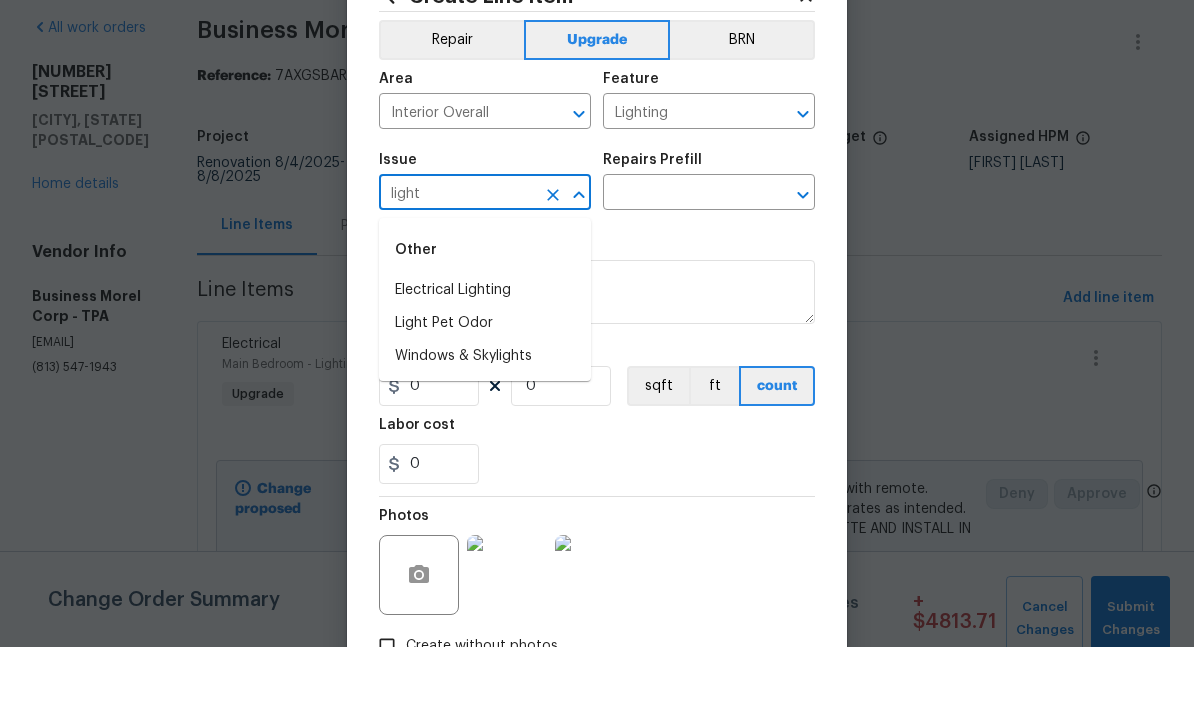 click on "Electrical Lighting" at bounding box center (485, 367) 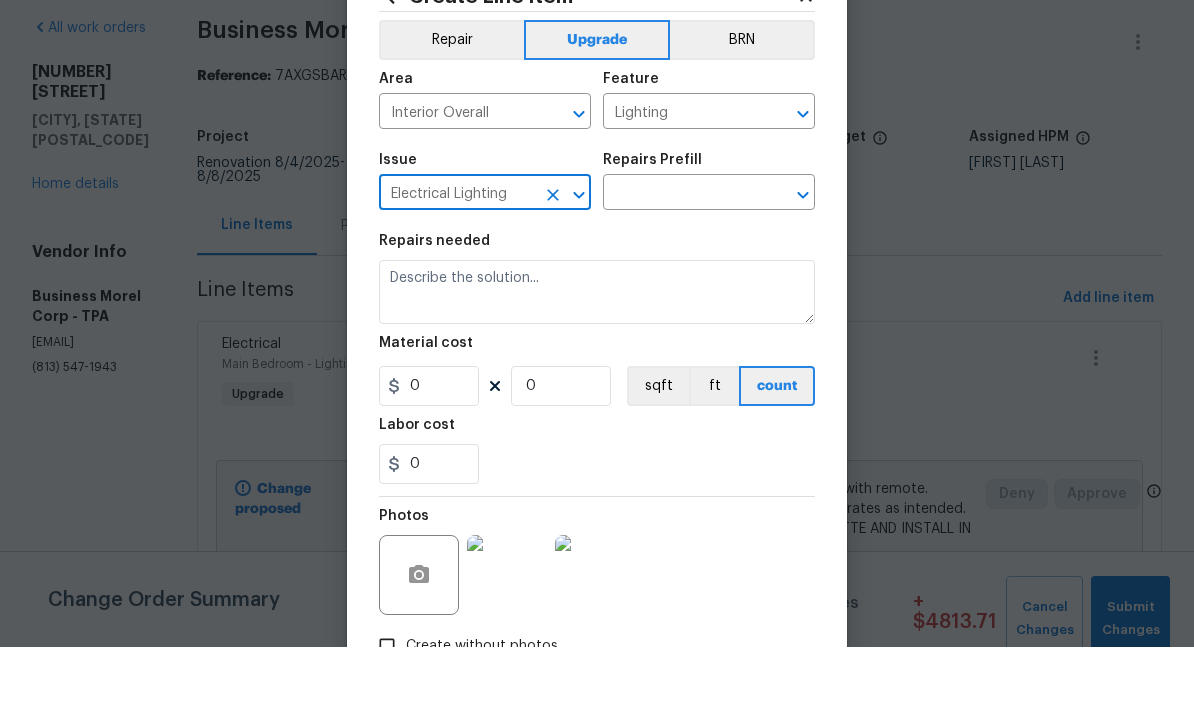 click at bounding box center (681, 271) 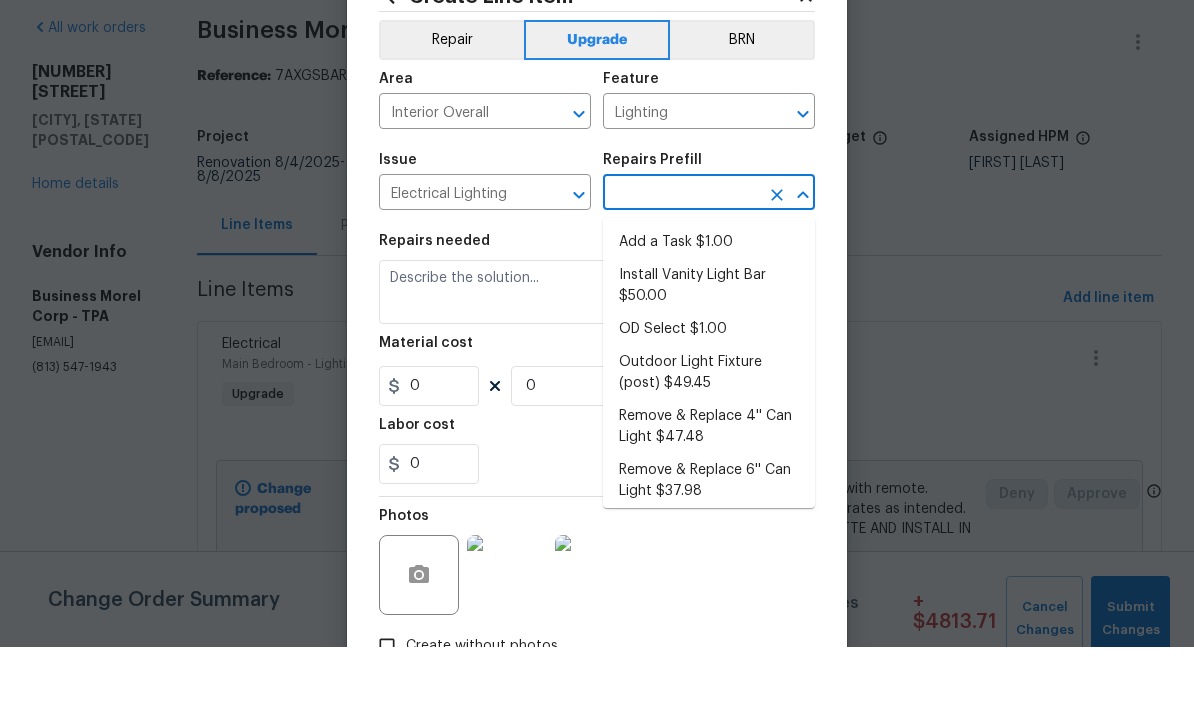 click on "Add a Task $1.00" at bounding box center (709, 319) 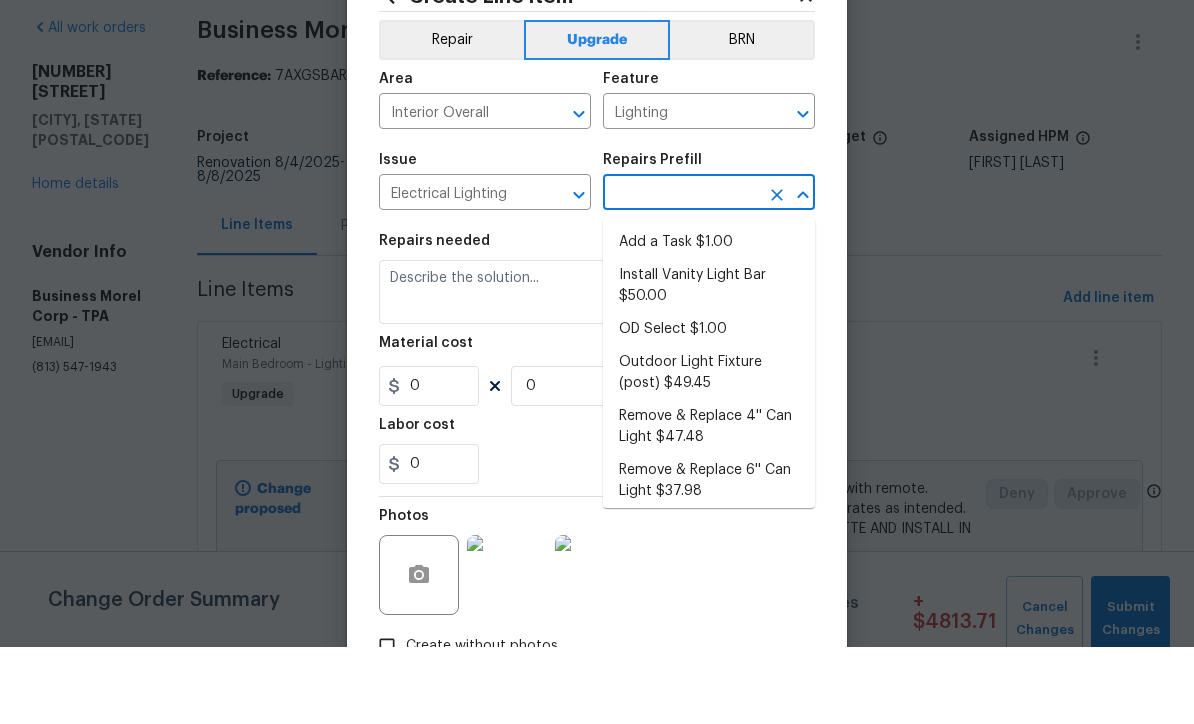 type on "Add a Task $1.00" 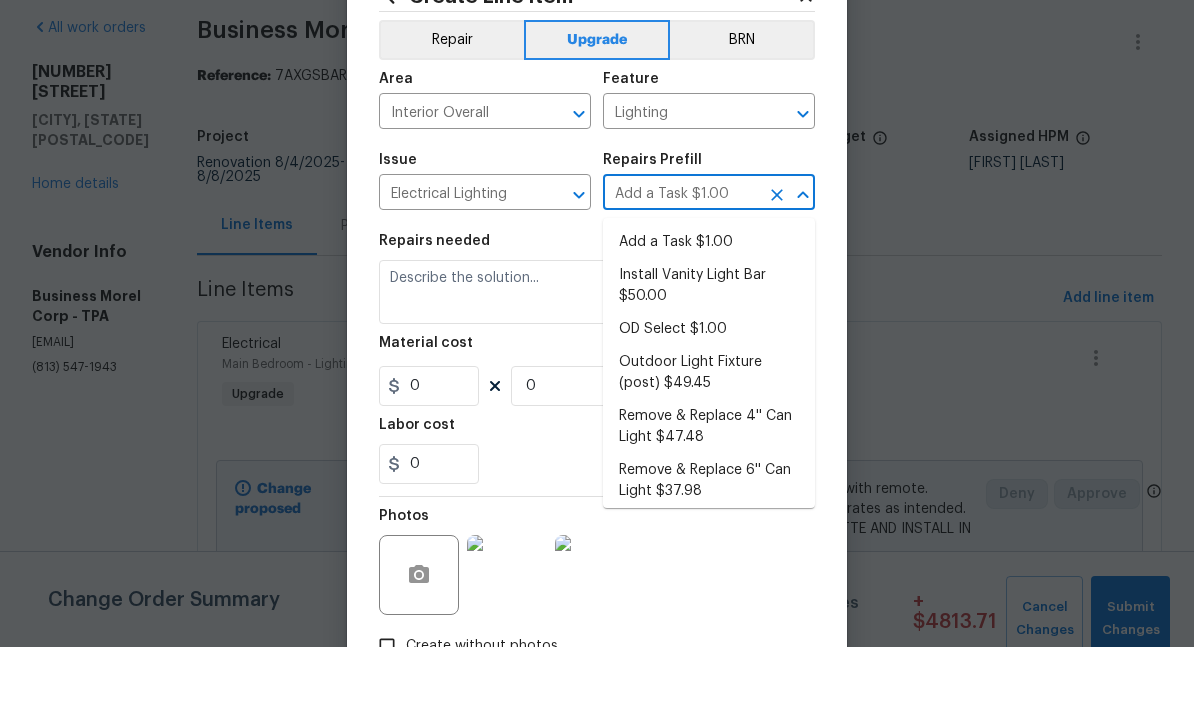 type on "HPM to detail" 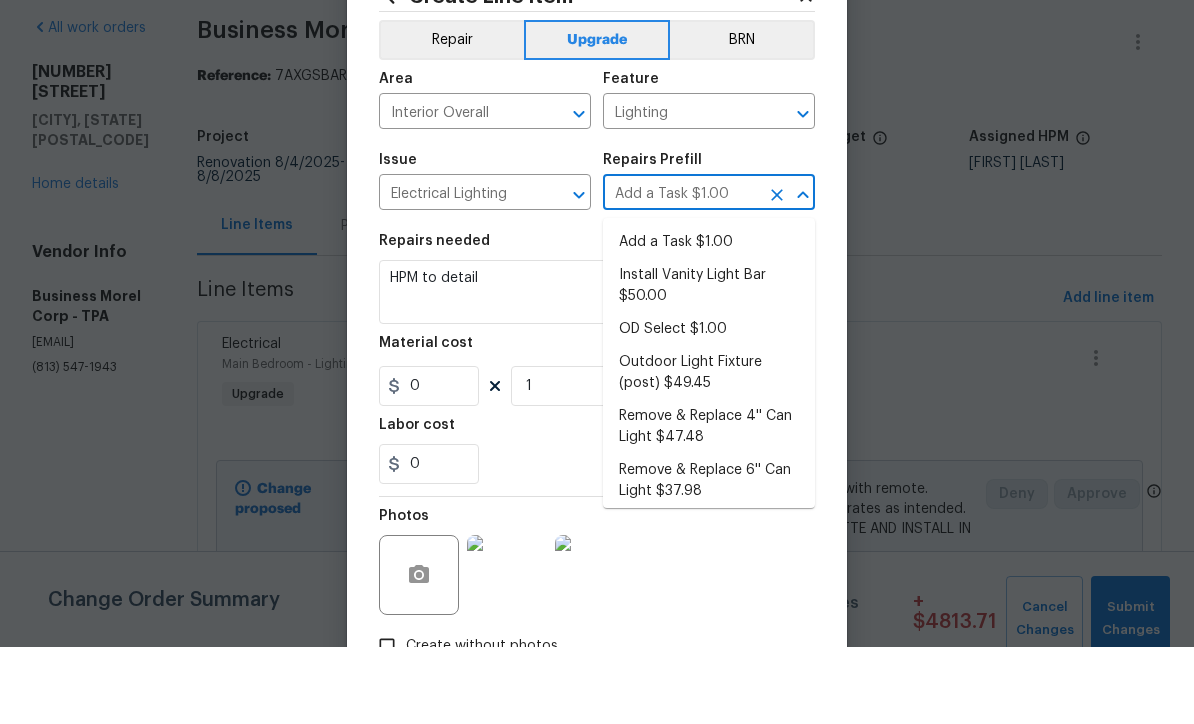 type on "1" 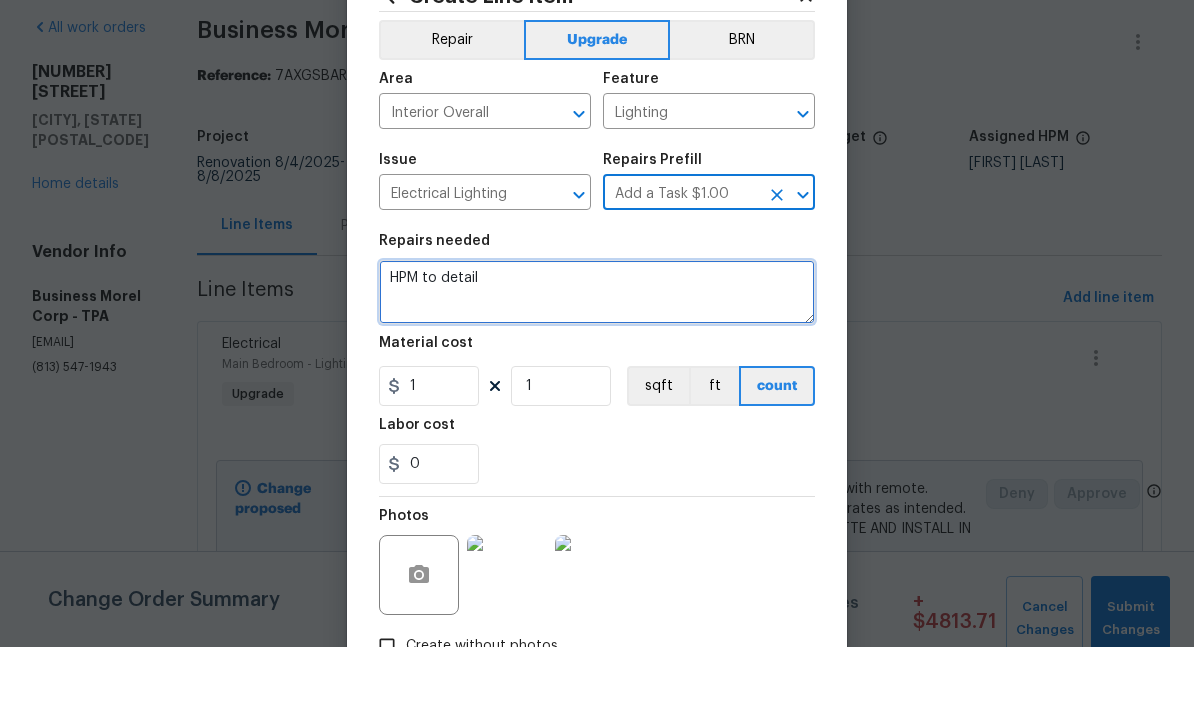 click on "HPM to detail" at bounding box center [597, 369] 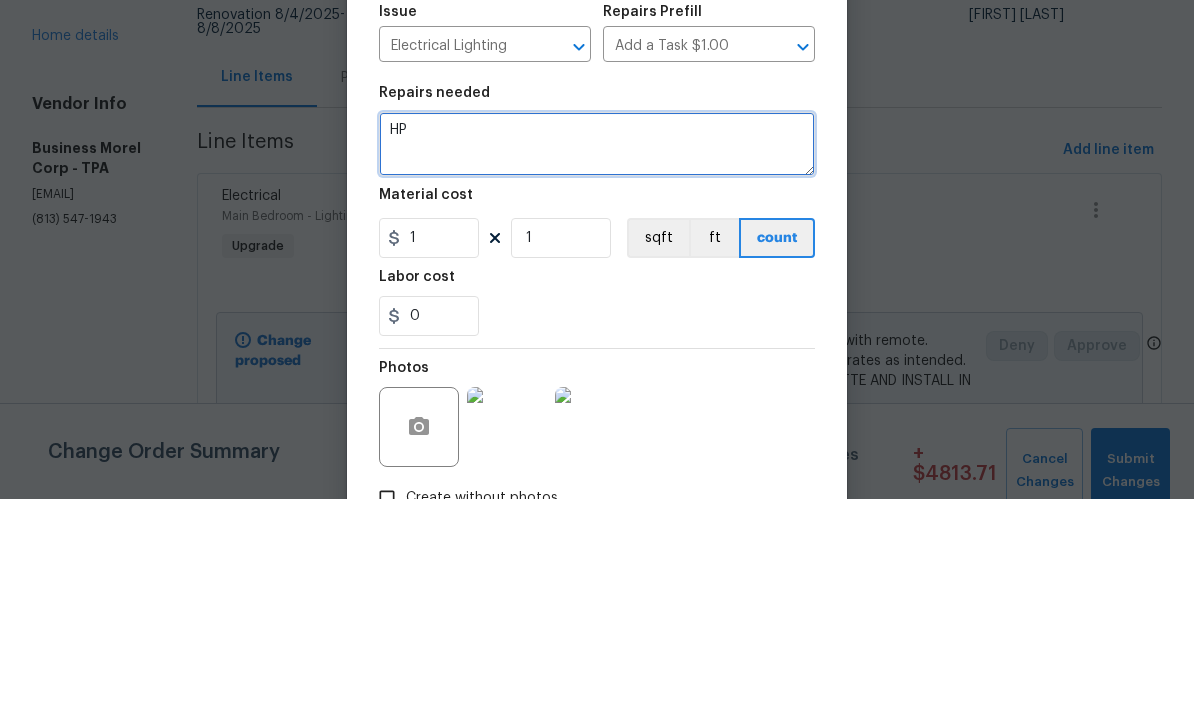 type on "H" 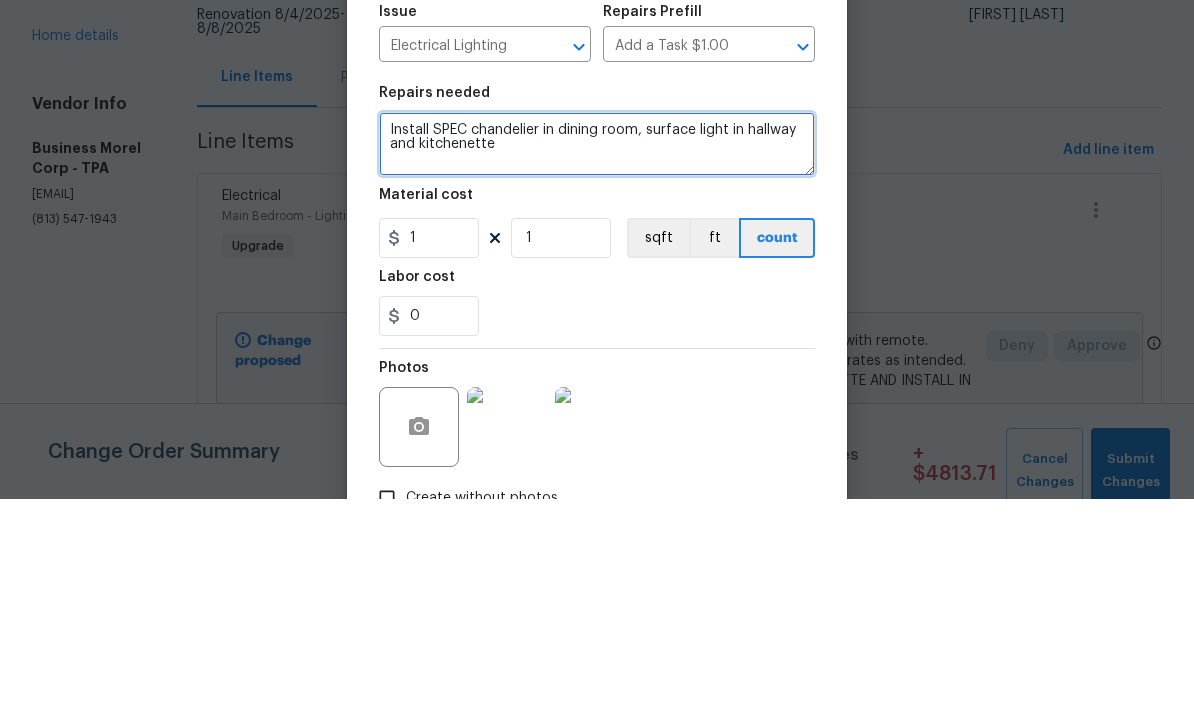 type on "Install SPEC chandelier in dining room, surface light in hallway and kitchenette" 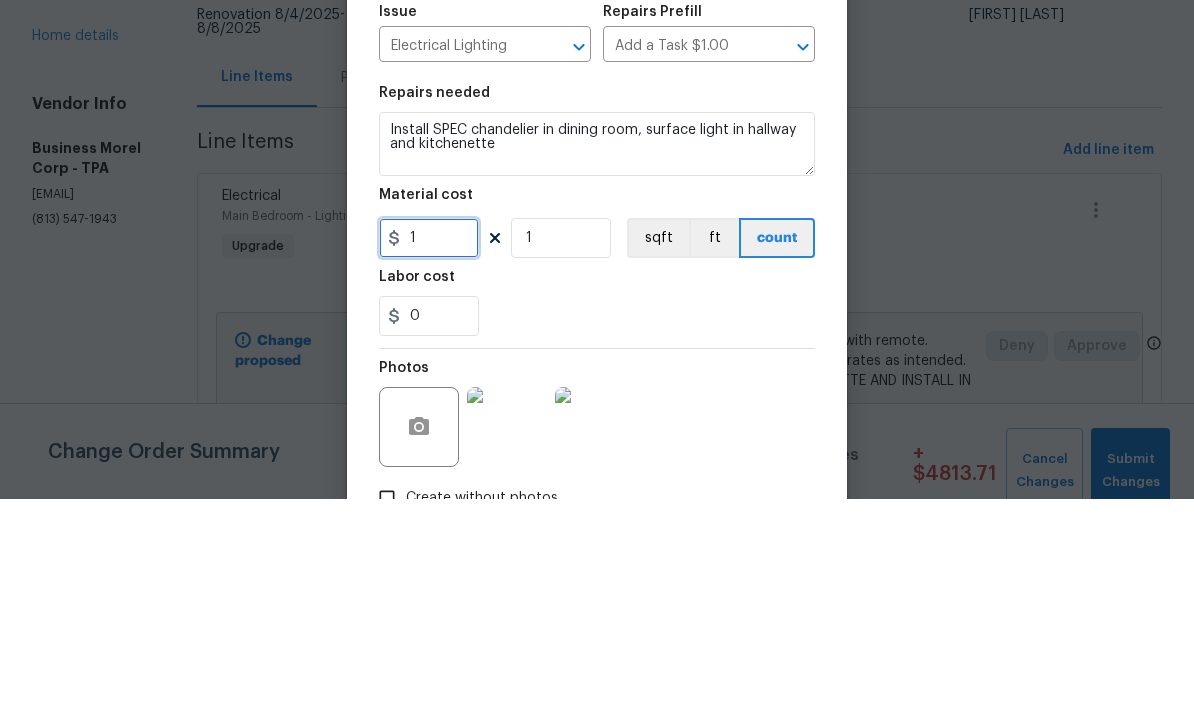 click on "1" at bounding box center [429, 463] 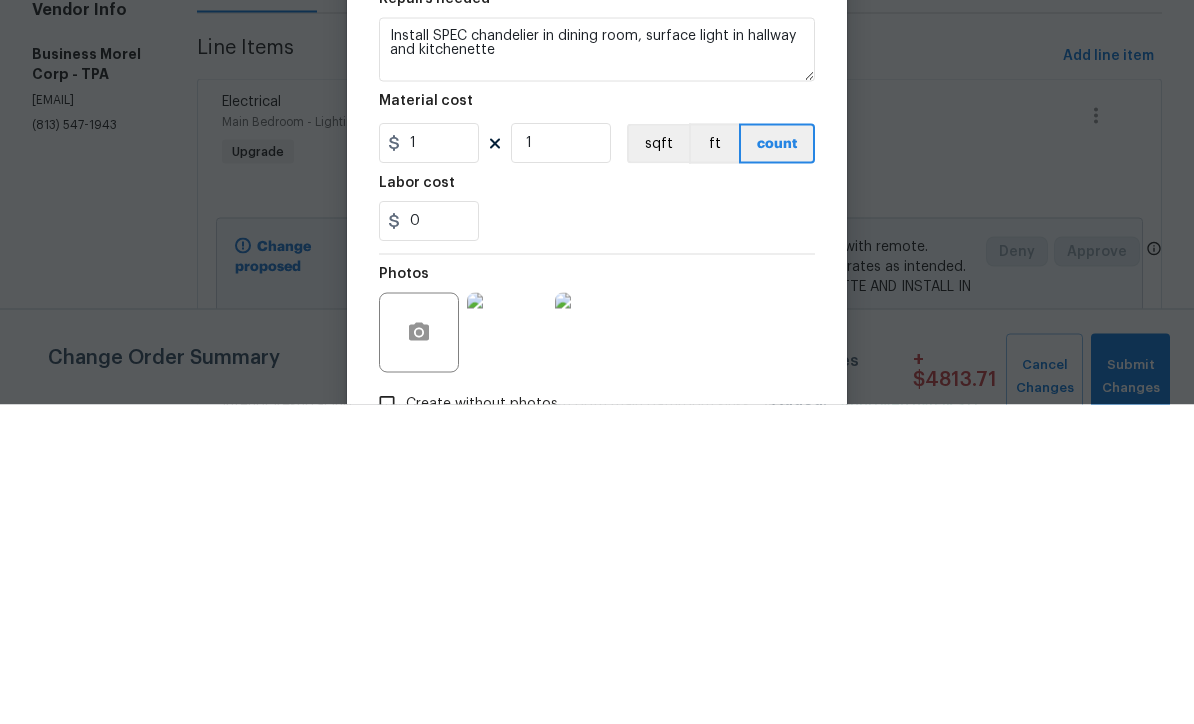 scroll, scrollTop: 66, scrollLeft: 0, axis: vertical 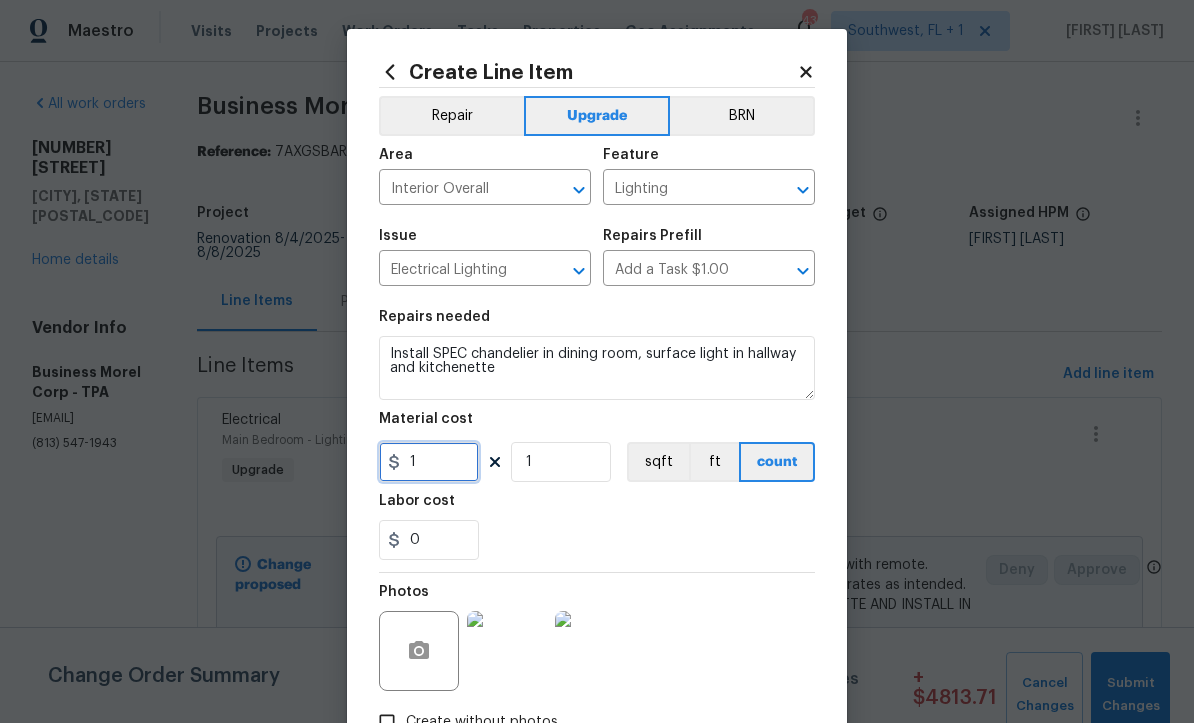 click on "1" at bounding box center [429, 463] 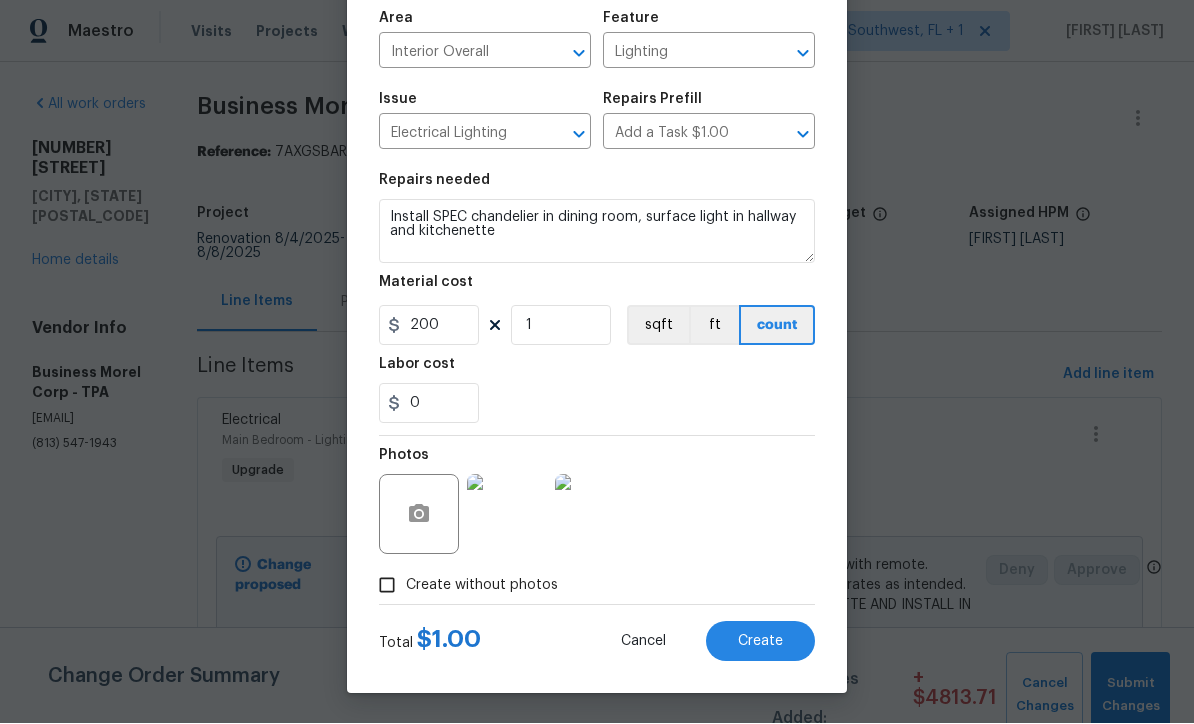 scroll, scrollTop: 137, scrollLeft: 0, axis: vertical 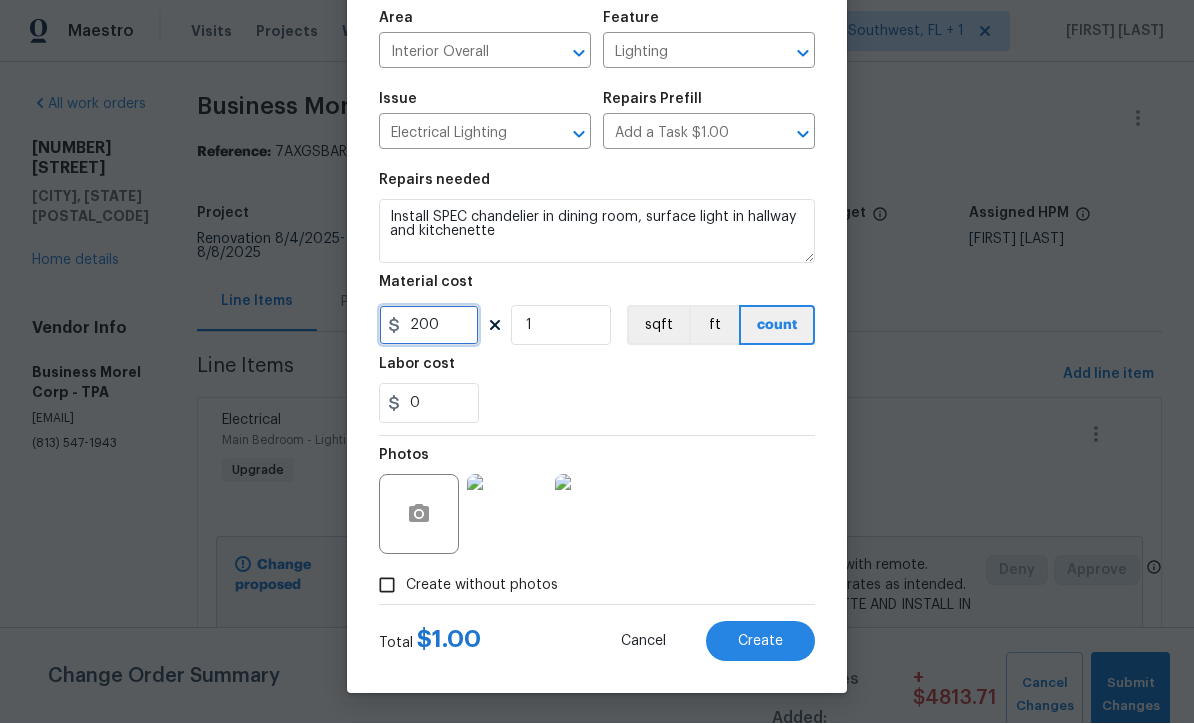 type on "200" 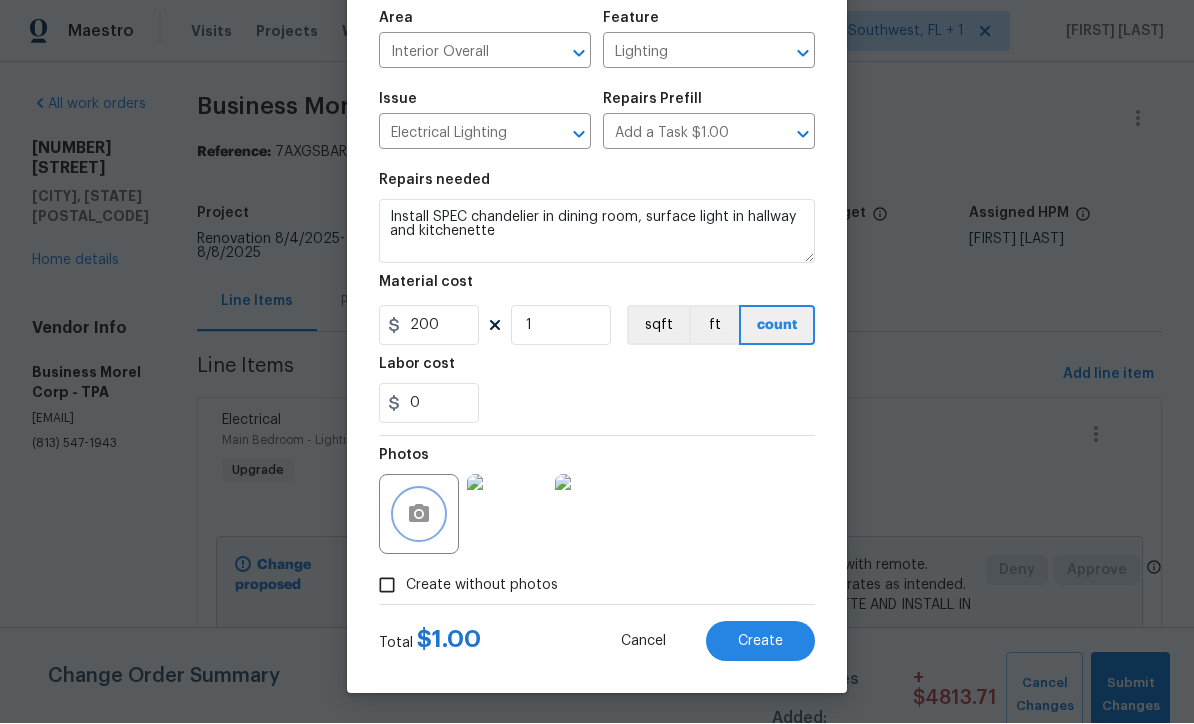 click 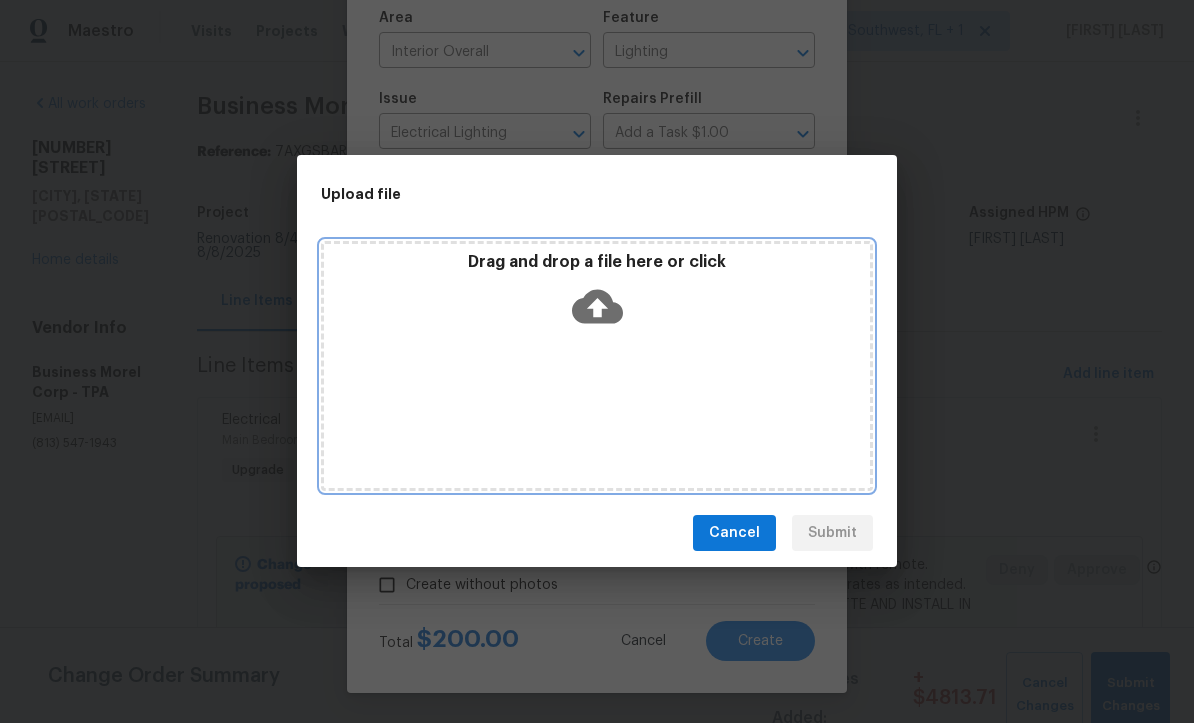 click 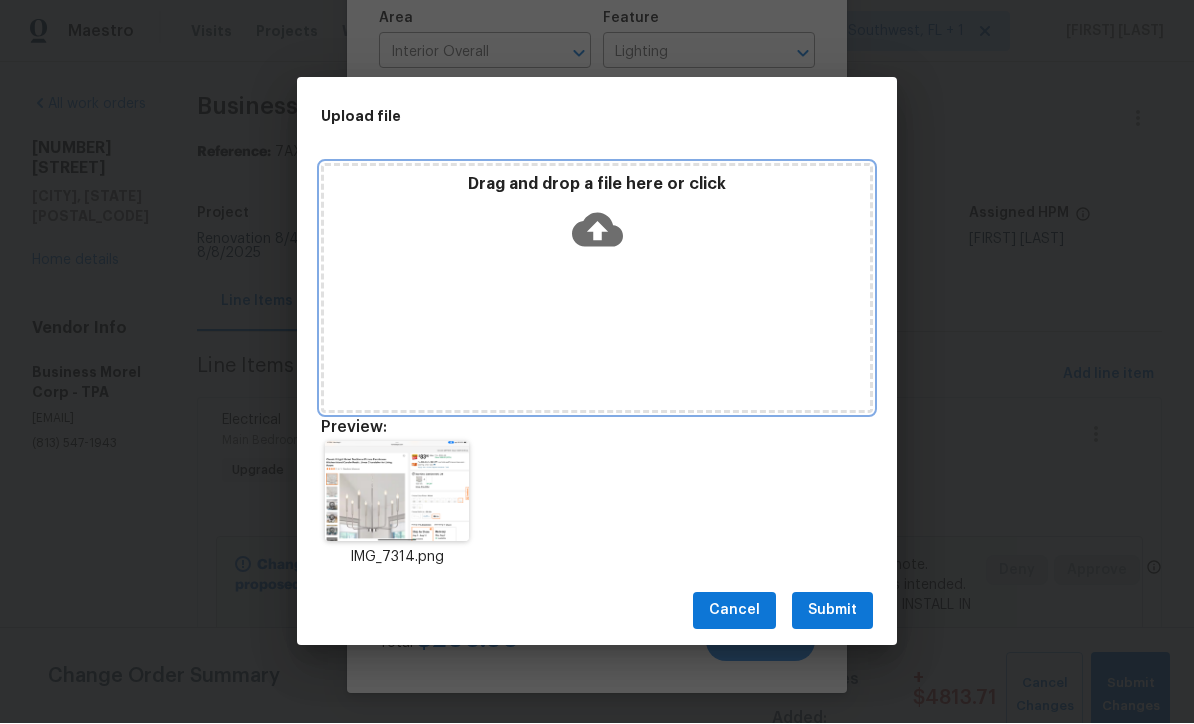 click 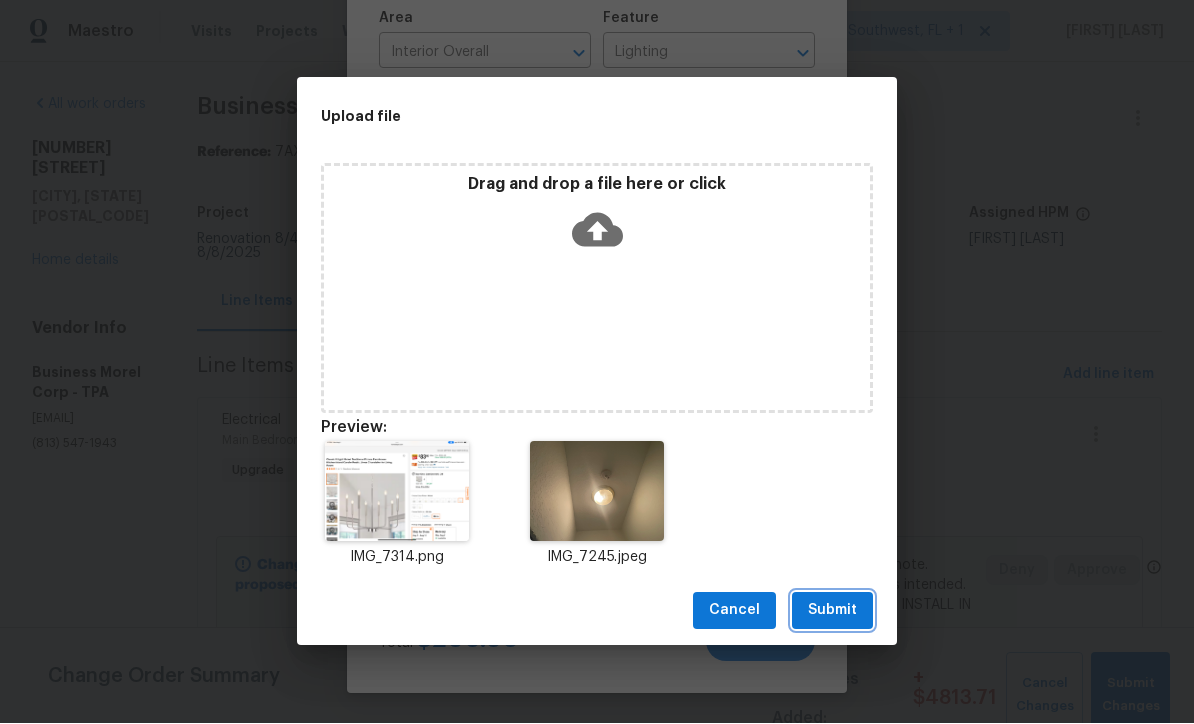 click on "Submit" at bounding box center (832, 611) 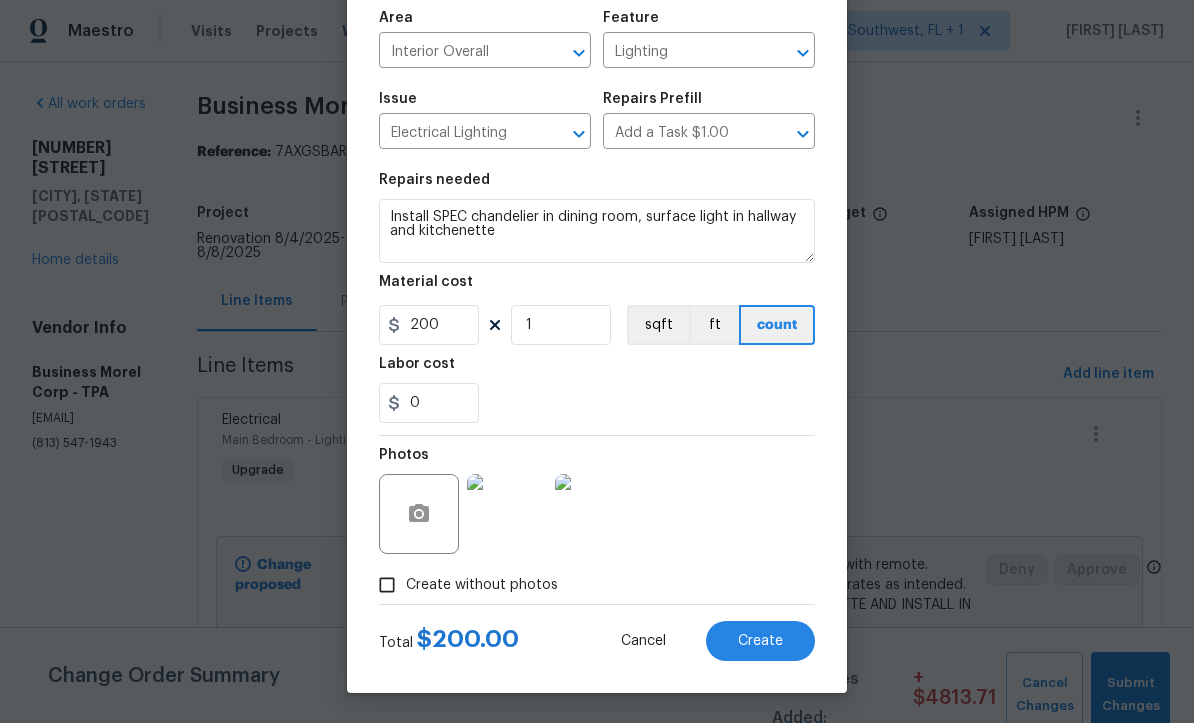 click on "Create" at bounding box center (760, 642) 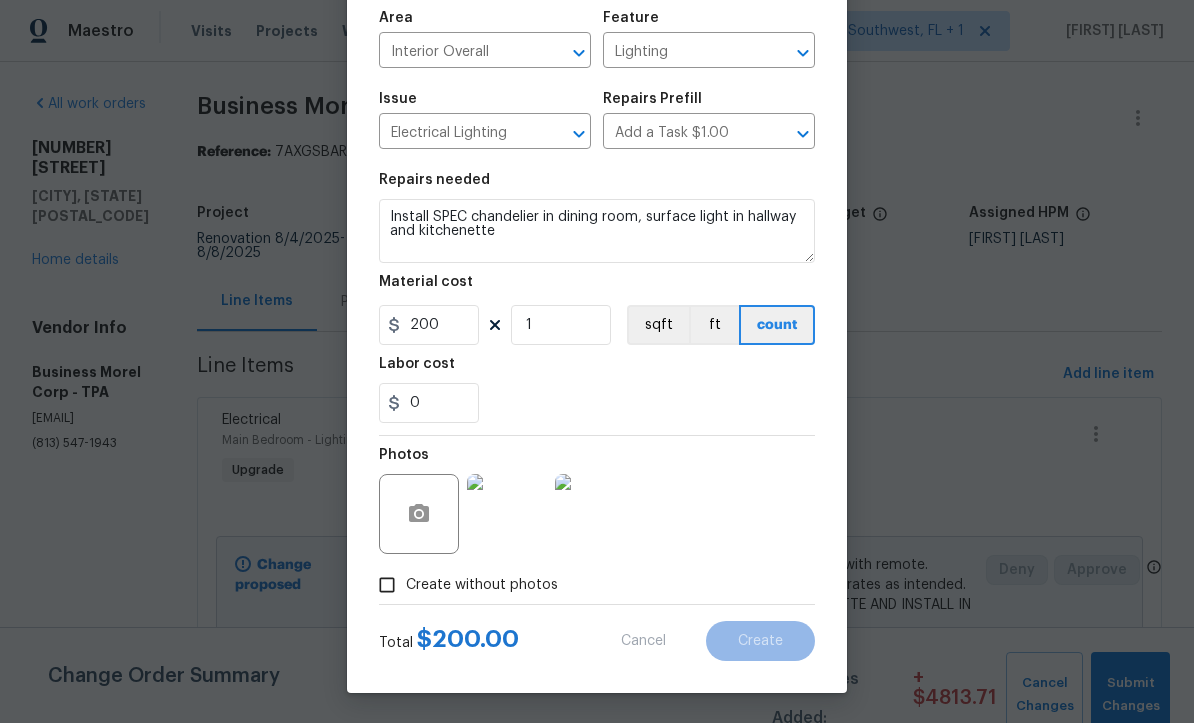 scroll, scrollTop: 141, scrollLeft: 0, axis: vertical 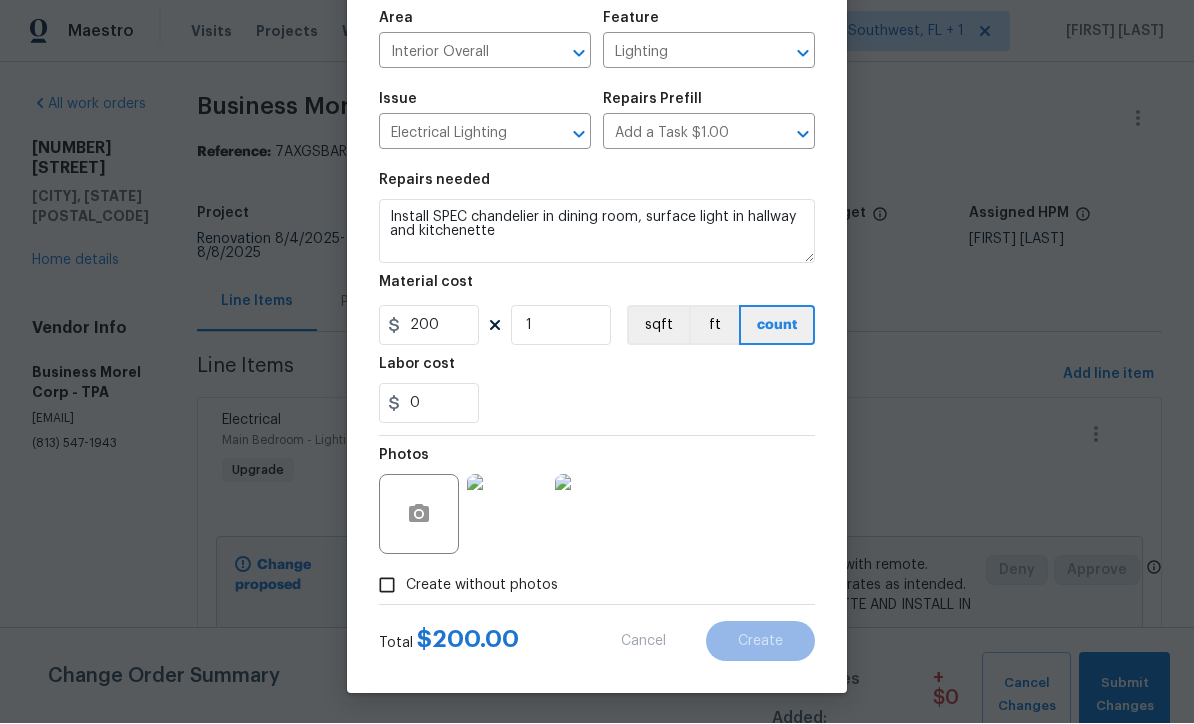 click on "Photos" at bounding box center (597, 502) 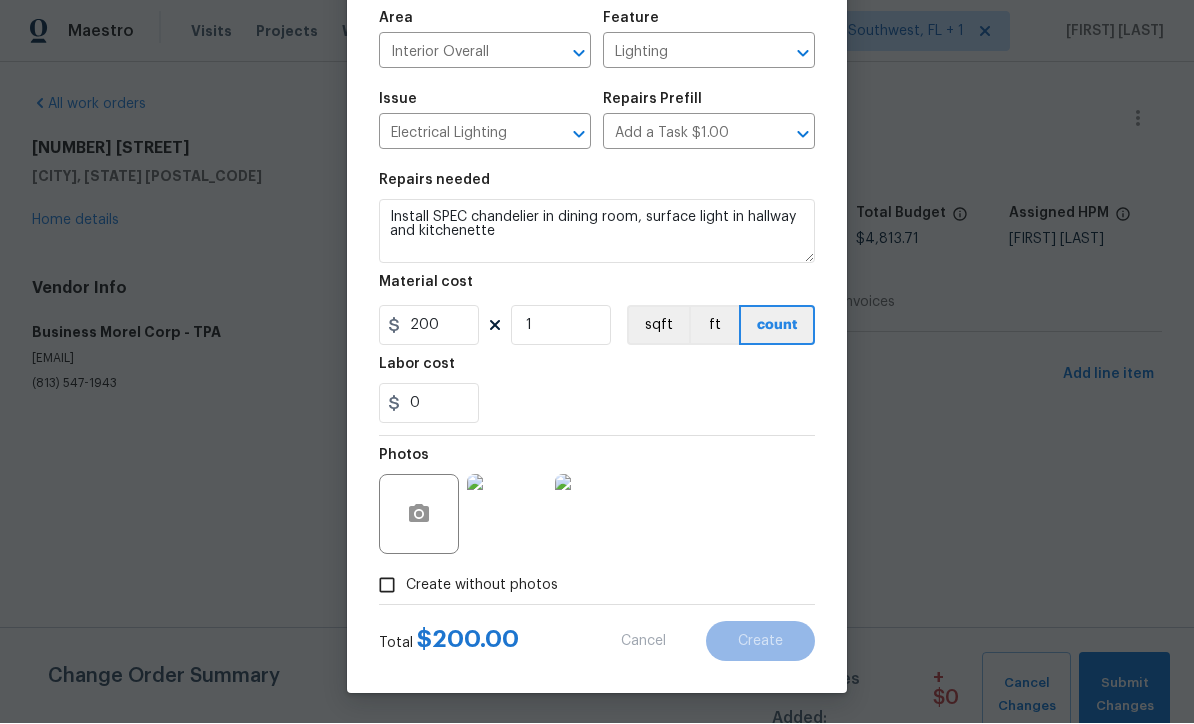 scroll, scrollTop: 0, scrollLeft: 0, axis: both 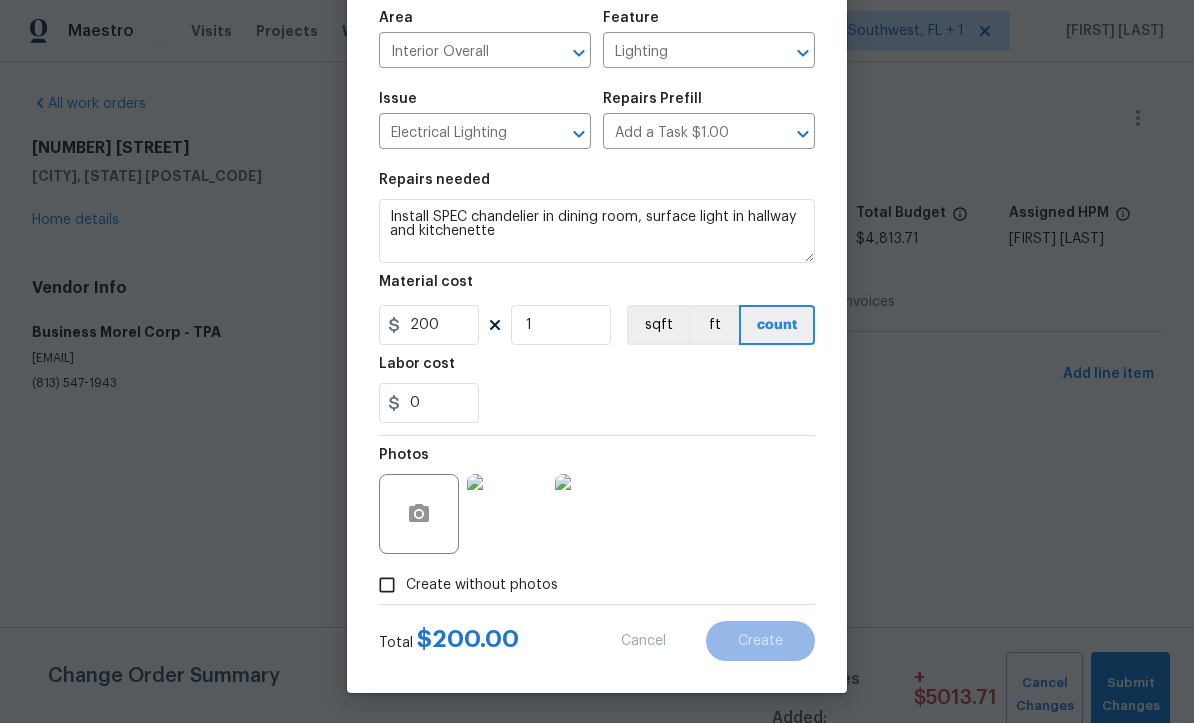 type 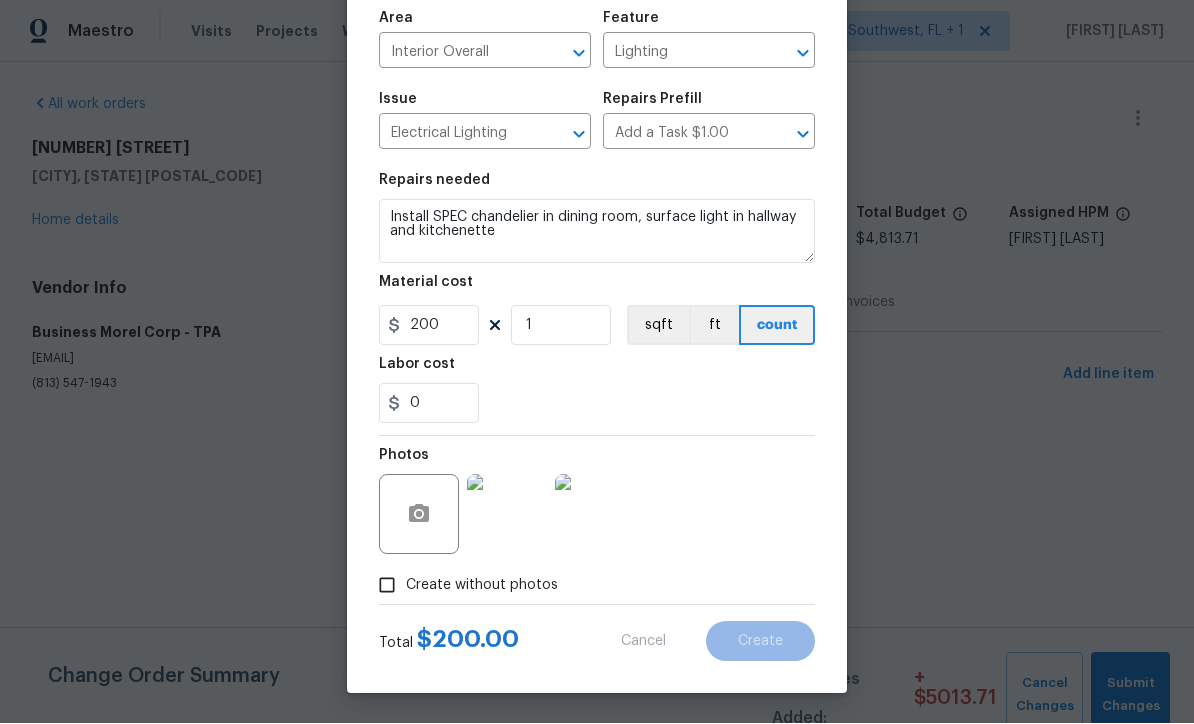type 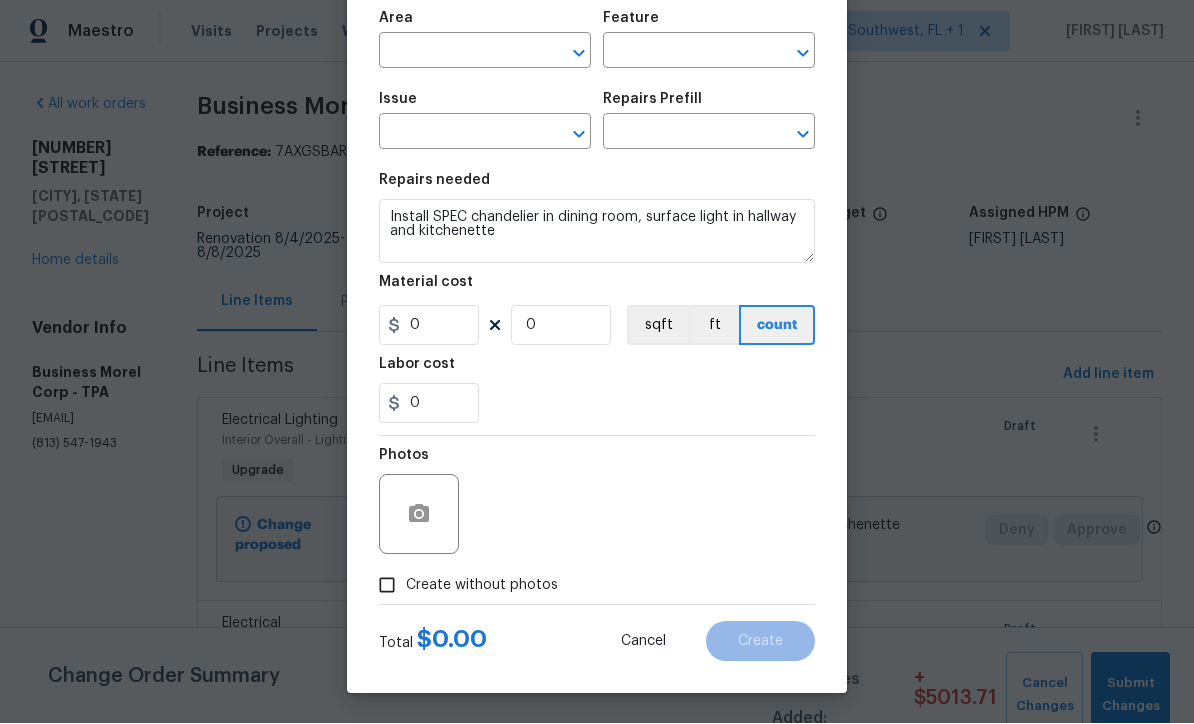 scroll, scrollTop: 1, scrollLeft: 0, axis: vertical 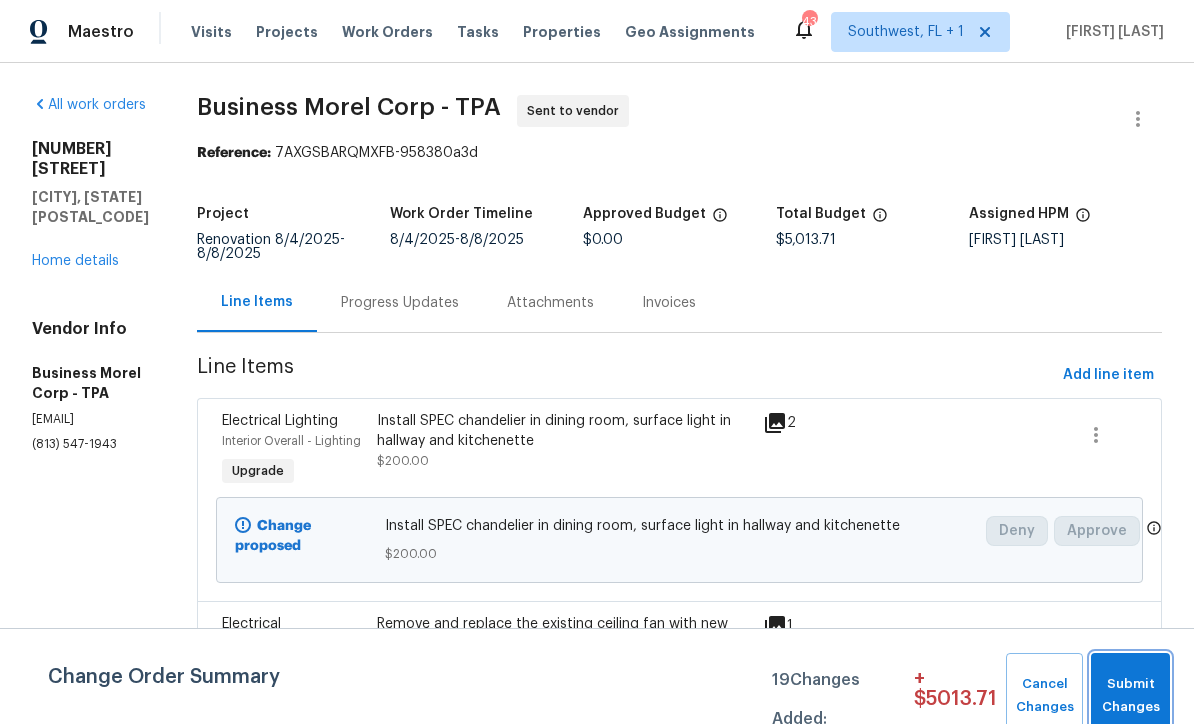 click on "Submit Changes" at bounding box center (1130, 696) 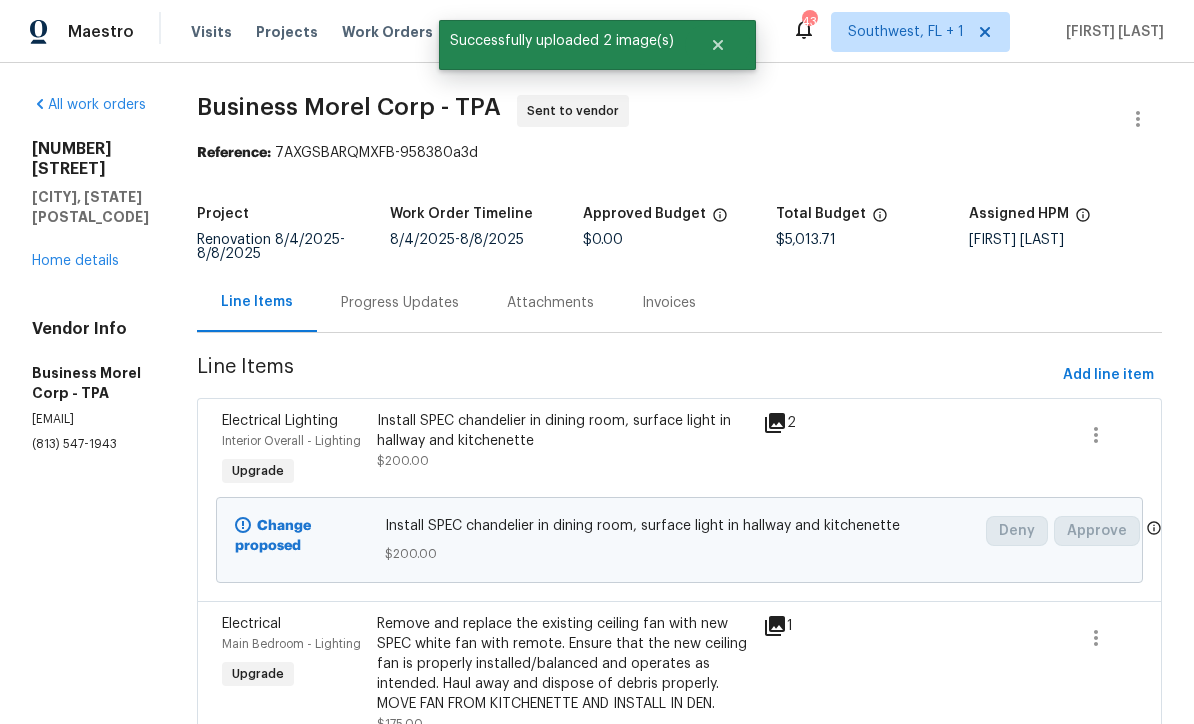 scroll, scrollTop: 0, scrollLeft: 0, axis: both 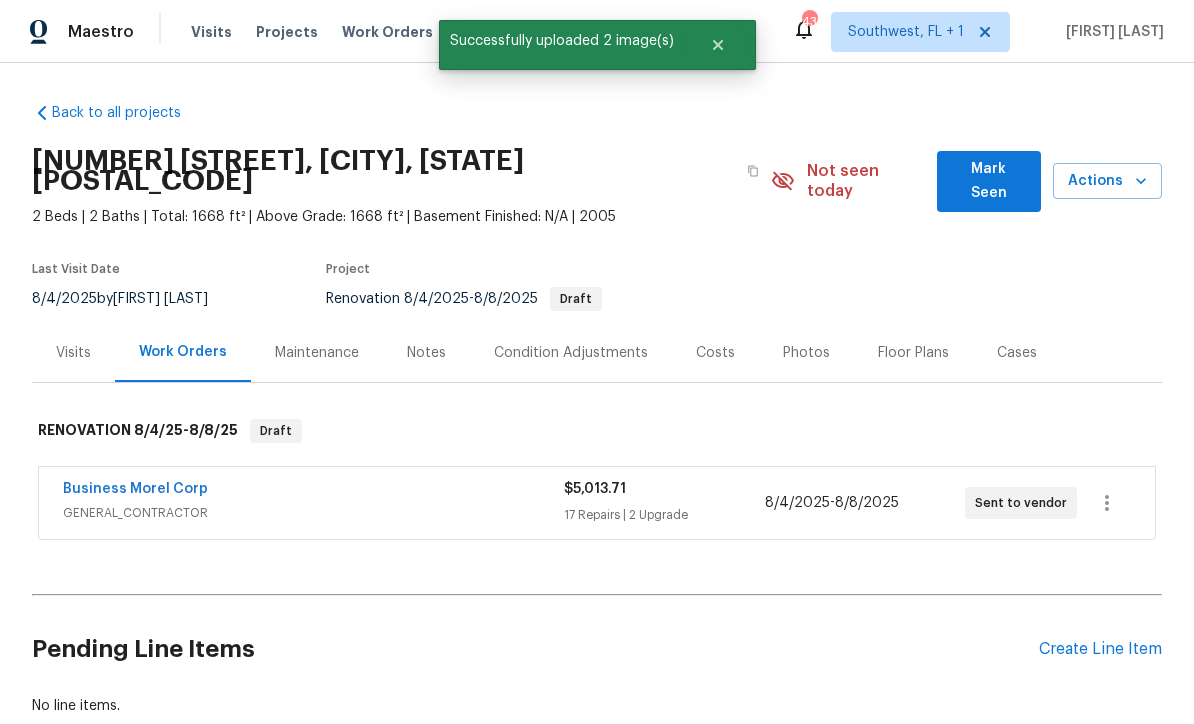 click on "Create Line Item" at bounding box center (1100, 649) 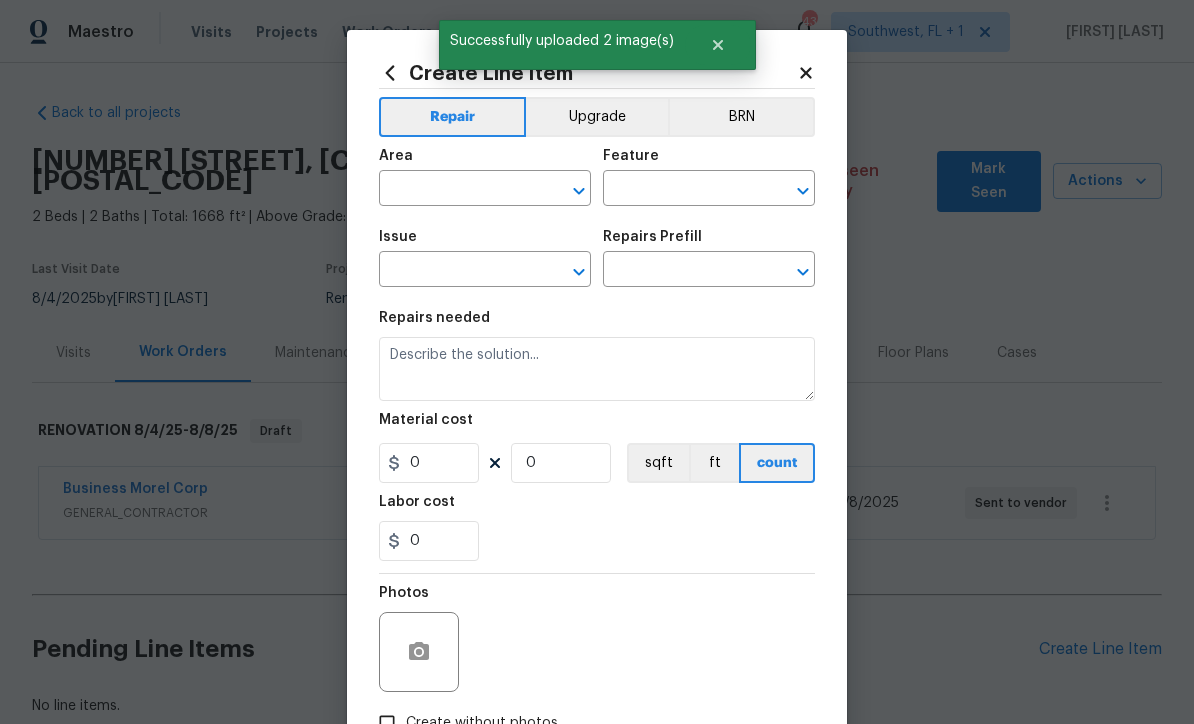 scroll, scrollTop: 0, scrollLeft: 0, axis: both 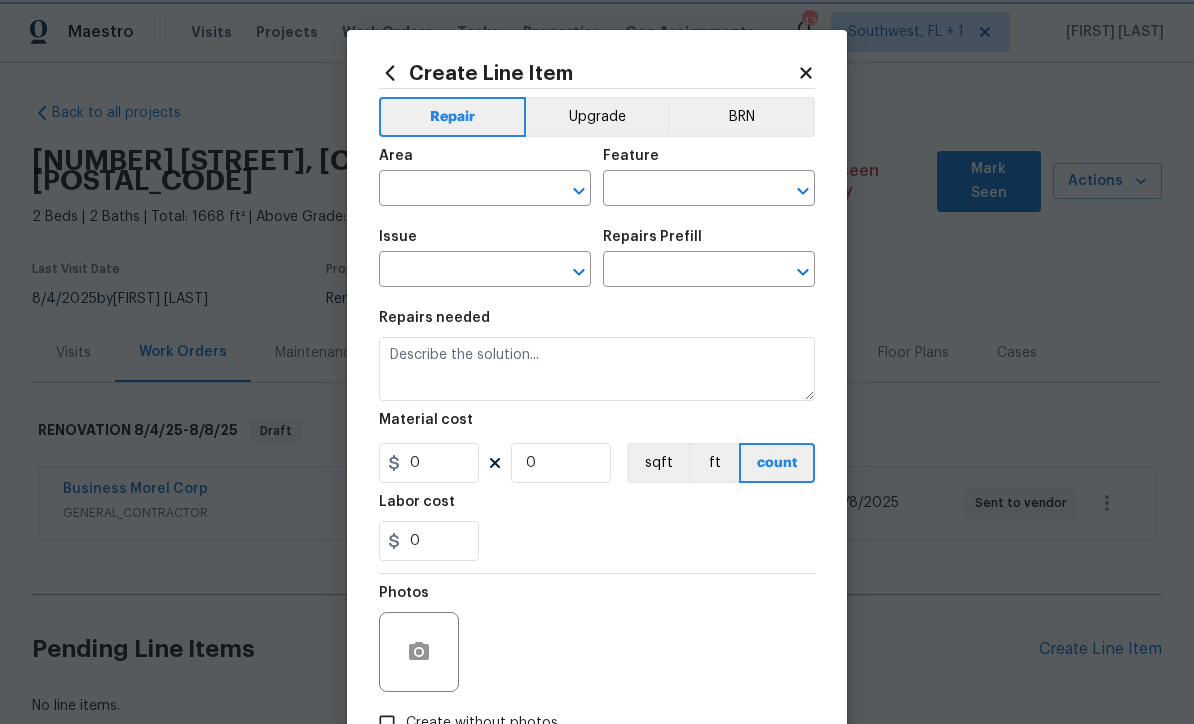click on "Issue ​" at bounding box center [485, 258] 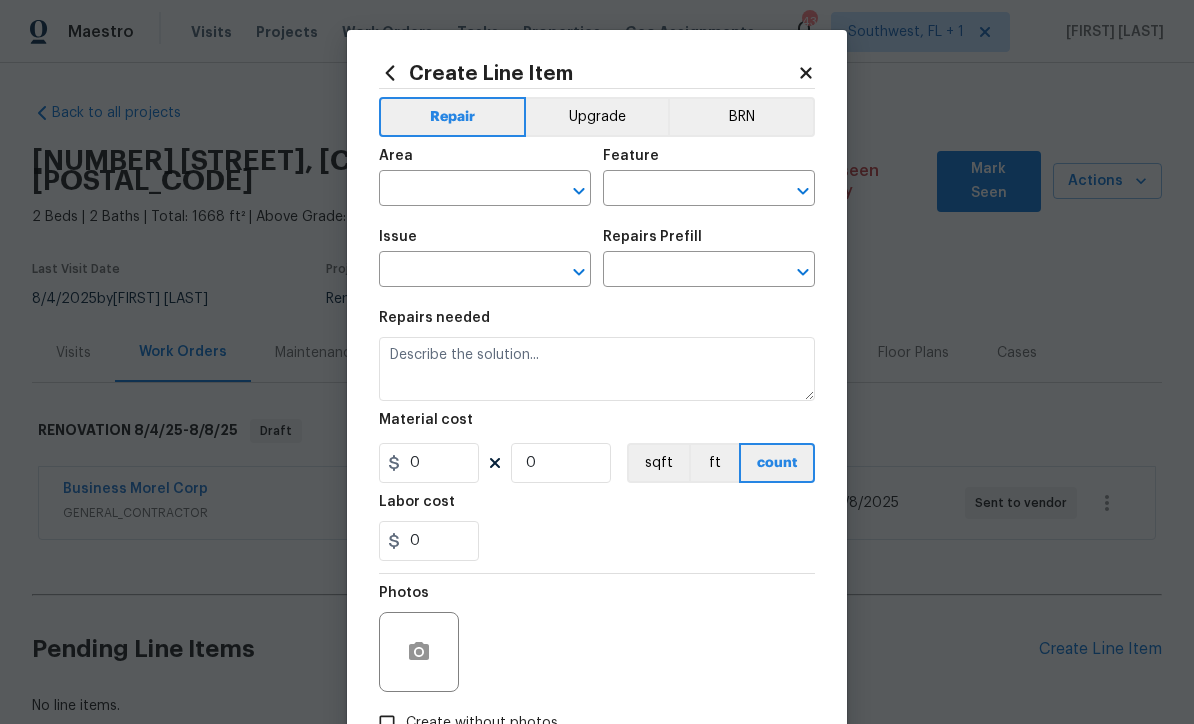 click at bounding box center [457, 190] 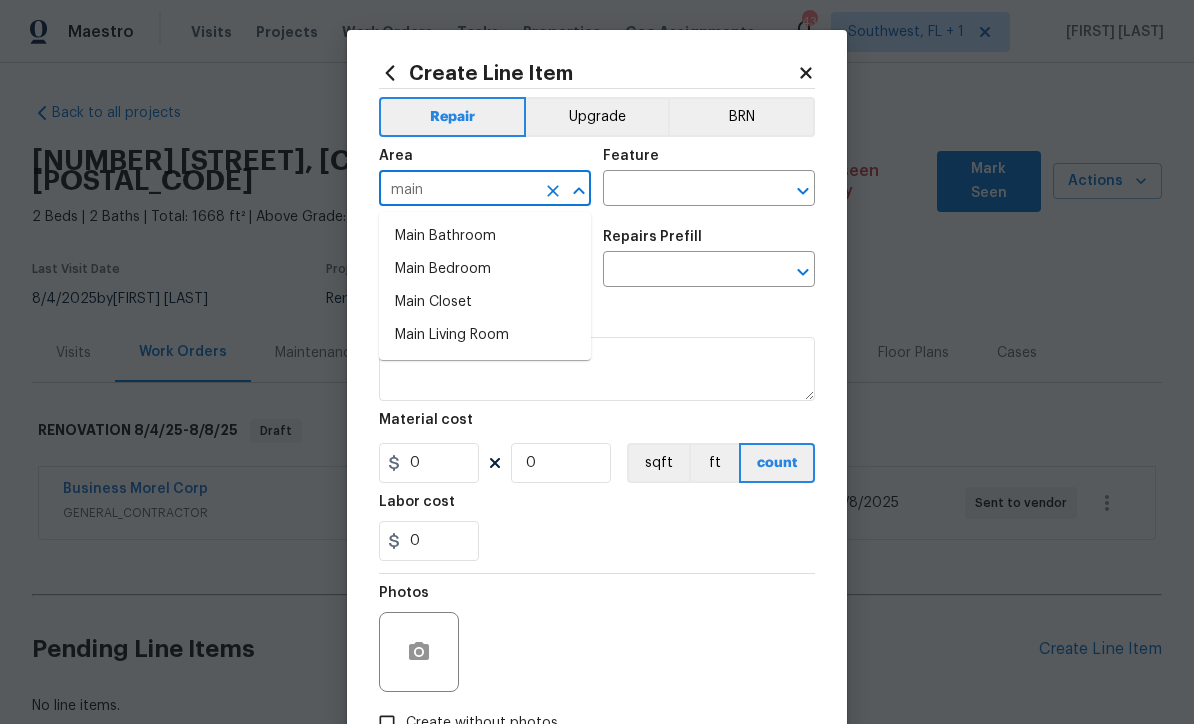 click on "Main Bathroom" at bounding box center [485, 236] 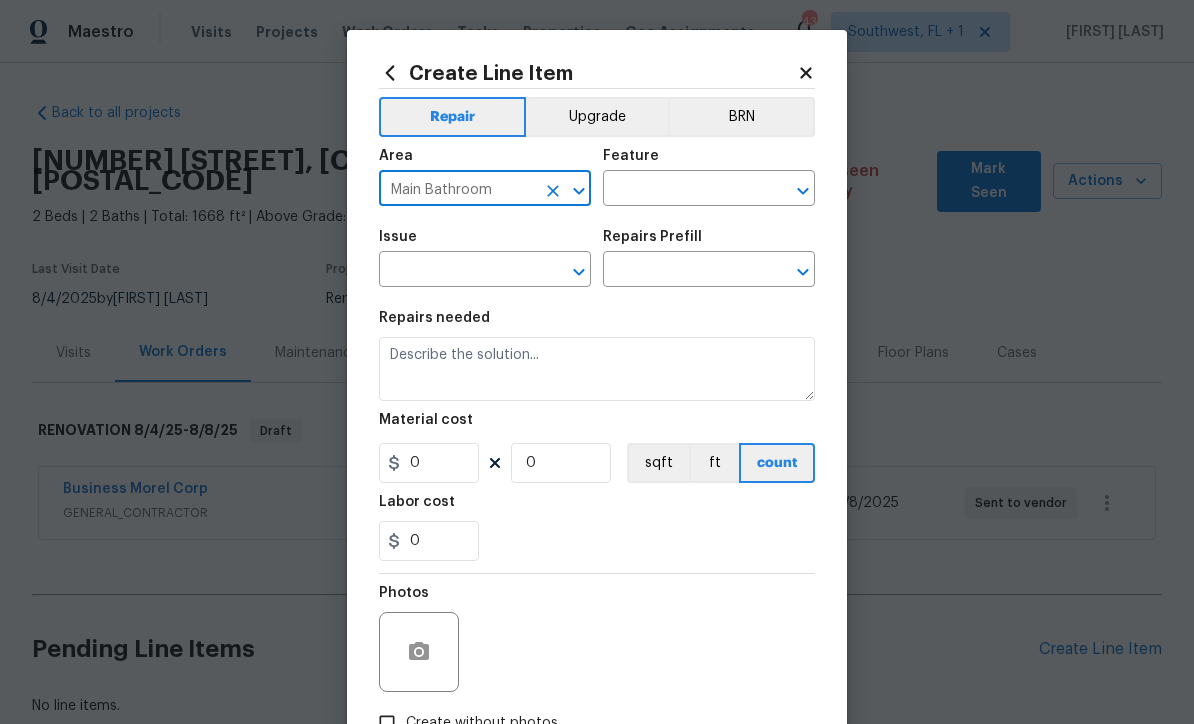click at bounding box center (681, 190) 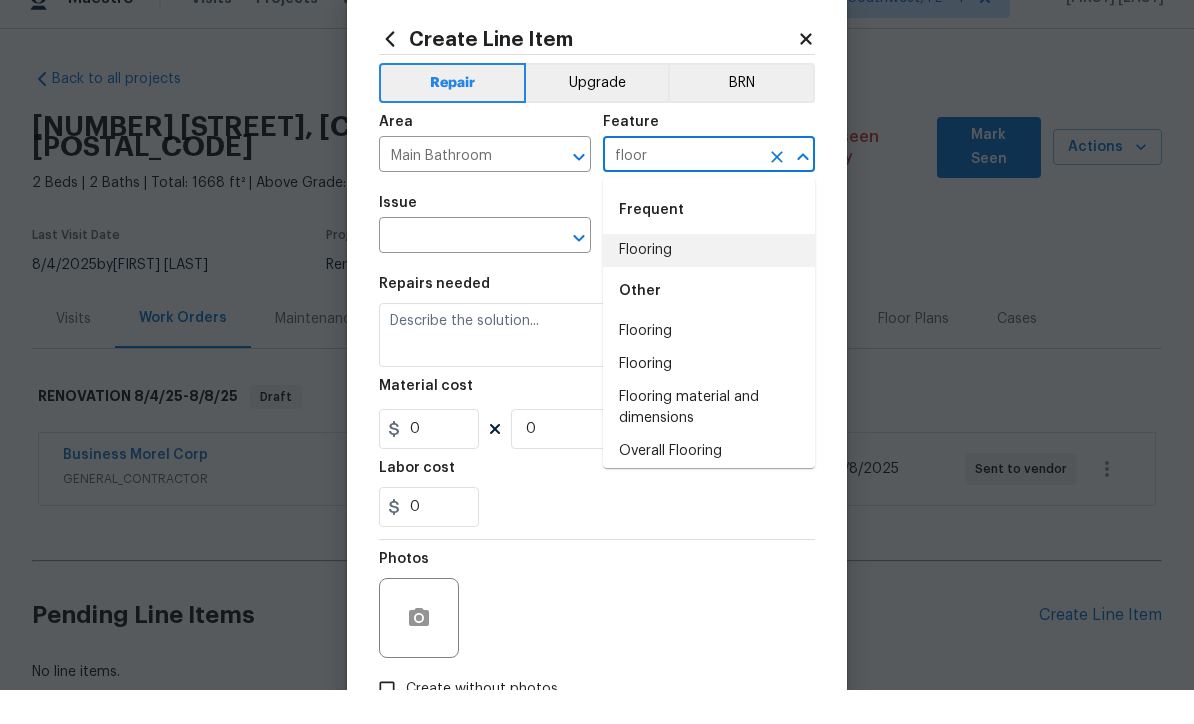 click on "Flooring" at bounding box center (709, 284) 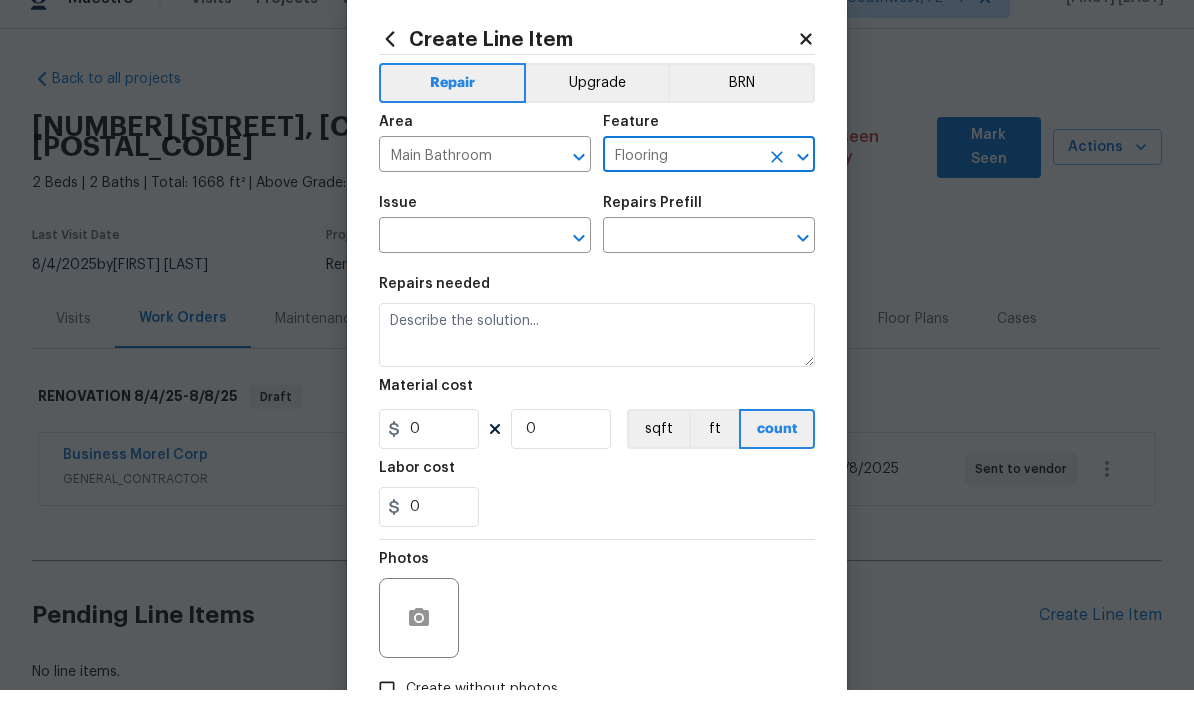 click at bounding box center (457, 271) 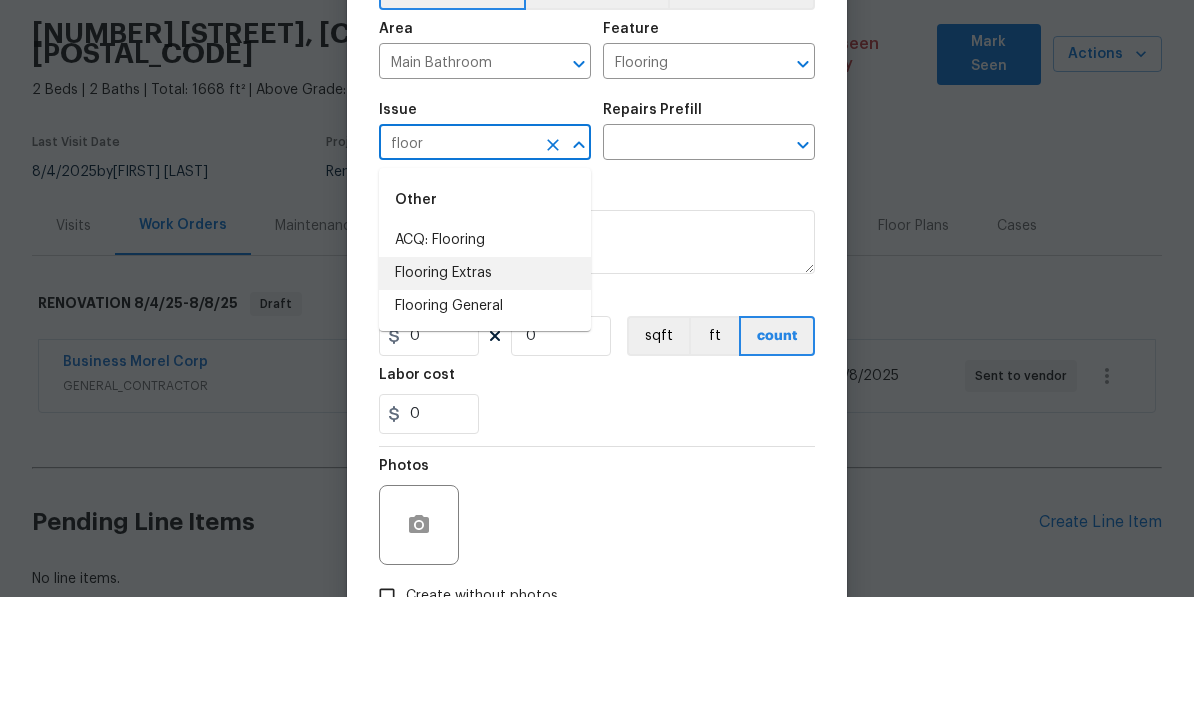 click on "Flooring Extras" at bounding box center (485, 400) 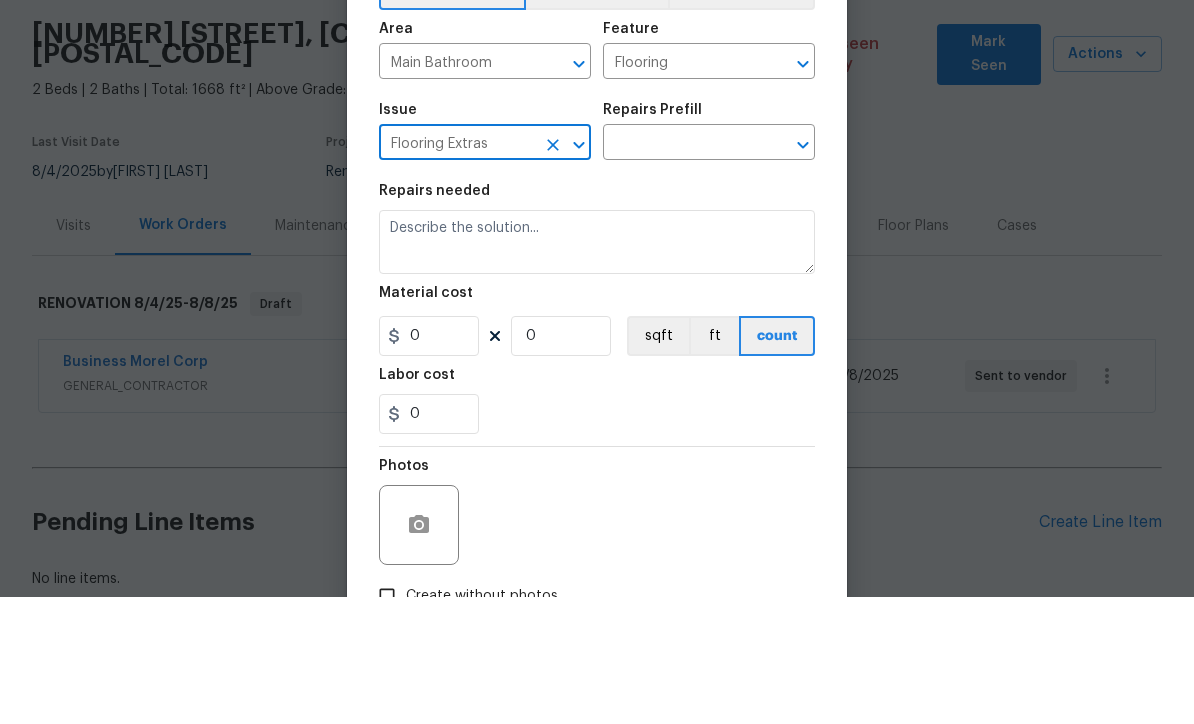 click 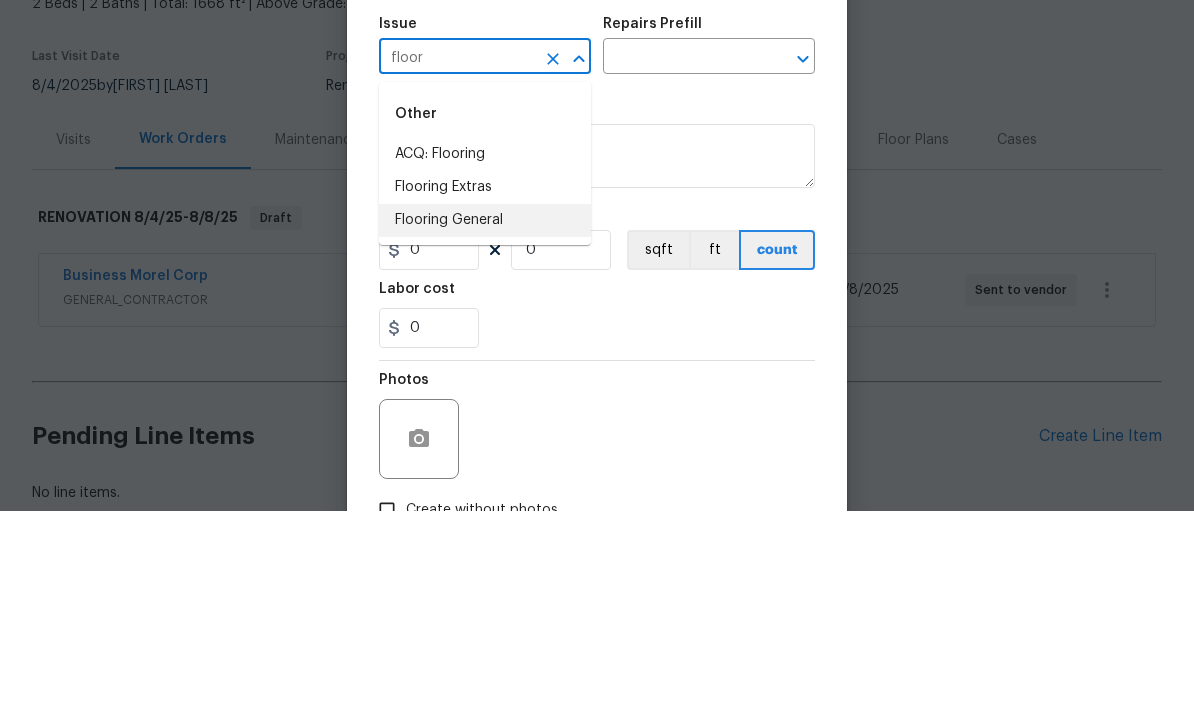 click on "Flooring General" at bounding box center (485, 433) 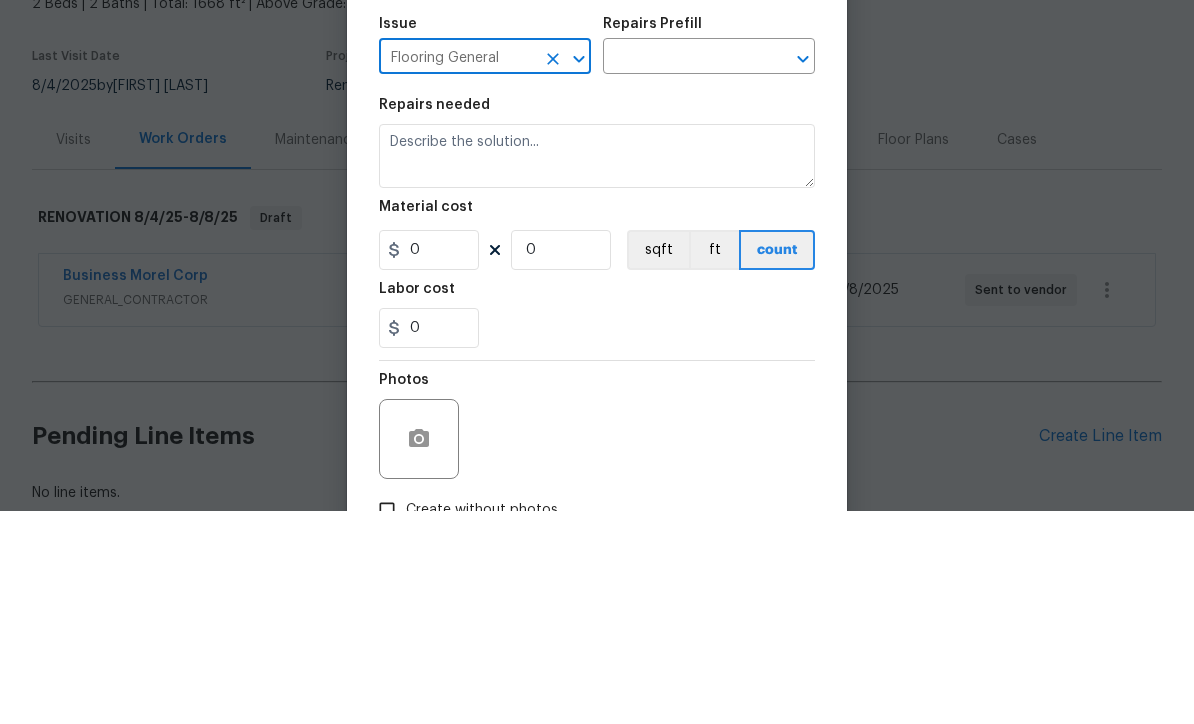 click at bounding box center [681, 271] 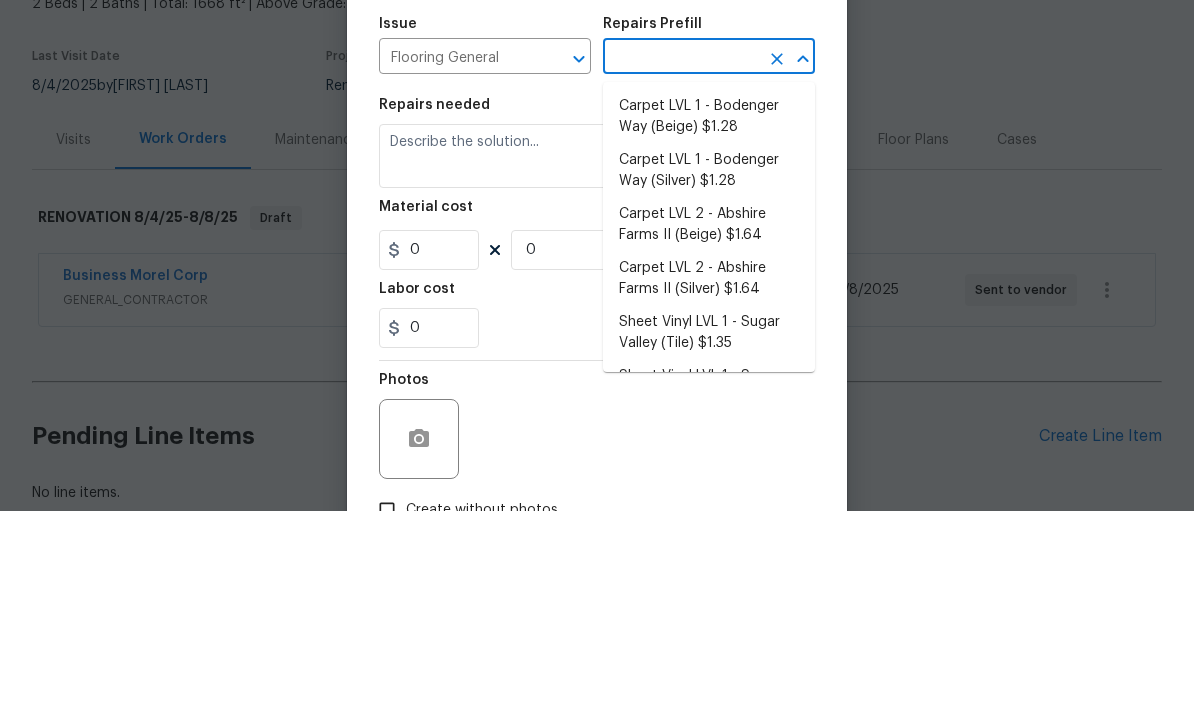 click on "Carpet LVL 1 - Bodenger Way (Beige) $1.28" at bounding box center (709, 330) 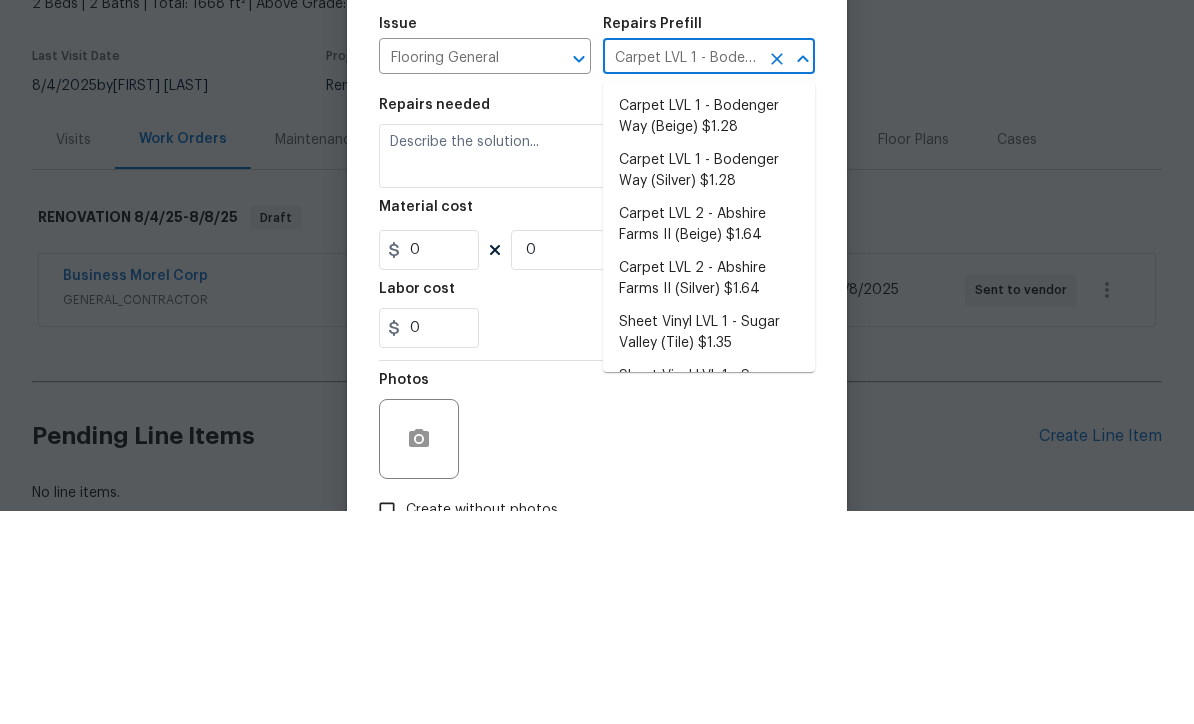 type on "Overall Flooring" 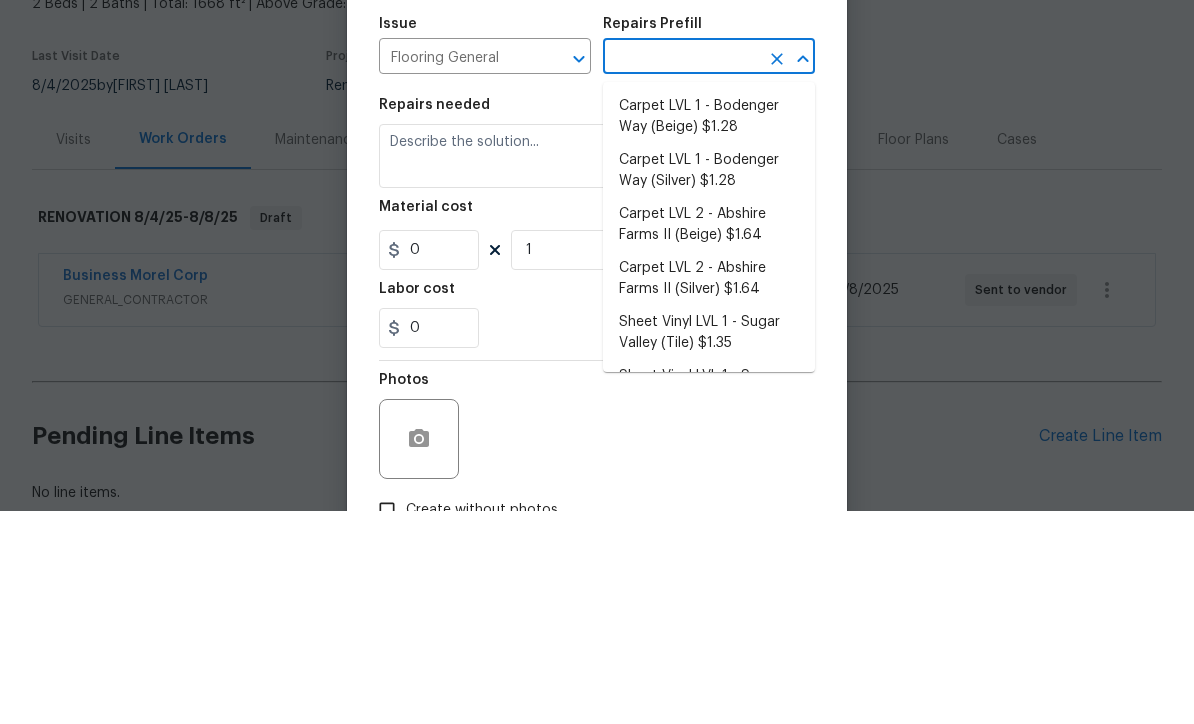 type on "Carpet LVL 1 - Bodenger Way (Beige) $1.28" 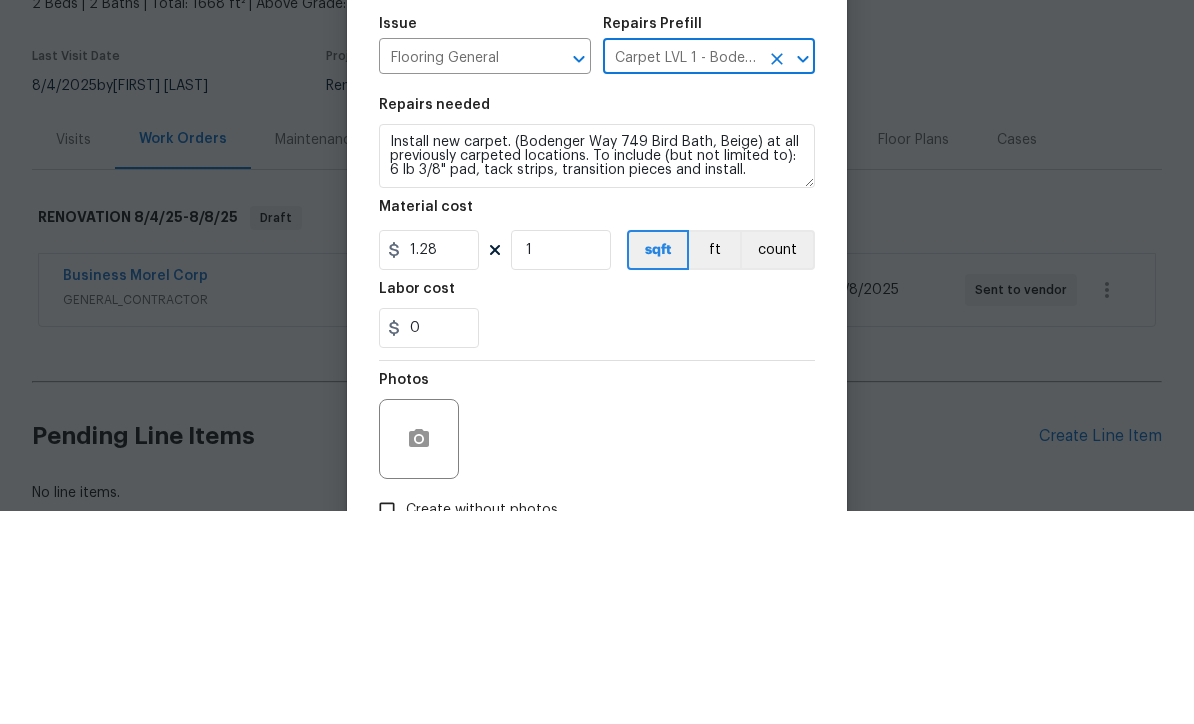 scroll, scrollTop: 66, scrollLeft: 0, axis: vertical 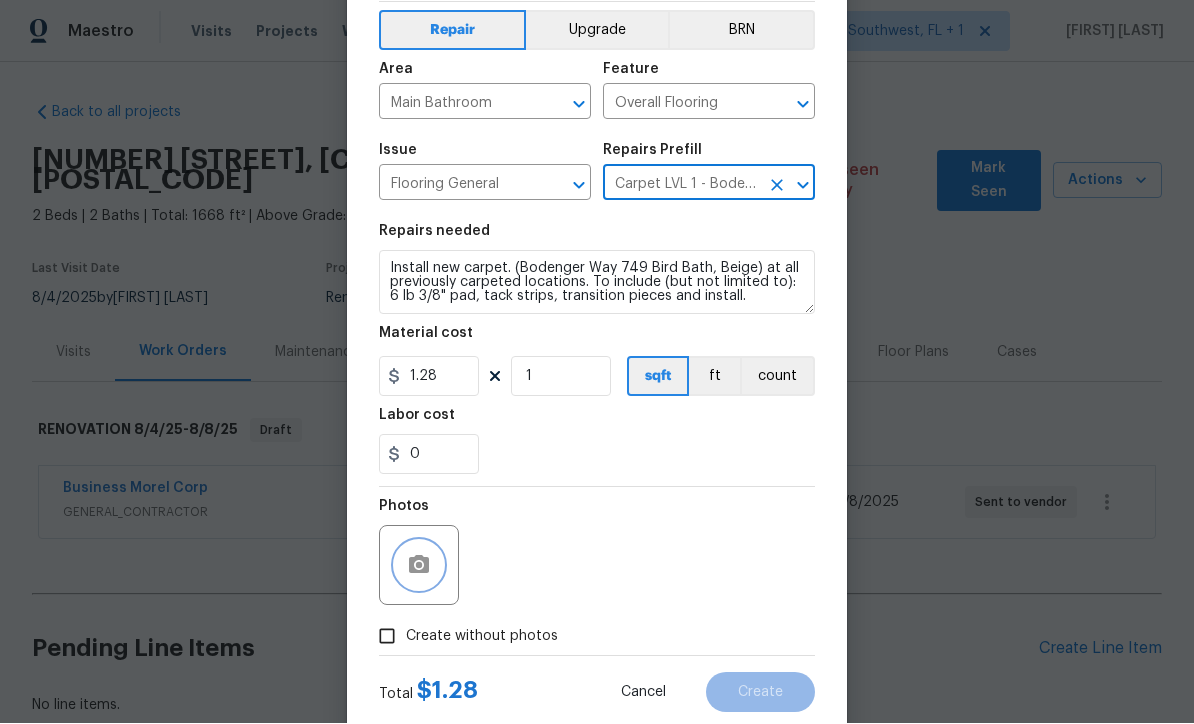 click 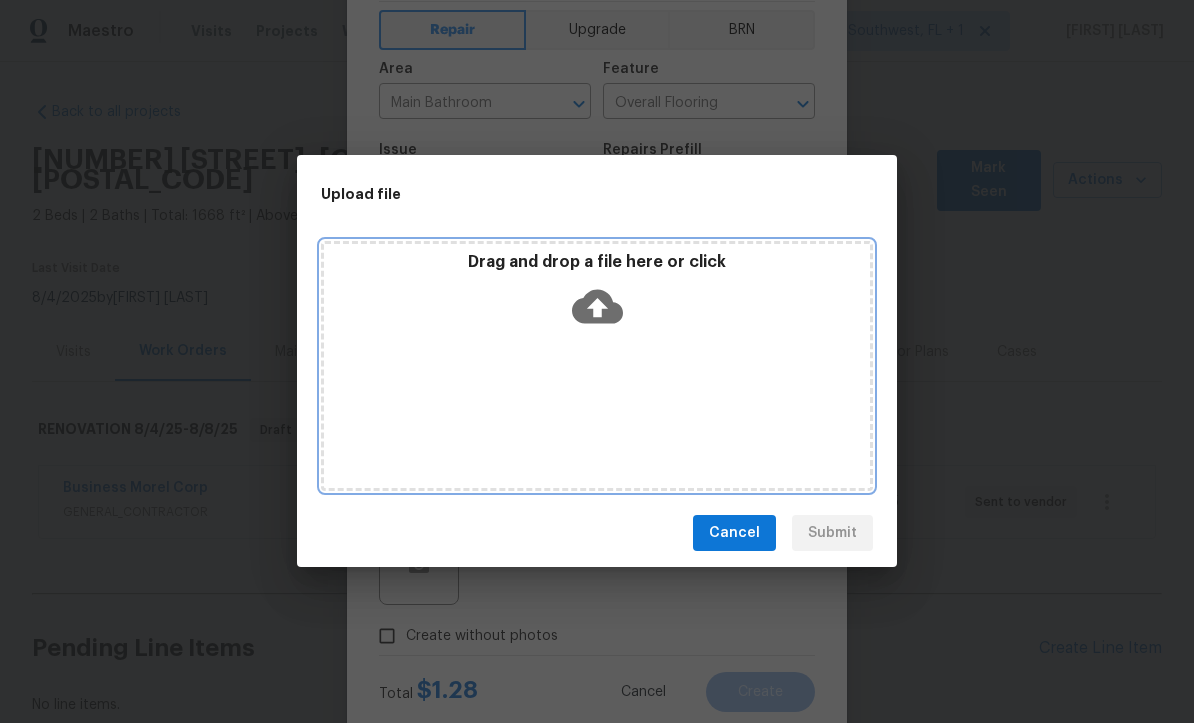 click 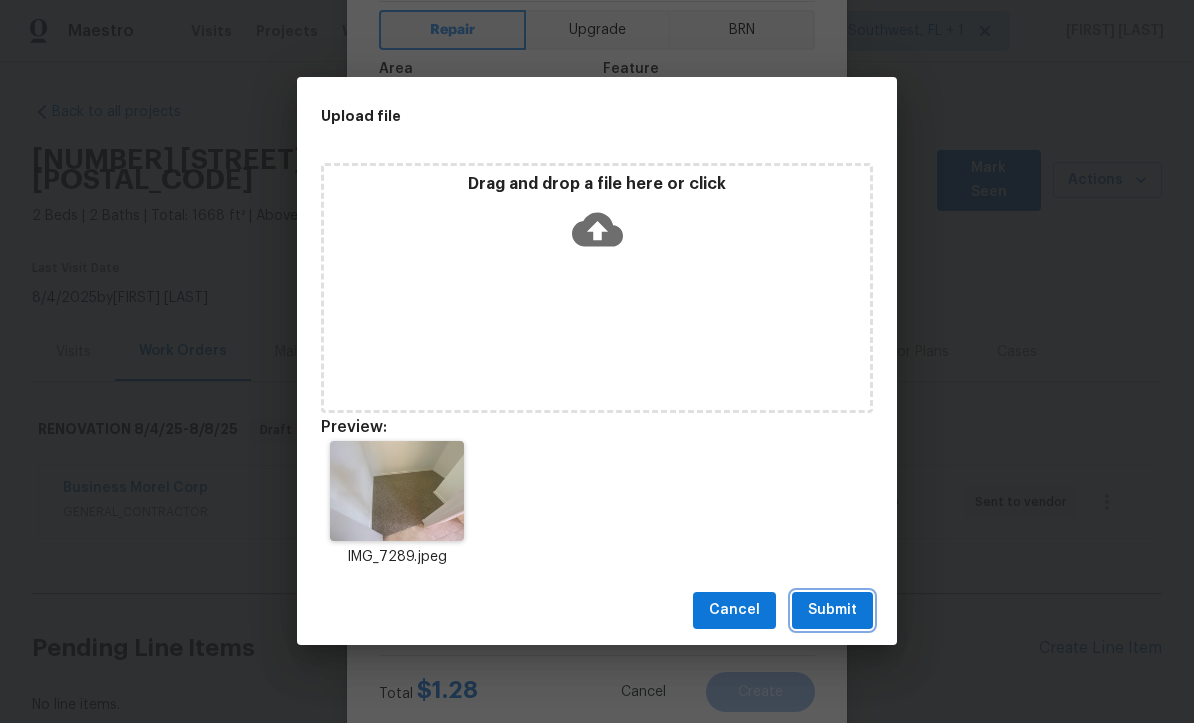 click on "Submit" at bounding box center [832, 611] 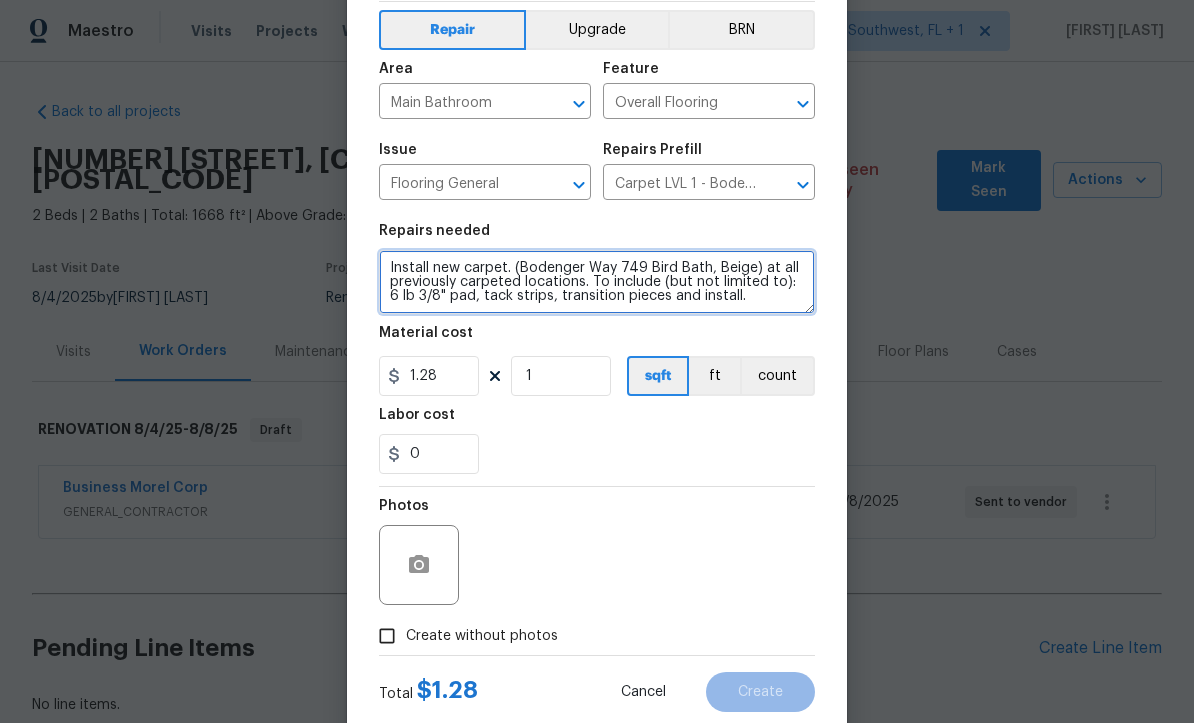 click on "Install new carpet. (Bodenger Way 749 Bird Bath, Beige) at all previously carpeted locations. To include (but not limited to): 6 lb 3/8" pad, tack strips, transition pieces and install." at bounding box center (597, 283) 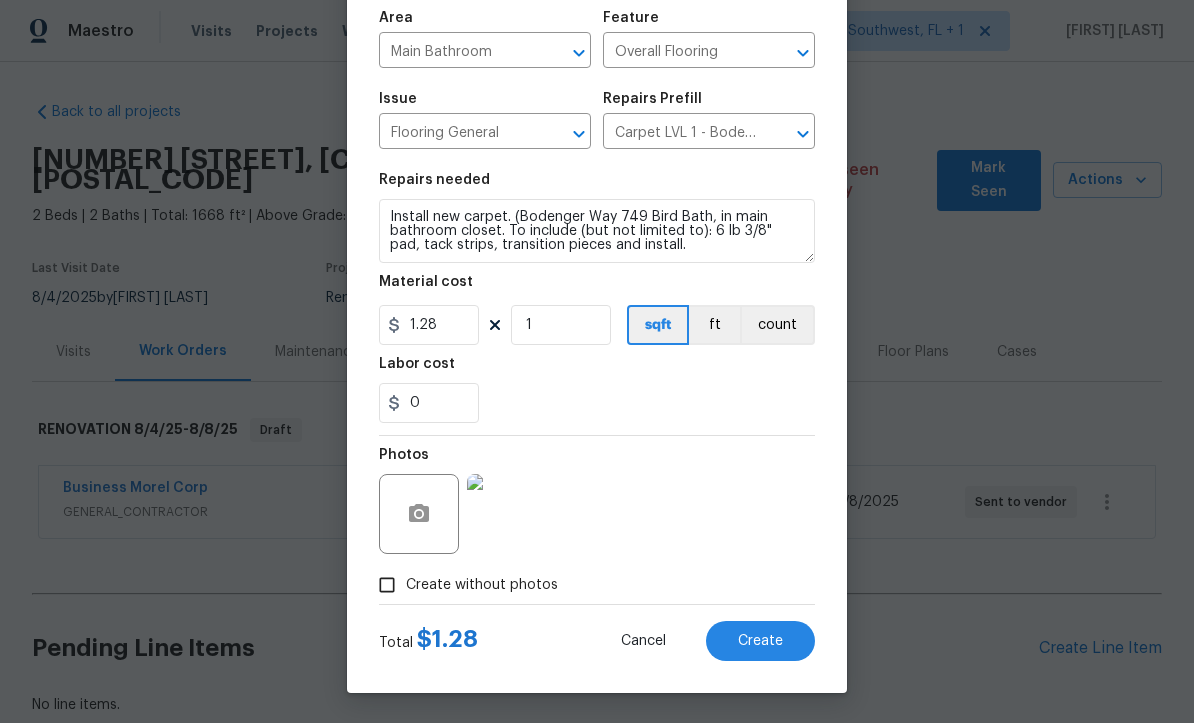 scroll, scrollTop: 141, scrollLeft: 0, axis: vertical 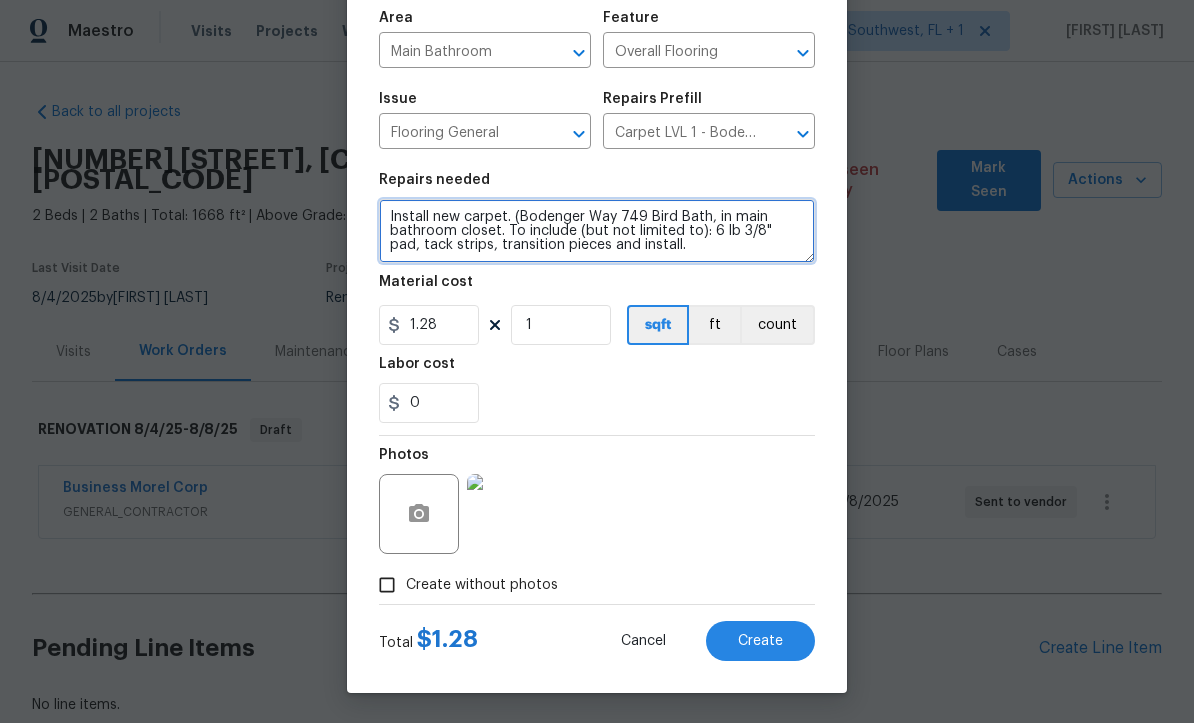 type on "Install new carpet. (Bodenger Way 749 Bird Bath, in main bathroom closet. To include (but not limited to): 6 lb 3/8" pad, tack strips, transition pieces and install." 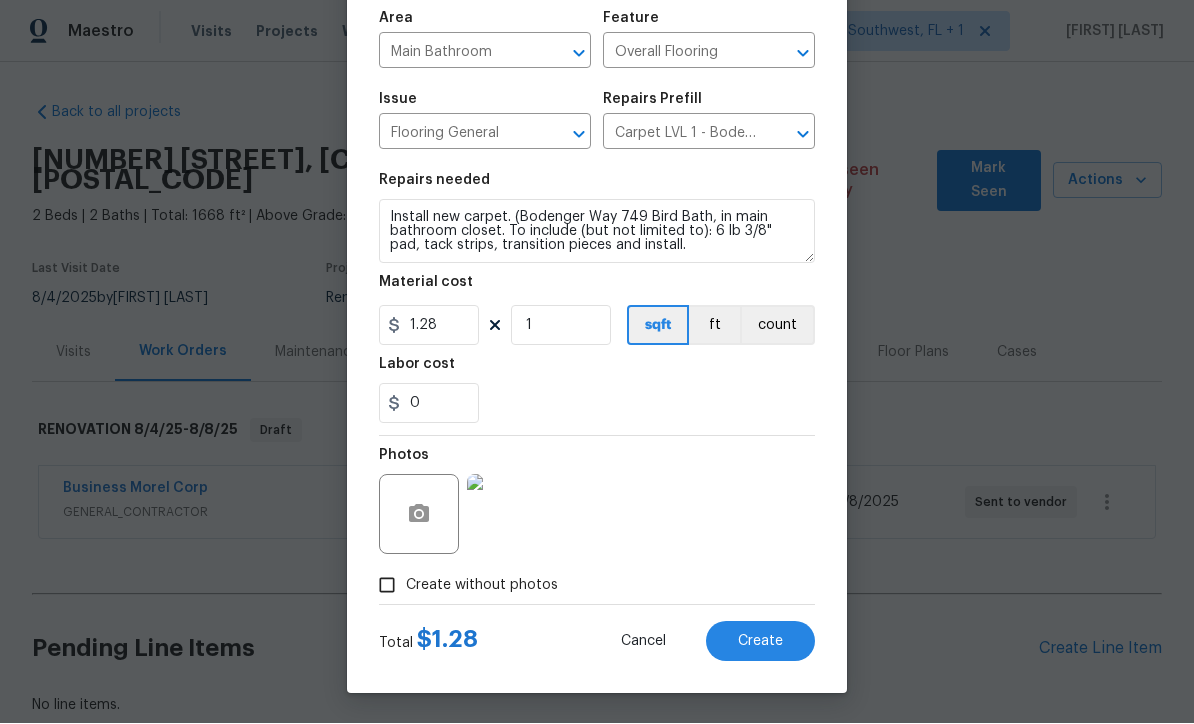 click on "Photos" at bounding box center (597, 502) 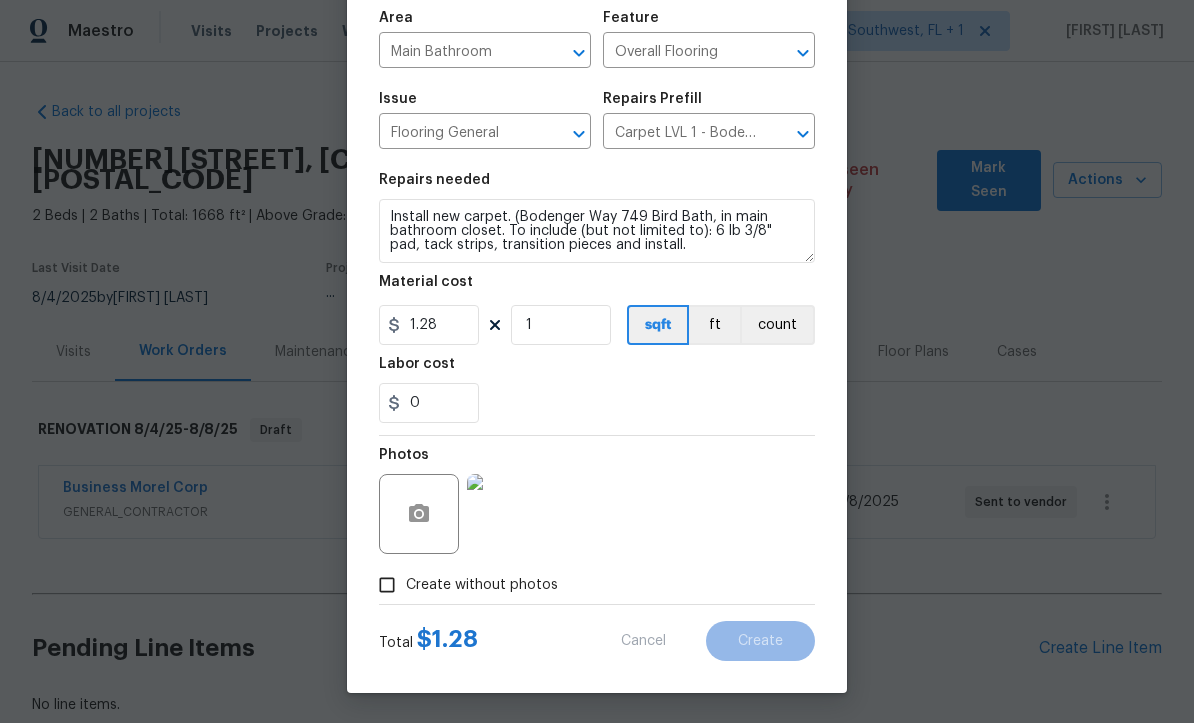 type on "0" 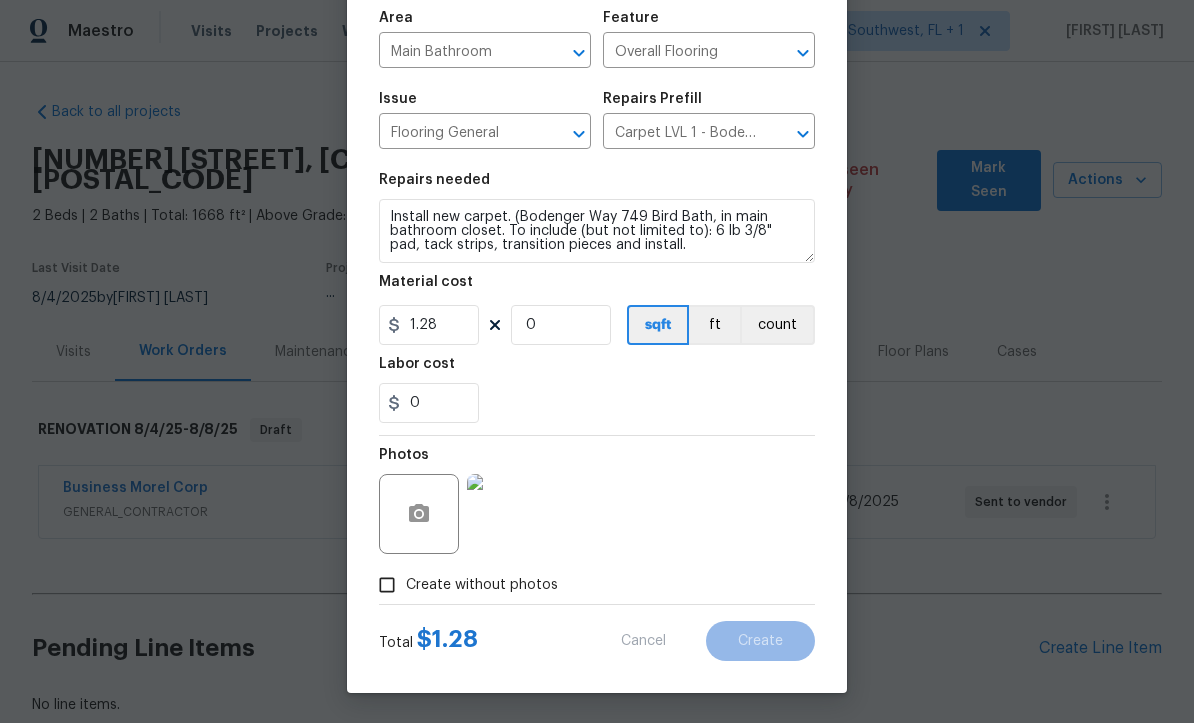 type 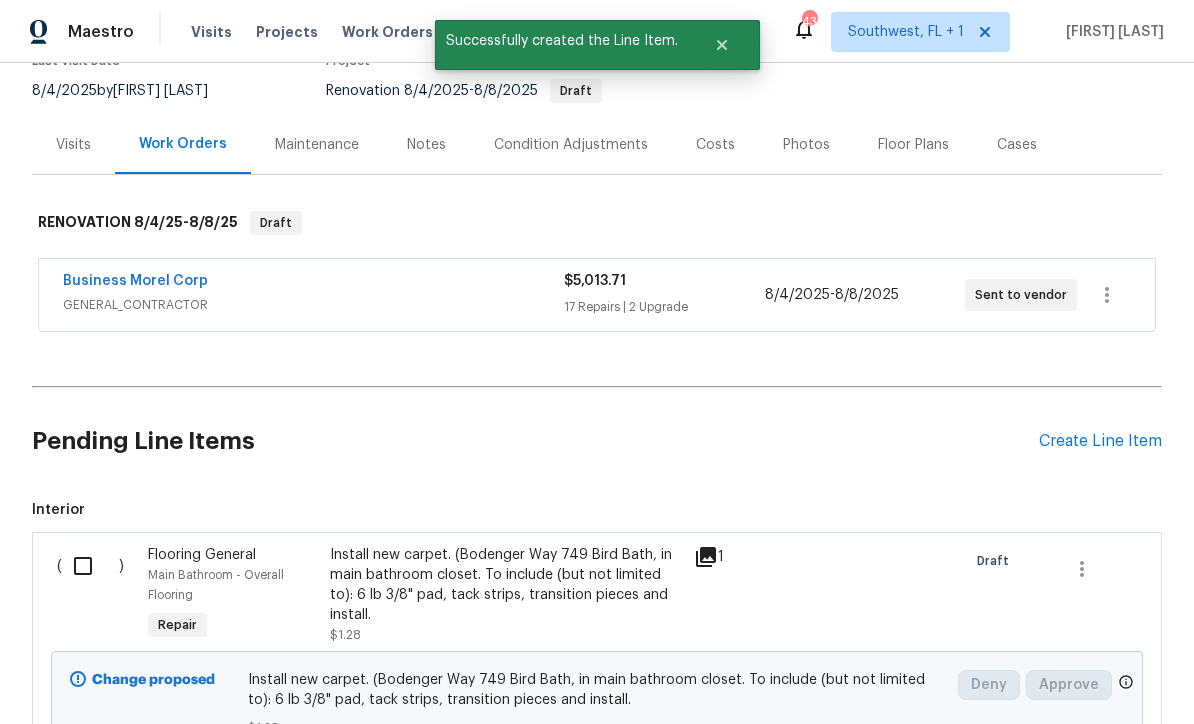 scroll, scrollTop: 207, scrollLeft: 0, axis: vertical 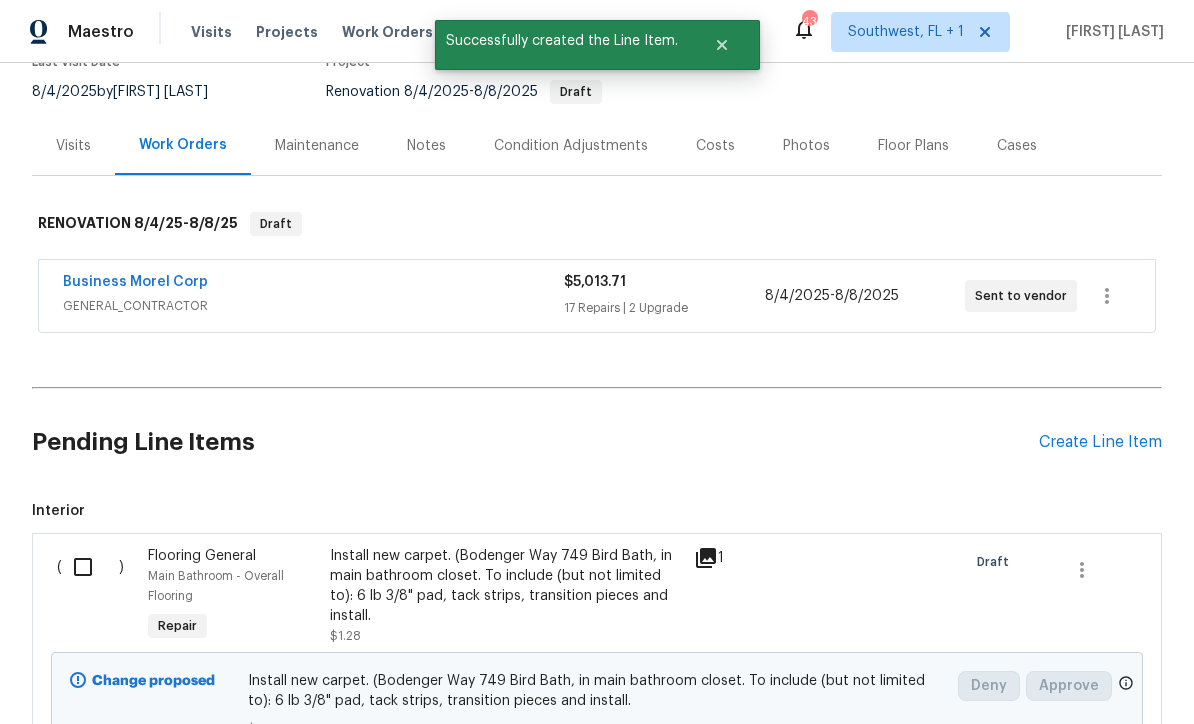 click at bounding box center (90, 567) 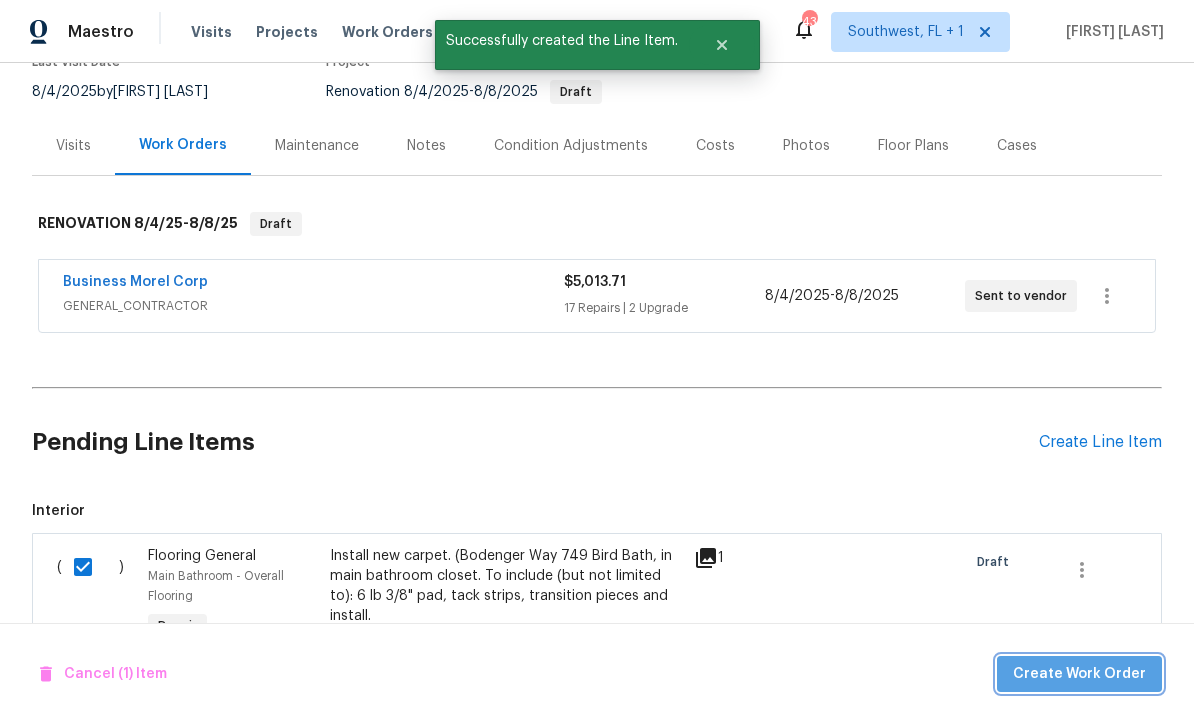 click on "Create Work Order" at bounding box center [1079, 674] 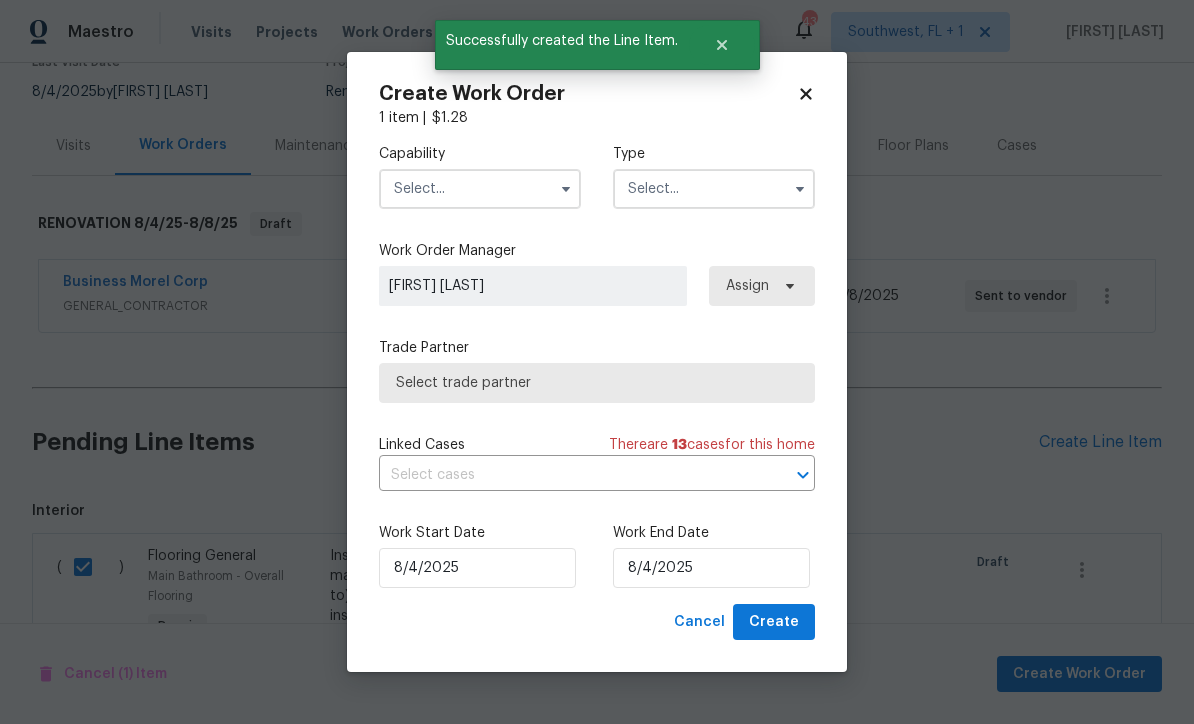 click at bounding box center [480, 189] 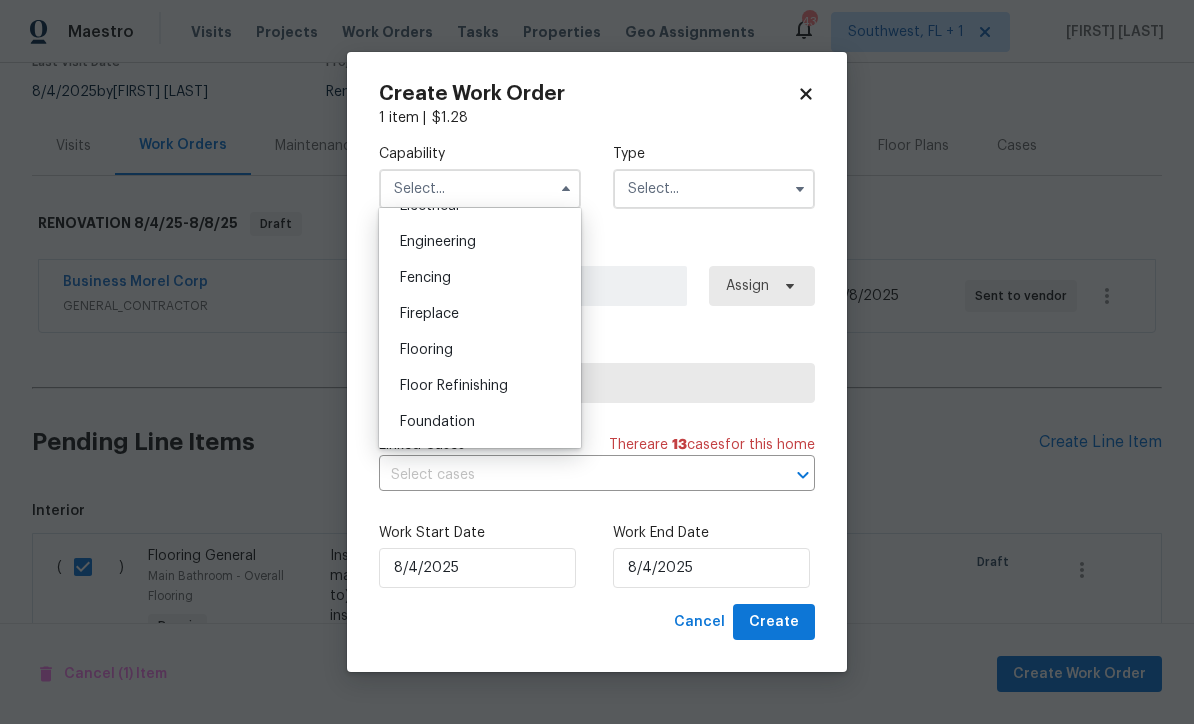 scroll, scrollTop: 653, scrollLeft: 0, axis: vertical 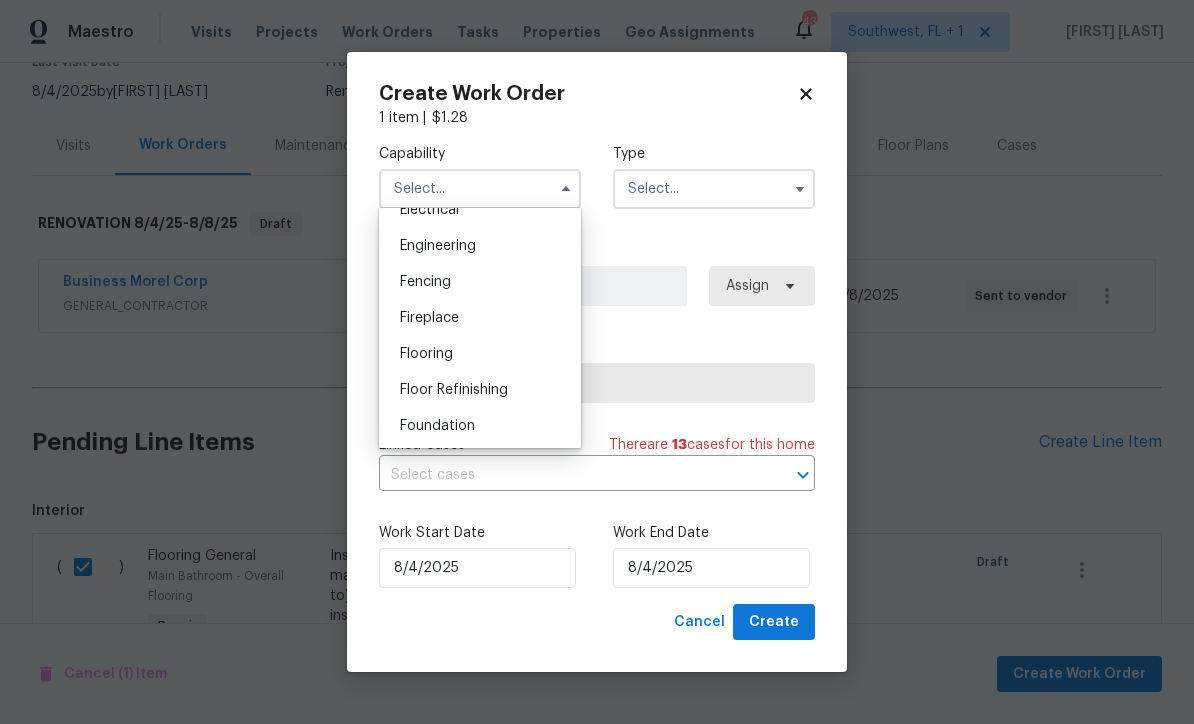 click on "Flooring" at bounding box center (480, 354) 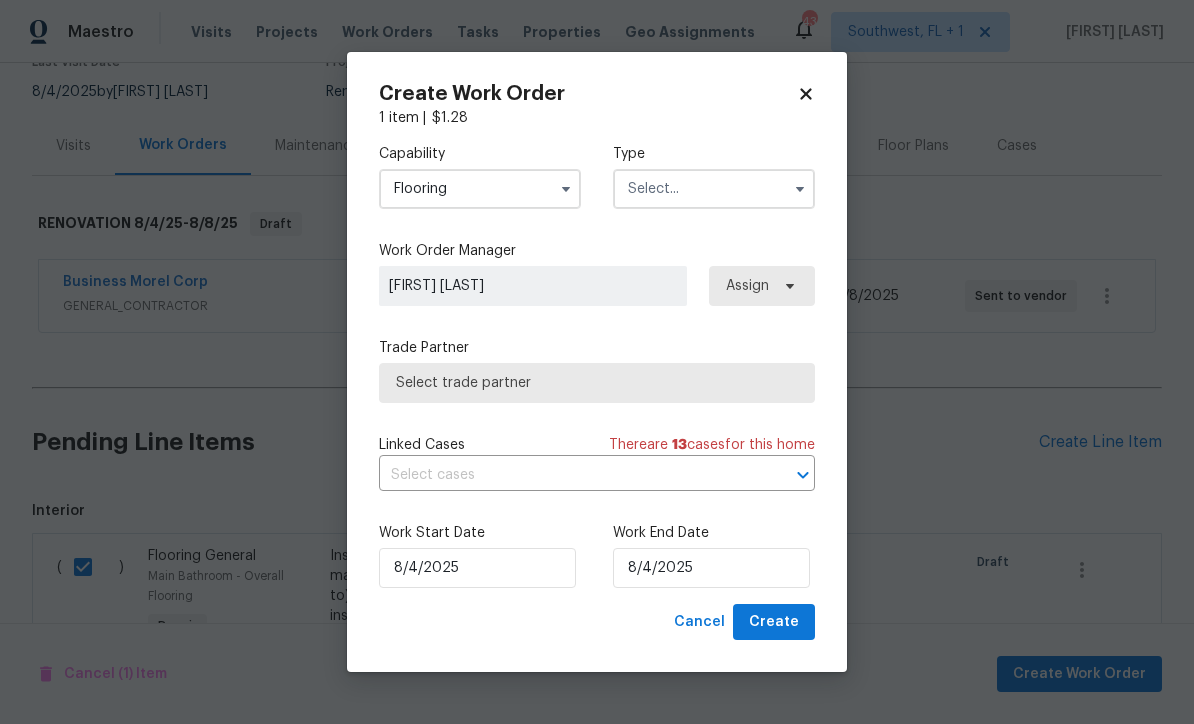 type on "Flooring" 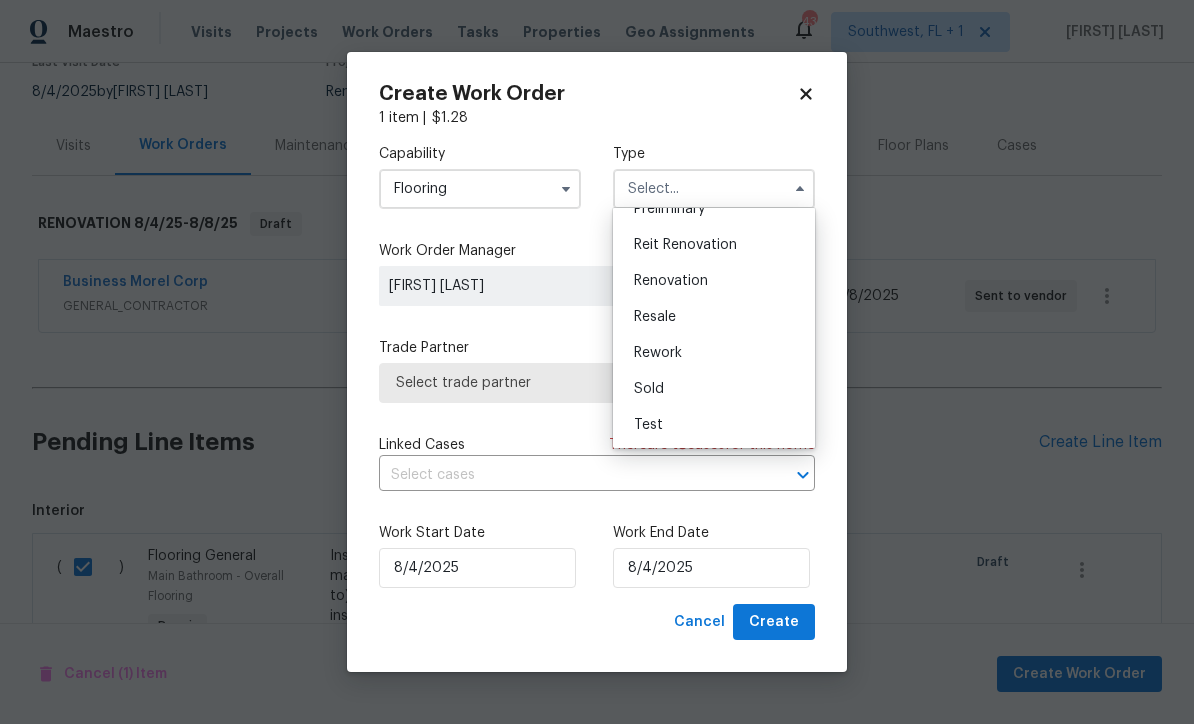 scroll, scrollTop: 454, scrollLeft: 0, axis: vertical 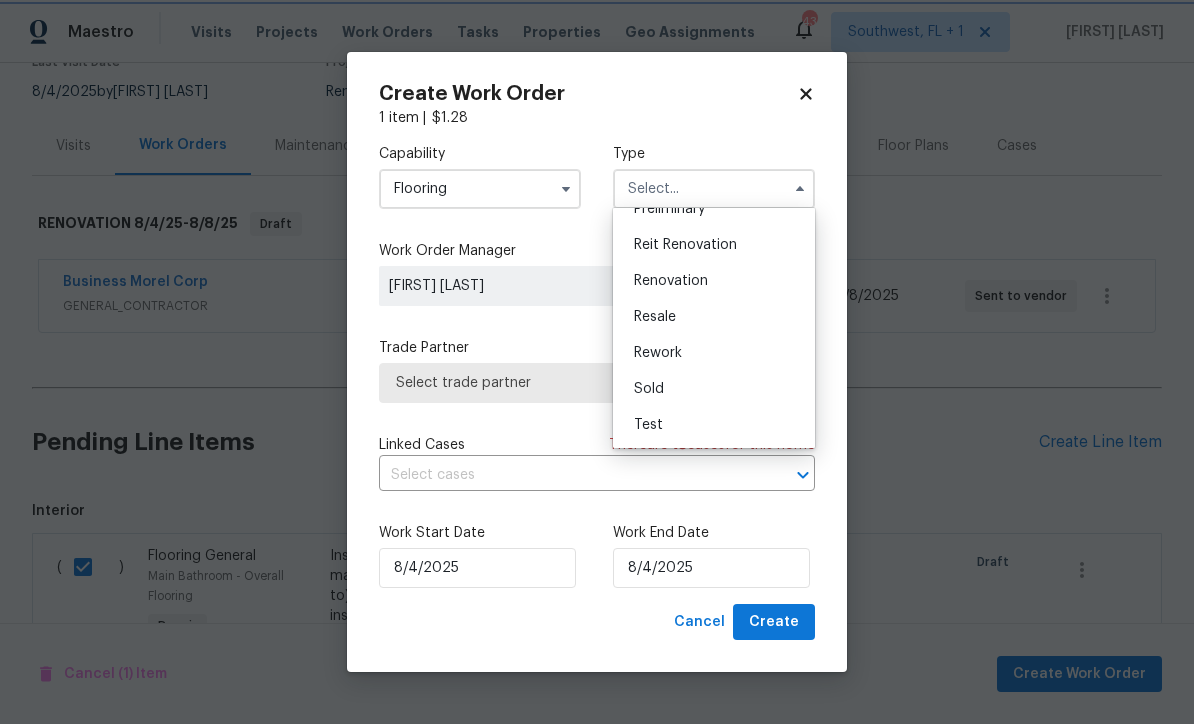 type on "Renovation" 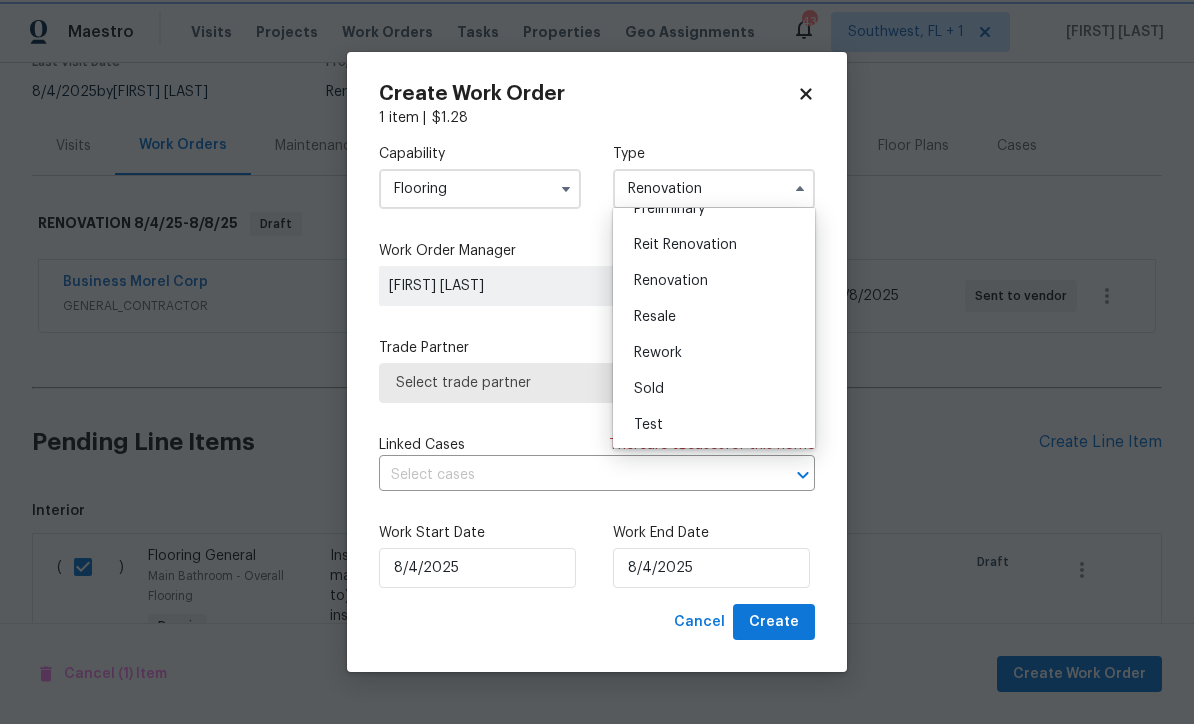 scroll, scrollTop: 0, scrollLeft: 0, axis: both 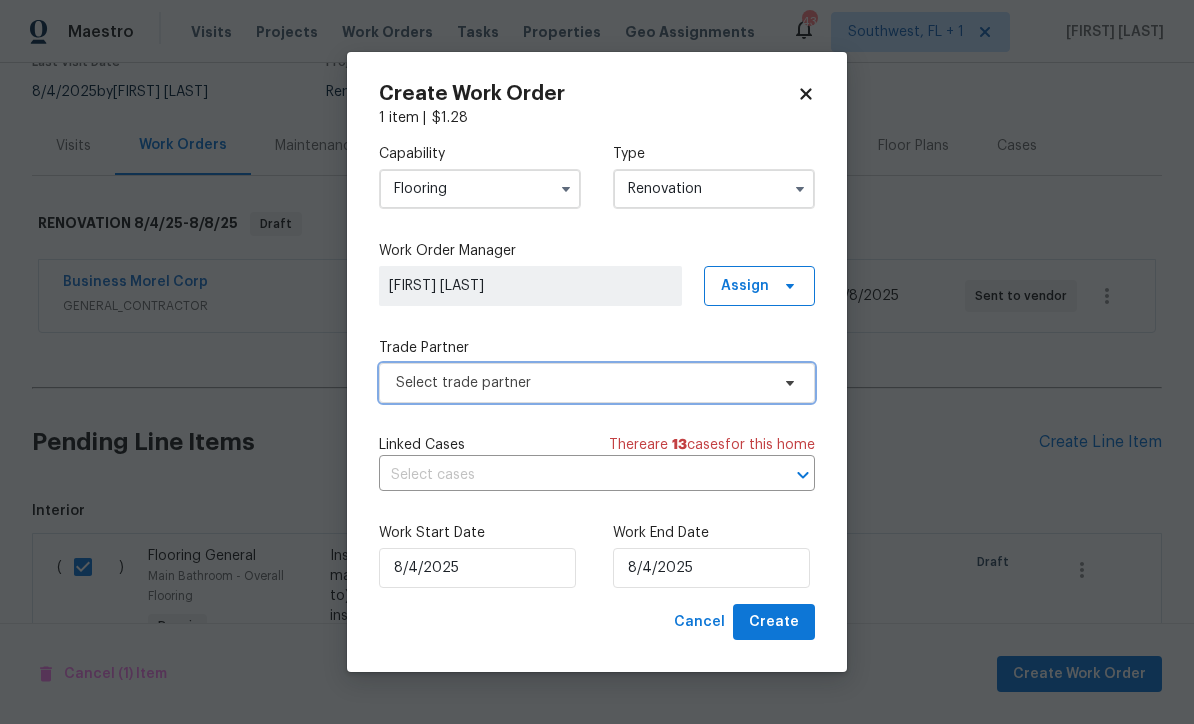 click on "Select trade partner" at bounding box center [582, 383] 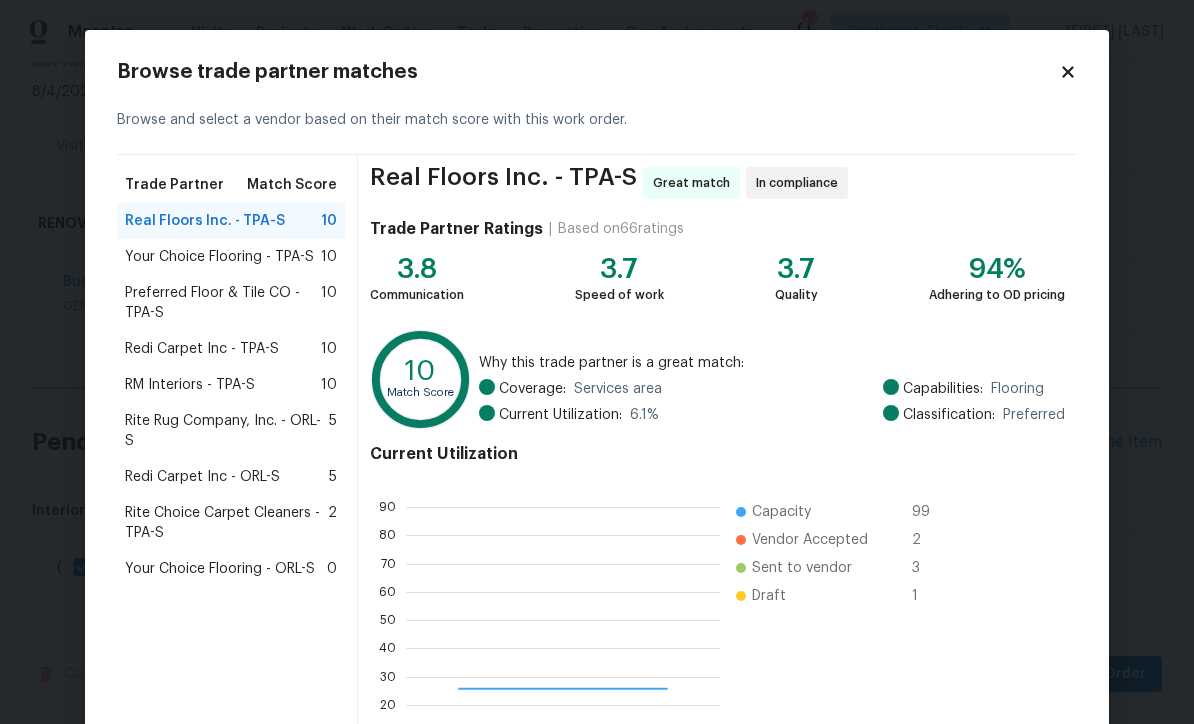 scroll, scrollTop: 2, scrollLeft: 2, axis: both 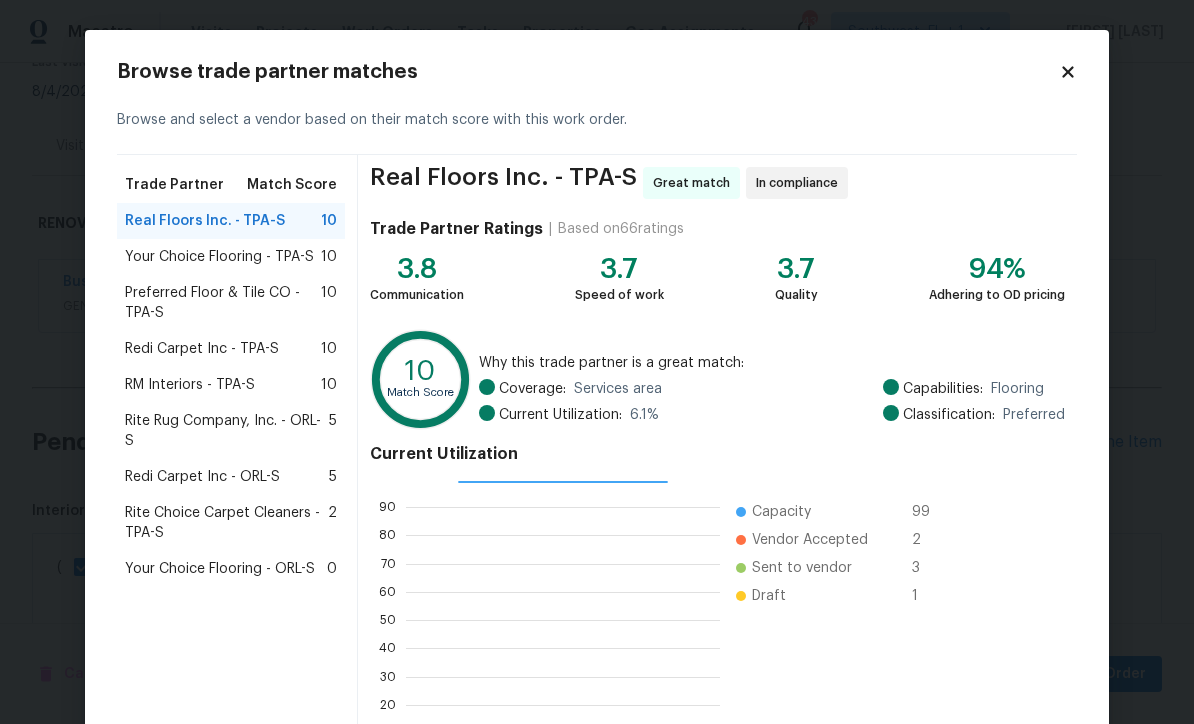 click on "RM Interiors - TPA-S" at bounding box center (190, 385) 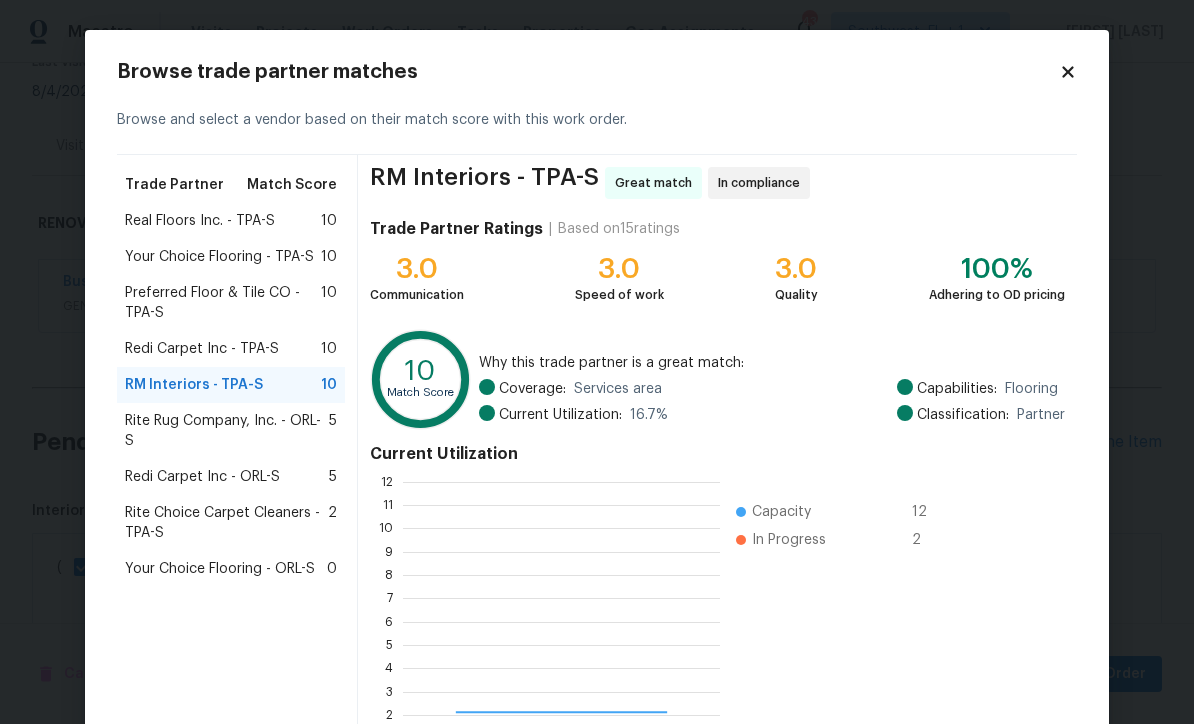 scroll, scrollTop: 2, scrollLeft: 2, axis: both 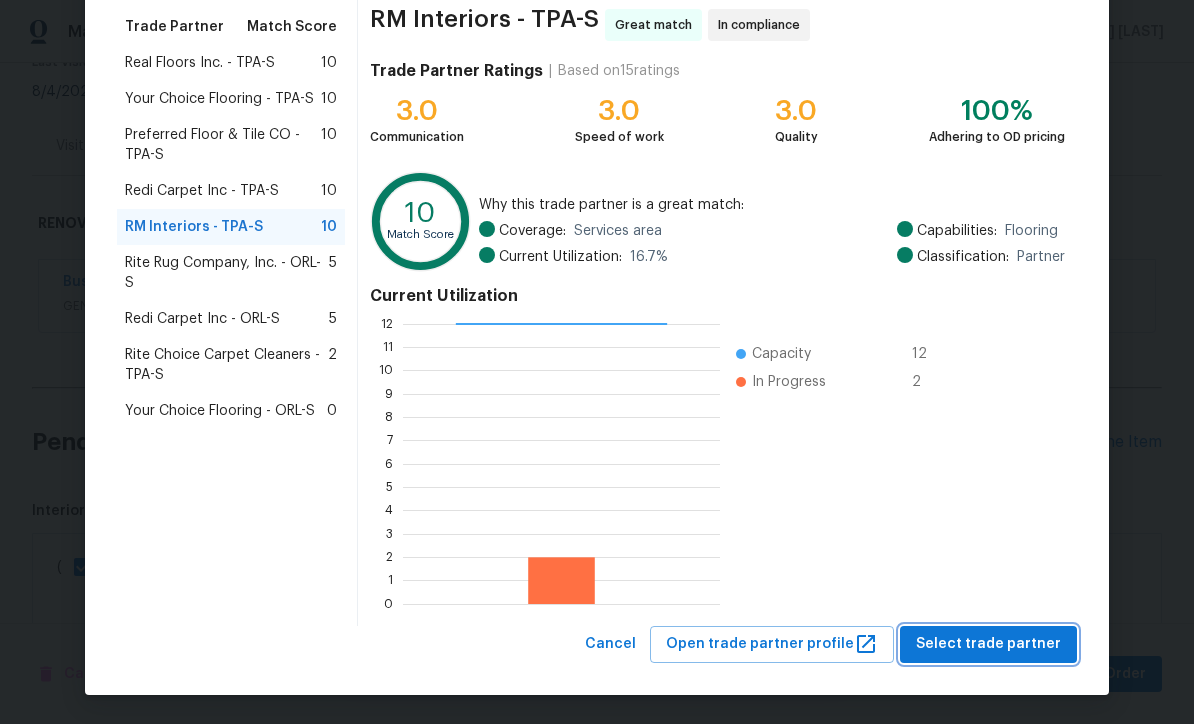 click on "Select trade partner" at bounding box center [988, 644] 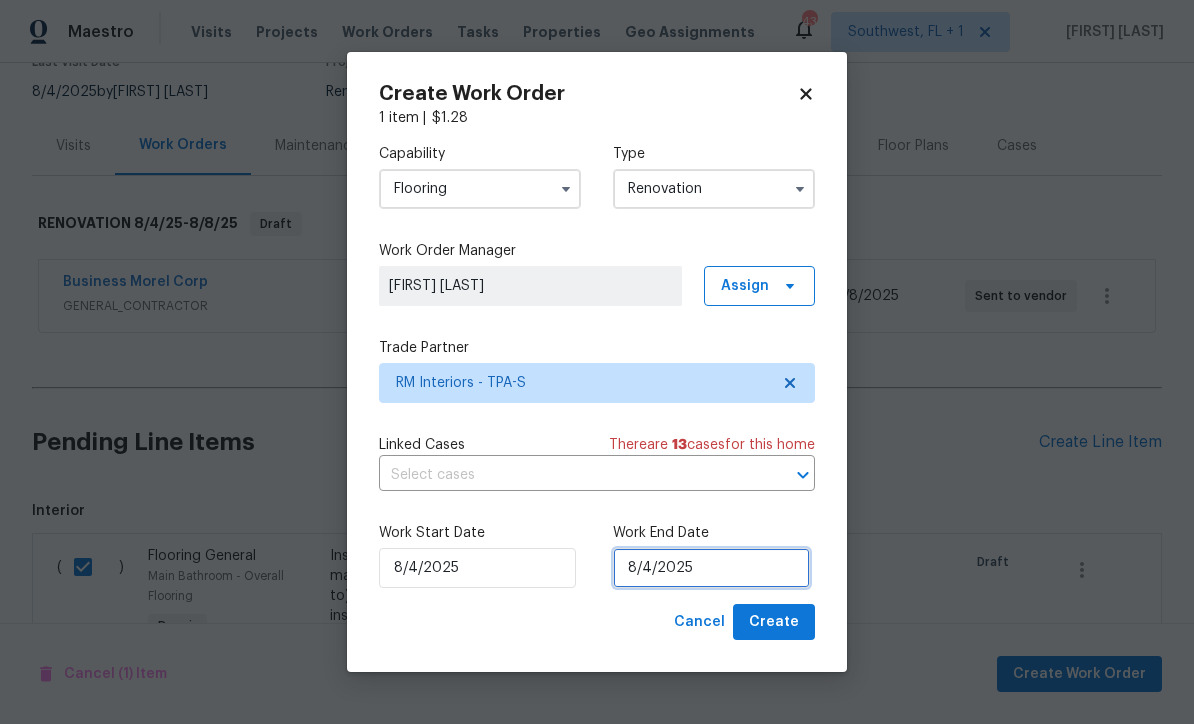 click on "8/4/2025" at bounding box center [711, 568] 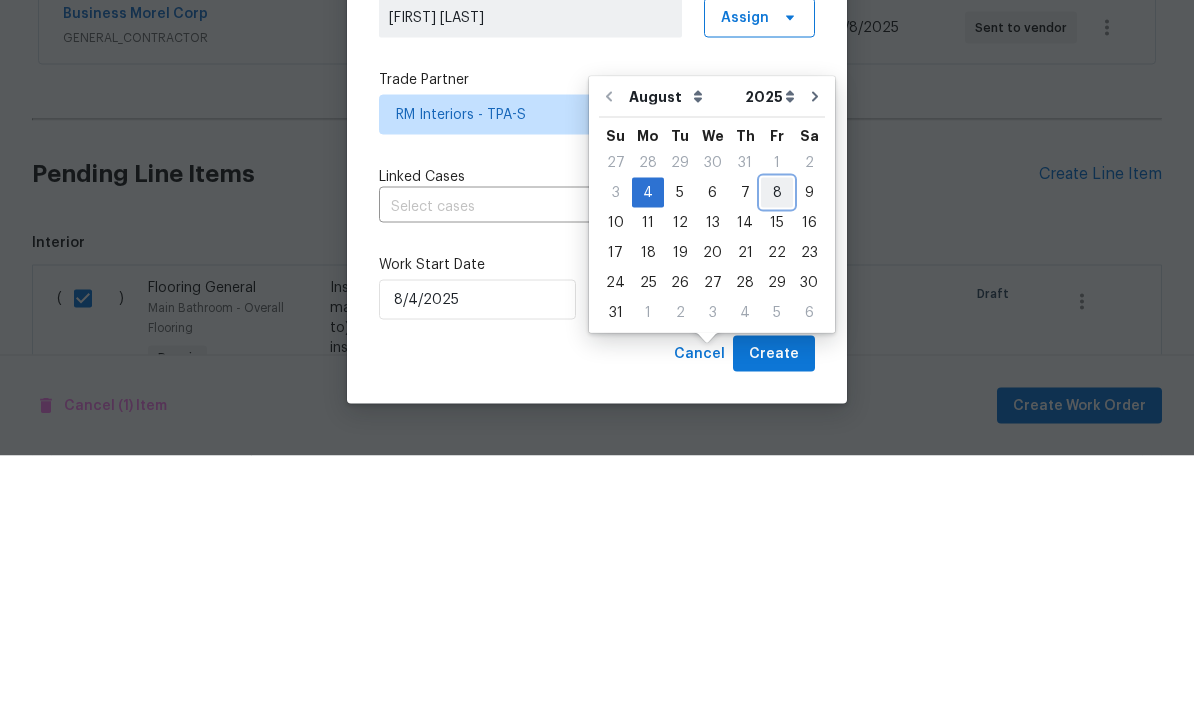 click on "8" at bounding box center [777, 461] 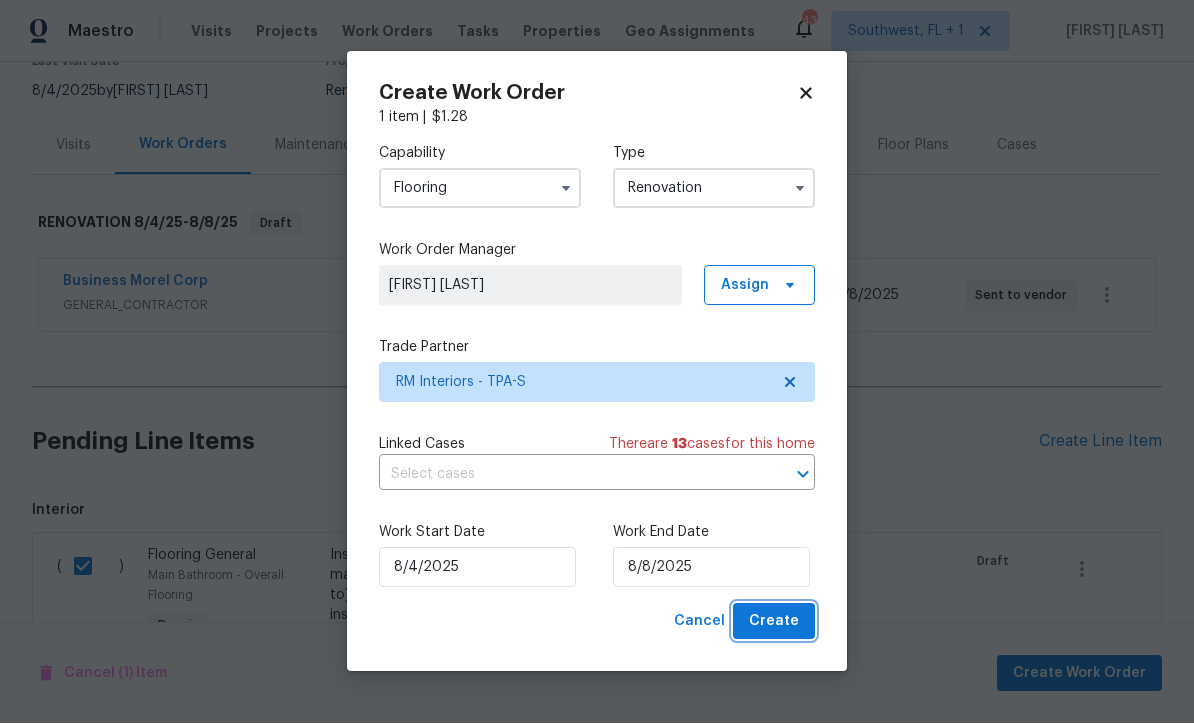 click on "Create" at bounding box center [774, 622] 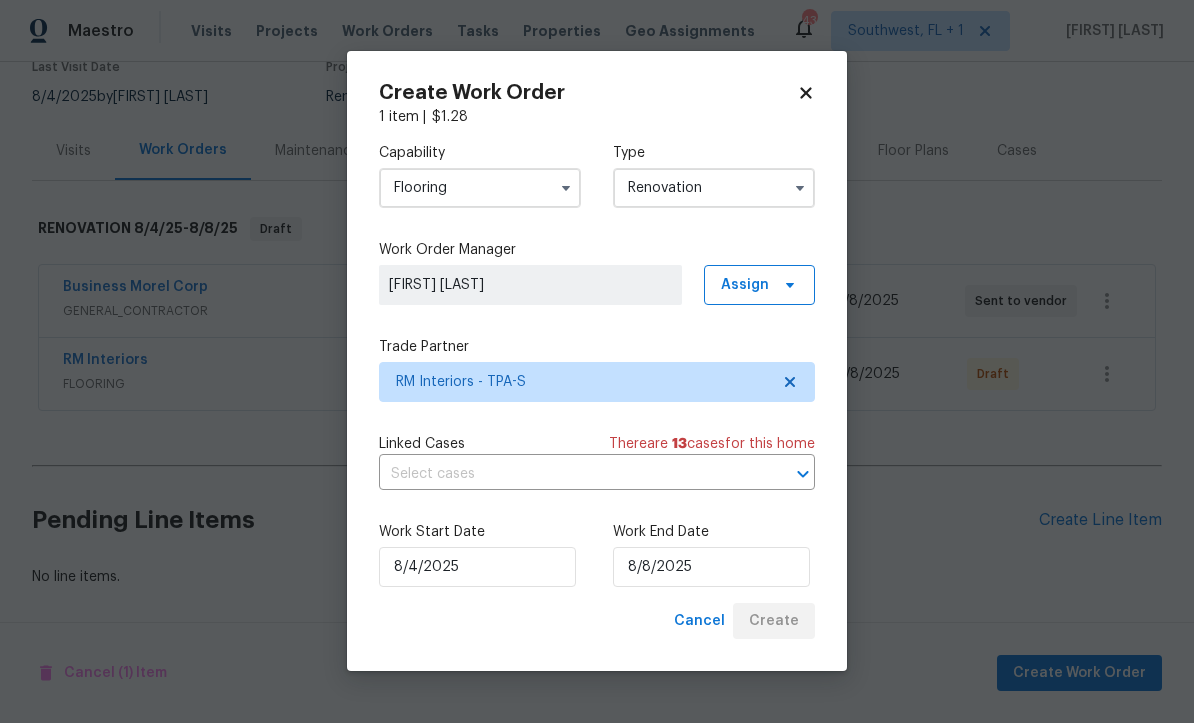 scroll, scrollTop: 114, scrollLeft: 0, axis: vertical 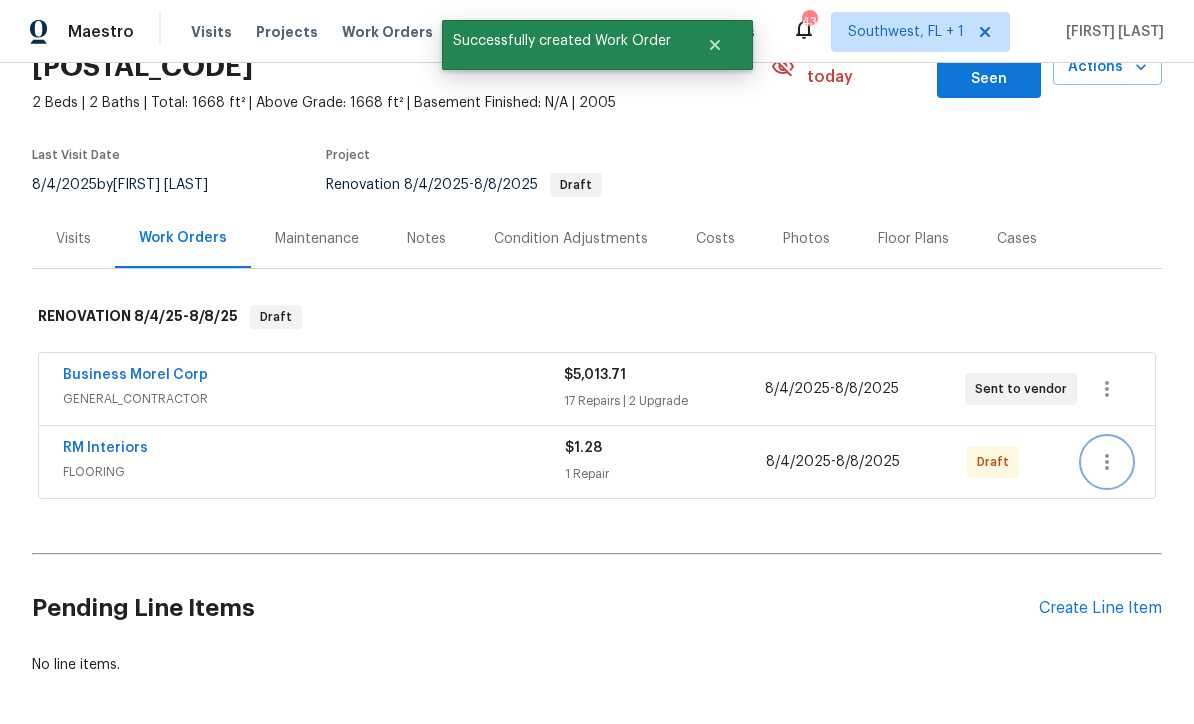 click at bounding box center [1107, 462] 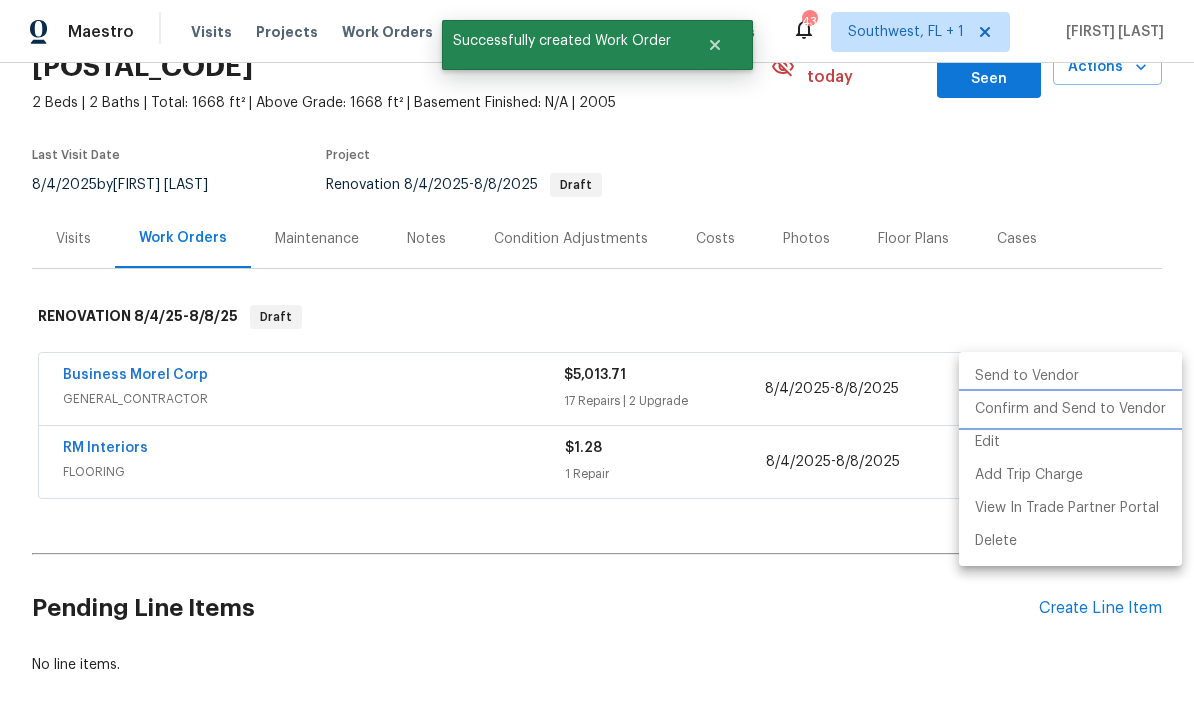click on "Confirm and Send to Vendor" at bounding box center [1070, 409] 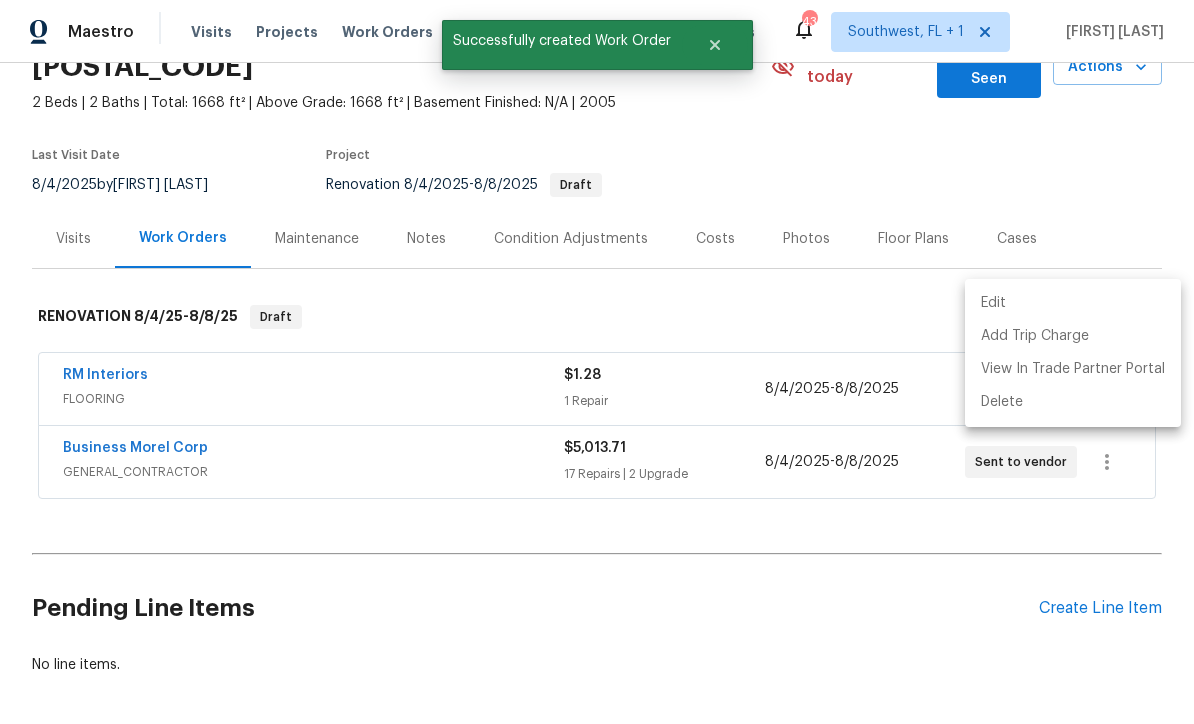 click at bounding box center (597, 362) 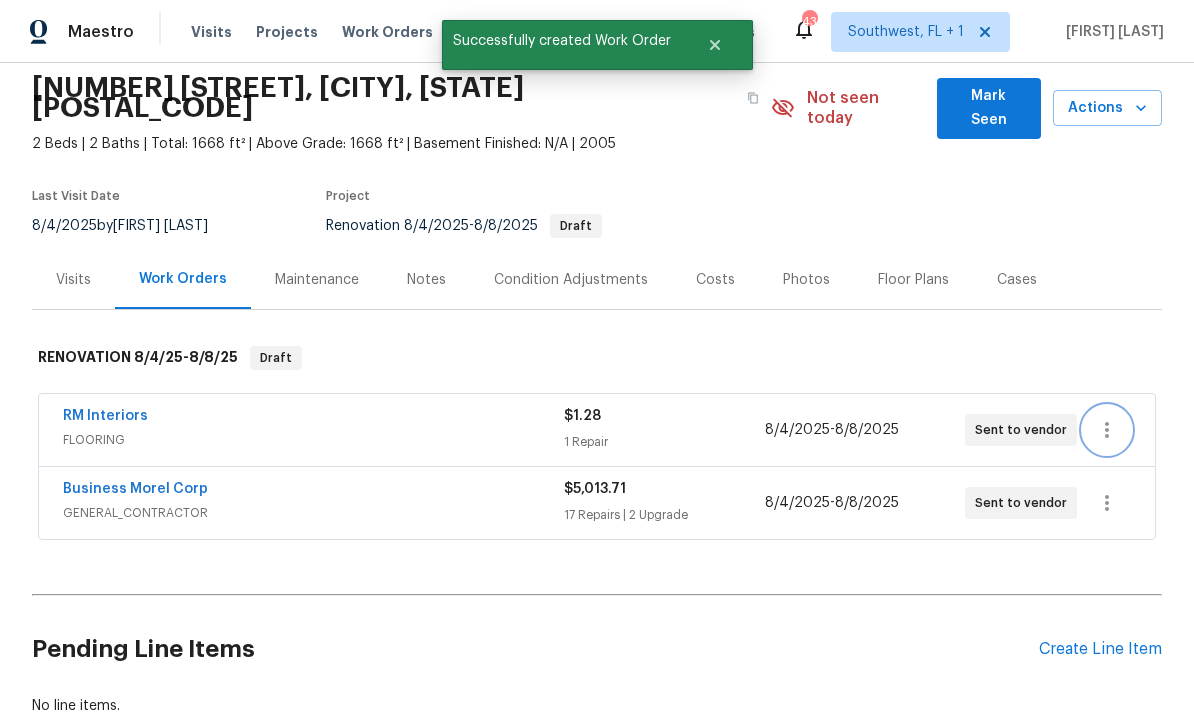 scroll, scrollTop: 71, scrollLeft: 0, axis: vertical 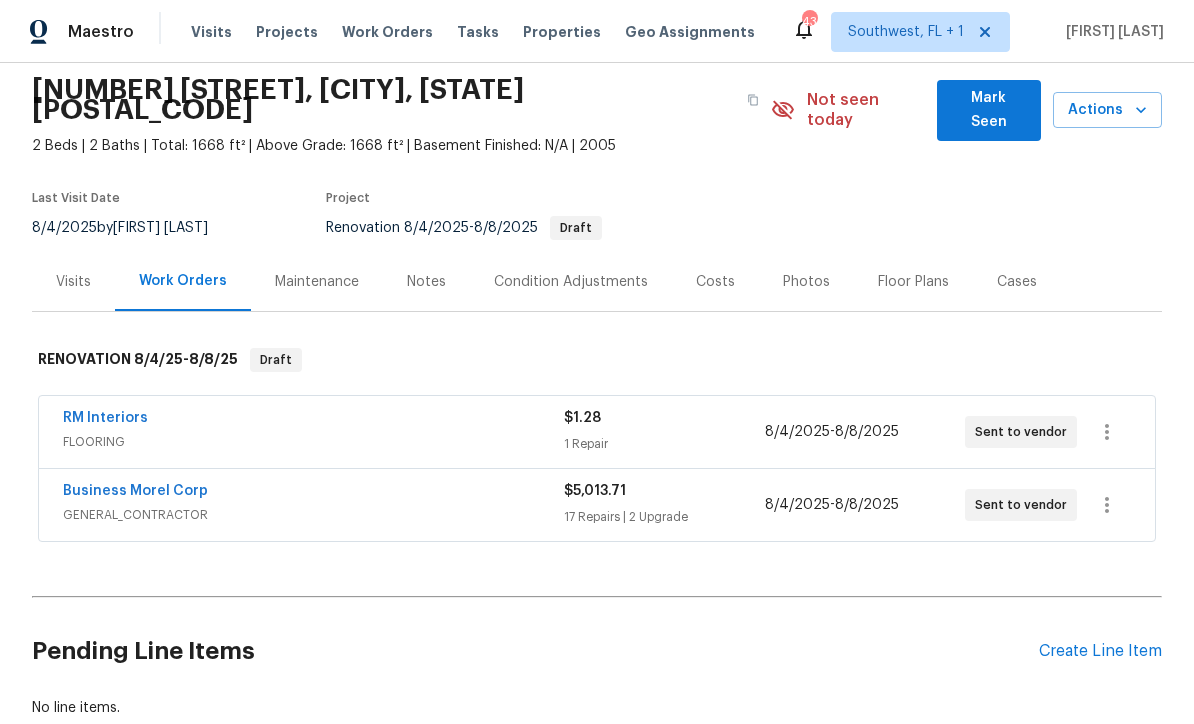 click on "Costs" at bounding box center [715, 282] 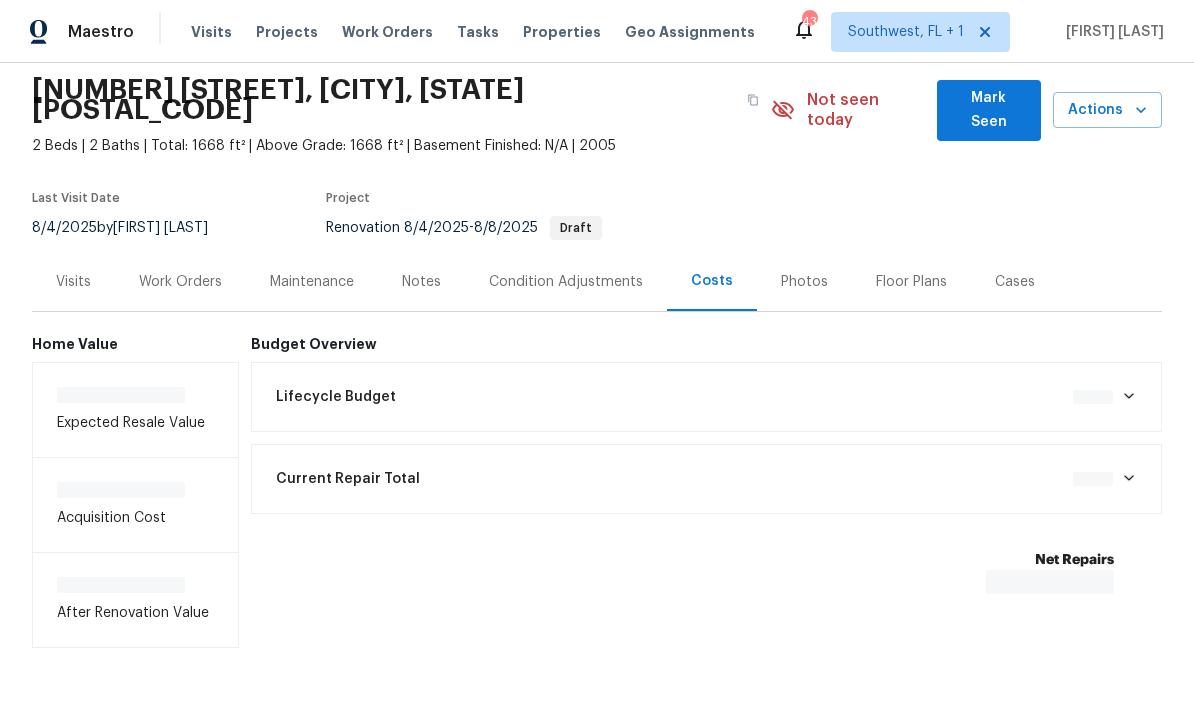 scroll, scrollTop: 29, scrollLeft: 0, axis: vertical 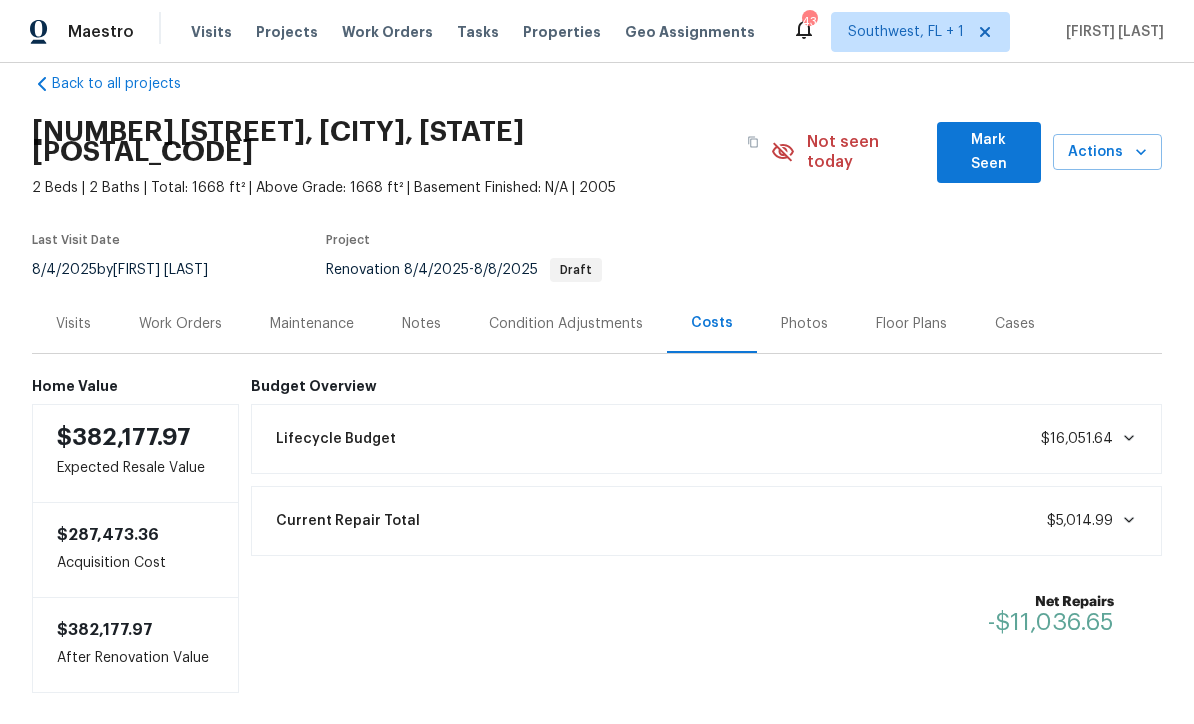 click on "Work Orders" at bounding box center [180, 323] 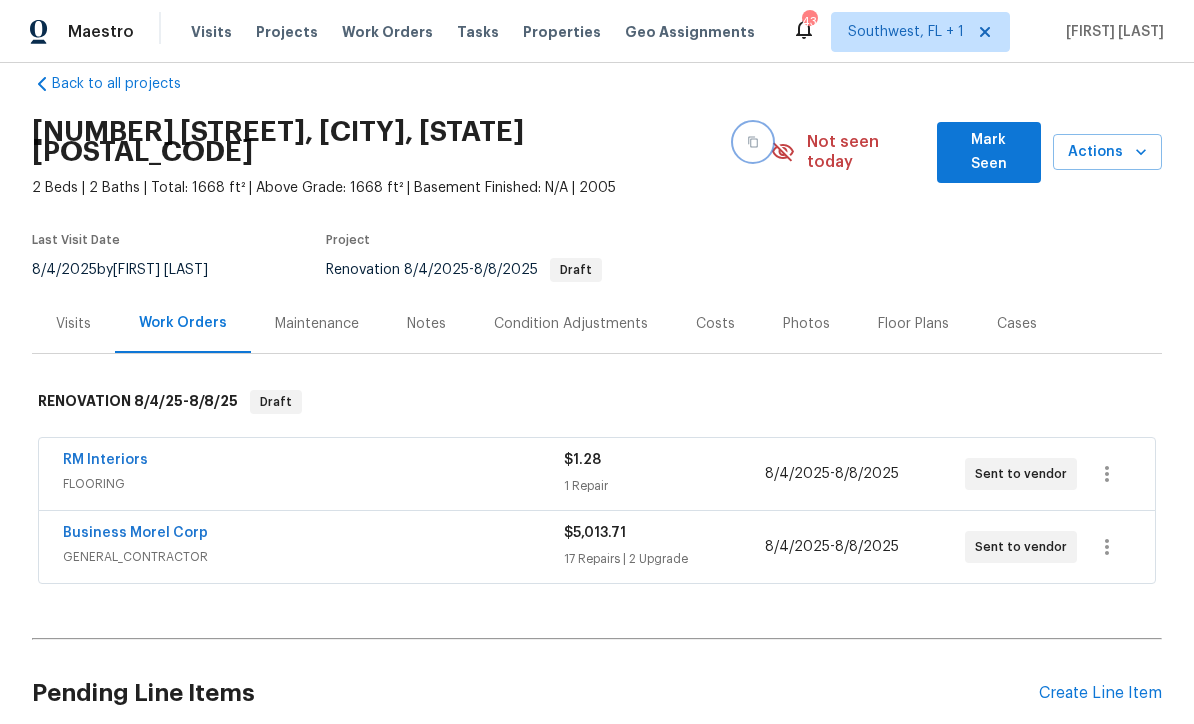 click at bounding box center [753, 142] 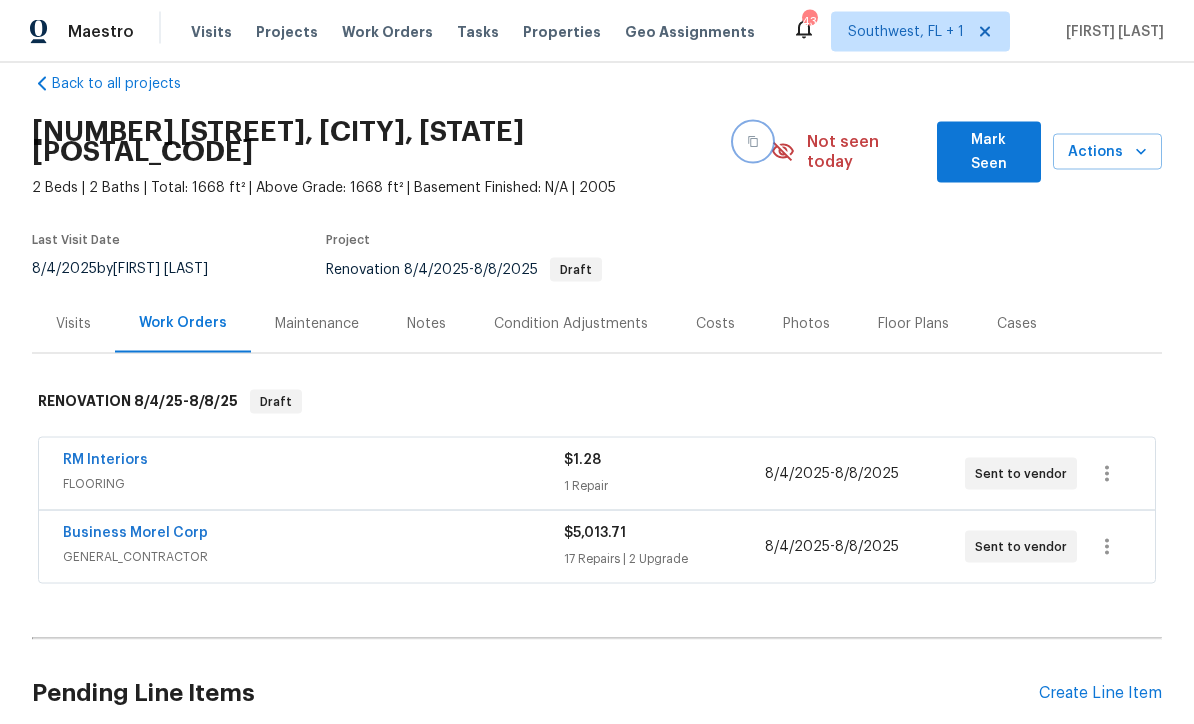scroll, scrollTop: 0, scrollLeft: 0, axis: both 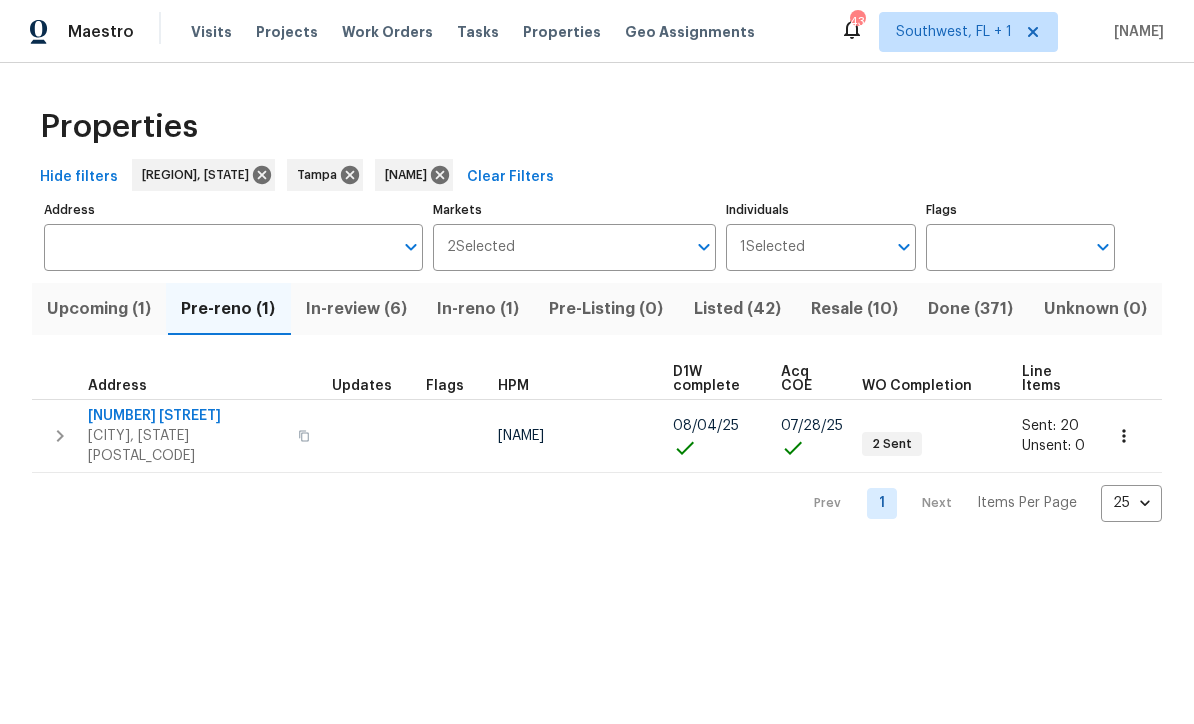 click 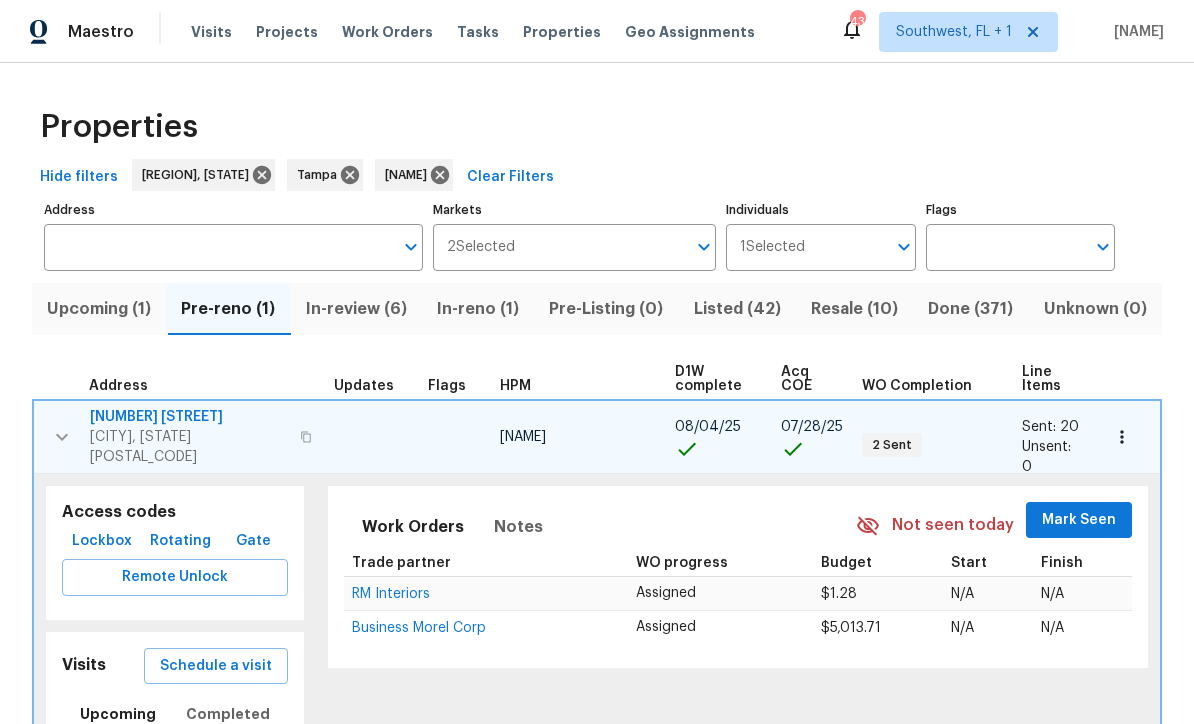 click on "Lockbox" at bounding box center [102, 541] 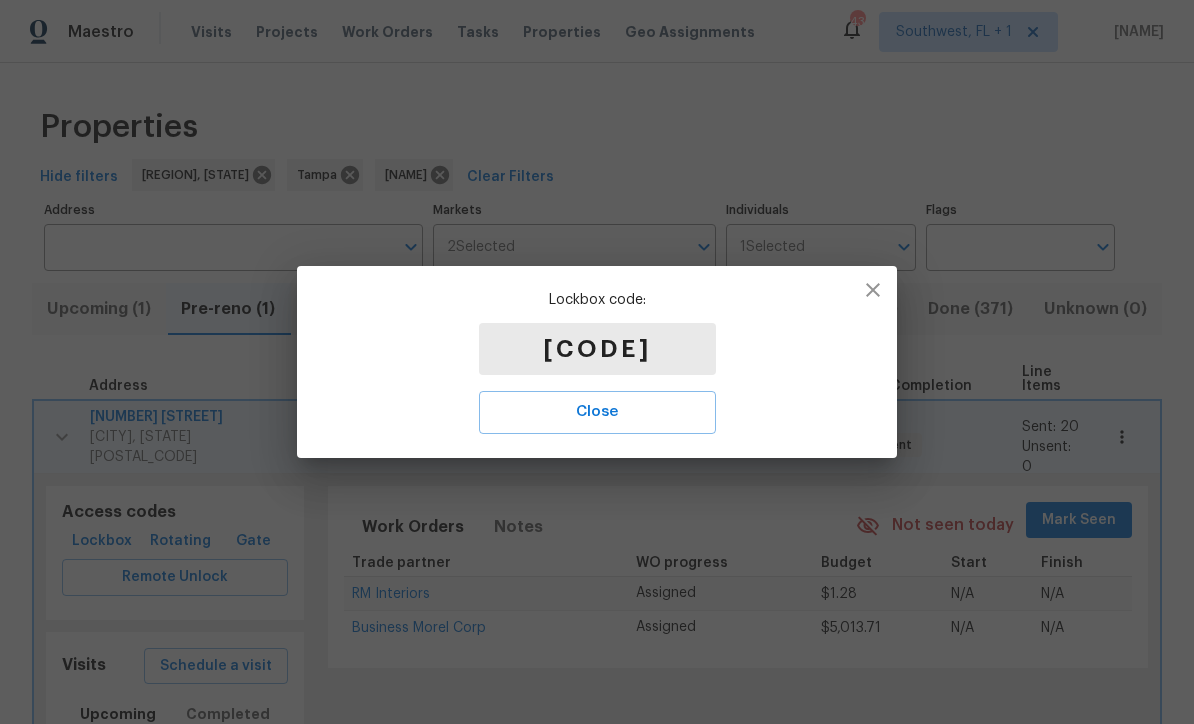 click on "Close" at bounding box center [597, 412] 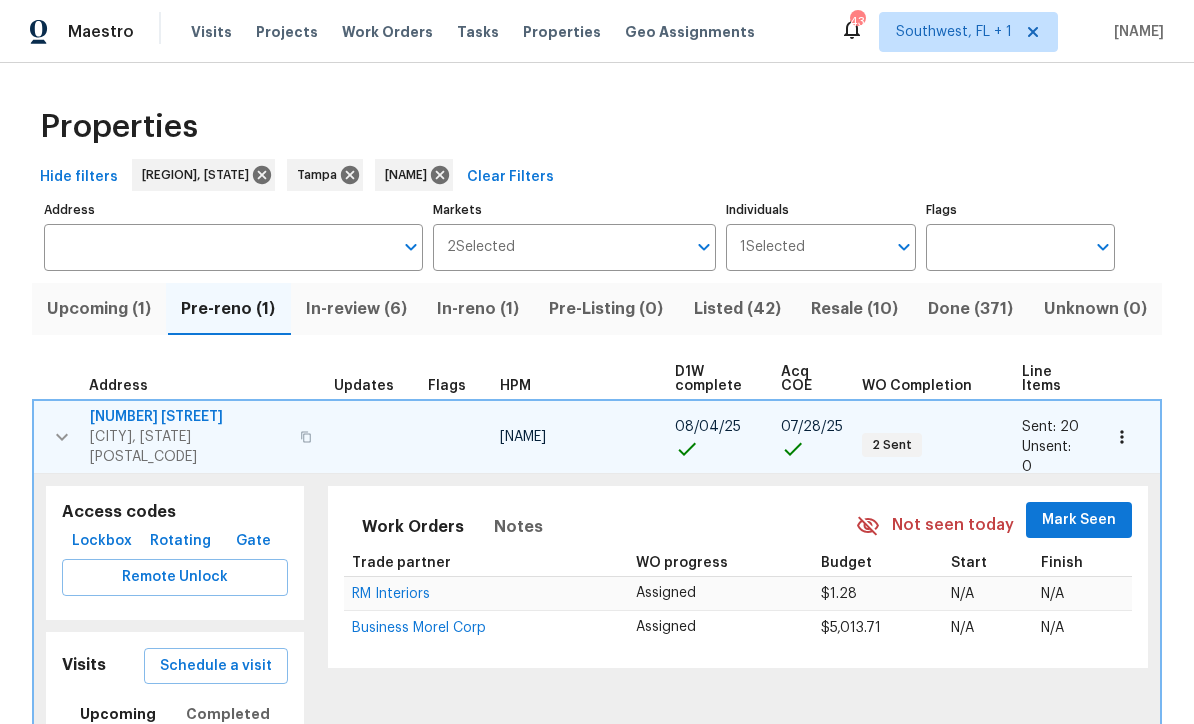 click on "Upcoming (1) Pre-reno (1) In-review (6) In-reno (1) Pre-Listing (0) Listed (42) Resale (10) Done (371) Unknown (0) Address Updates Flags HPM D1W complete Acq COE WO Completion Line Items [NUMBER] [STREET] [CITY], [STATE] [NAME] [DATE] [DATE] 2 Sent Sent: 20 Unsent: 0 Access codes Lockbox Rotating Gate Remote Unlock Visits Schedule a visit Upcoming Completed [DATE] Quality Control [DATE] Setup Work Orders Notes Not seen today Mark Seen Trade partner WO progress Budget Start Finish RM Interiors Assigned $1.28 N/A N/A Business Morel Corp Assigned $5,013.71 N/A N/A Prev 1 Next Items Per Page 25 25 ​" at bounding box center [597, 582] 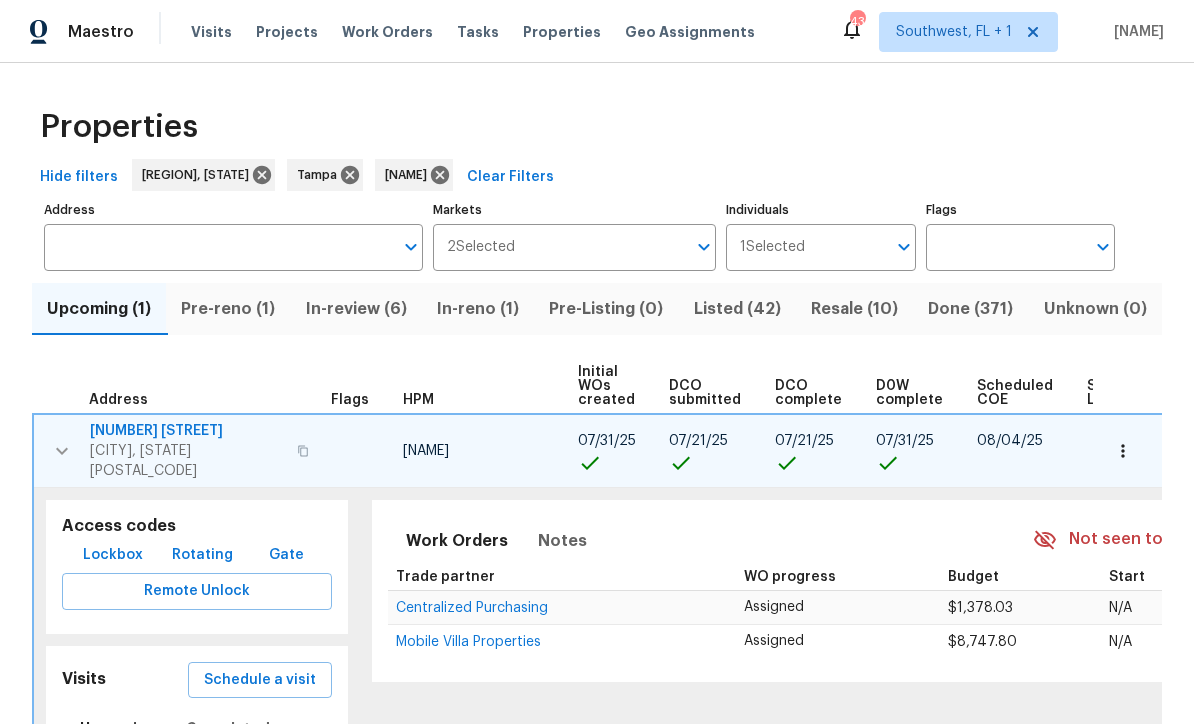 scroll, scrollTop: 0, scrollLeft: 0, axis: both 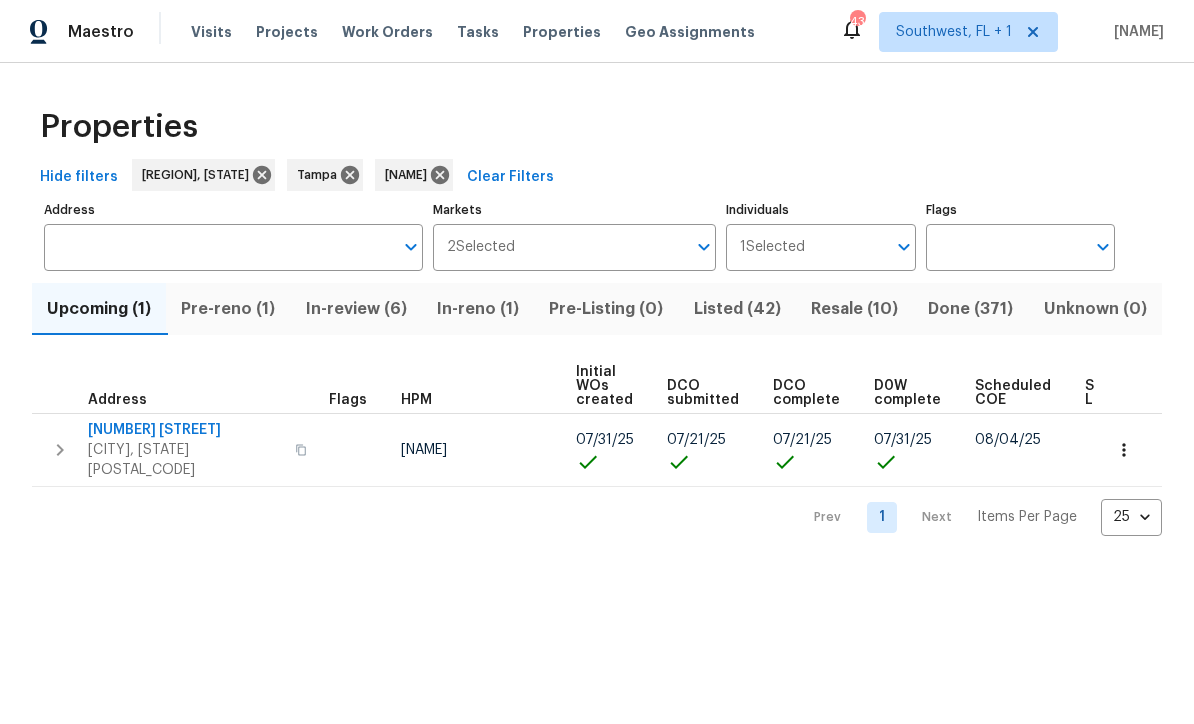 click on "Properties Hide filters [REGION], [STATE] [CITY] [NAME] Clear Filters Address Address Markets 2 Selected Markets Individuals 1 Selected Individuals Flags Flags Upcoming (1) Pre-reno (1) In-review (6) In-reno (1) Pre-Listing (0) Listed (42) Resale (10) Done (371) Unknown (0) Address Flags HPM Initial WOs created DCO submitted DCO complete D0W complete Scheduled COE Scheduled LCO Ready Date [NUMBER] [STREET] [CITY], [STATE] [NAME] [DATE] [DATE] [DATE] [DATE] [DATE] [DATE] Prev 1 Next Items Per Page 25 25 ​" at bounding box center [597, 315] 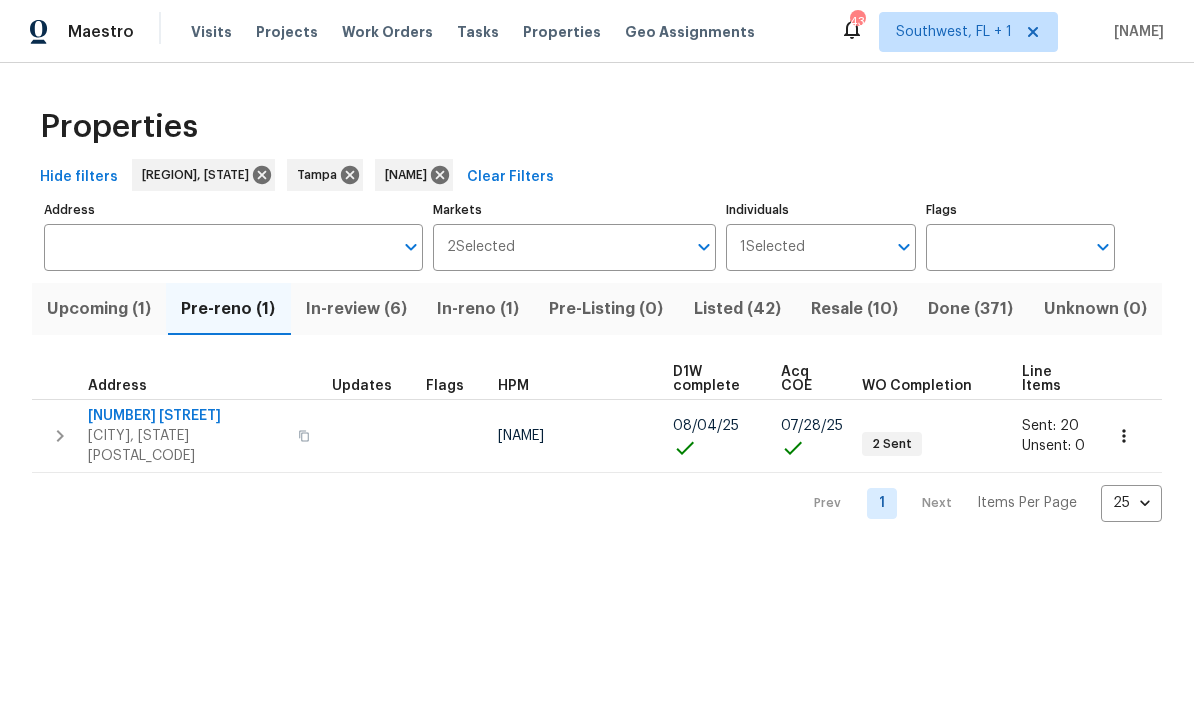 click on "Address" at bounding box center [218, 247] 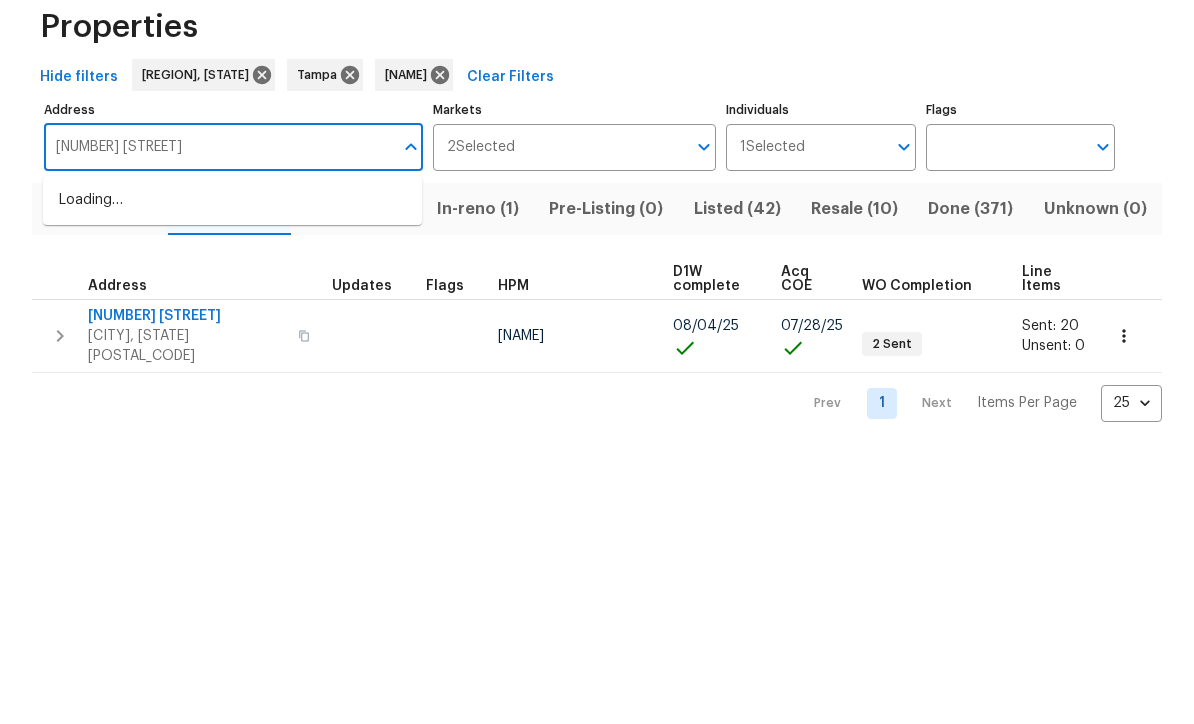 type on "[NUMBER] [STREET]" 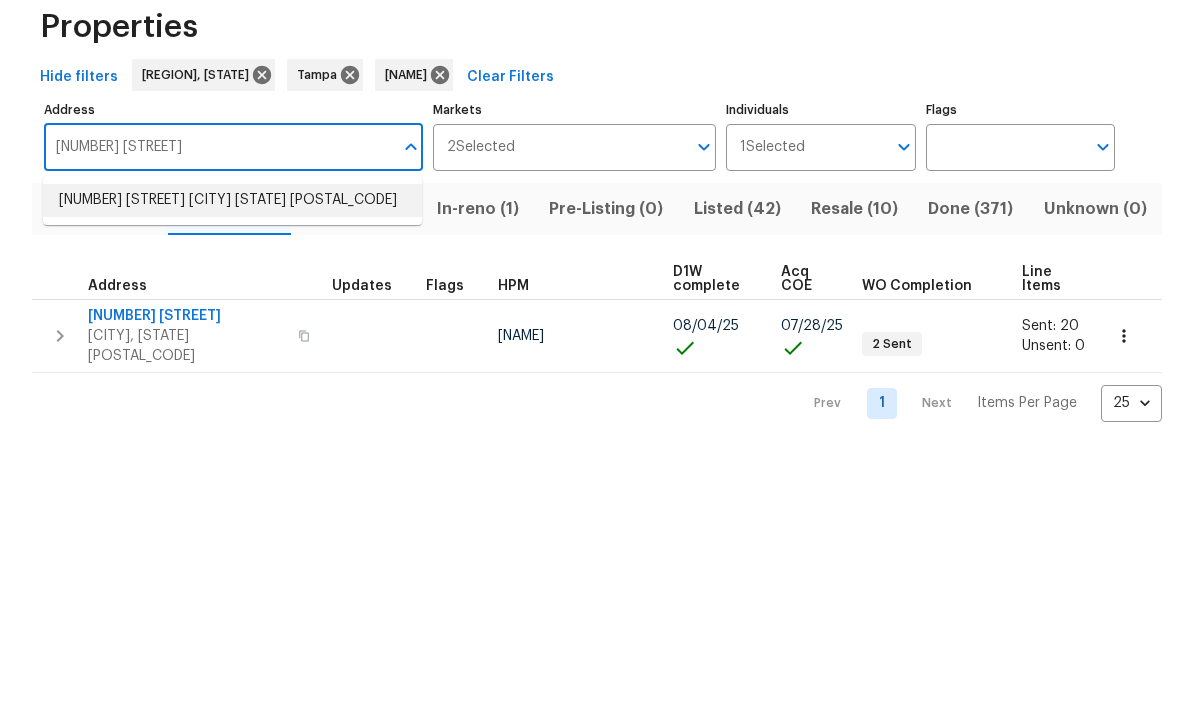 click on "[NUMBER] [STREET] [CITY] [STATE] [POSTAL_CODE]" at bounding box center [232, 300] 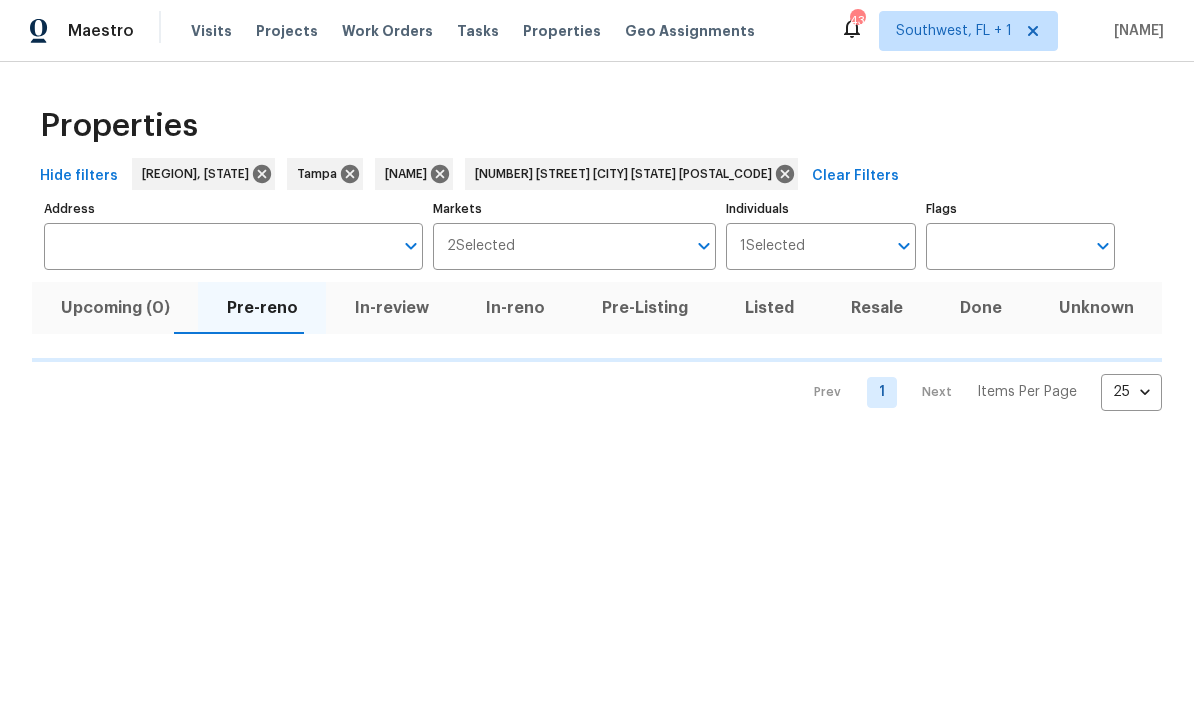 type on "[NUMBER] [STREET] [CITY] [STATE] [POSTAL_CODE]" 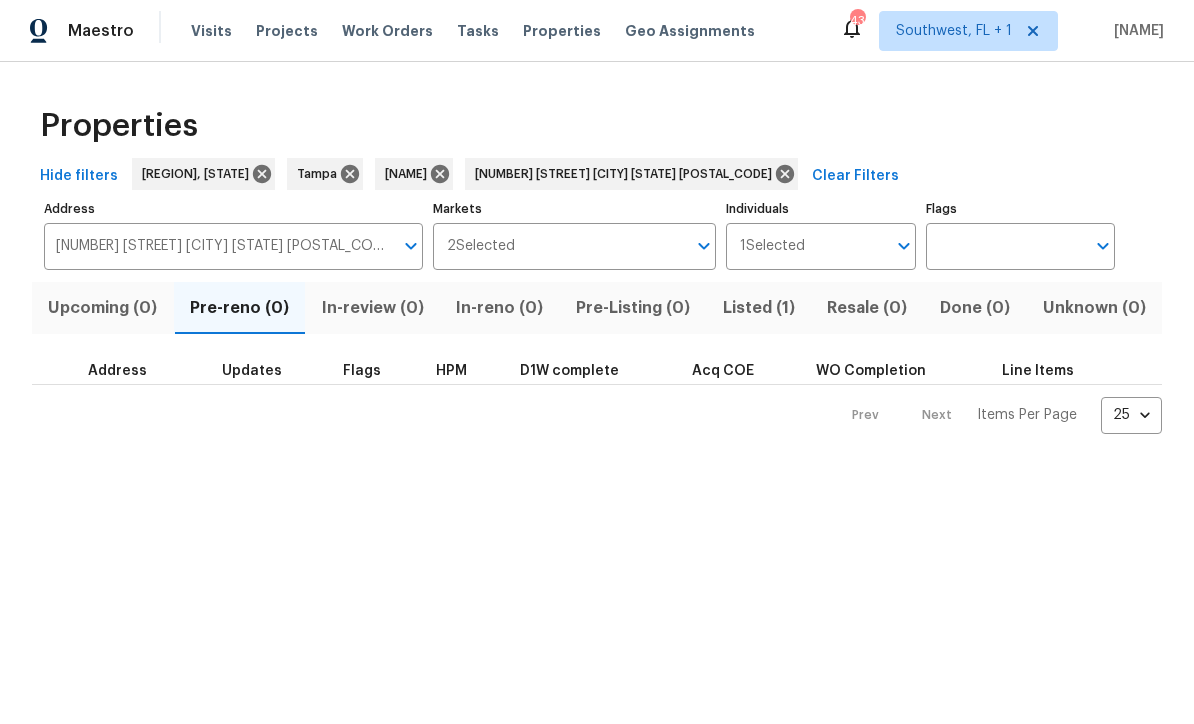 click on "Listed (1)" at bounding box center (758, 309) 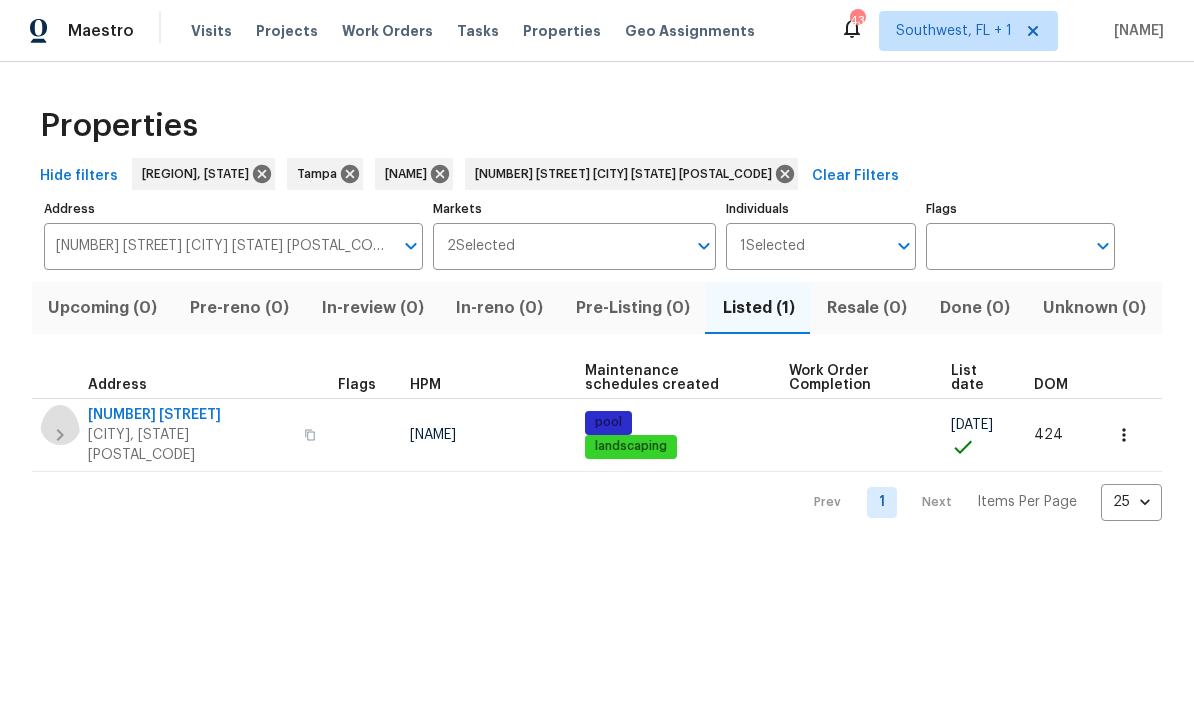 click 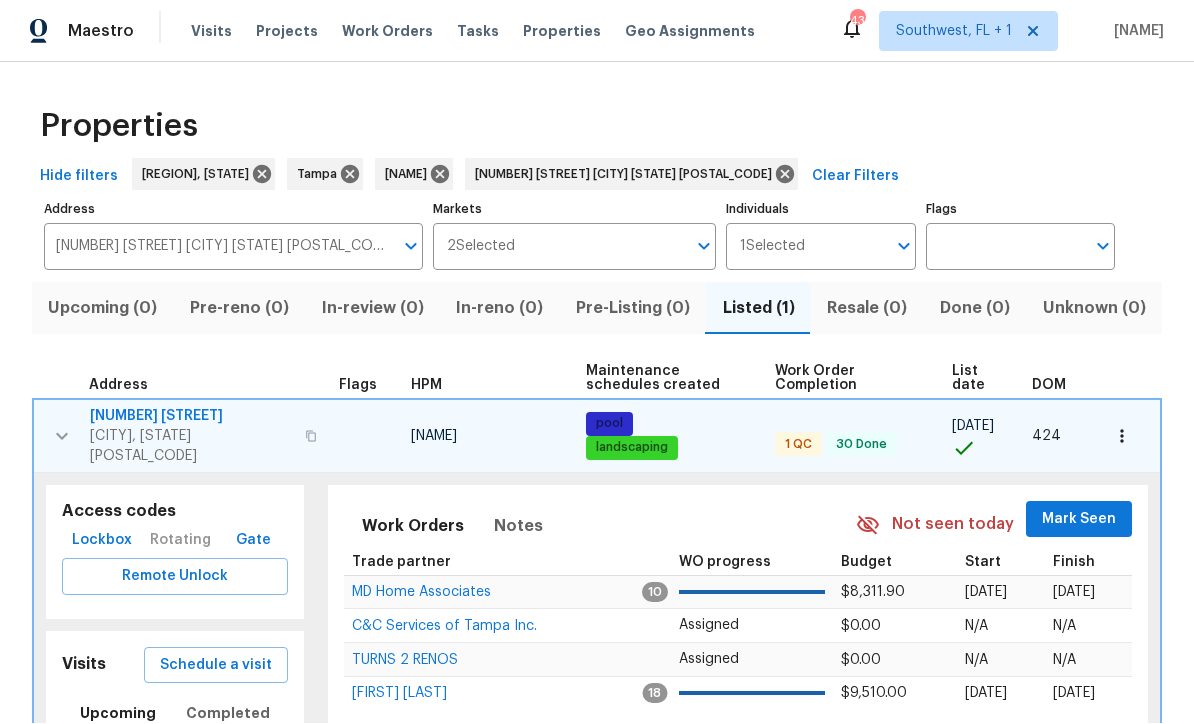 scroll, scrollTop: 1, scrollLeft: 0, axis: vertical 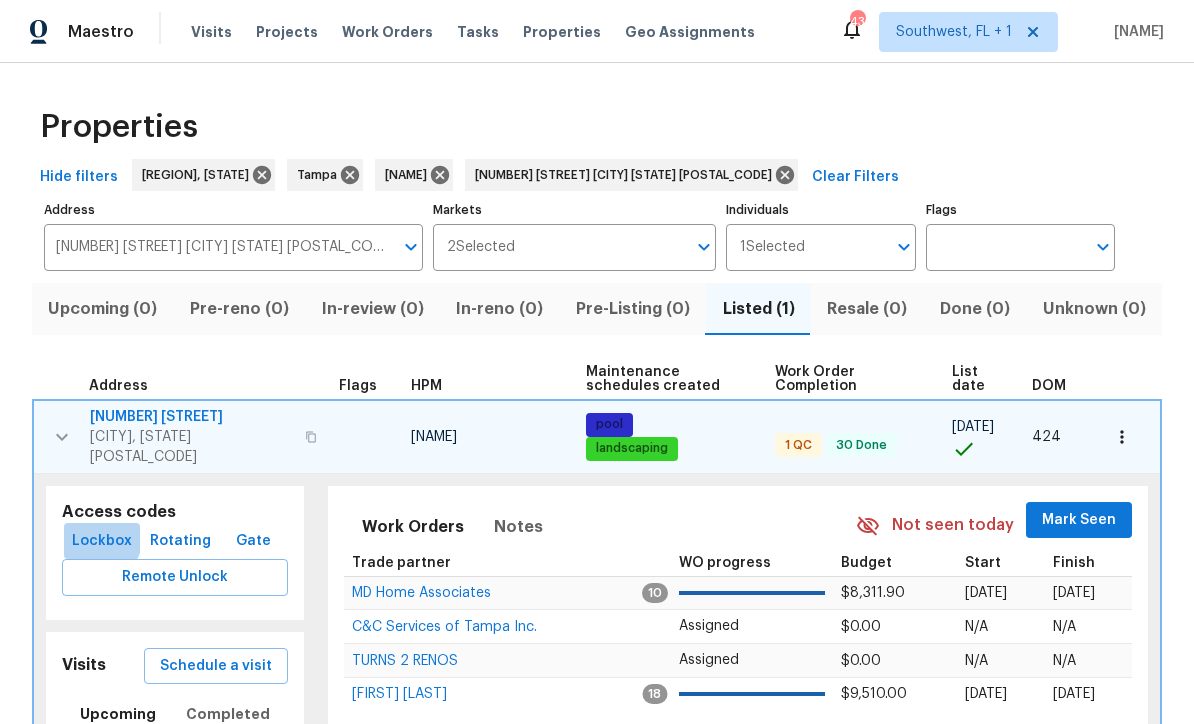 click on "Lockbox" at bounding box center [102, 541] 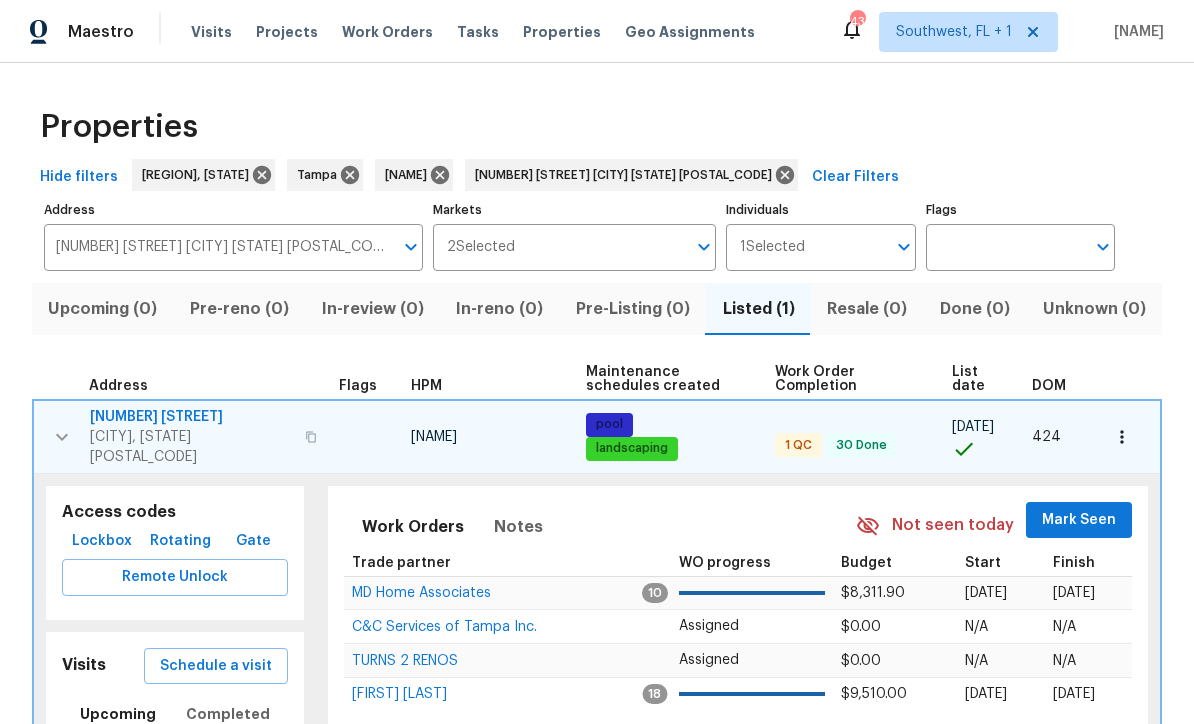 scroll, scrollTop: 0, scrollLeft: 0, axis: both 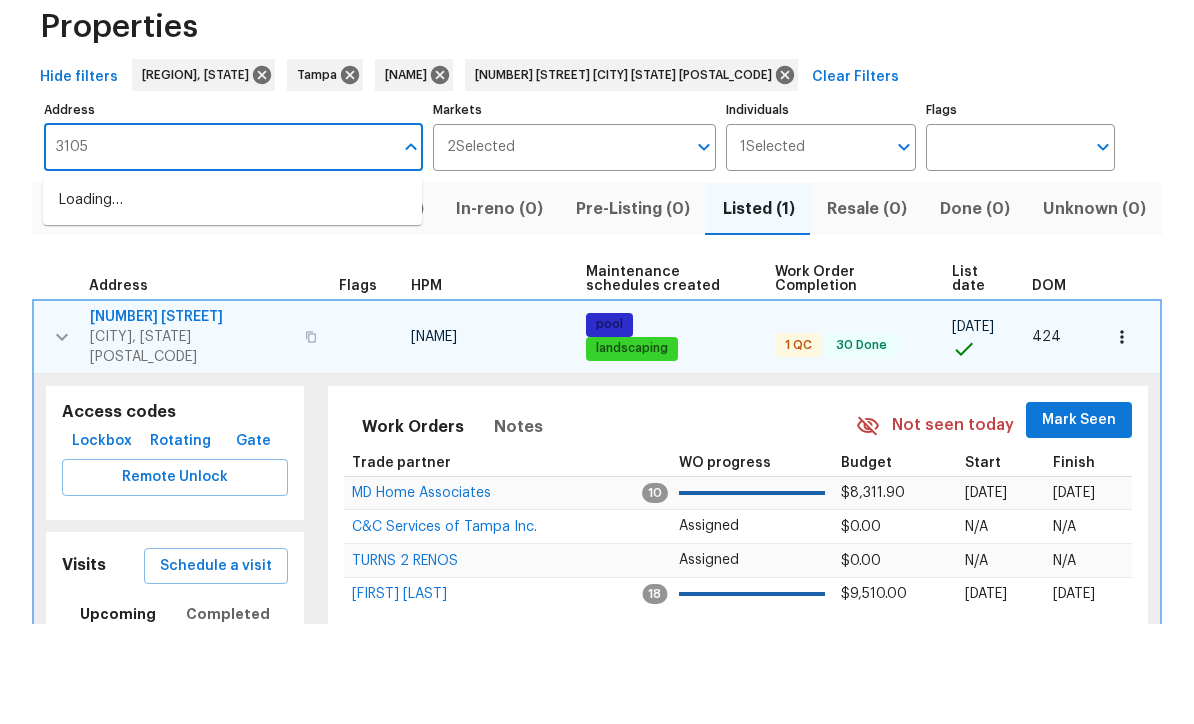 type on "3105" 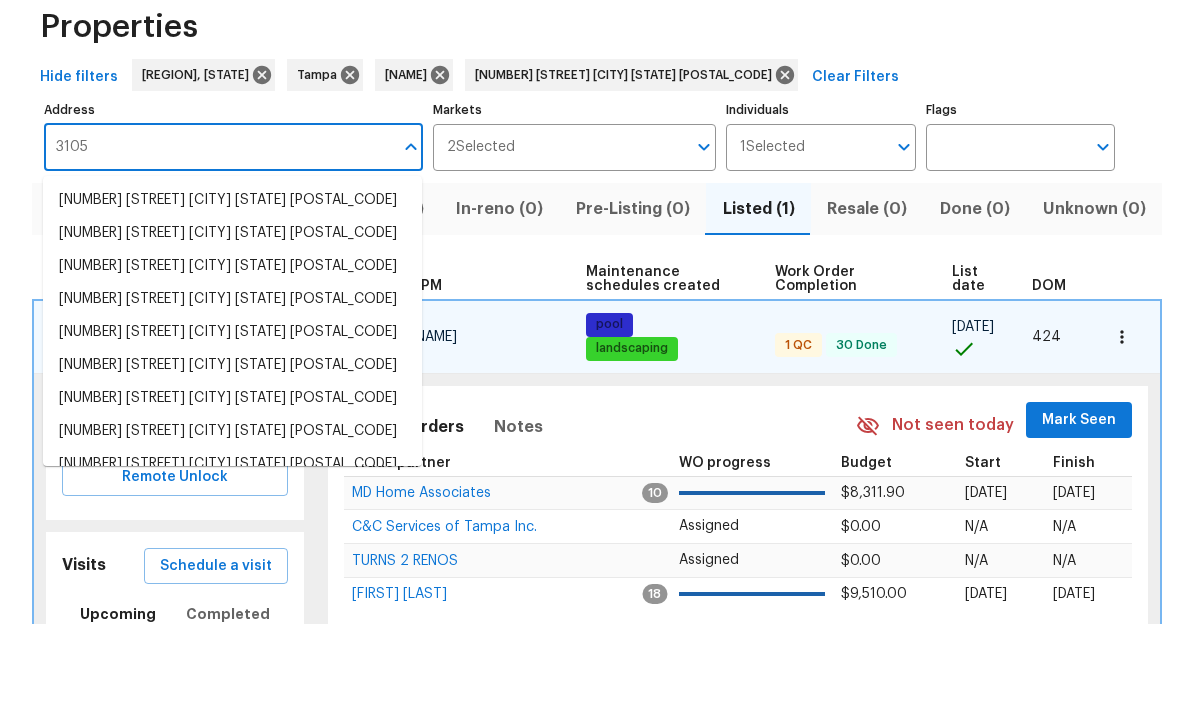 click on "3105 46th St E Palmetto FL 34221" at bounding box center (232, 300) 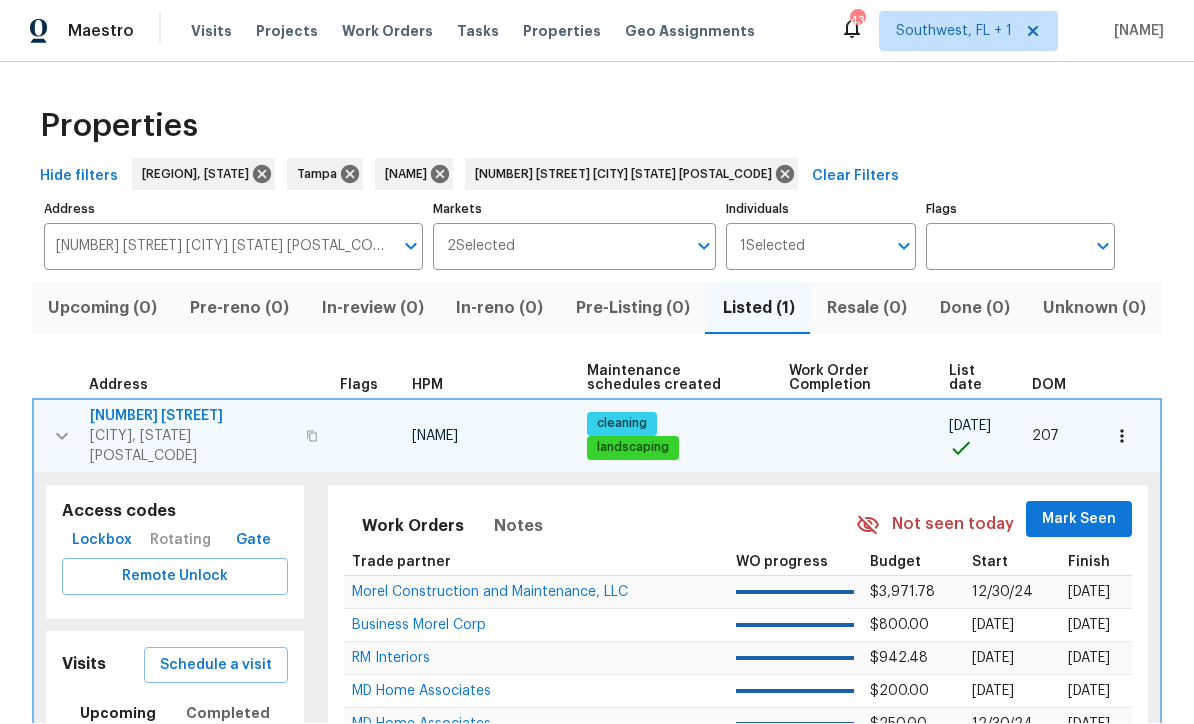 scroll, scrollTop: 1, scrollLeft: 0, axis: vertical 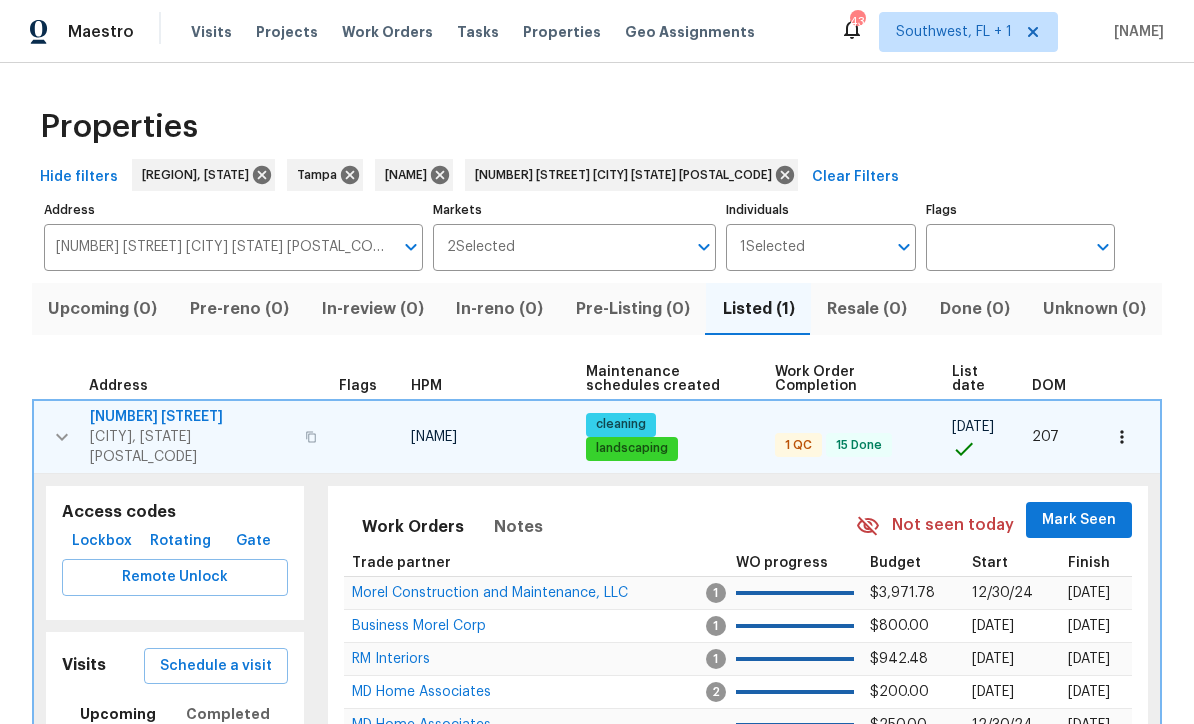click on "3105 46th St E" at bounding box center [191, 417] 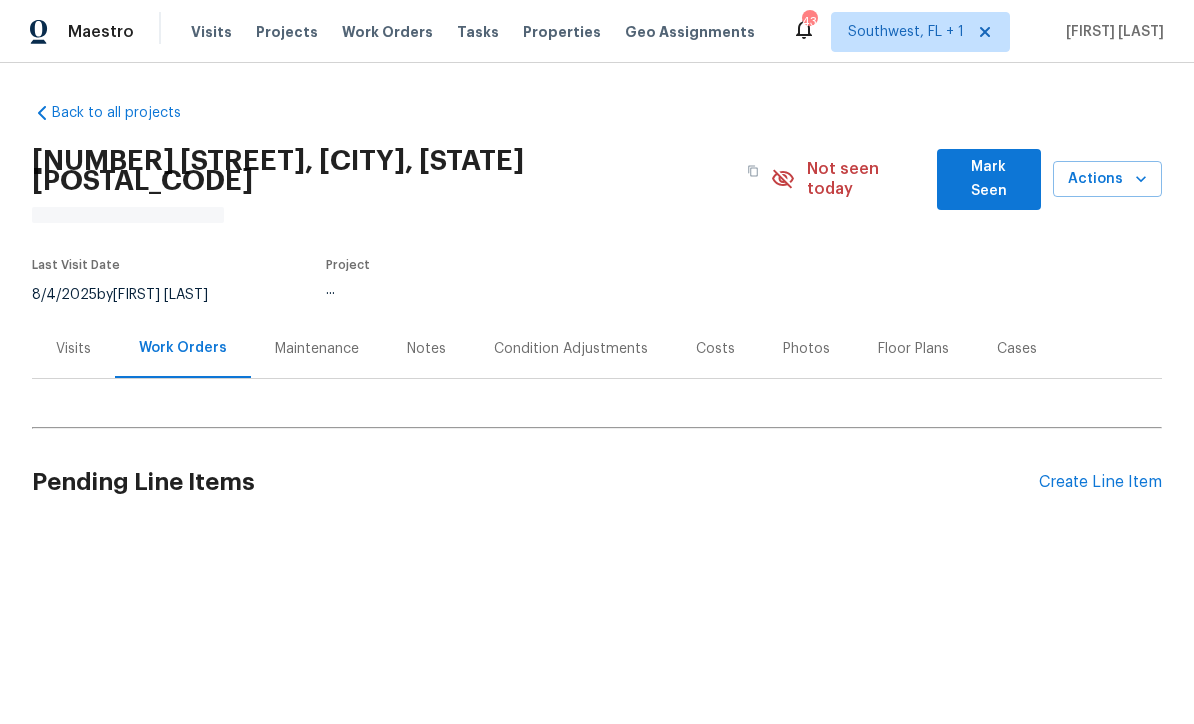 scroll, scrollTop: 0, scrollLeft: 0, axis: both 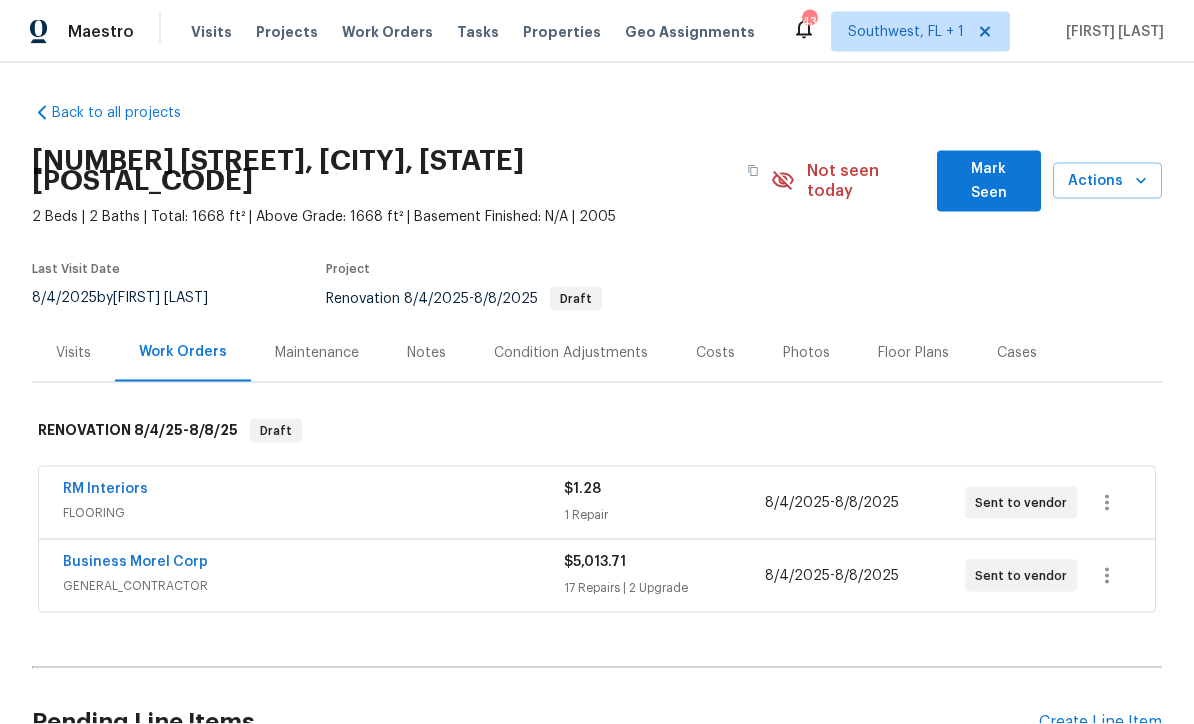 click on "Business Morel Corp GENERAL_CONTRACTOR" at bounding box center (313, 576) 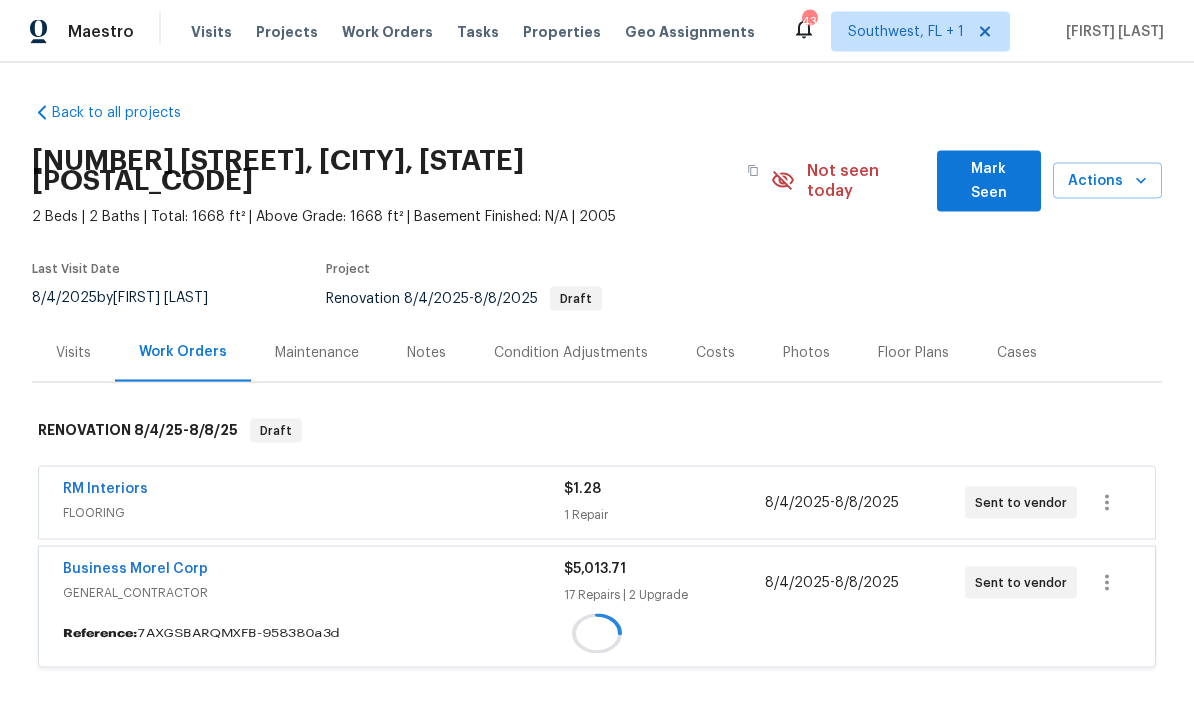 scroll, scrollTop: 66, scrollLeft: 0, axis: vertical 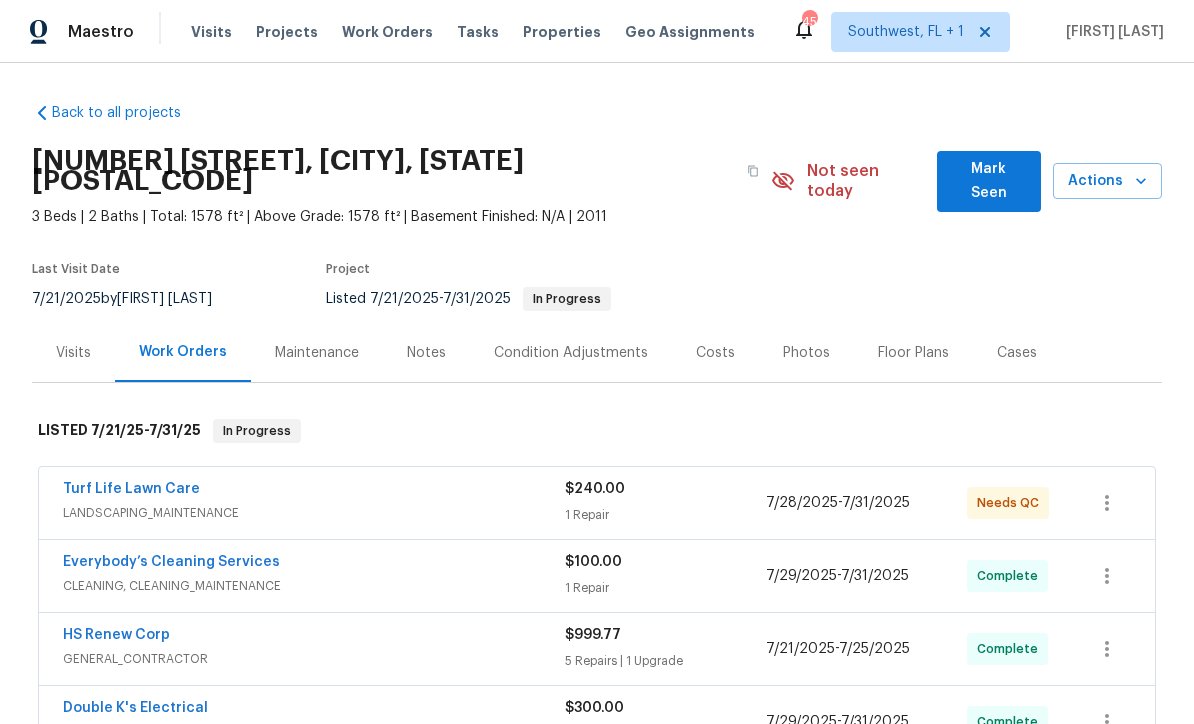 click on "Photos" at bounding box center [806, 353] 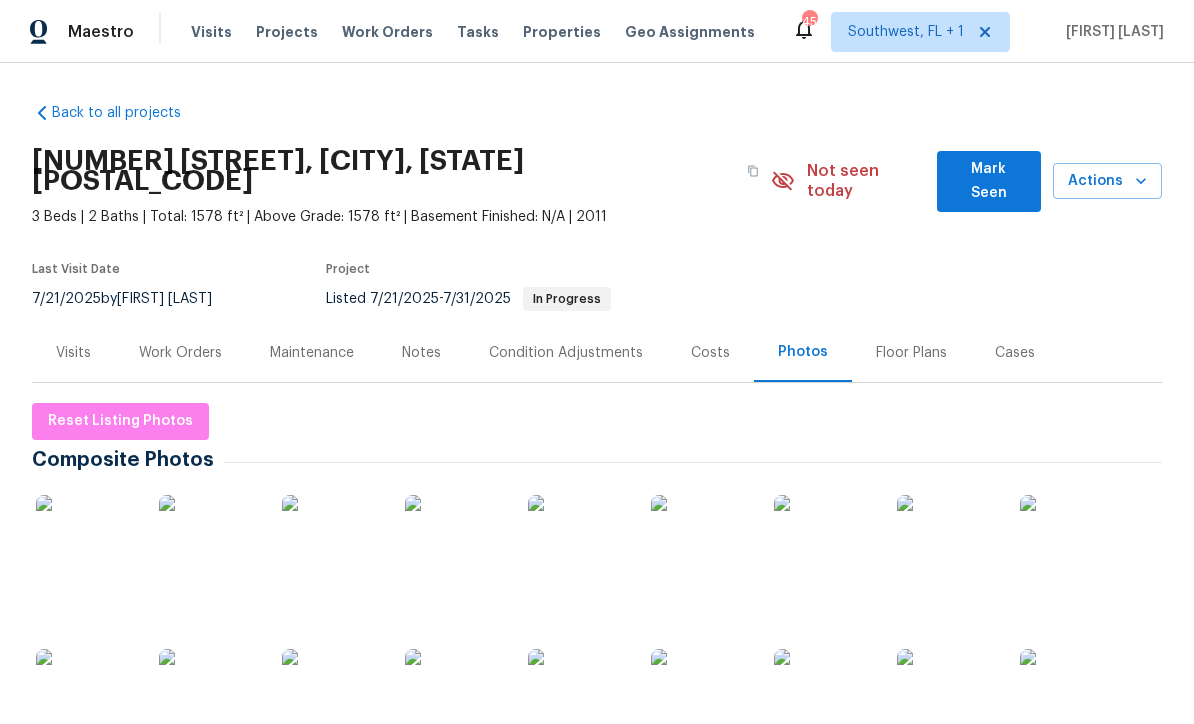 scroll, scrollTop: 0, scrollLeft: 0, axis: both 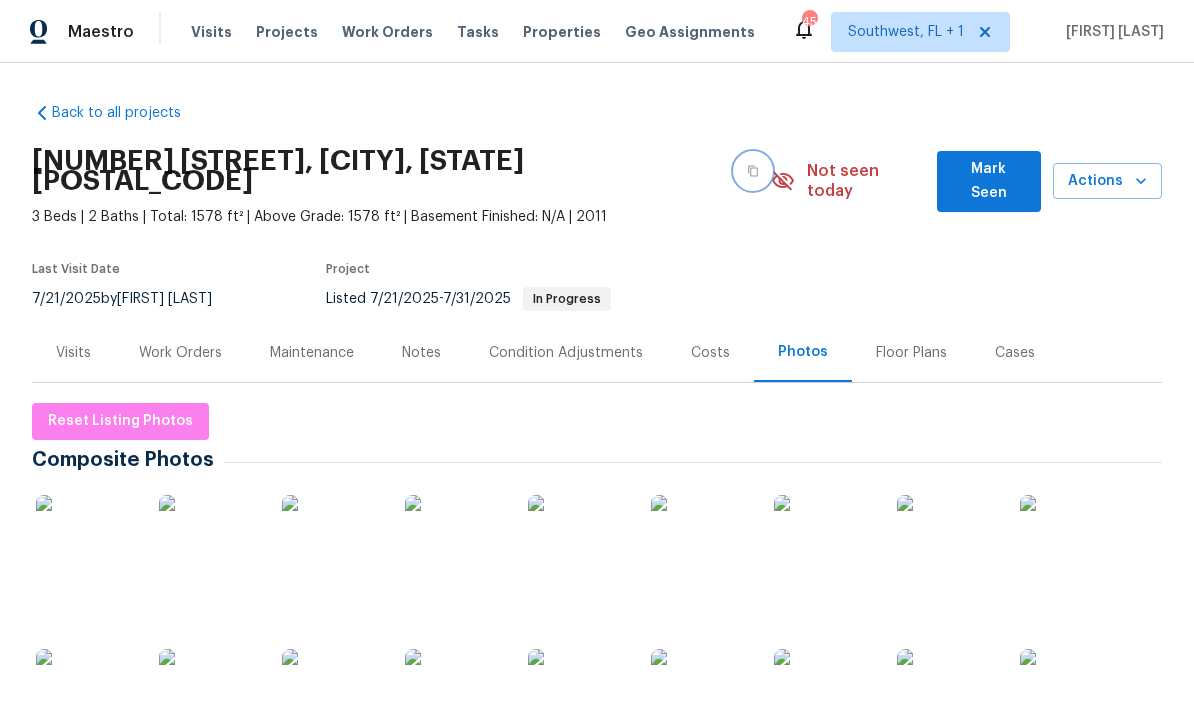 click at bounding box center (753, 171) 